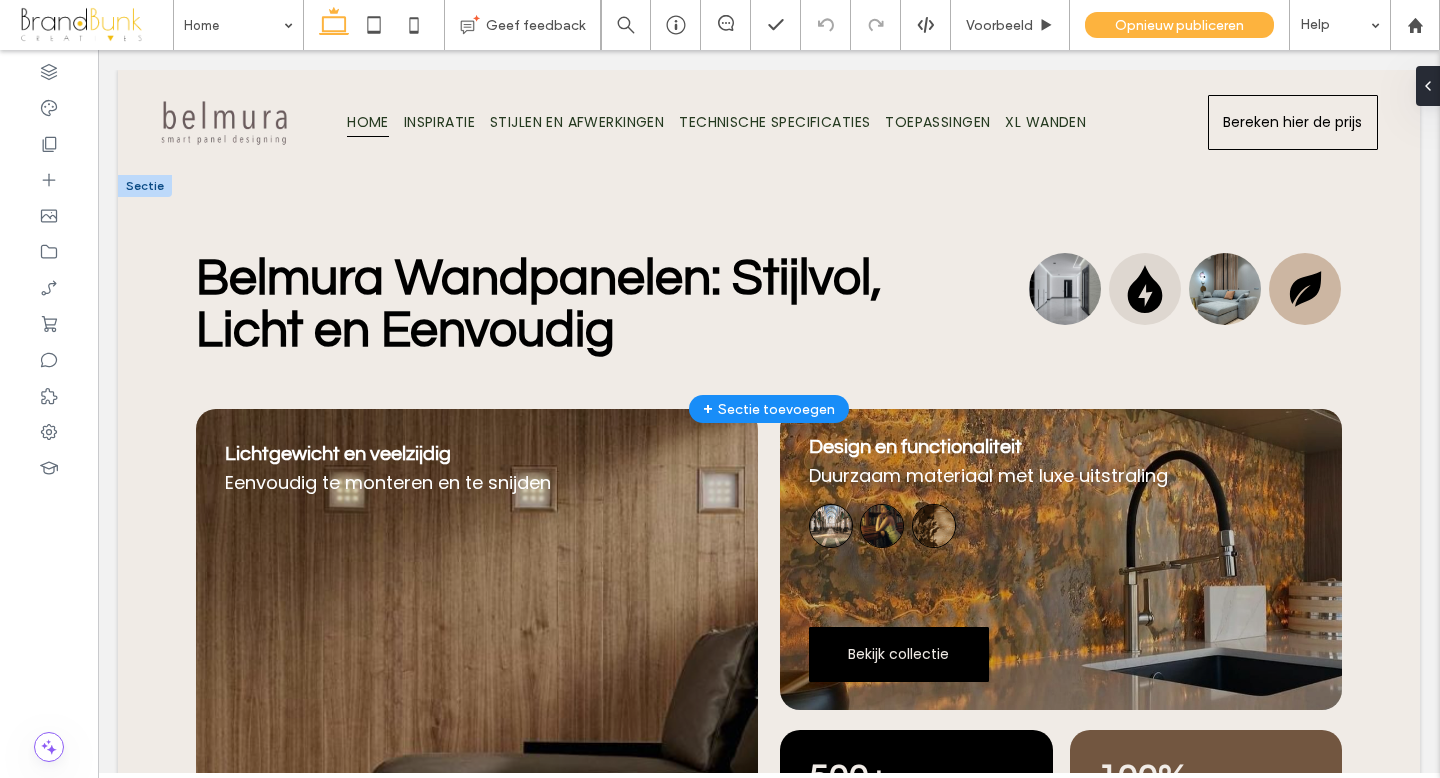 scroll, scrollTop: 0, scrollLeft: 0, axis: both 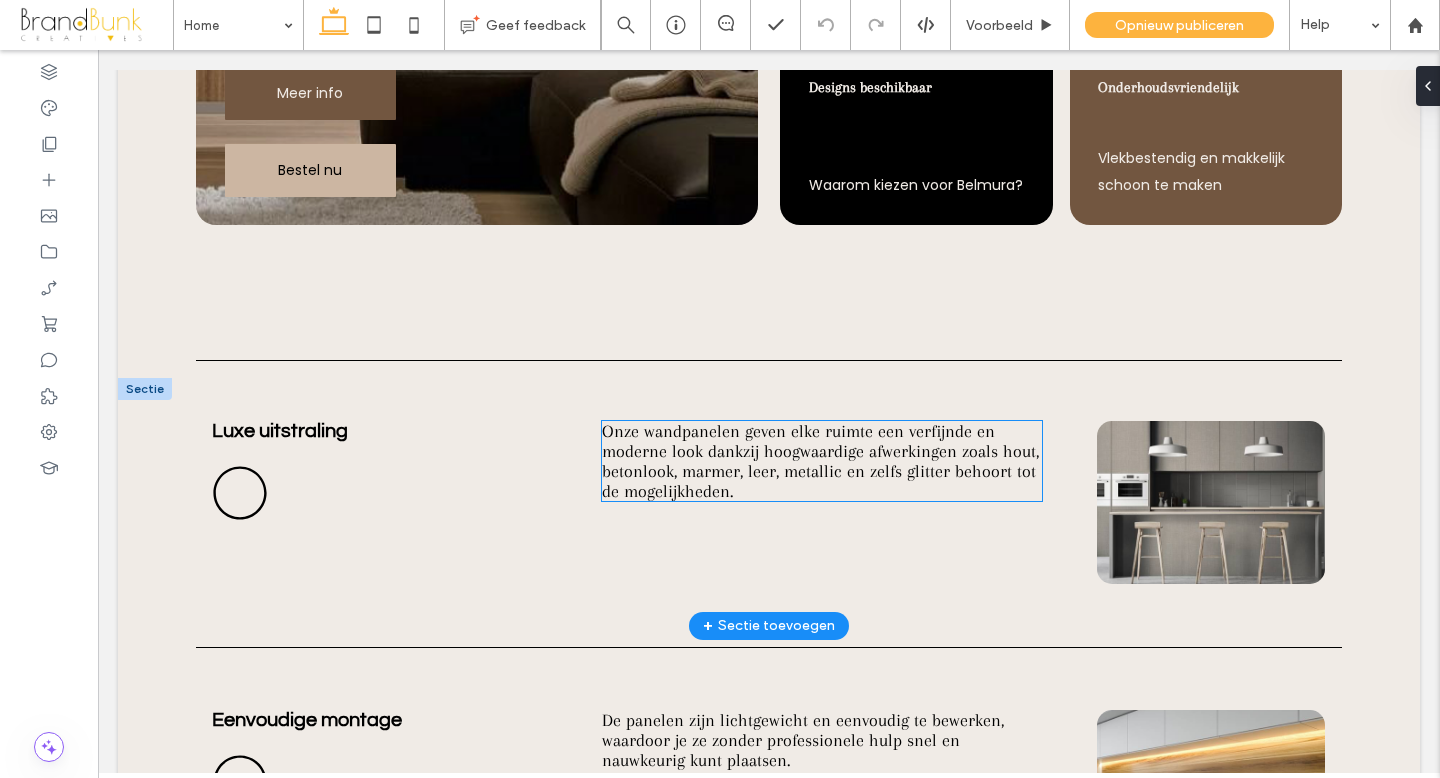 click on "Onze wandpanelen geven elke ruimte een verfijnde en moderne look dankzij hoogwaardige afwerkingen zoals hout, betonlook, marmer, leer, metallic en zelfs glitter behoort tot de mogelijkheden." at bounding box center [820, 461] 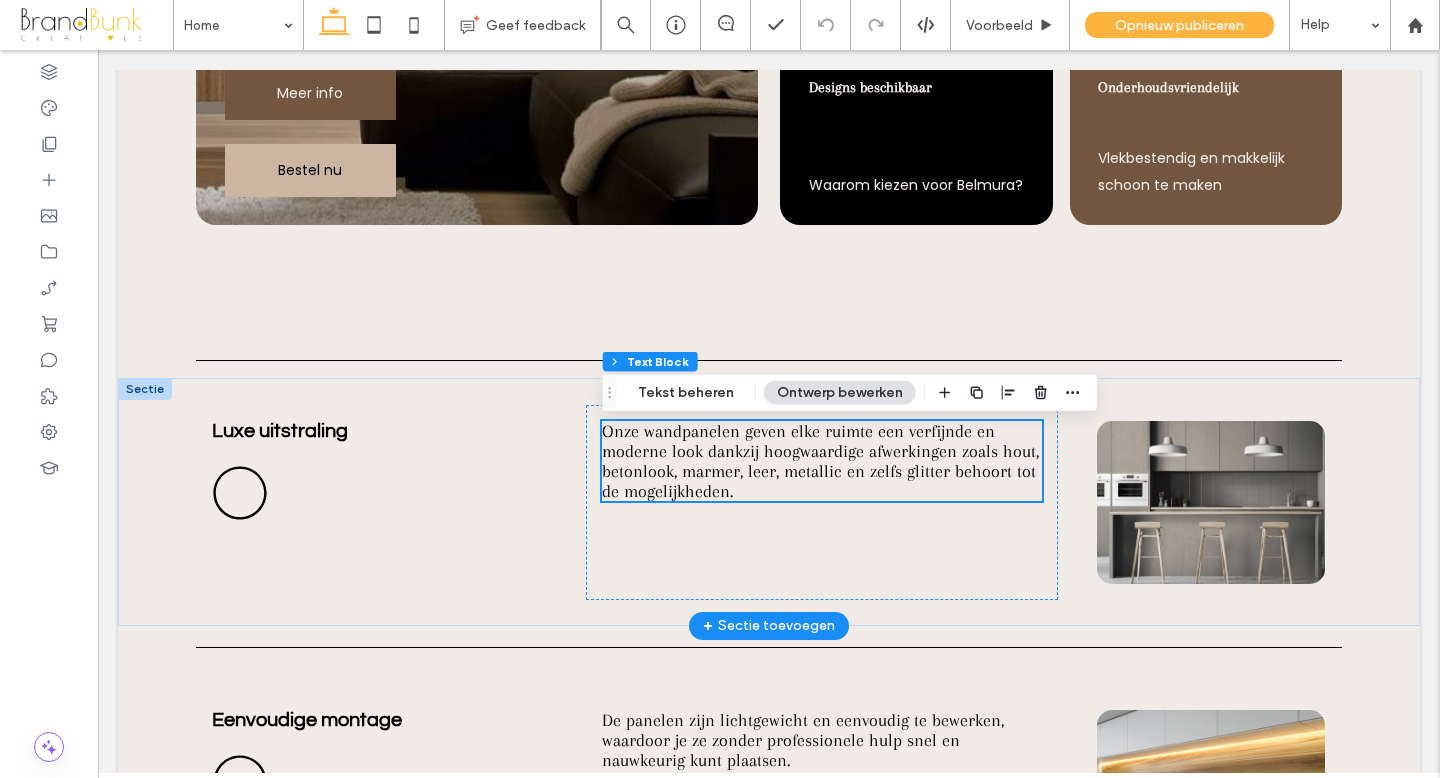 scroll, scrollTop: 713, scrollLeft: 0, axis: vertical 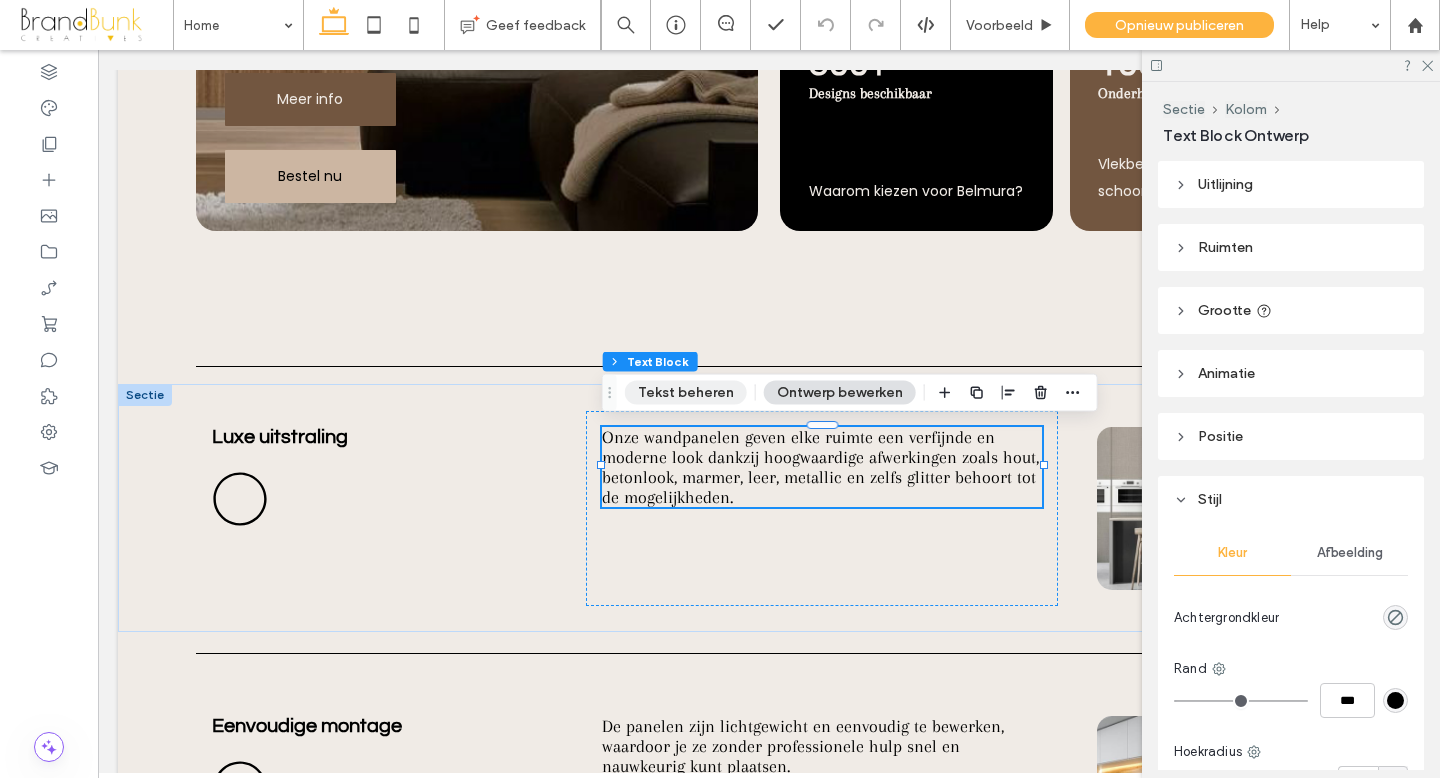 click on "Tekst beheren" at bounding box center (686, 393) 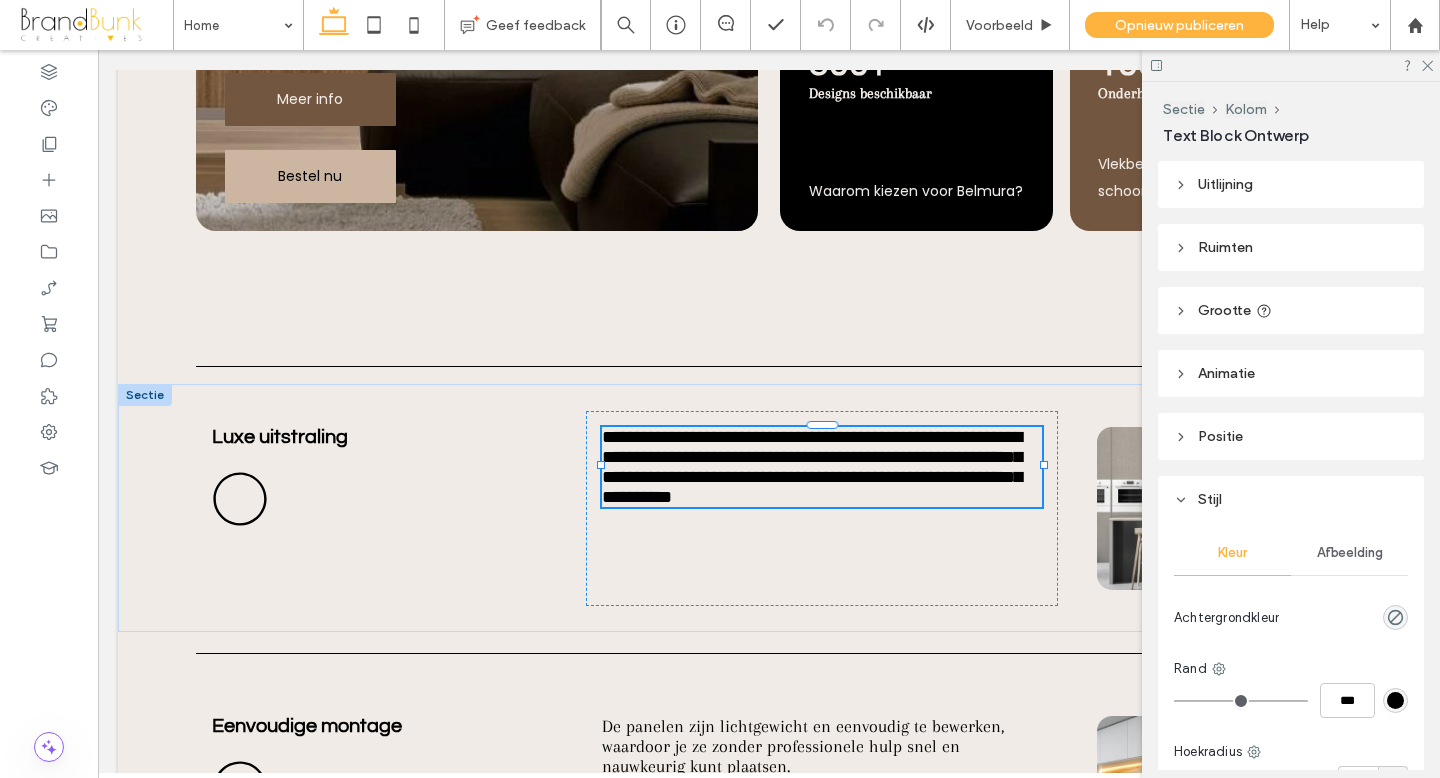 type on "******" 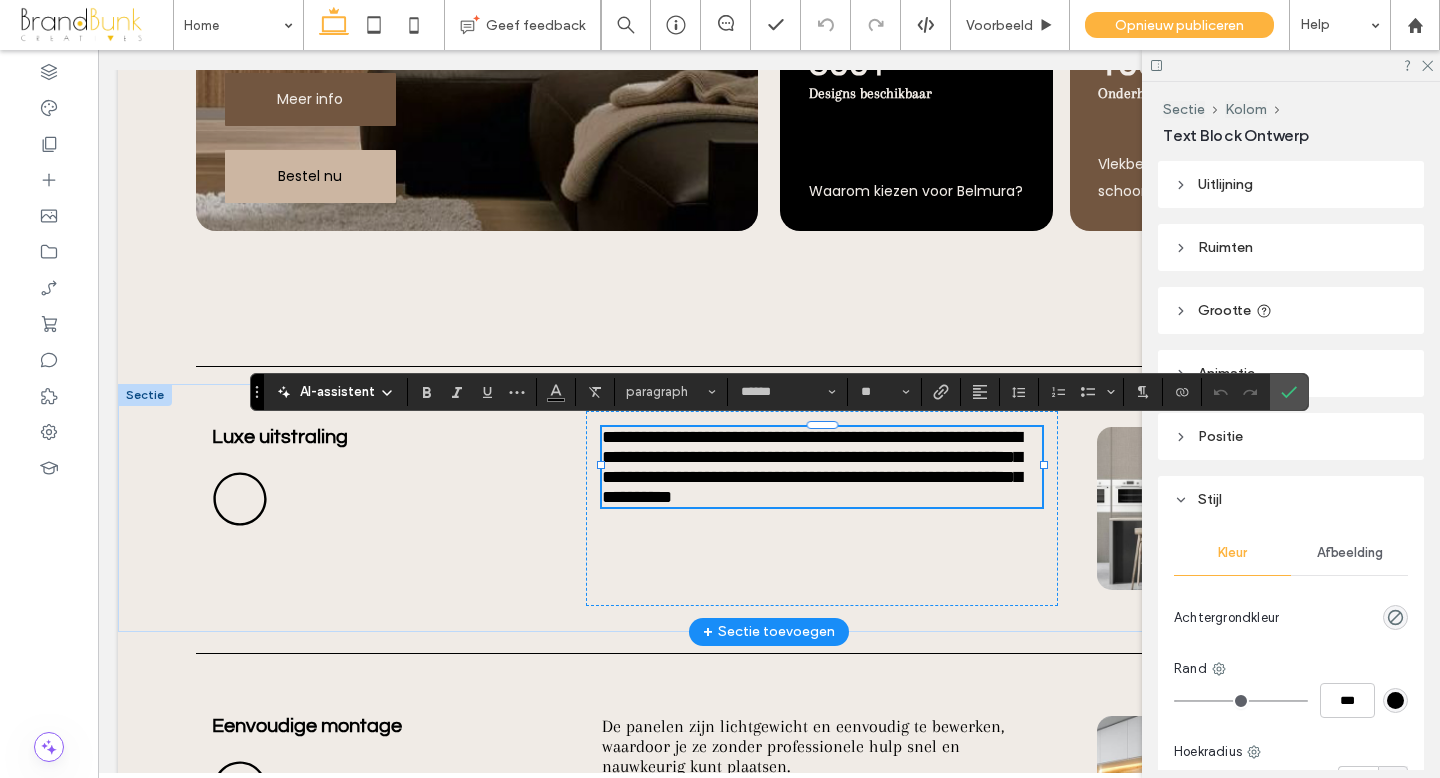 click on "**********" at bounding box center (812, 467) 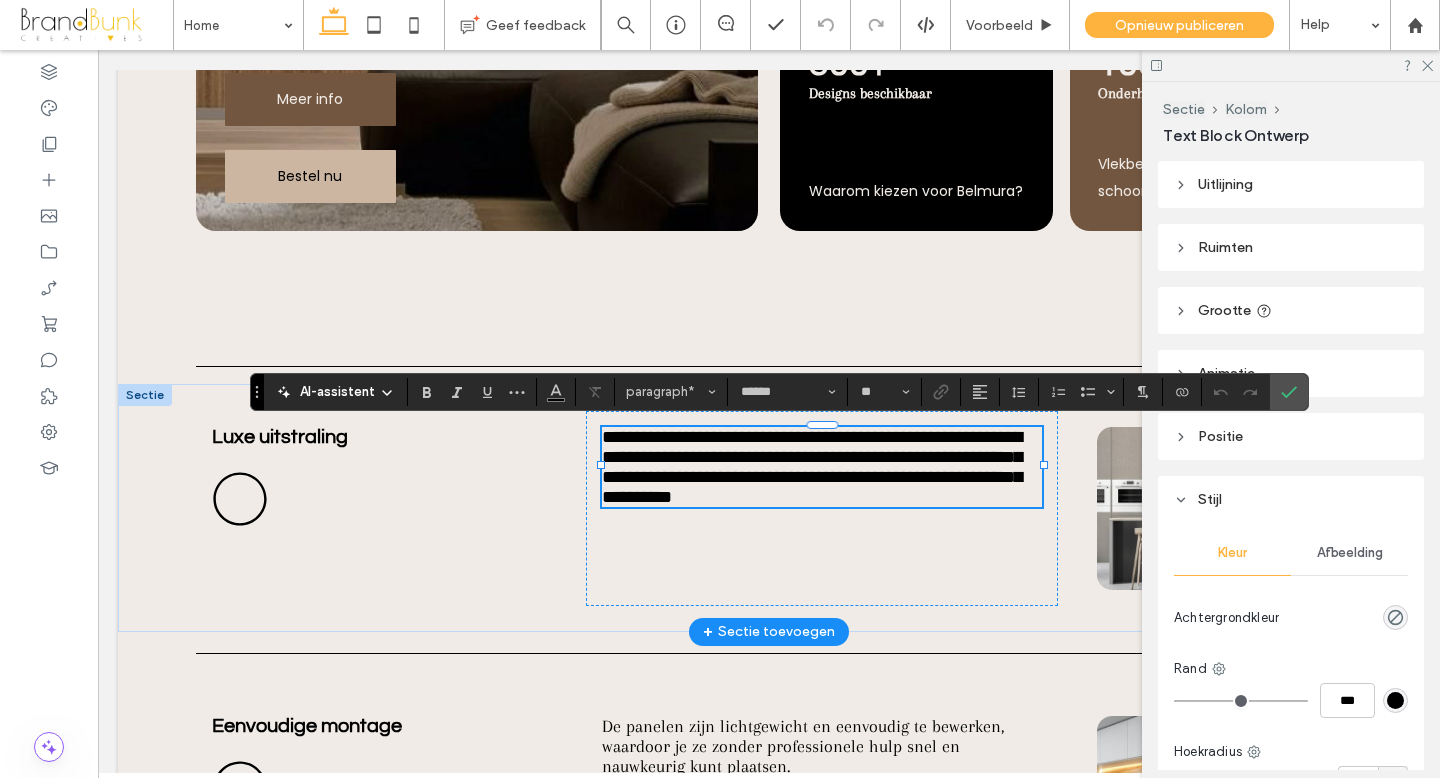 type 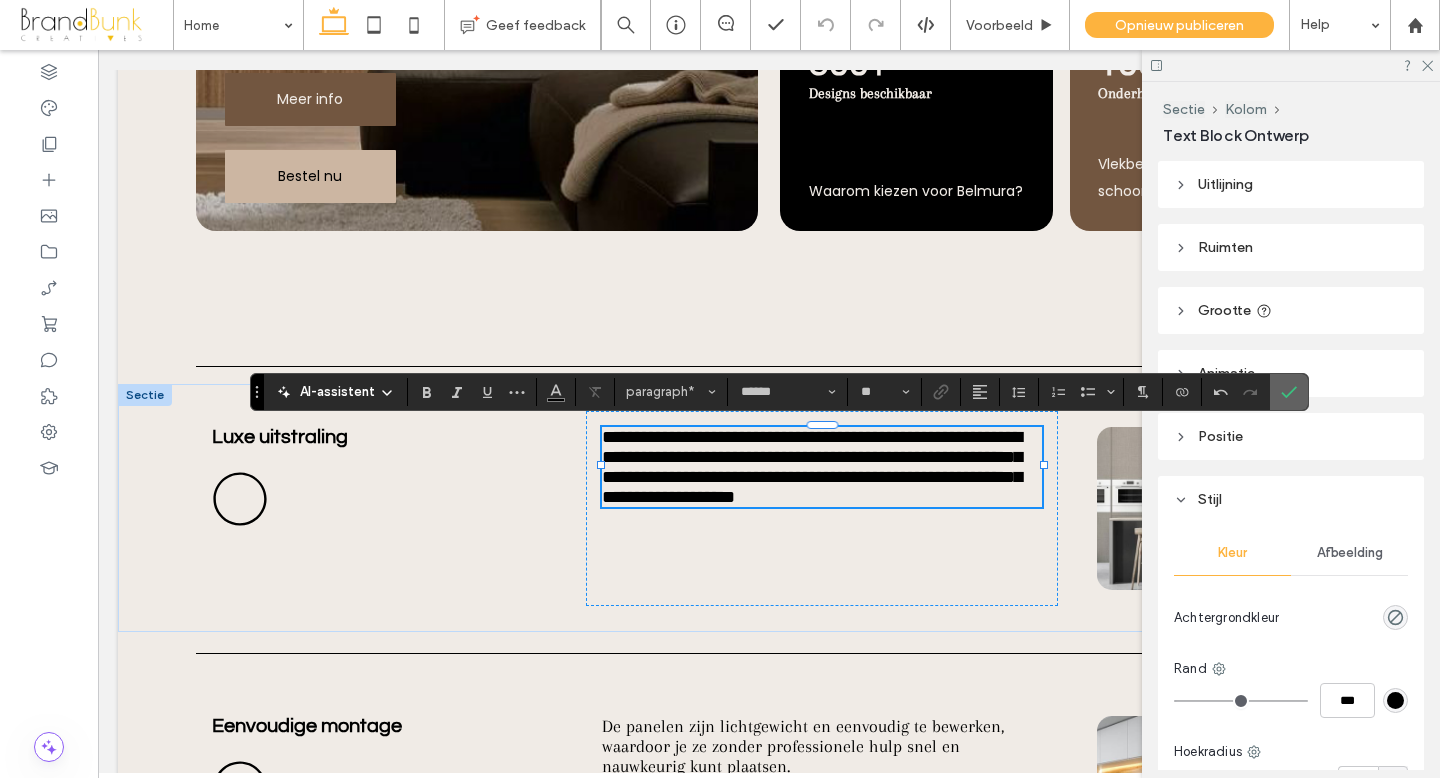 click 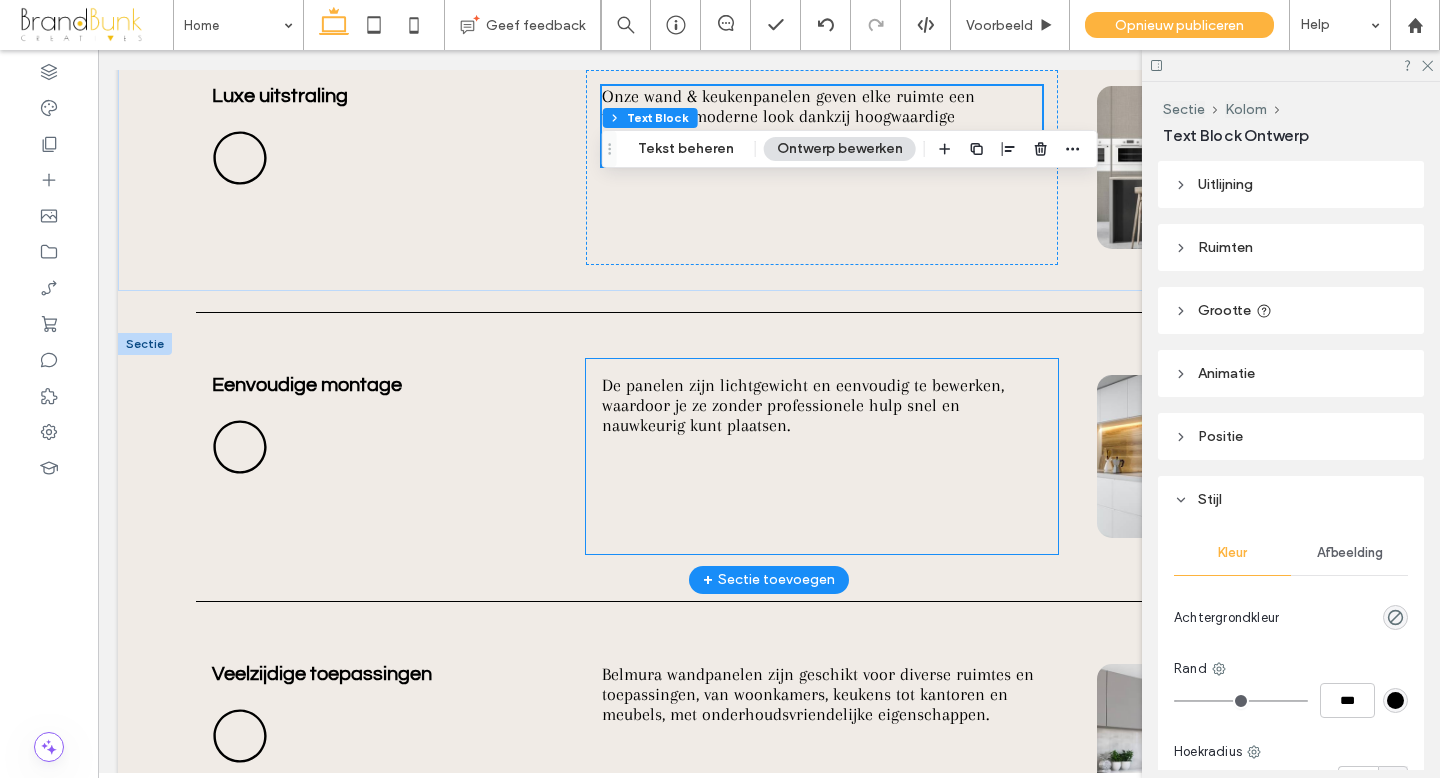 scroll, scrollTop: 1055, scrollLeft: 0, axis: vertical 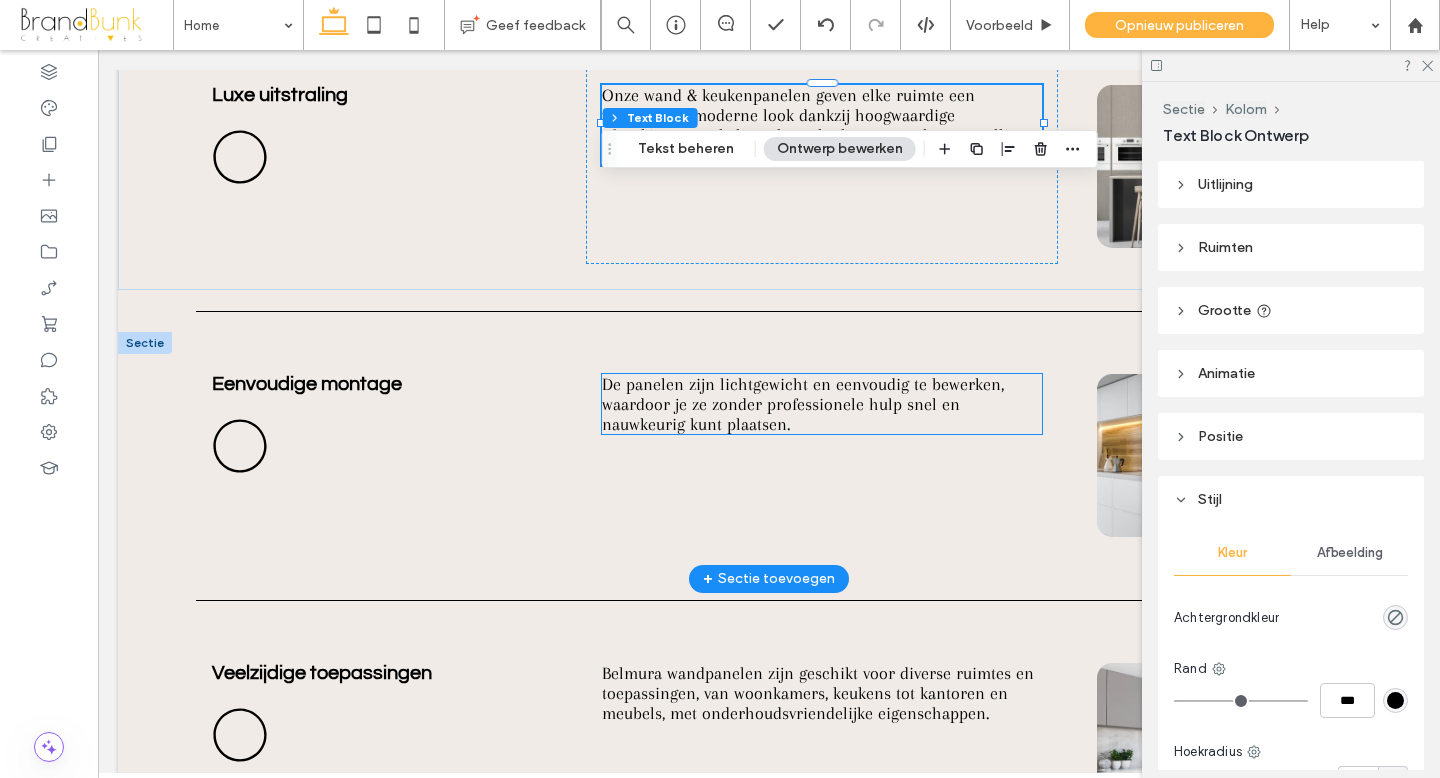 click on "De panelen zijn lichtgewicht en eenvoudig te bewerken, waardoor je ze zonder professionele hulp snel en nauwkeurig kunt plaatsen." at bounding box center [822, 404] 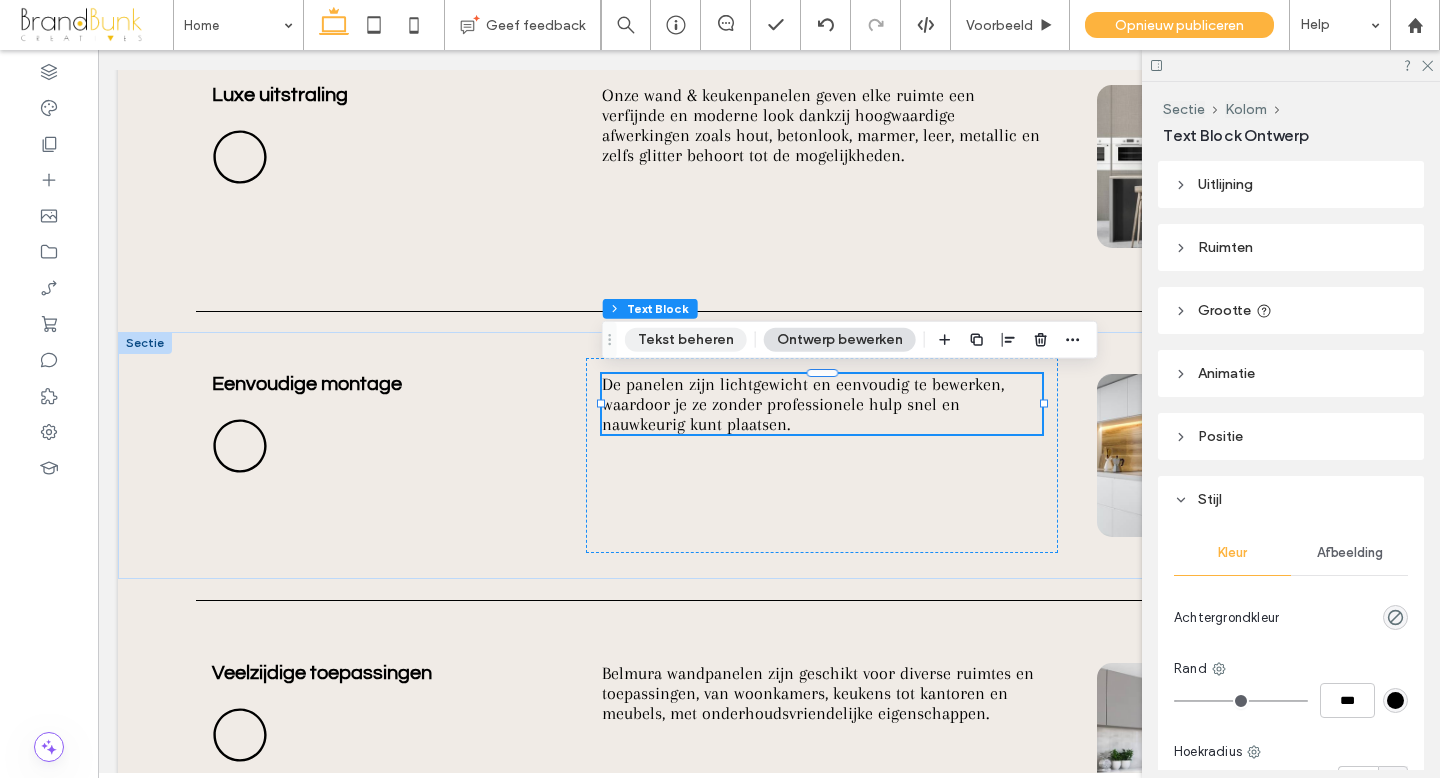 click on "Tekst beheren" at bounding box center (686, 340) 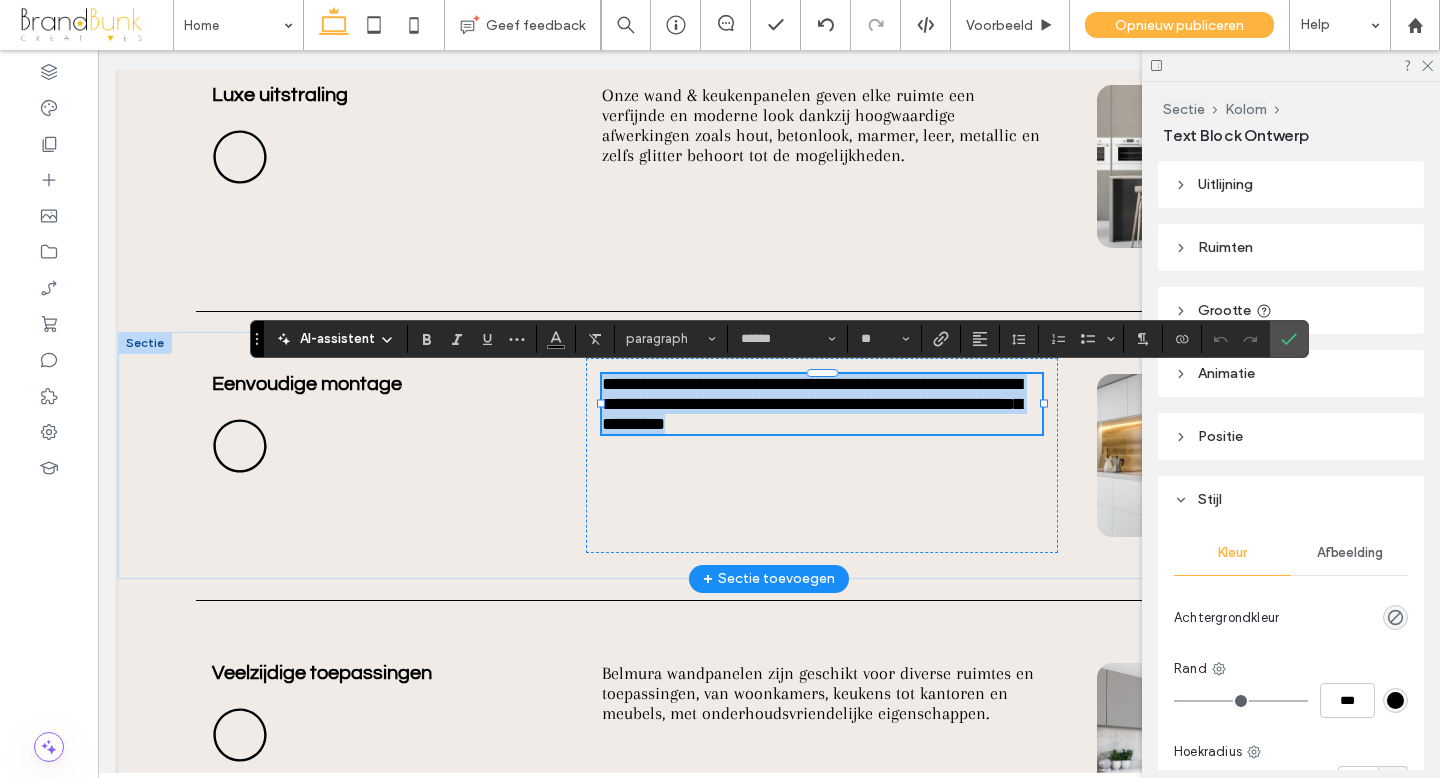 click on "**********" at bounding box center [822, 404] 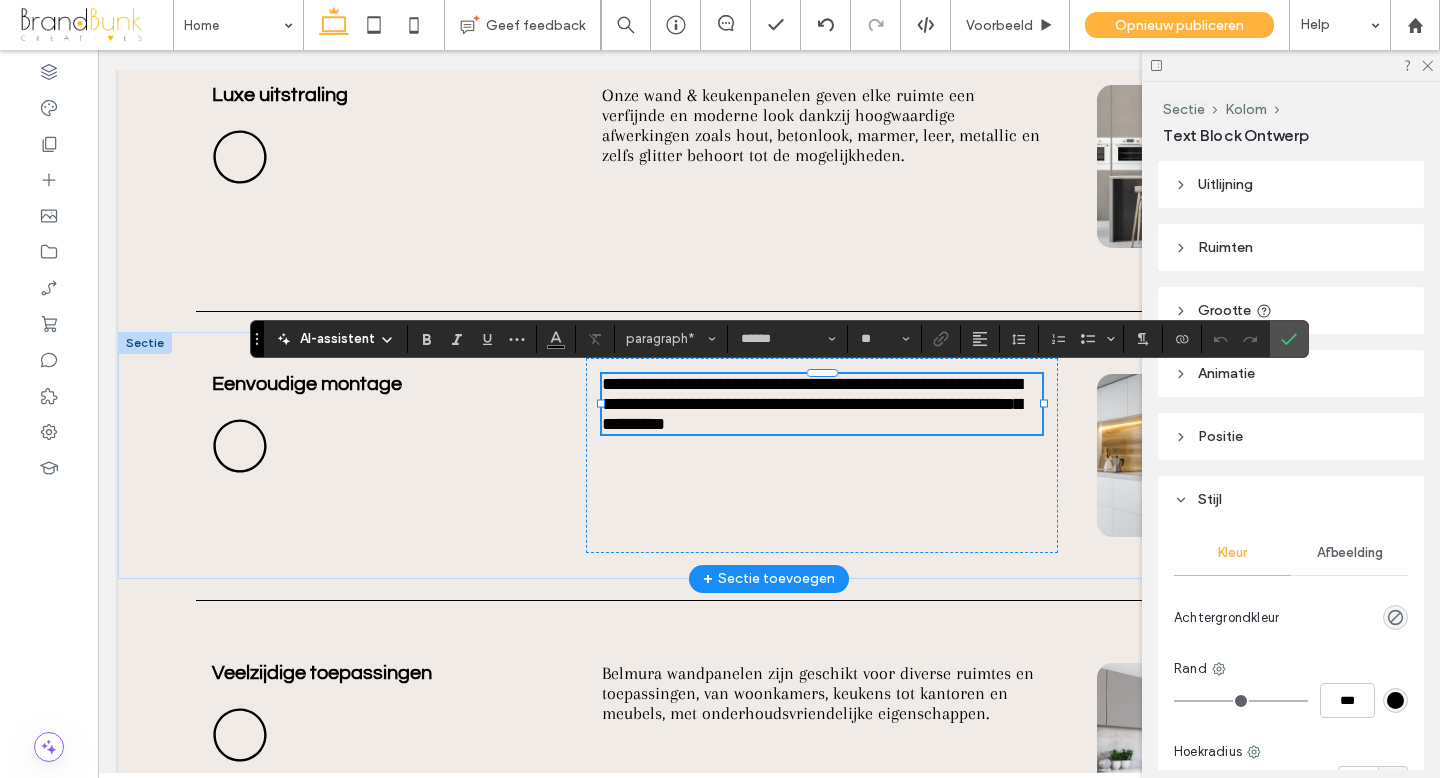 type 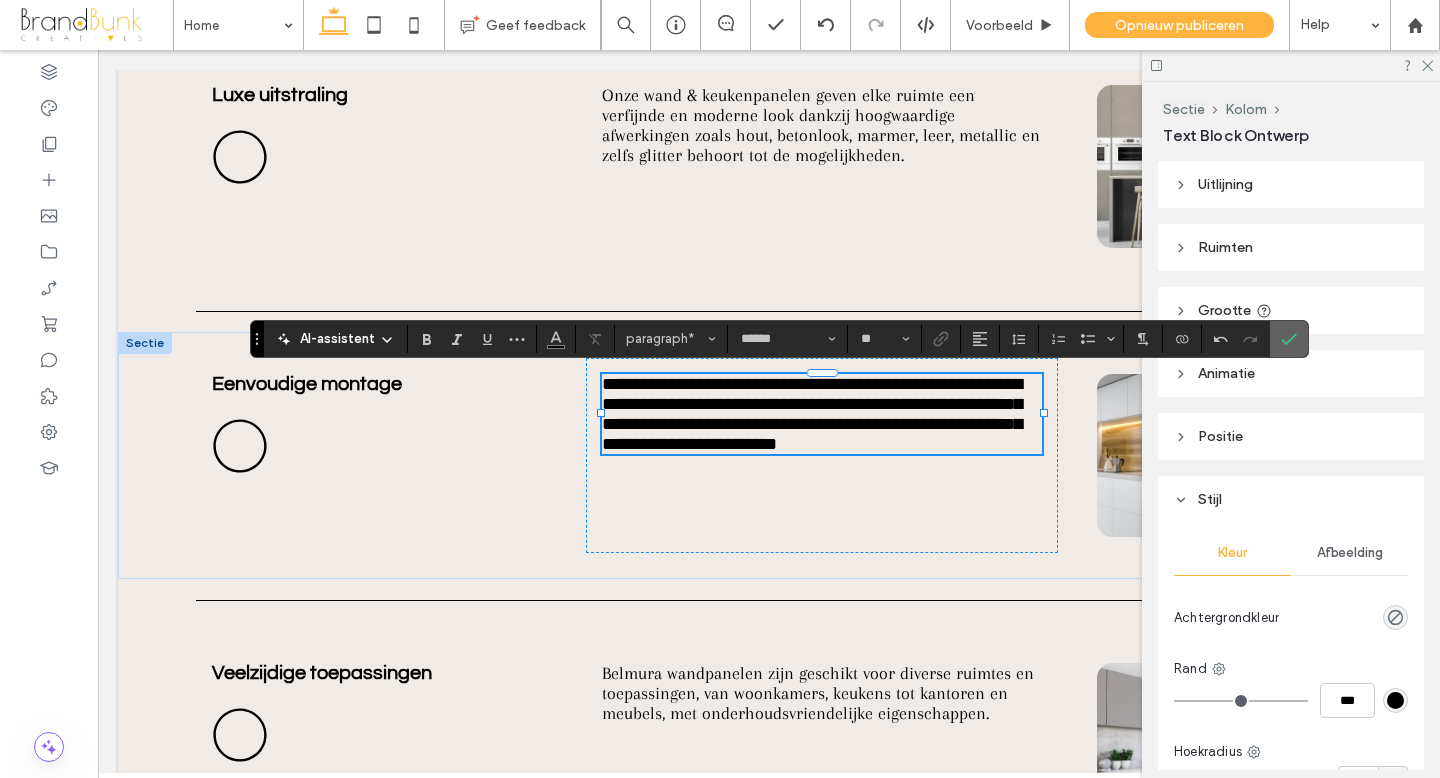 click 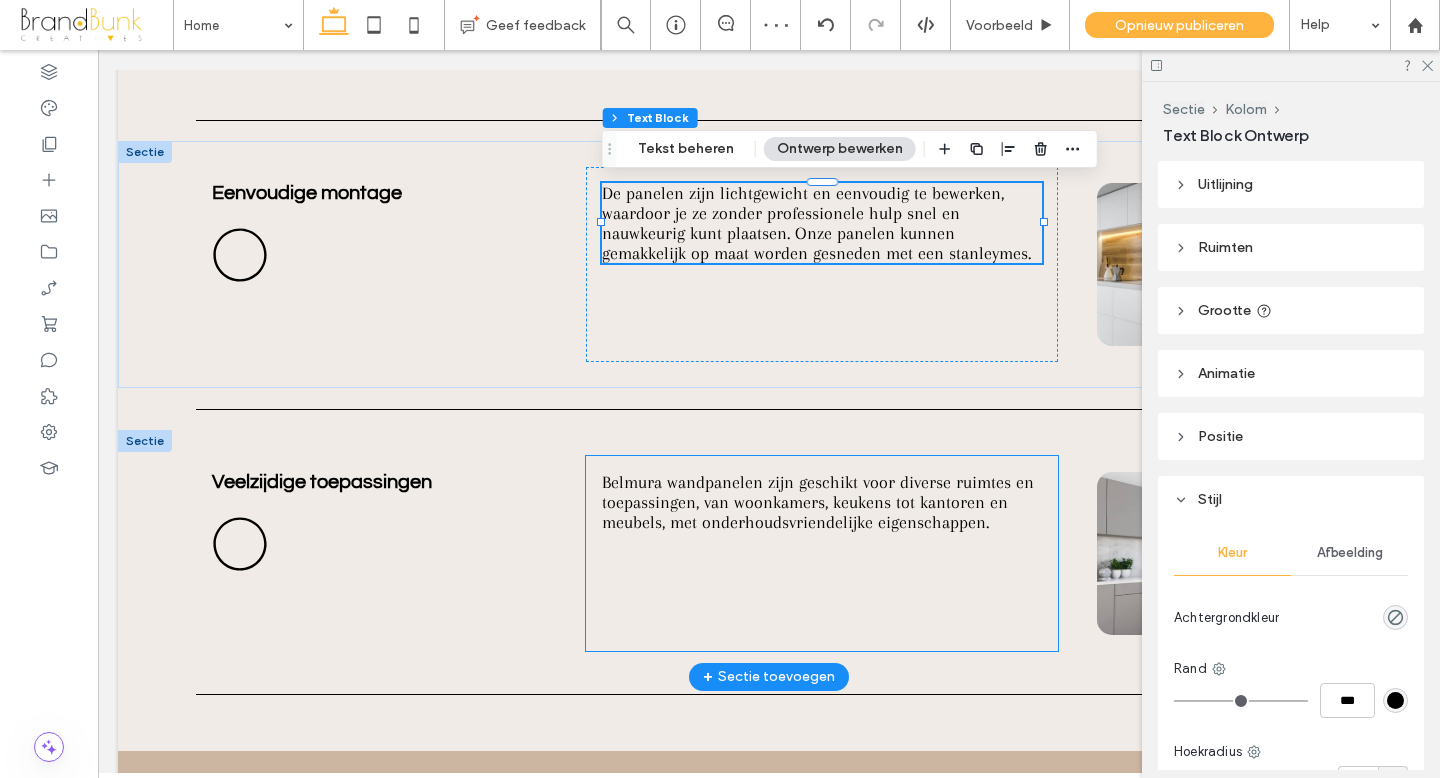 scroll, scrollTop: 1254, scrollLeft: 0, axis: vertical 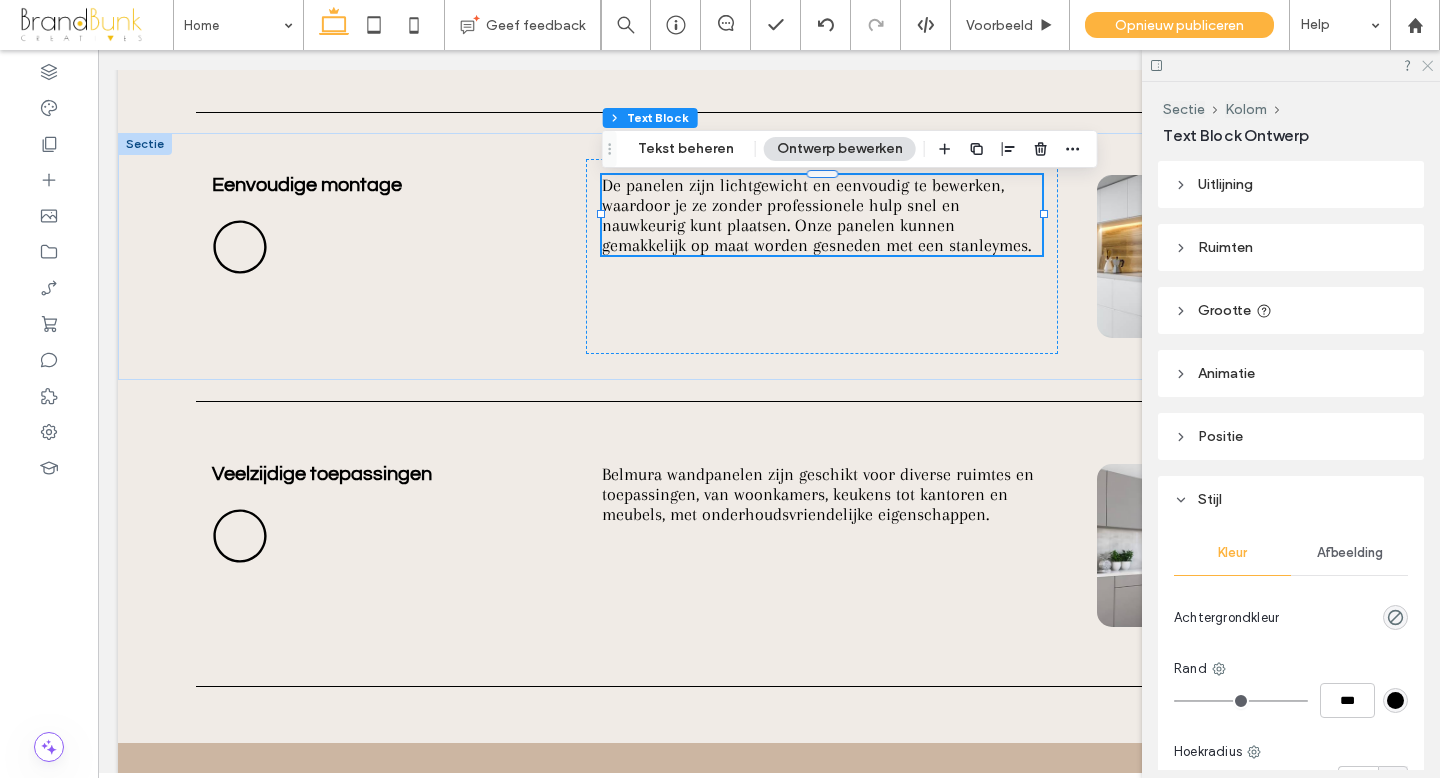 drag, startPoint x: 1425, startPoint y: 62, endPoint x: 1327, endPoint y: 12, distance: 110.01818 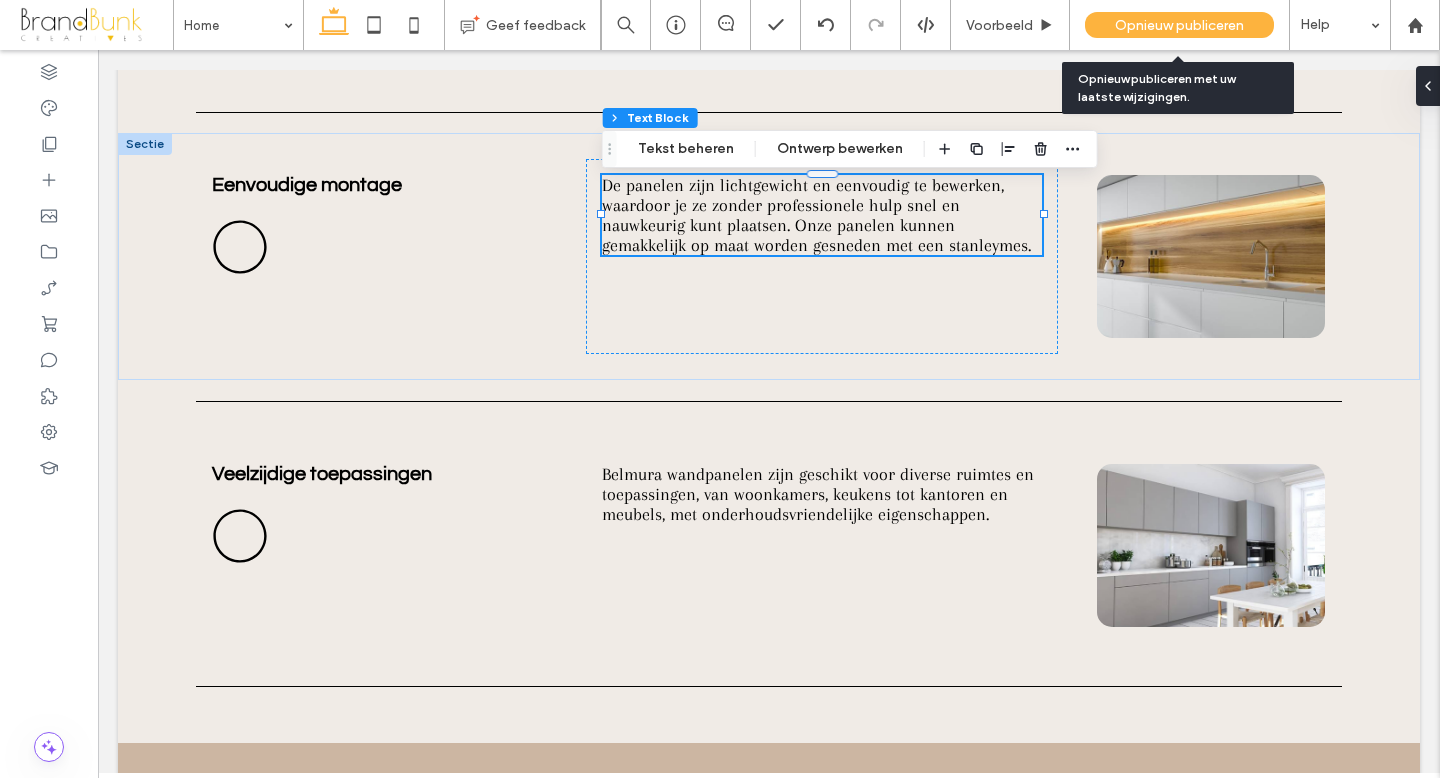 click on "Opnieuw publiceren" at bounding box center (1179, 25) 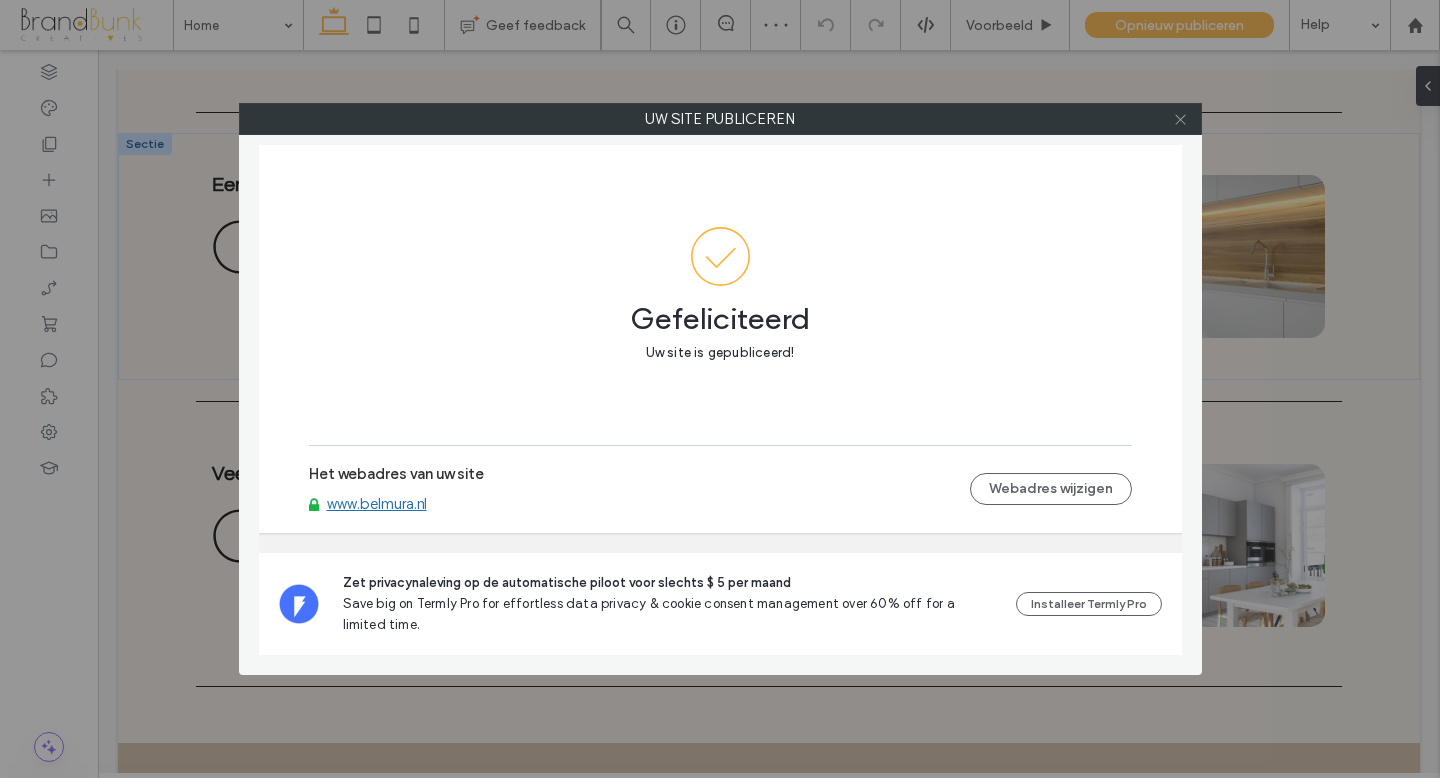 click 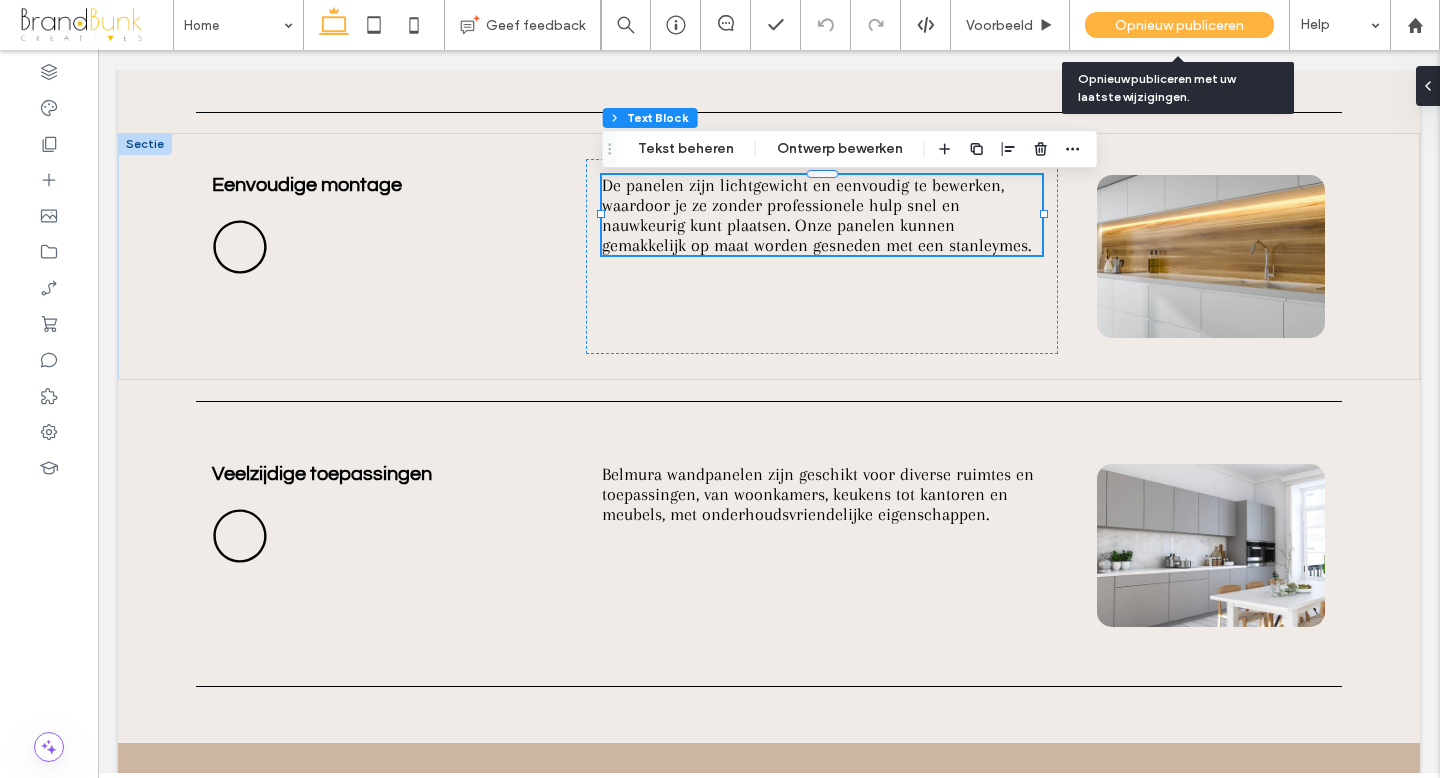 click on "Opnieuw publiceren" at bounding box center (1179, 25) 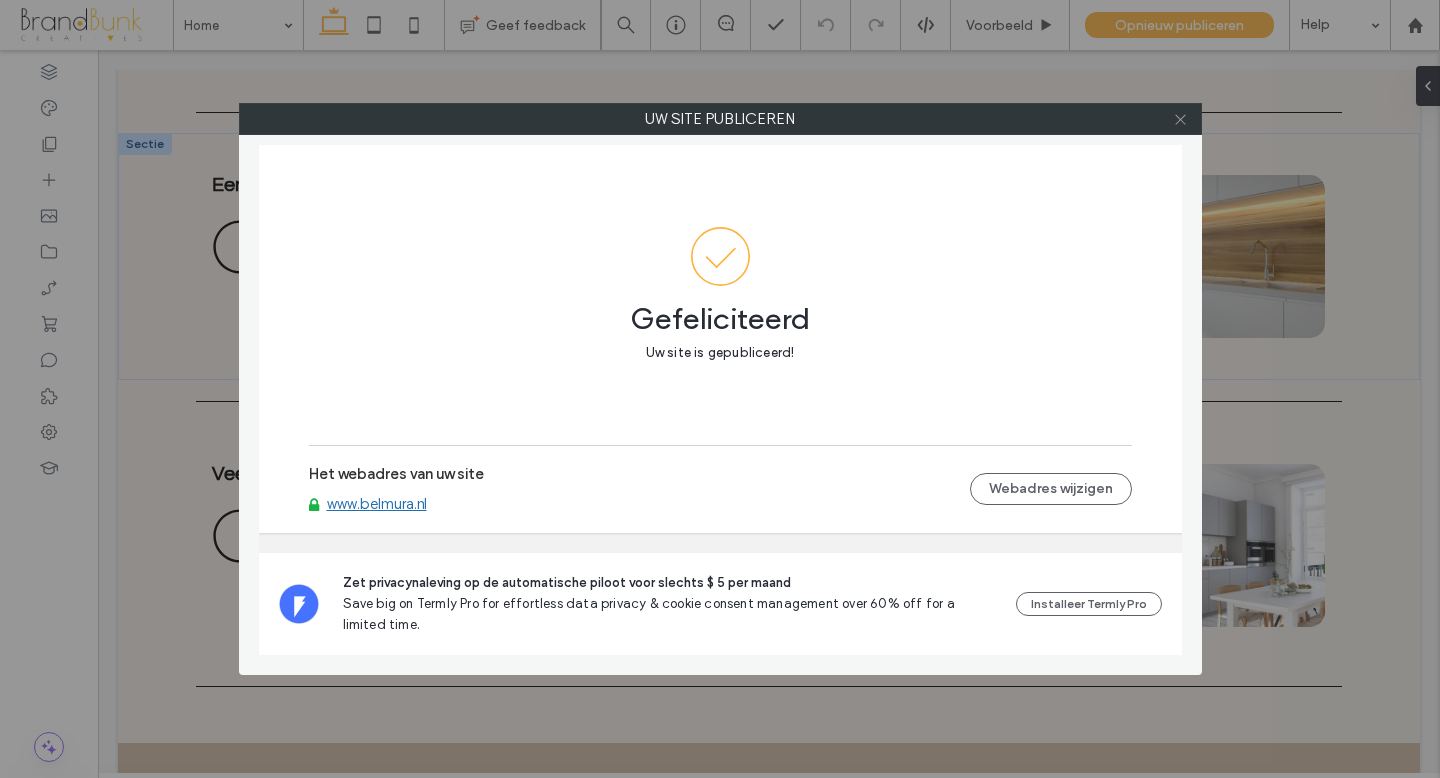 click 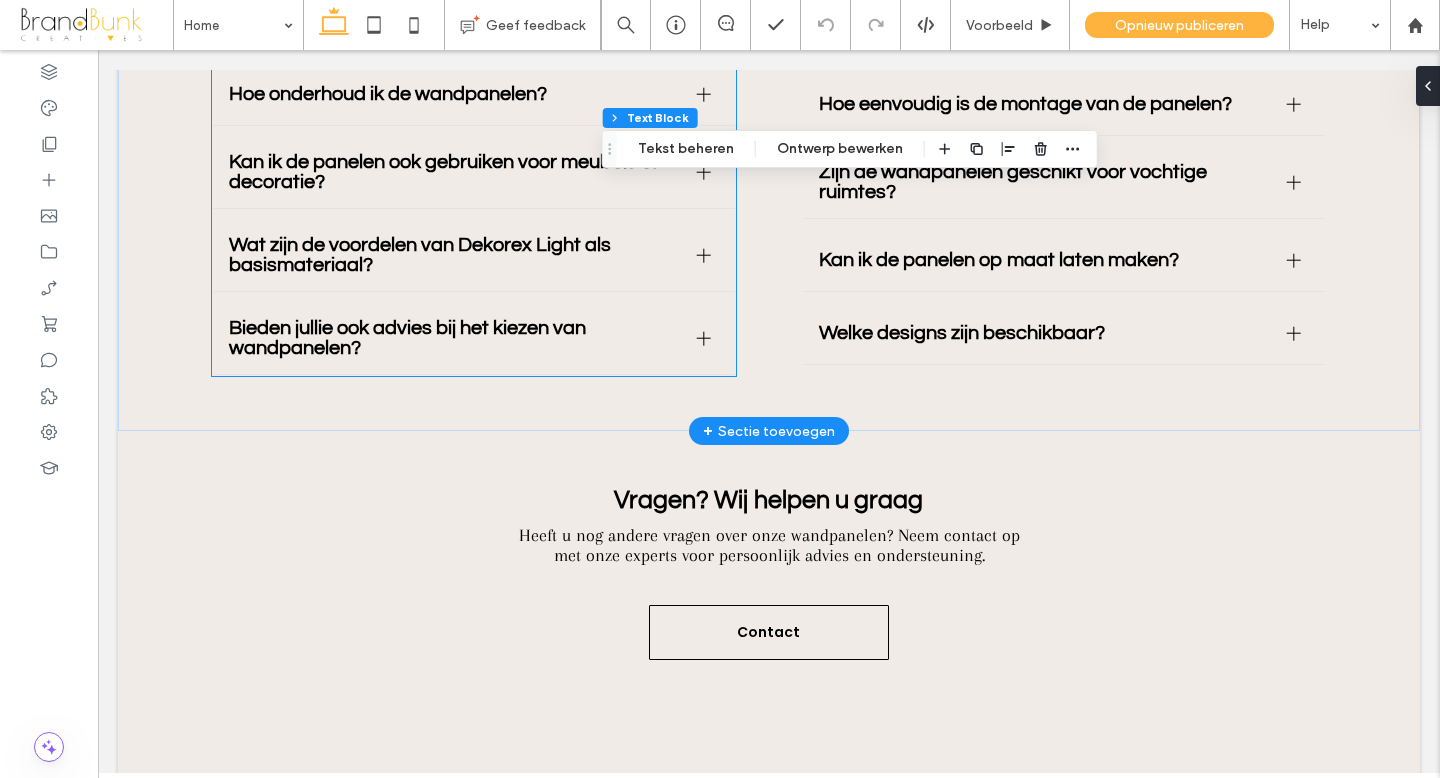 scroll, scrollTop: 4208, scrollLeft: 0, axis: vertical 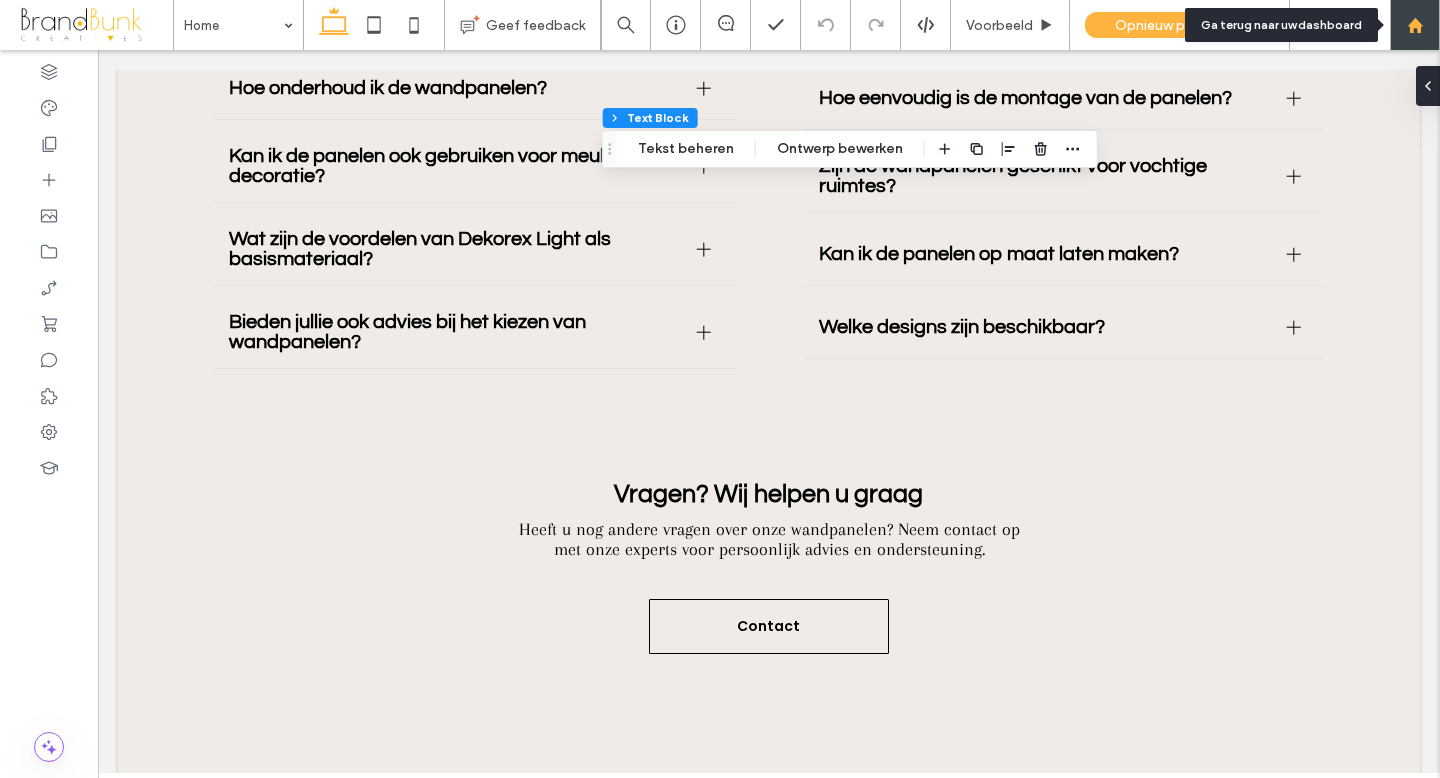 click 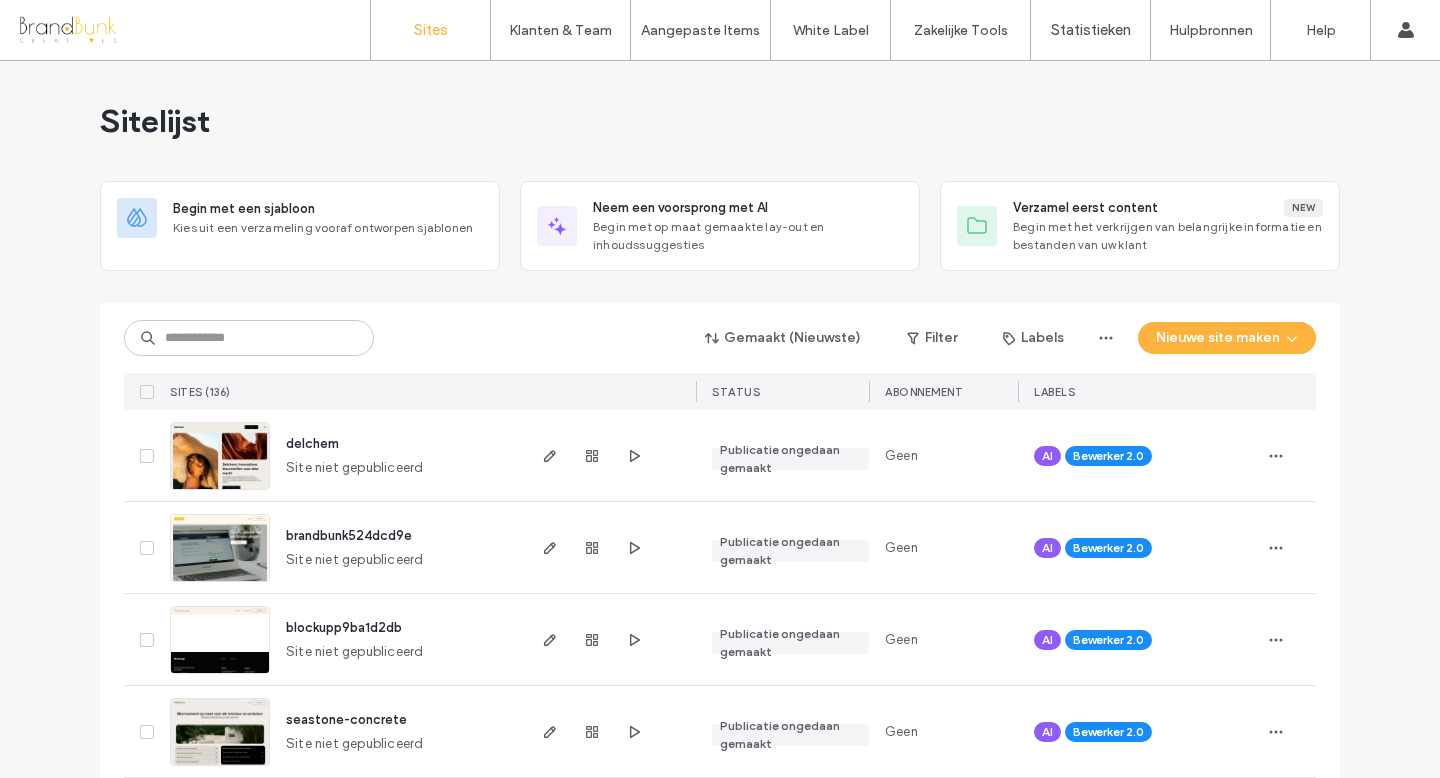 scroll, scrollTop: 0, scrollLeft: 0, axis: both 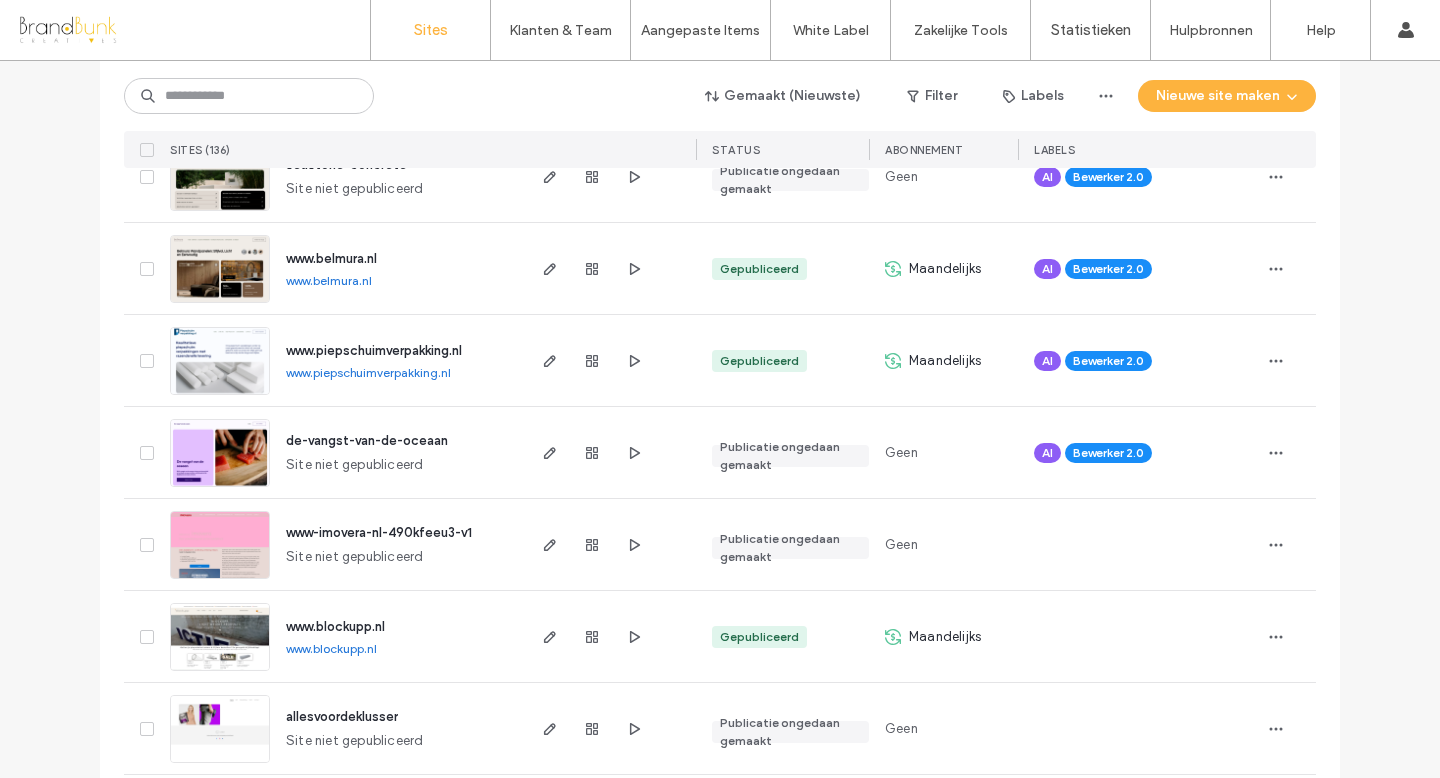 click on "www.piepschuimverpakking.nl" at bounding box center (374, 351) 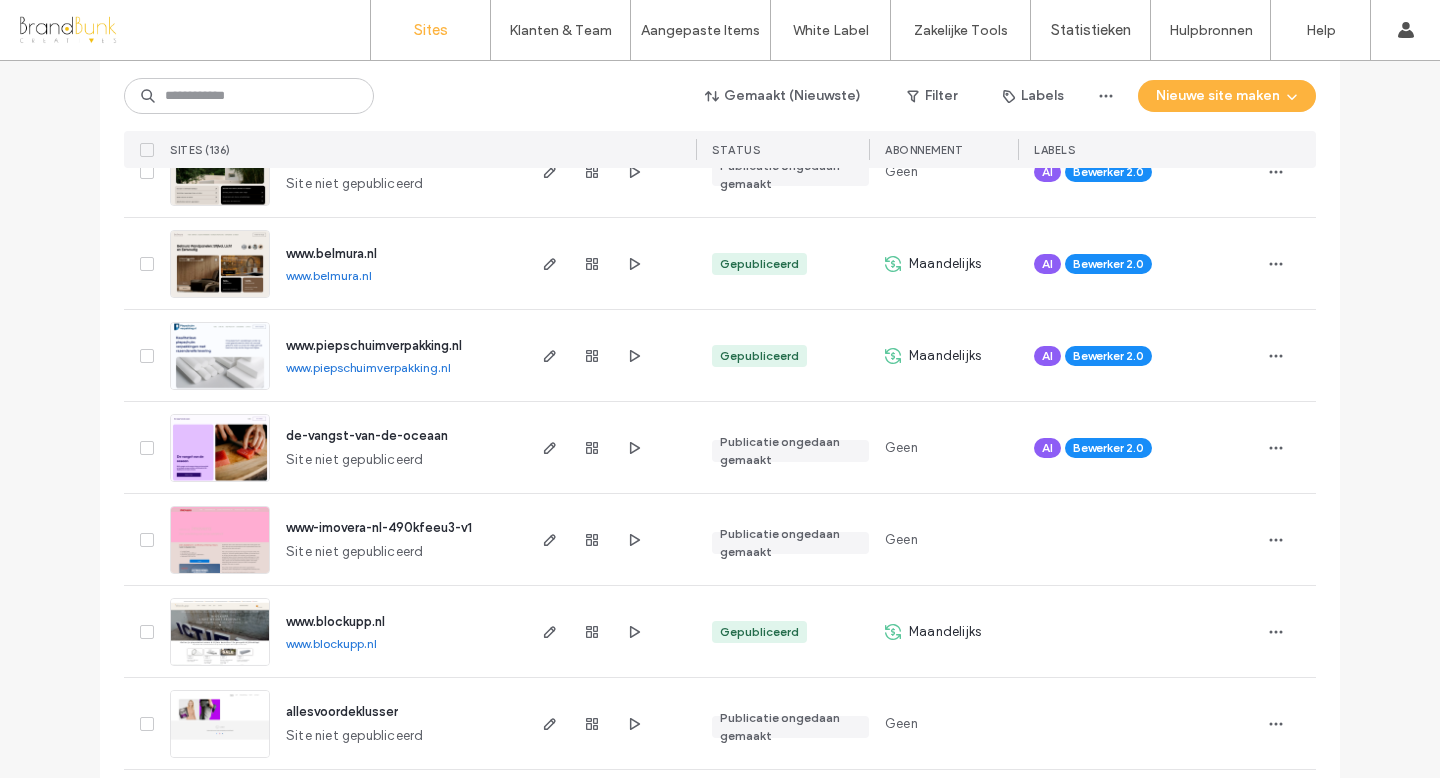 click on "www.piepschuimverpakking.nl" at bounding box center (374, 345) 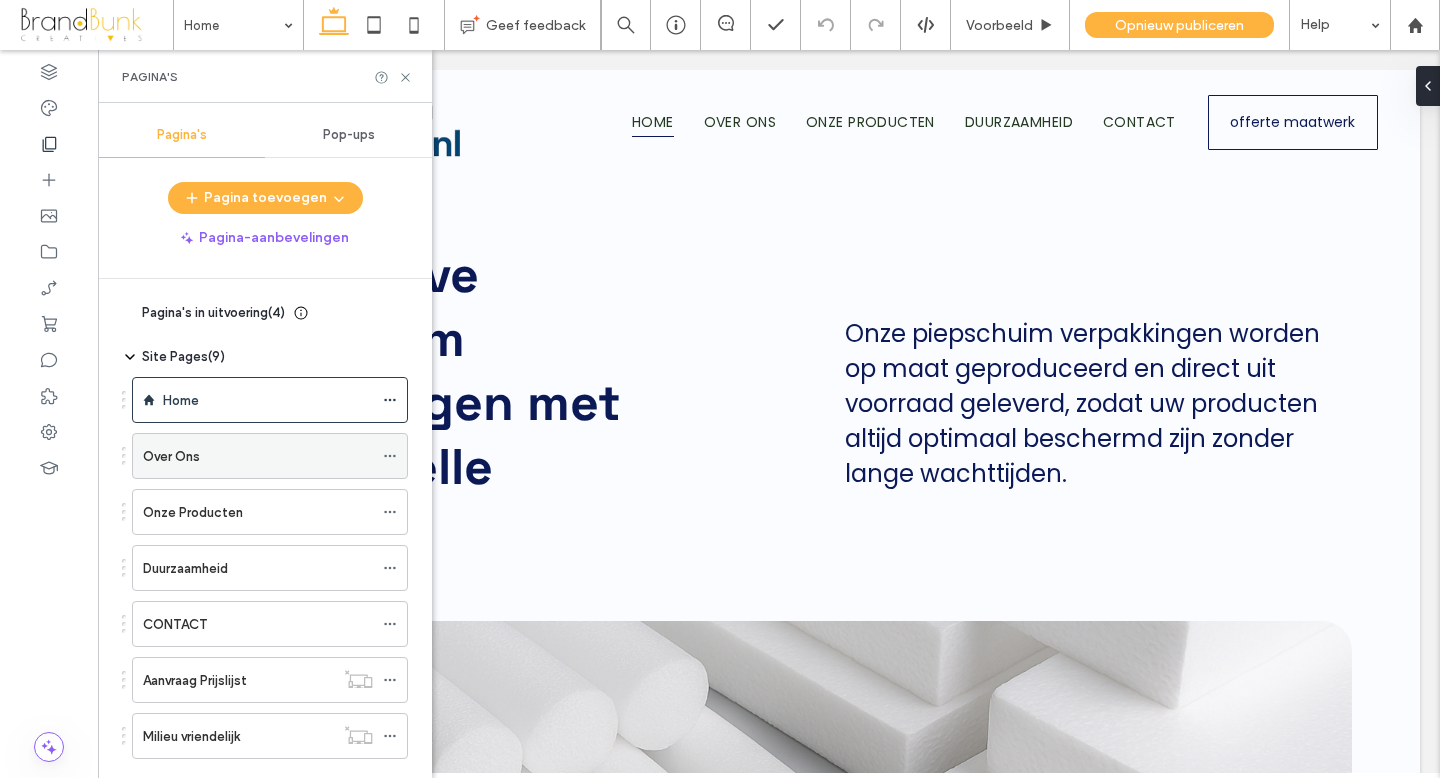 scroll, scrollTop: 0, scrollLeft: 0, axis: both 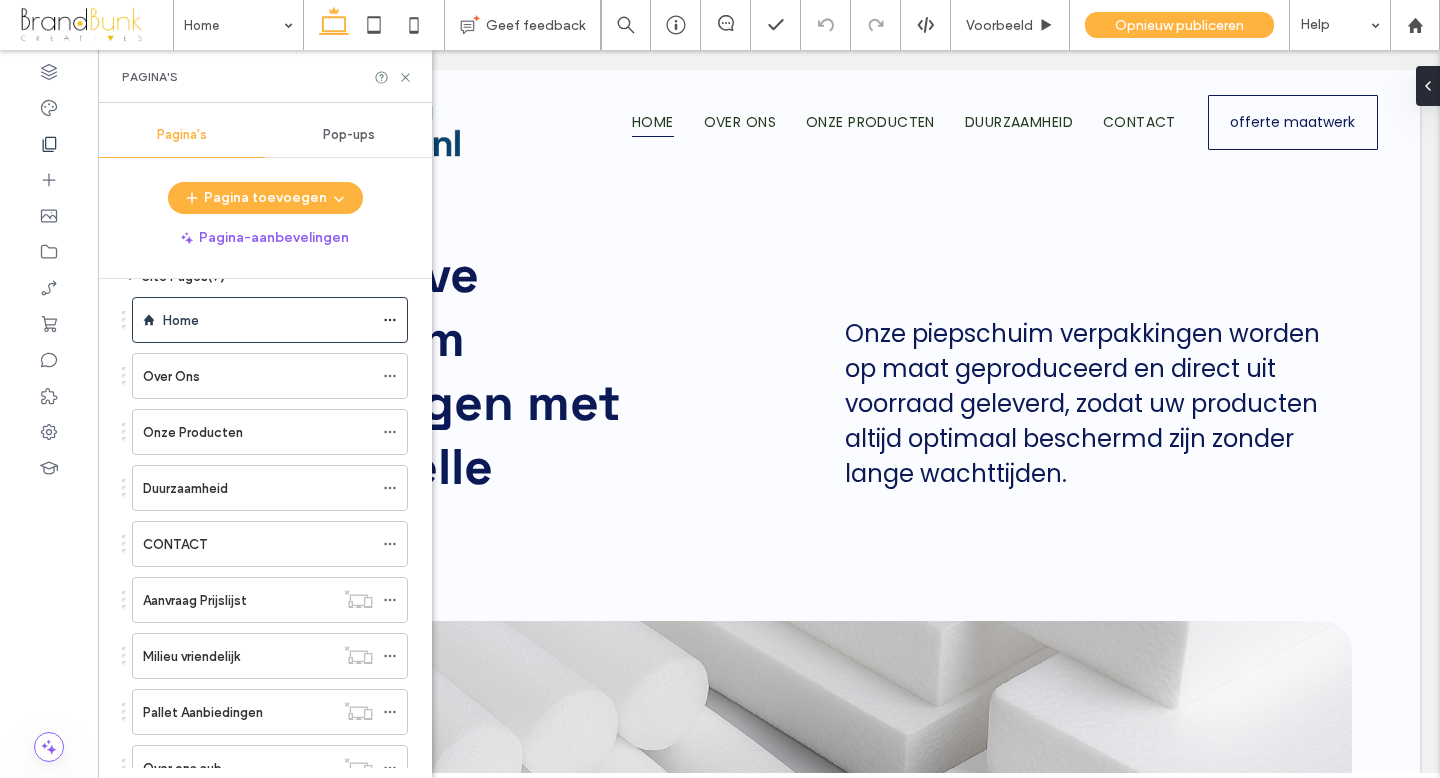 click on "Duurzaamheid" at bounding box center [185, 488] 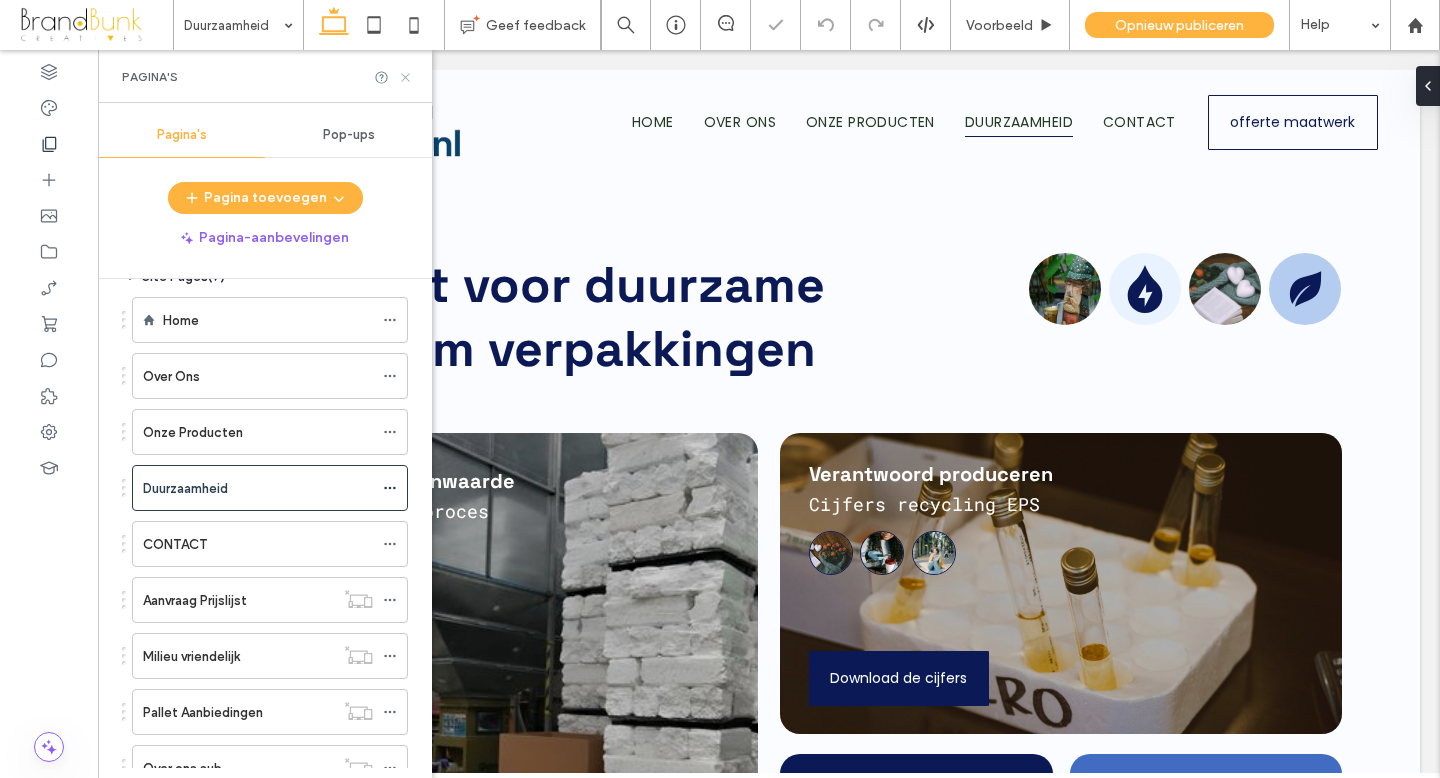scroll, scrollTop: 0, scrollLeft: 0, axis: both 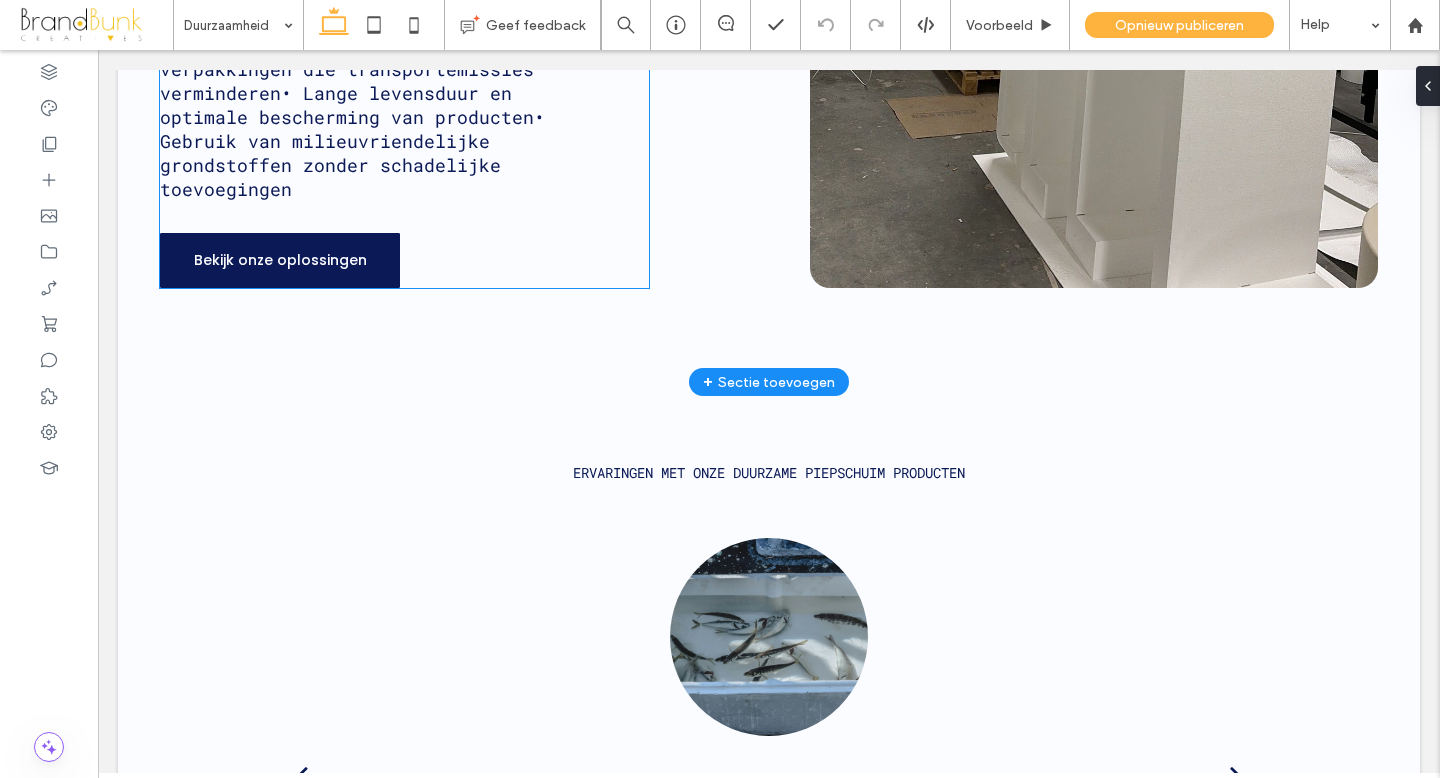 click on "Bekijk onze oplossingen" at bounding box center (280, 260) 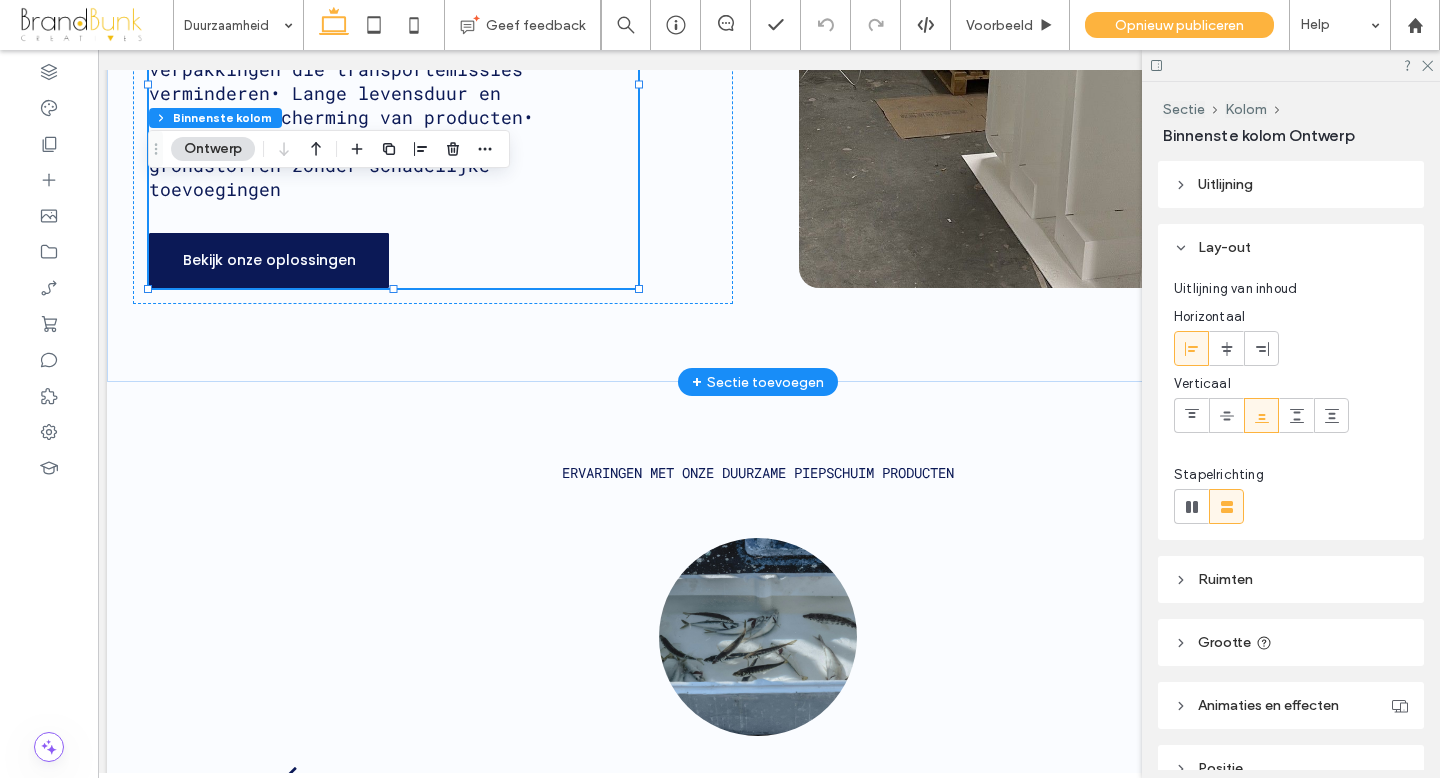 scroll, scrollTop: 0, scrollLeft: 12, axis: horizontal 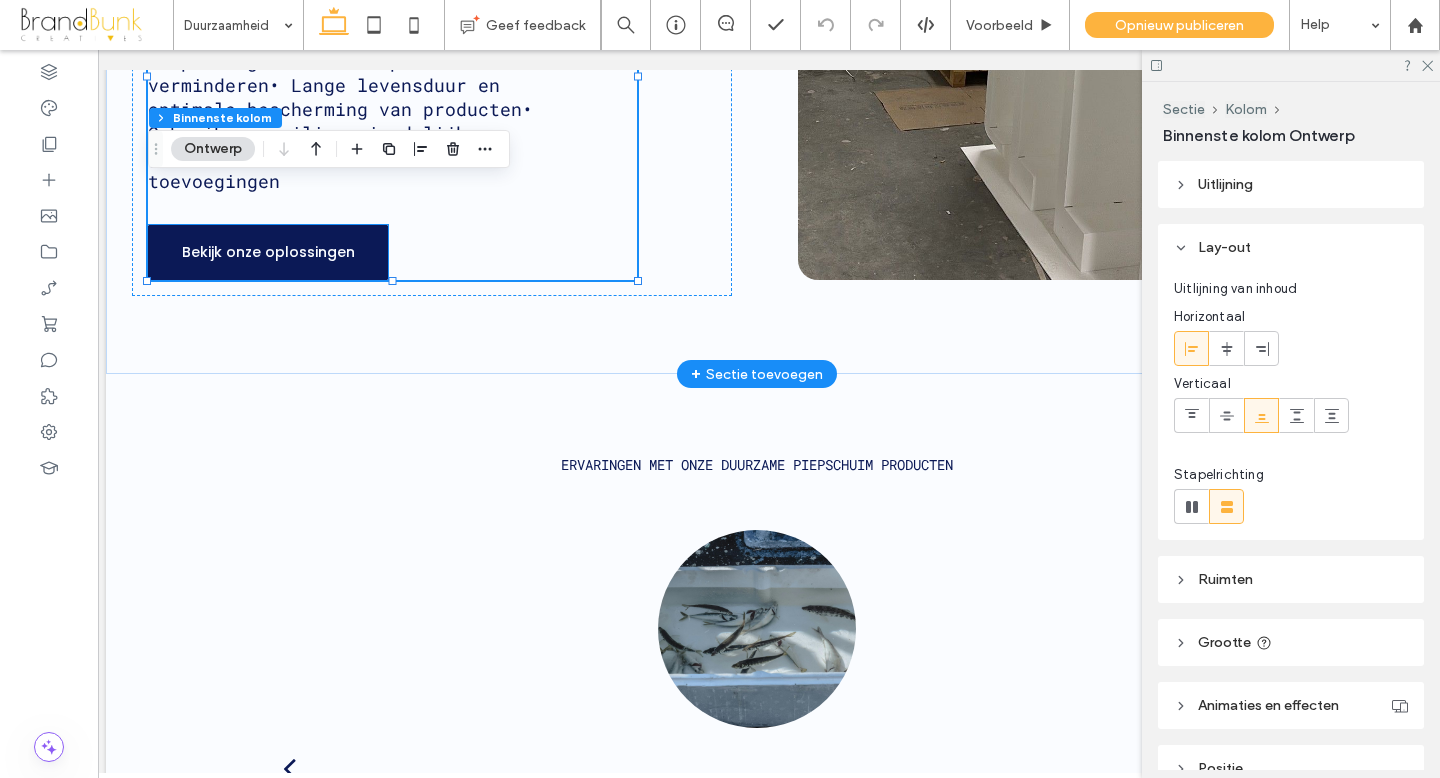 click on "Bekijk onze oplossingen" at bounding box center (268, 252) 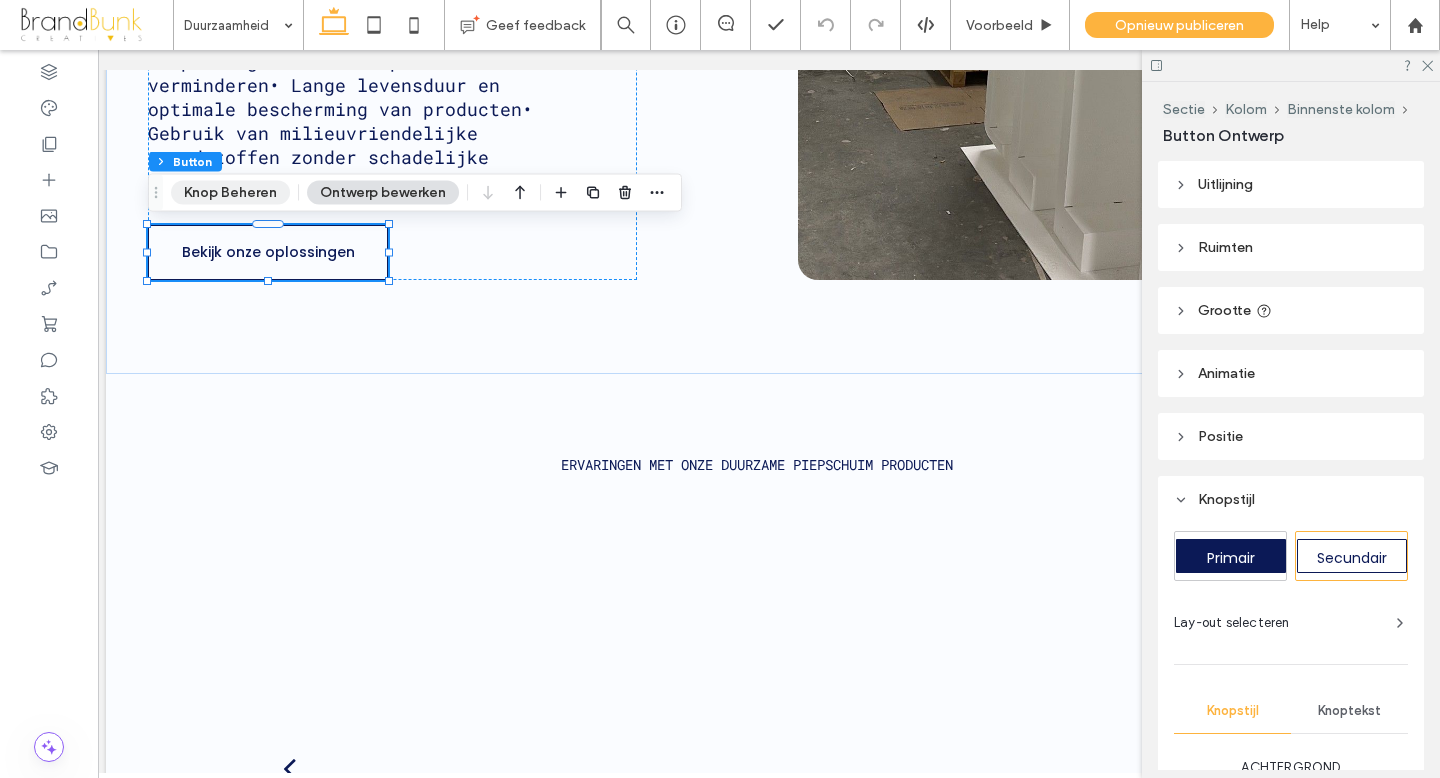 click on "Knop Beheren" at bounding box center [230, 193] 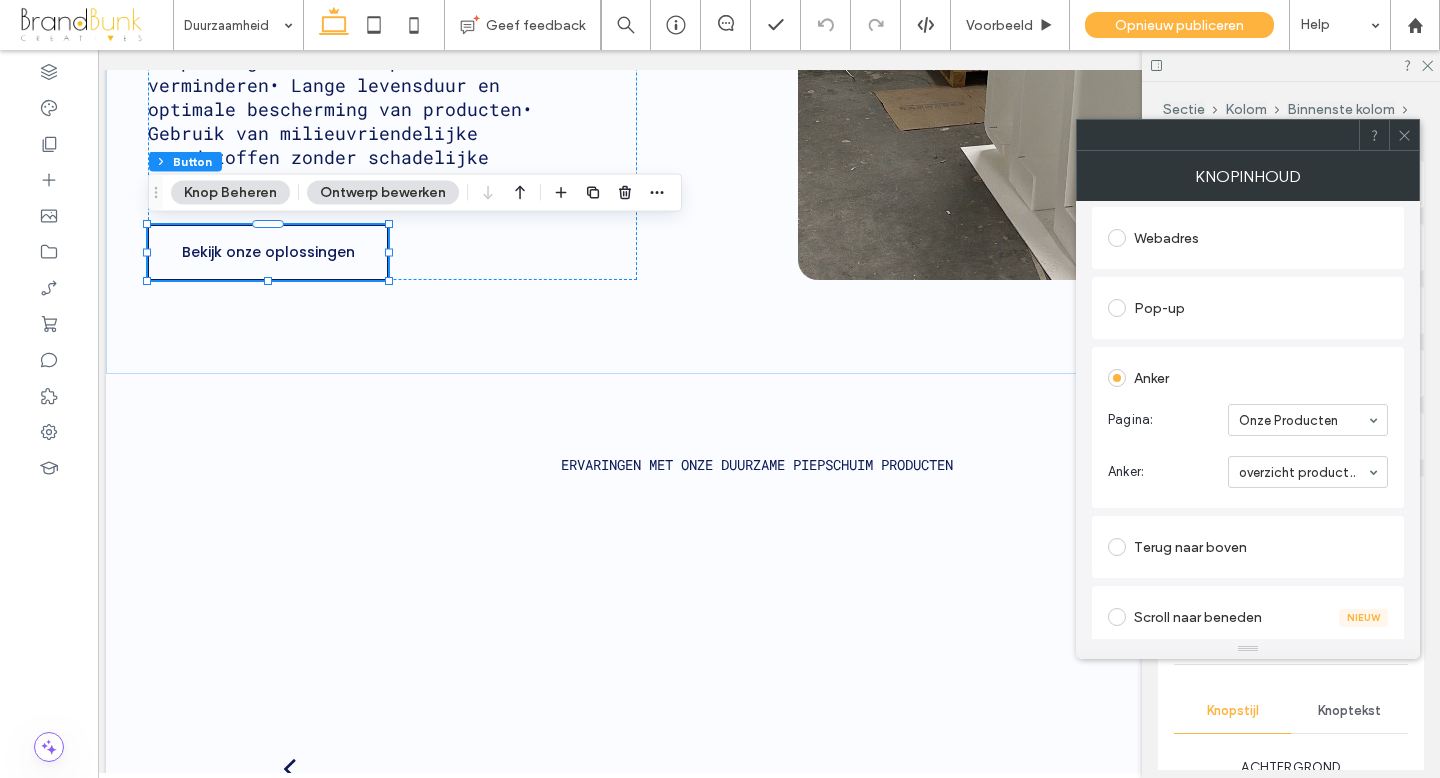 scroll, scrollTop: 272, scrollLeft: 0, axis: vertical 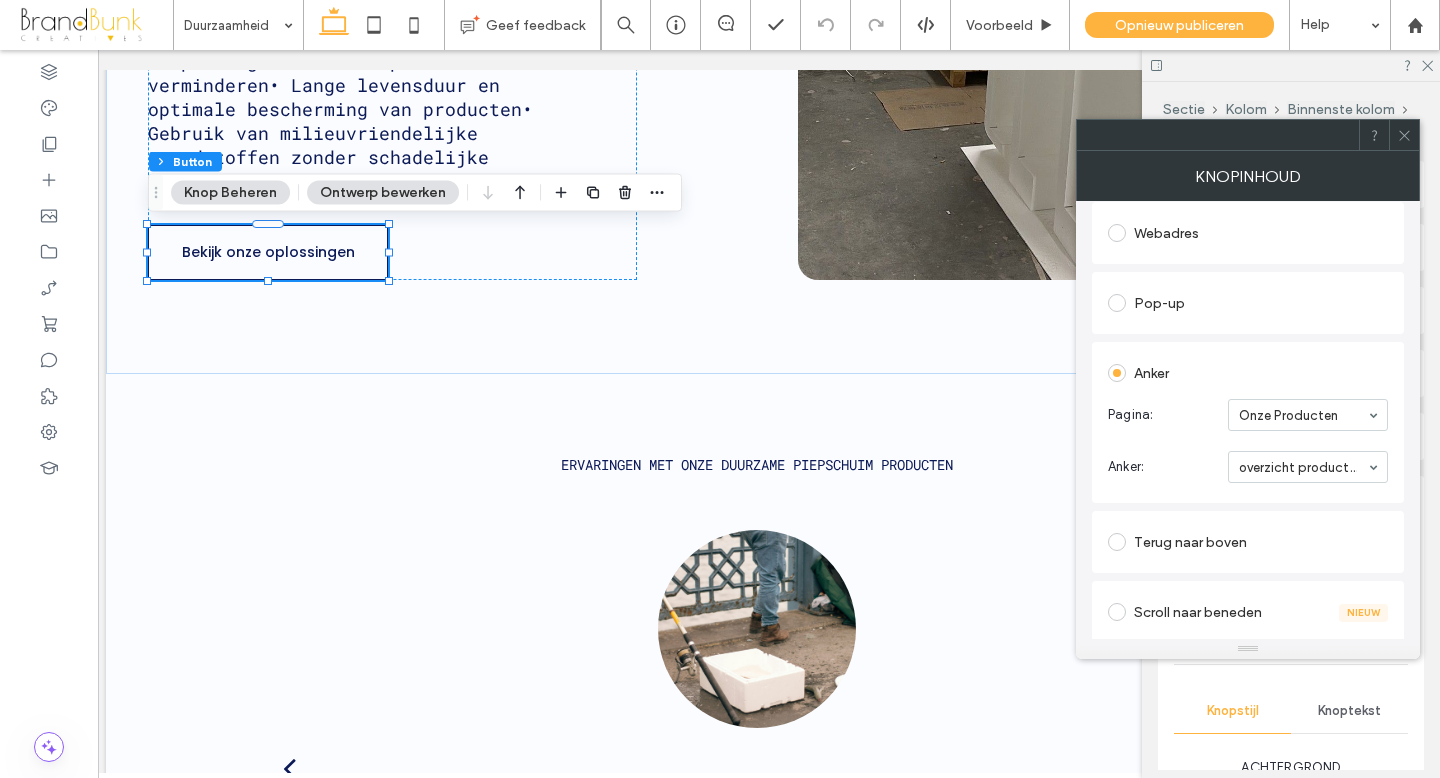click at bounding box center (1404, 135) 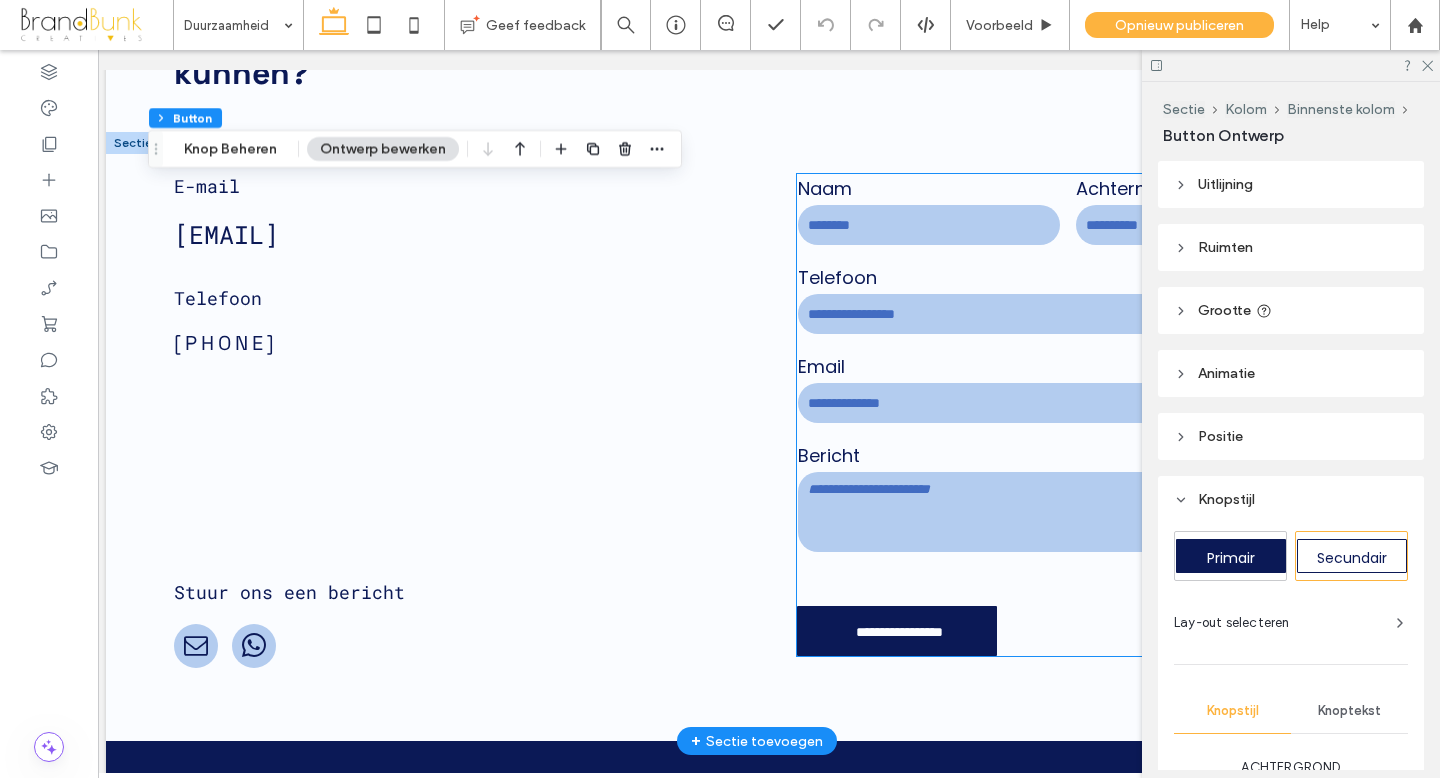 scroll, scrollTop: 7194, scrollLeft: 0, axis: vertical 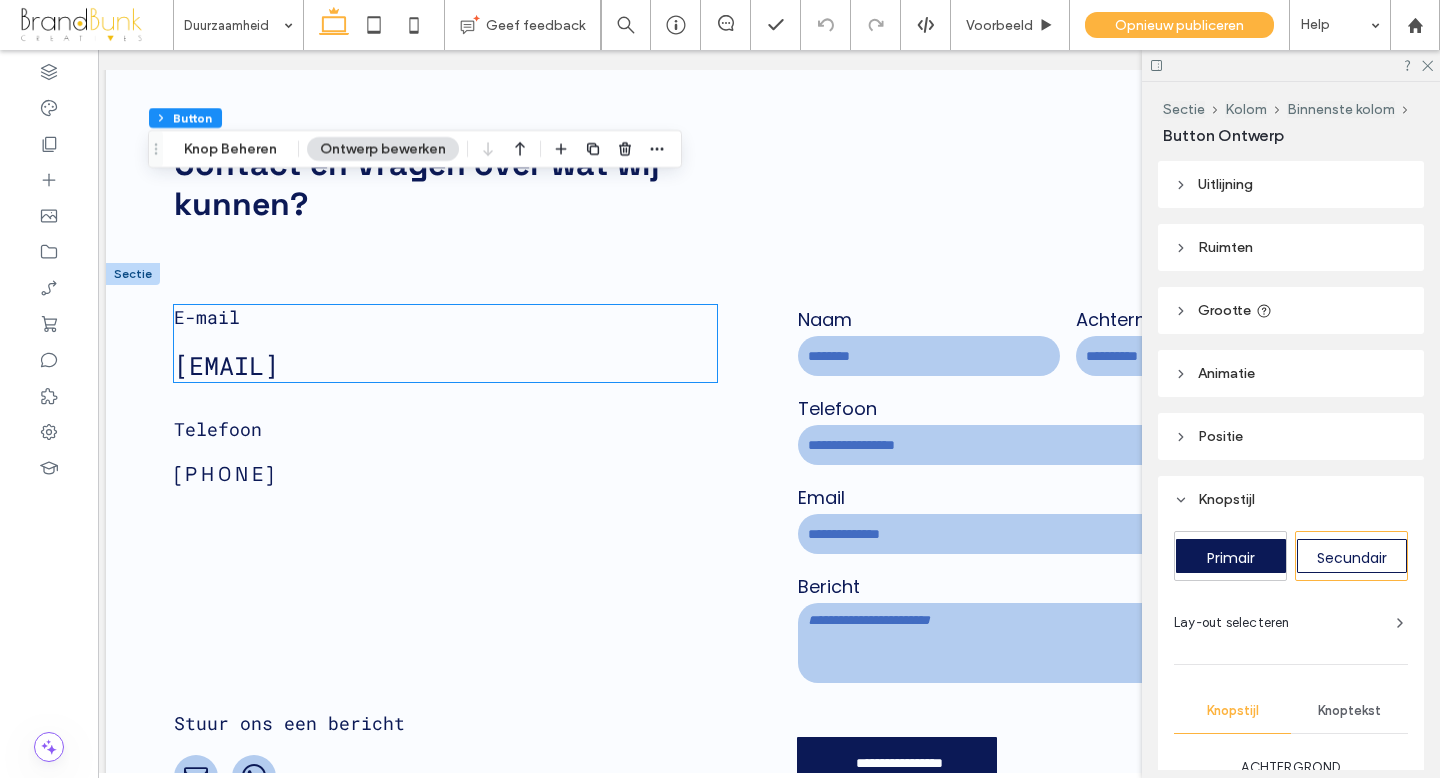 click on "info@example.com" at bounding box center [445, 365] 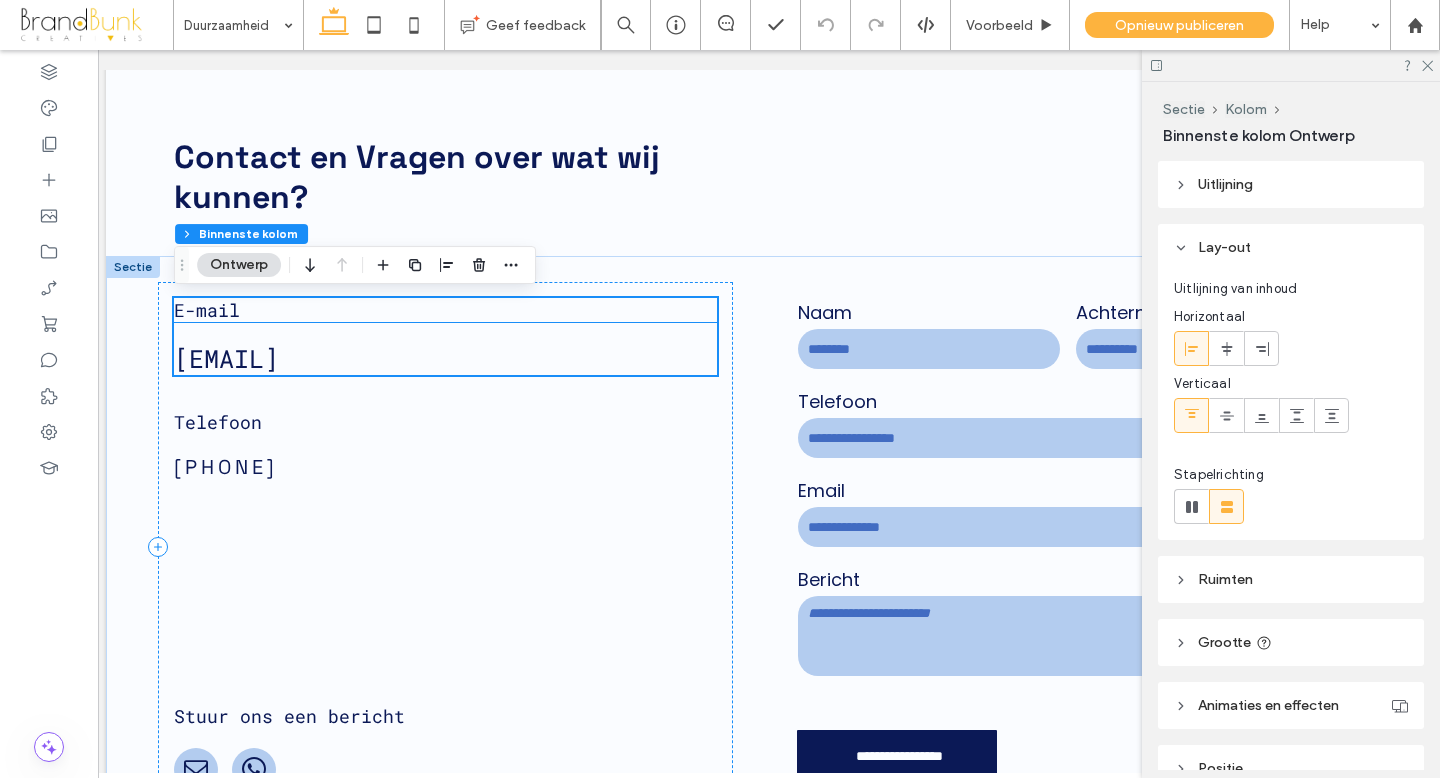 scroll, scrollTop: 7056, scrollLeft: 0, axis: vertical 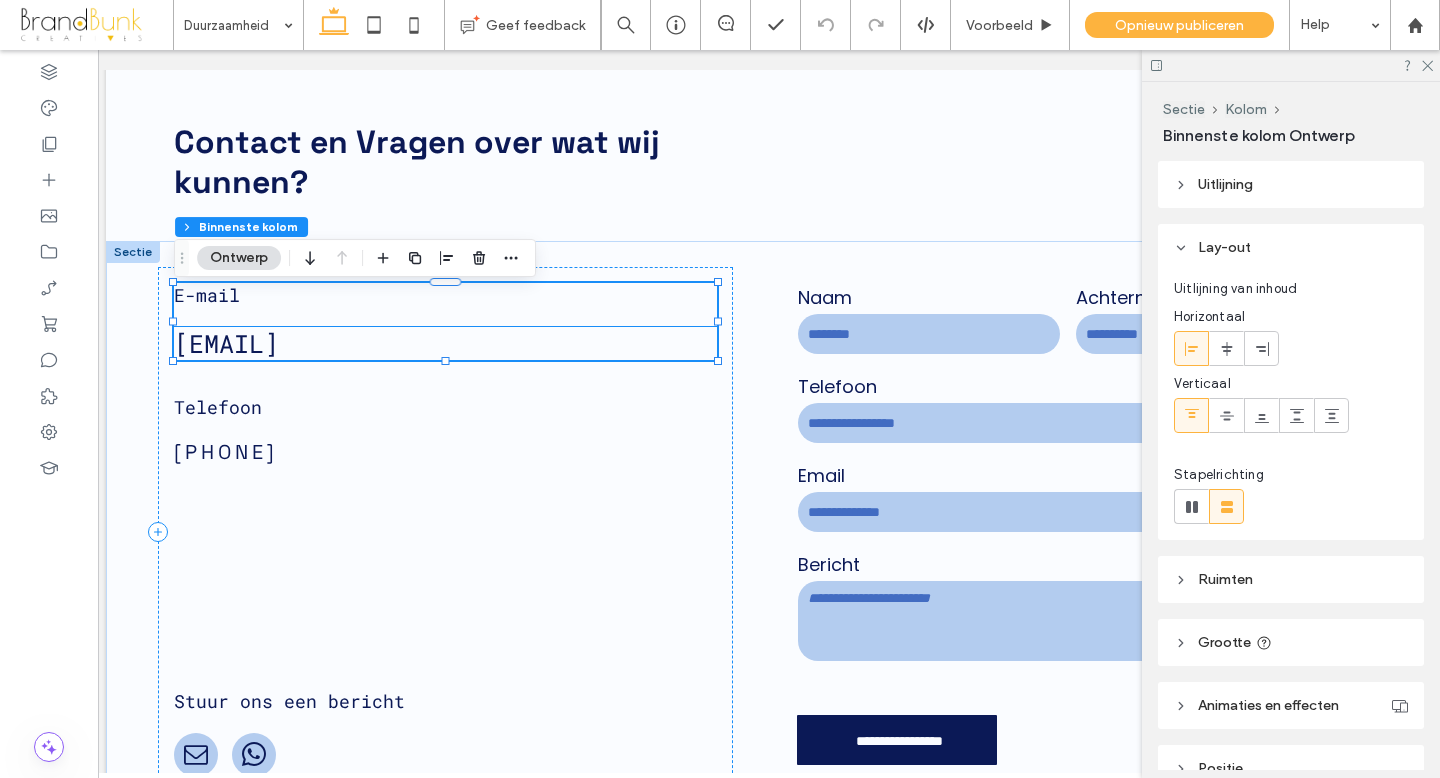 click on "info@example.com" at bounding box center [226, 343] 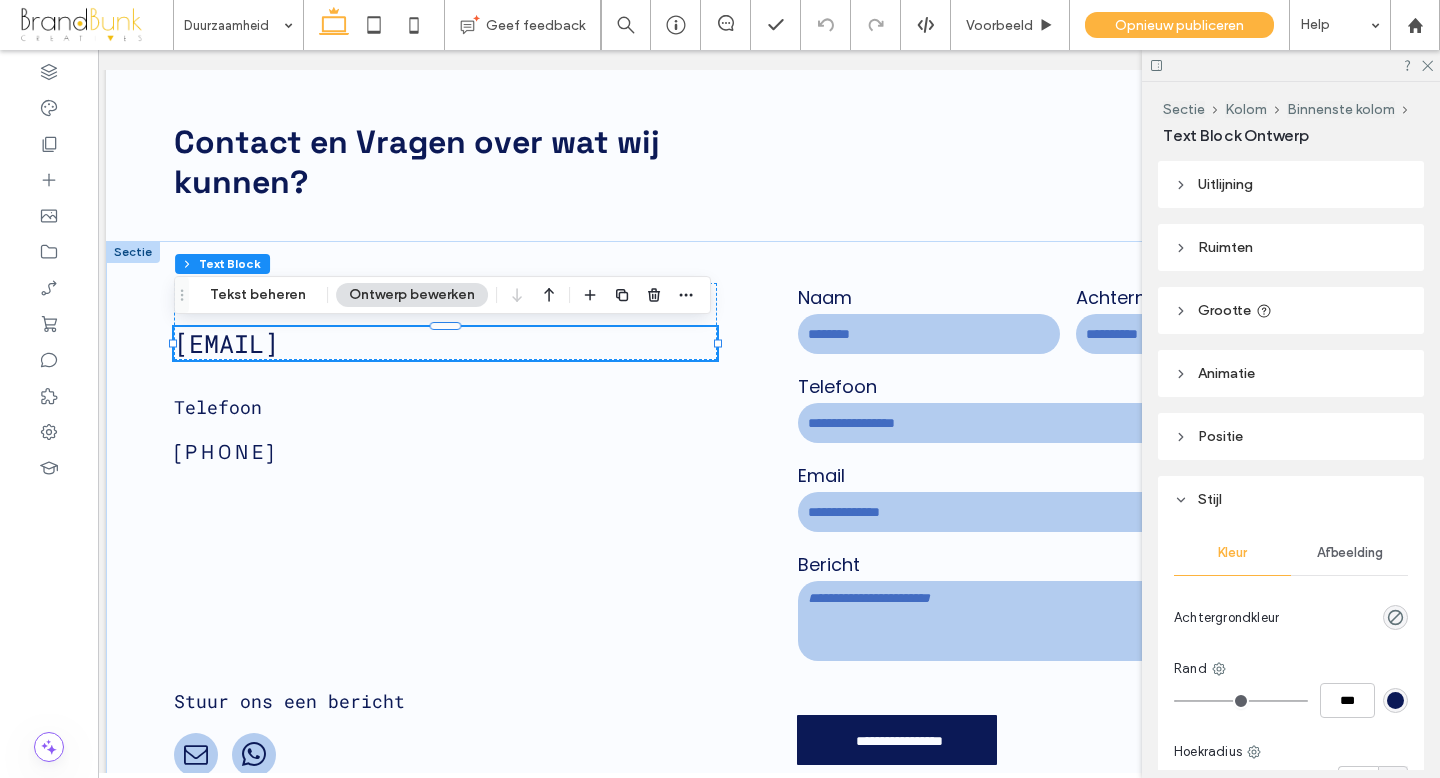 scroll, scrollTop: 7069, scrollLeft: 0, axis: vertical 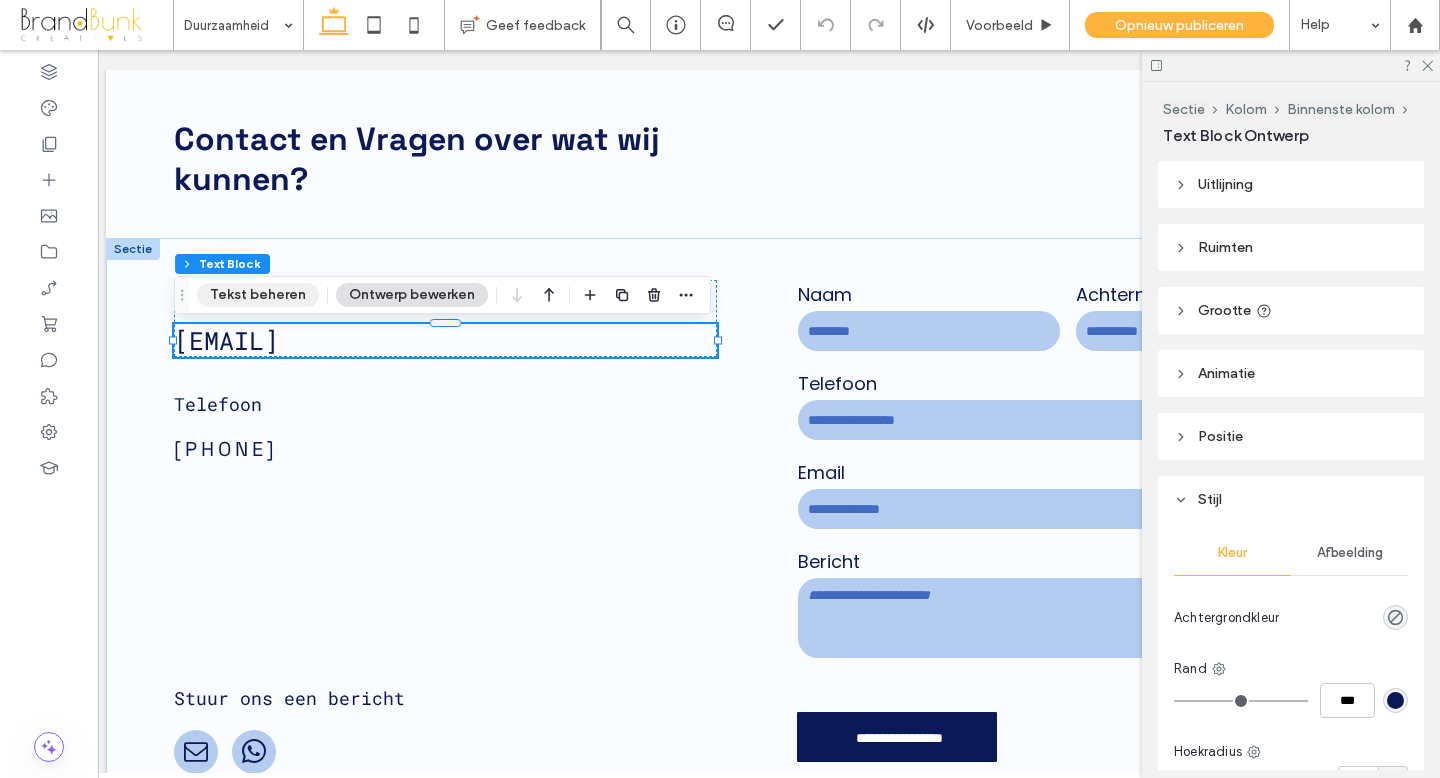 click on "Tekst beheren" at bounding box center [258, 295] 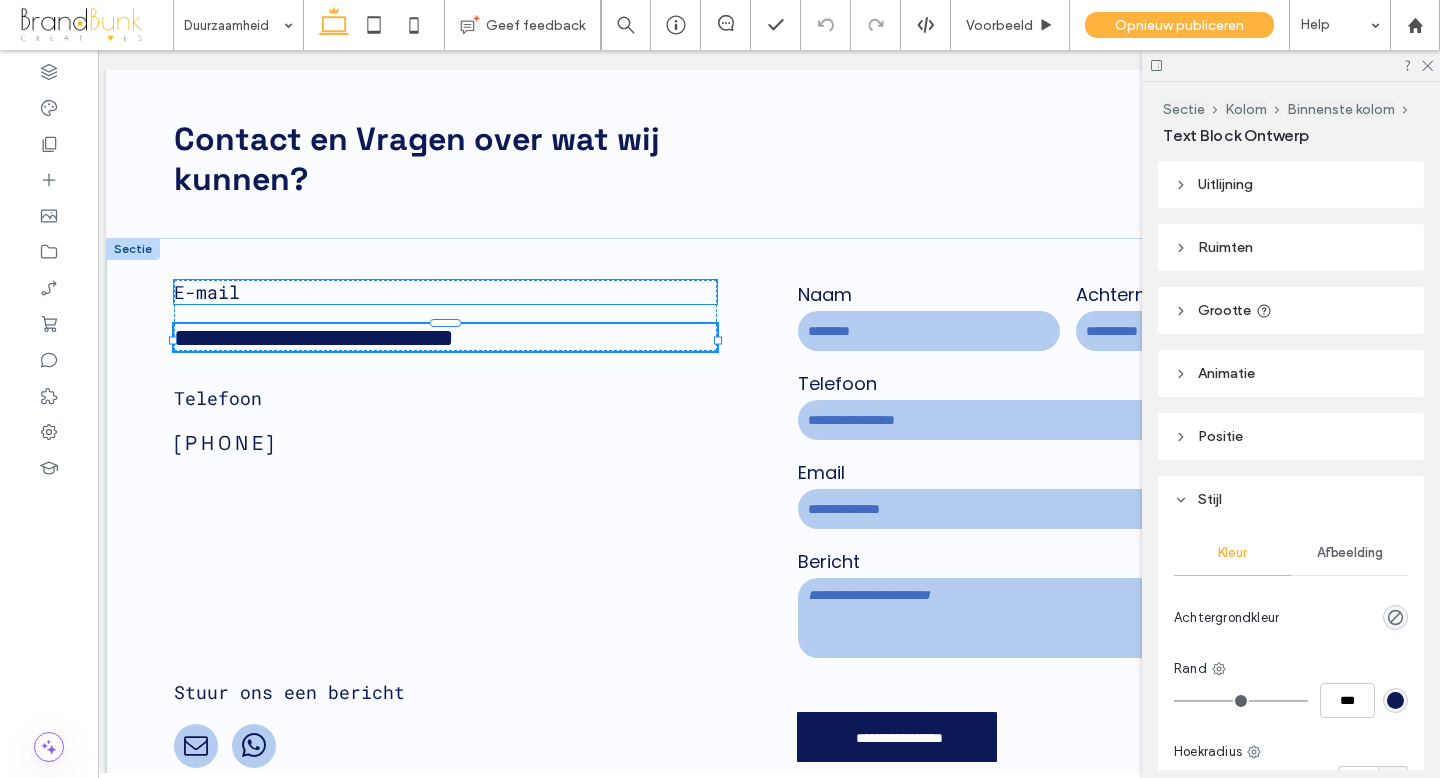 type on "**********" 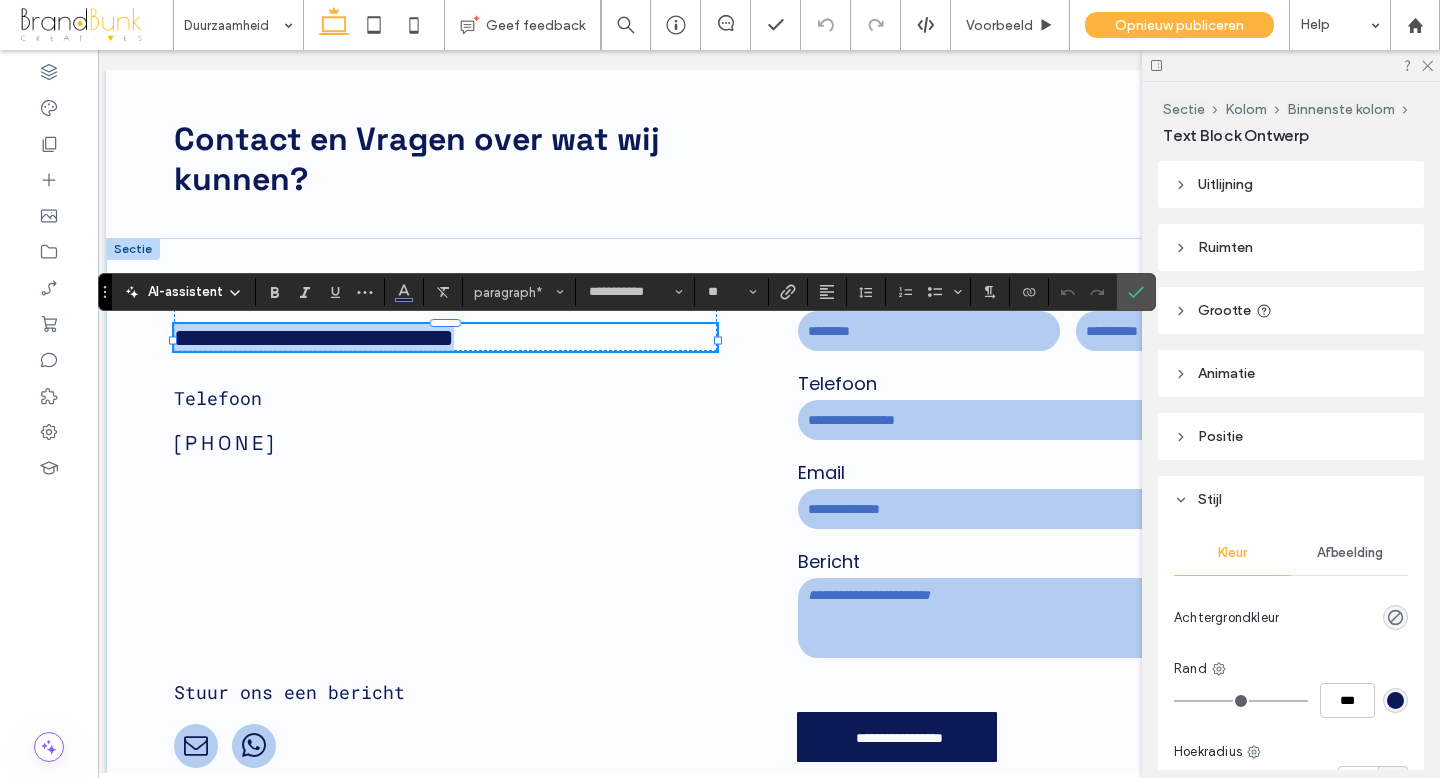 scroll, scrollTop: 0, scrollLeft: 0, axis: both 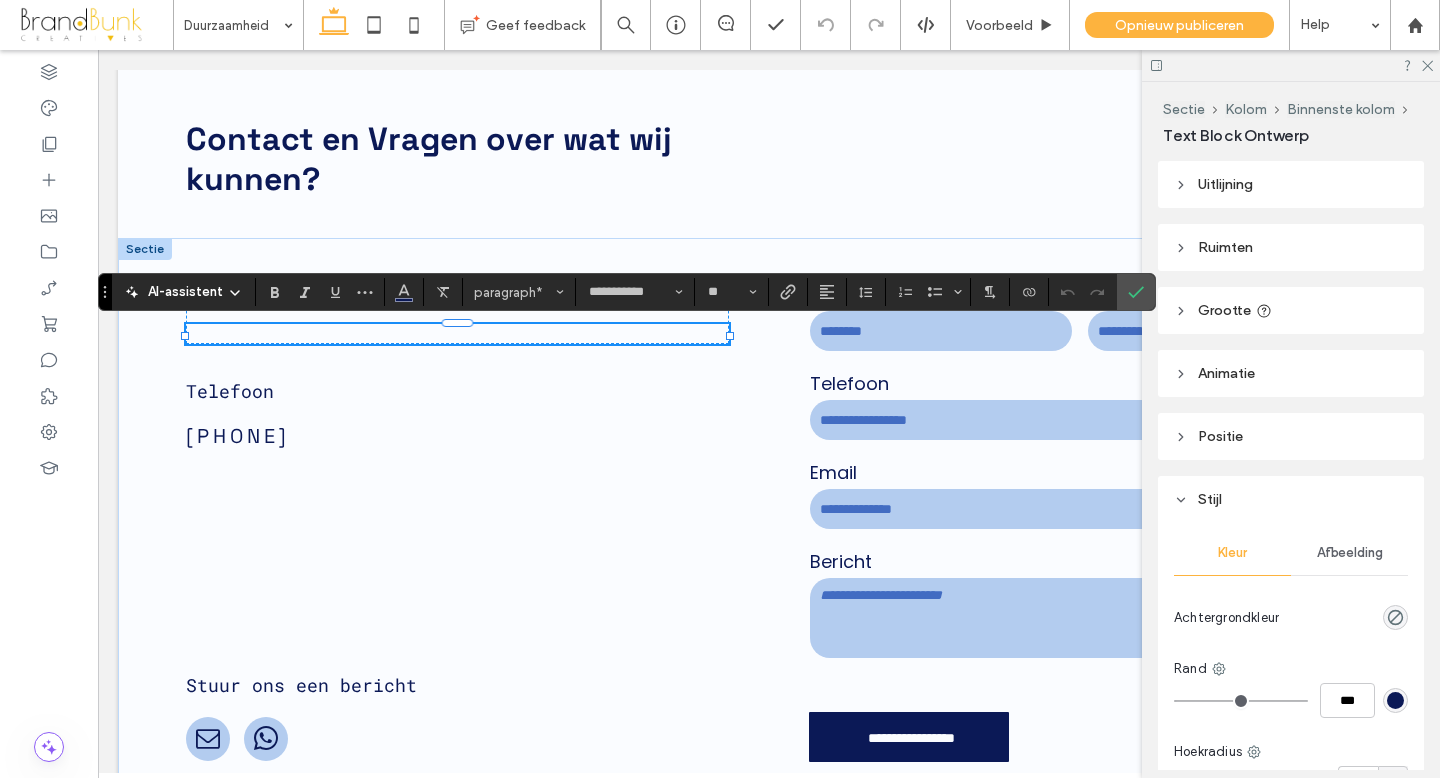 type on "**" 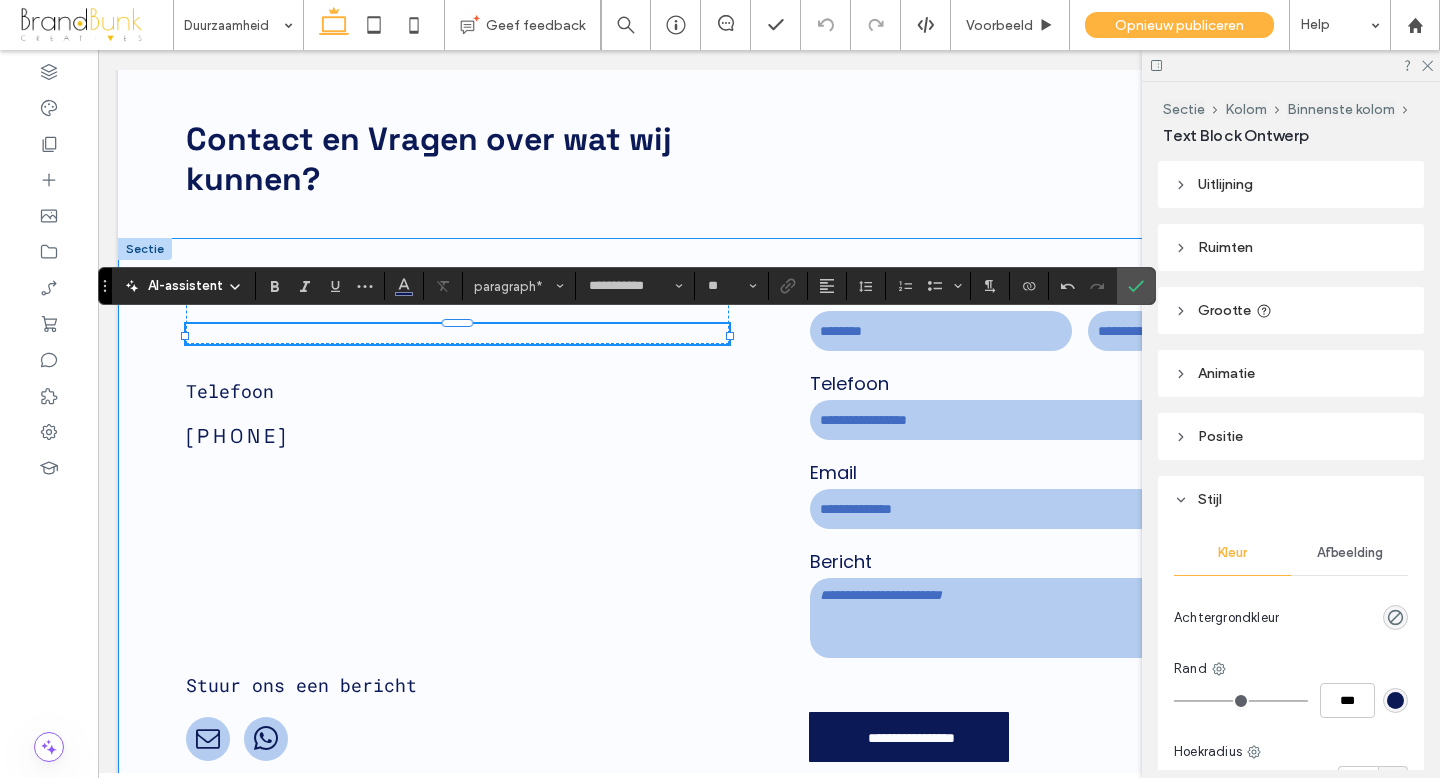 scroll, scrollTop: 7077, scrollLeft: 0, axis: vertical 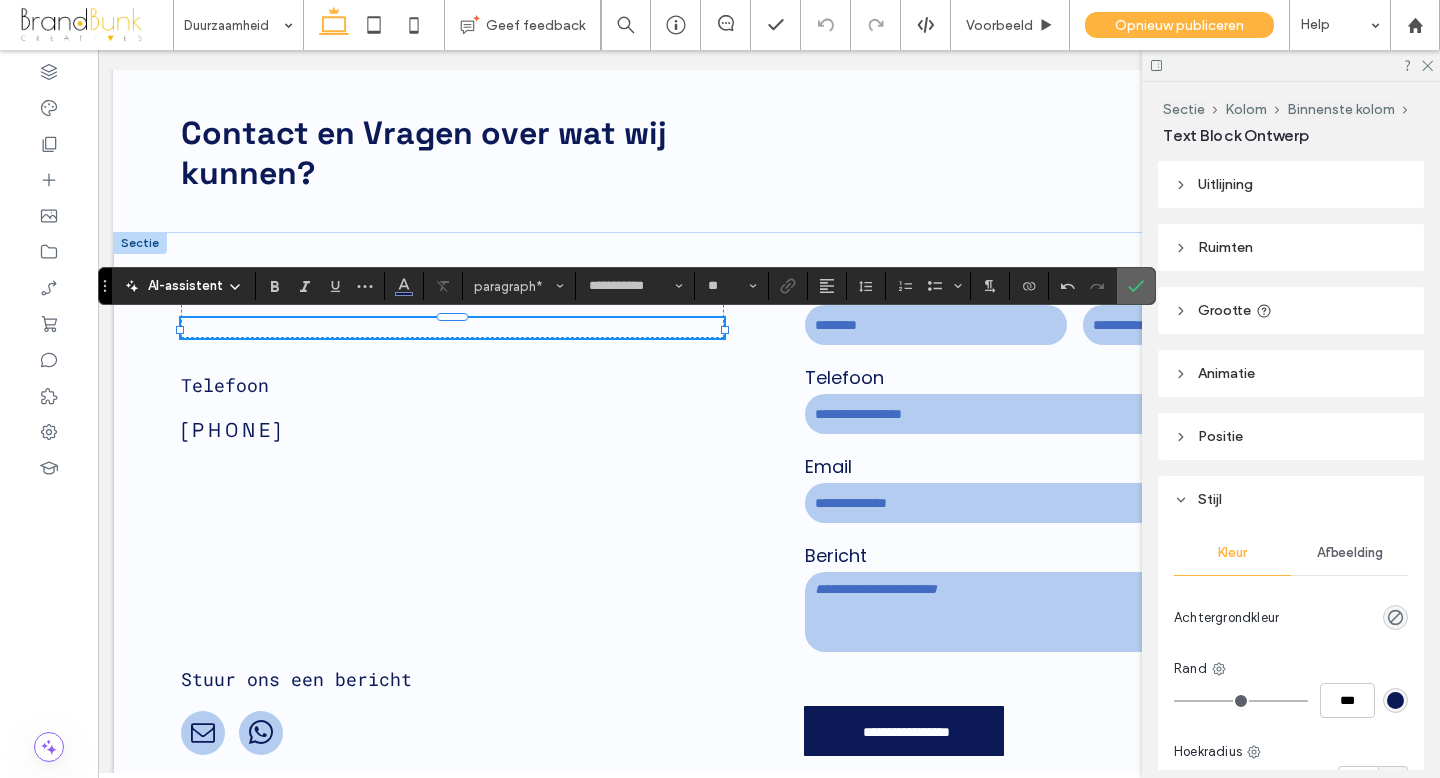 drag, startPoint x: 1132, startPoint y: 296, endPoint x: 1038, endPoint y: 246, distance: 106.47065 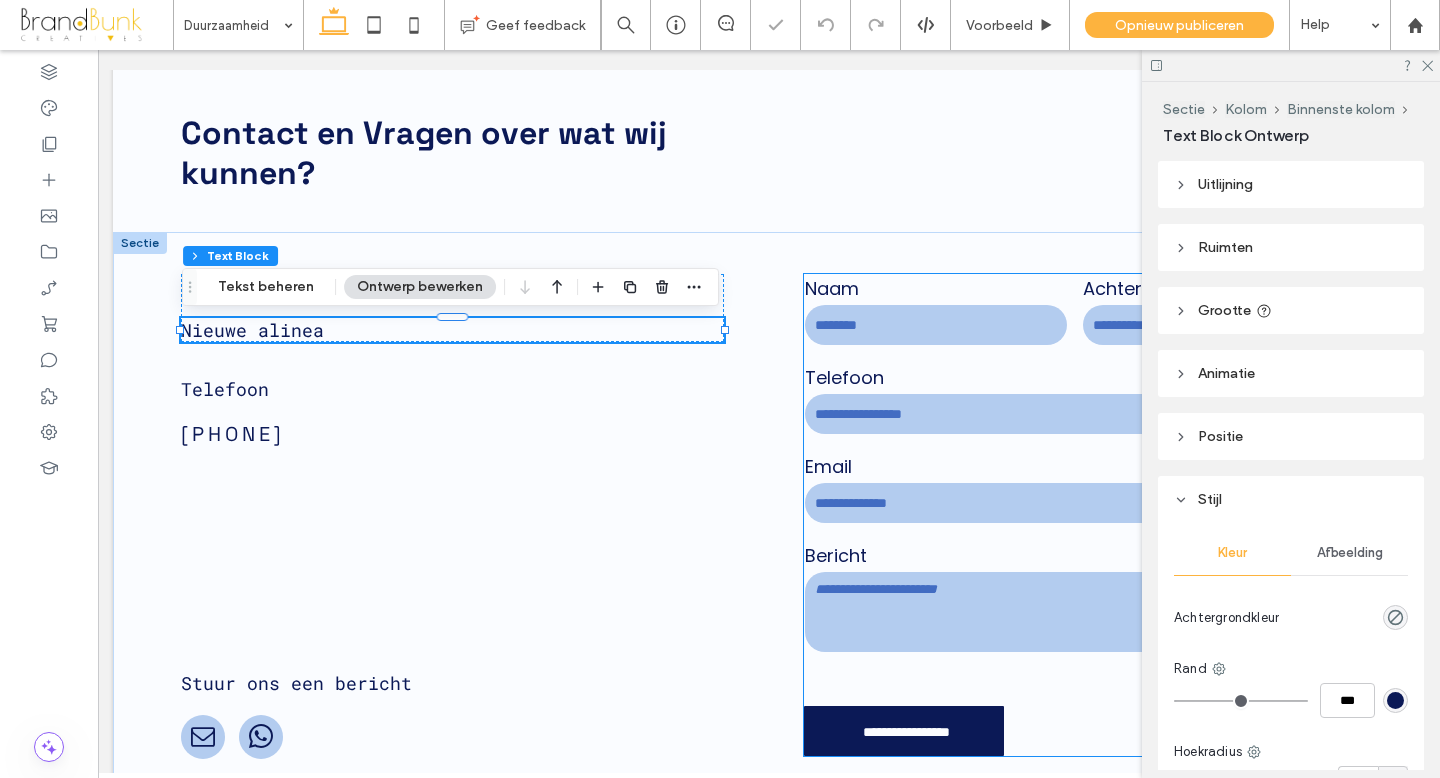 scroll, scrollTop: 0, scrollLeft: 2, axis: horizontal 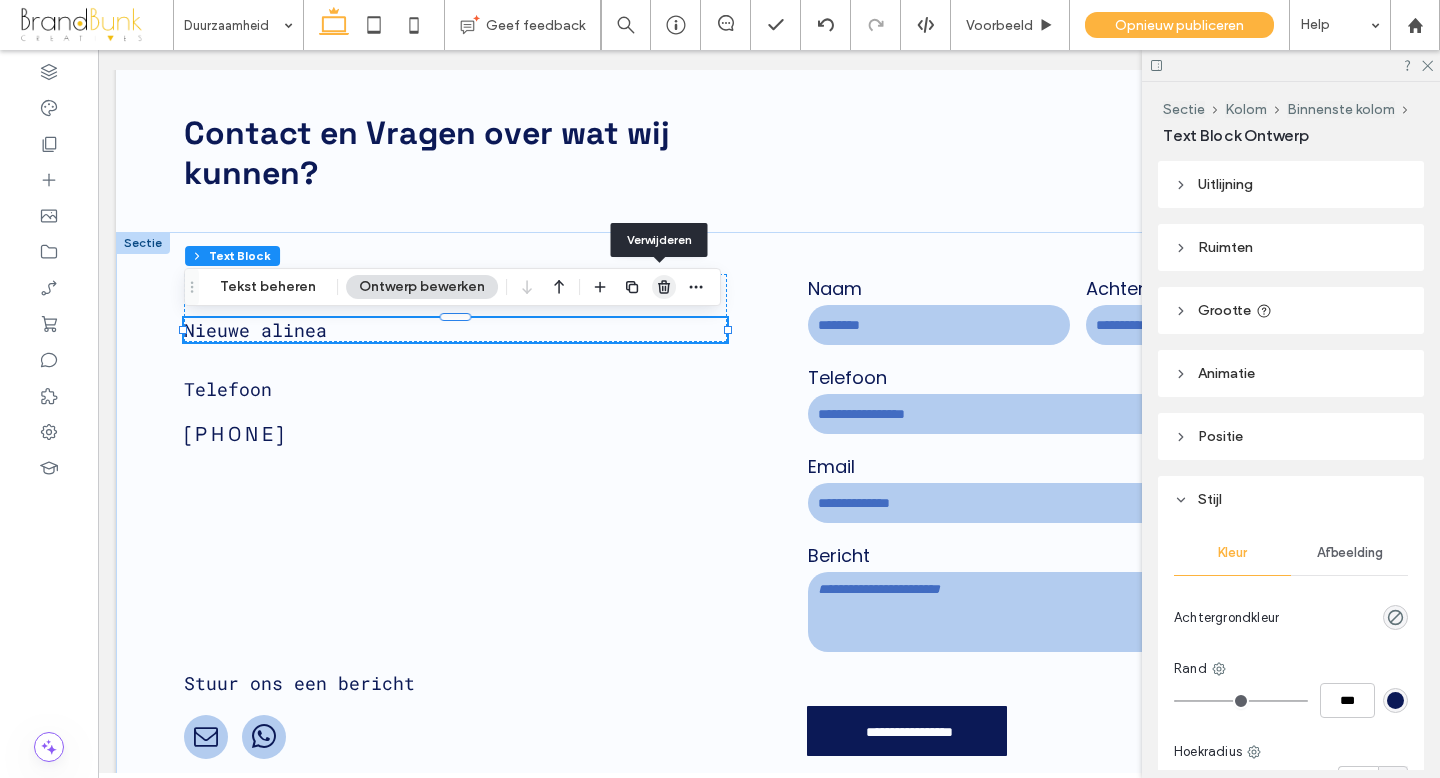 click 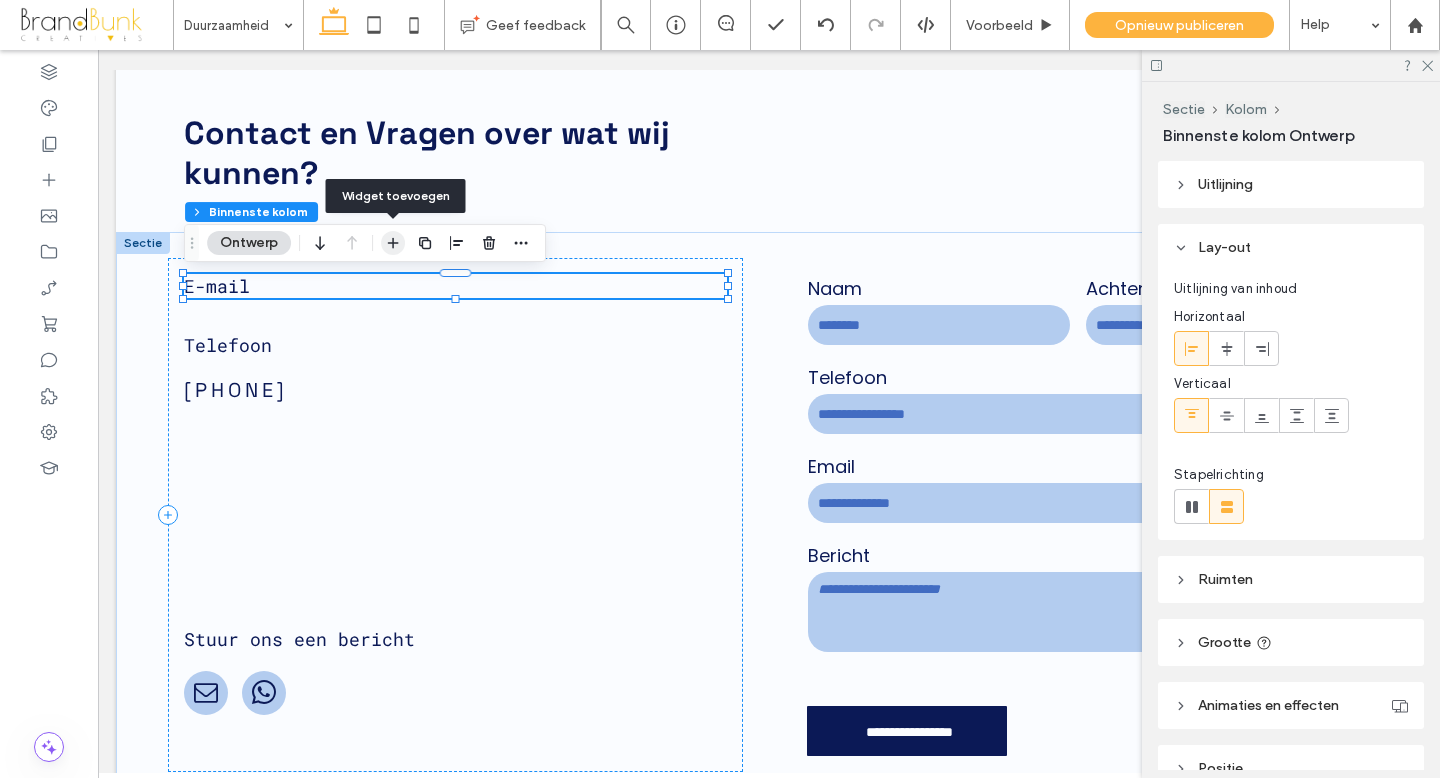 click 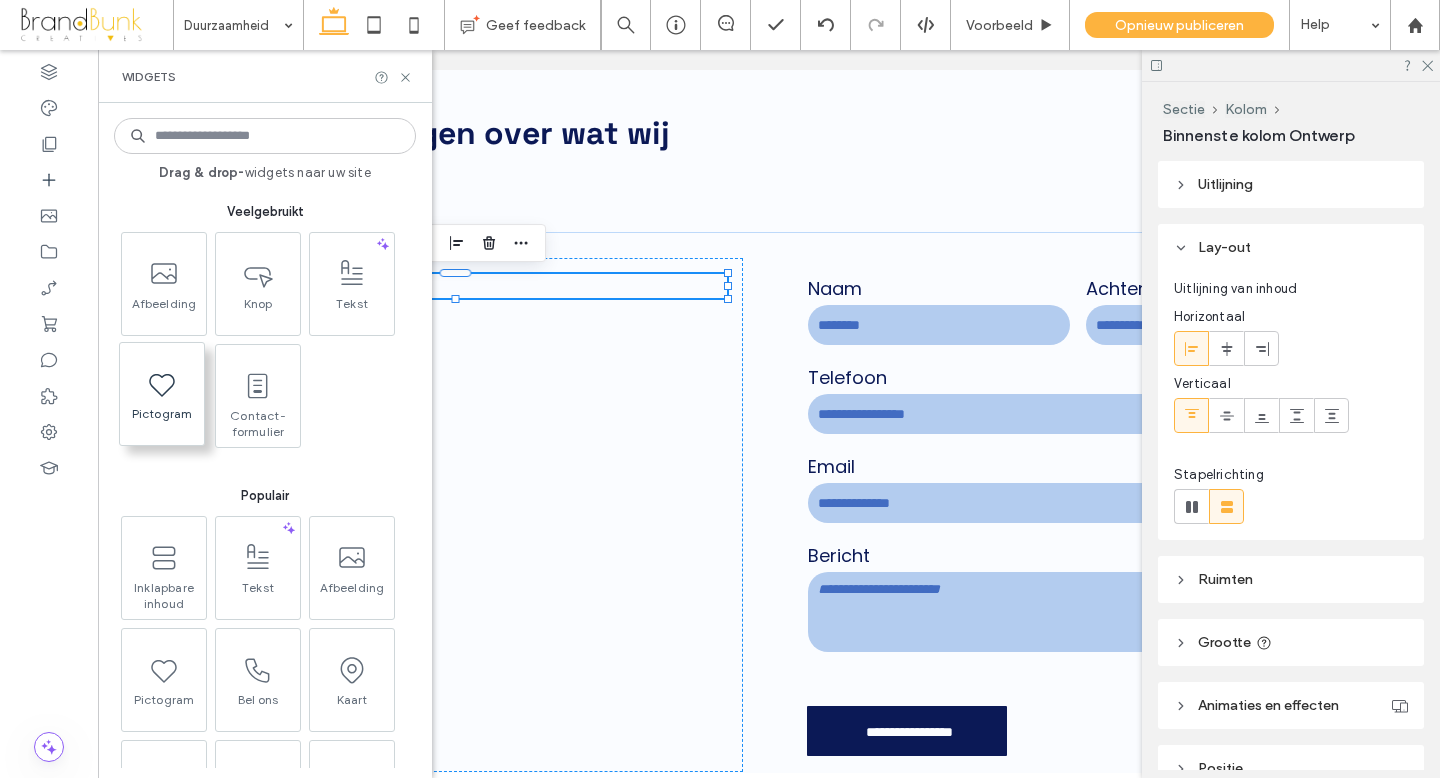 click 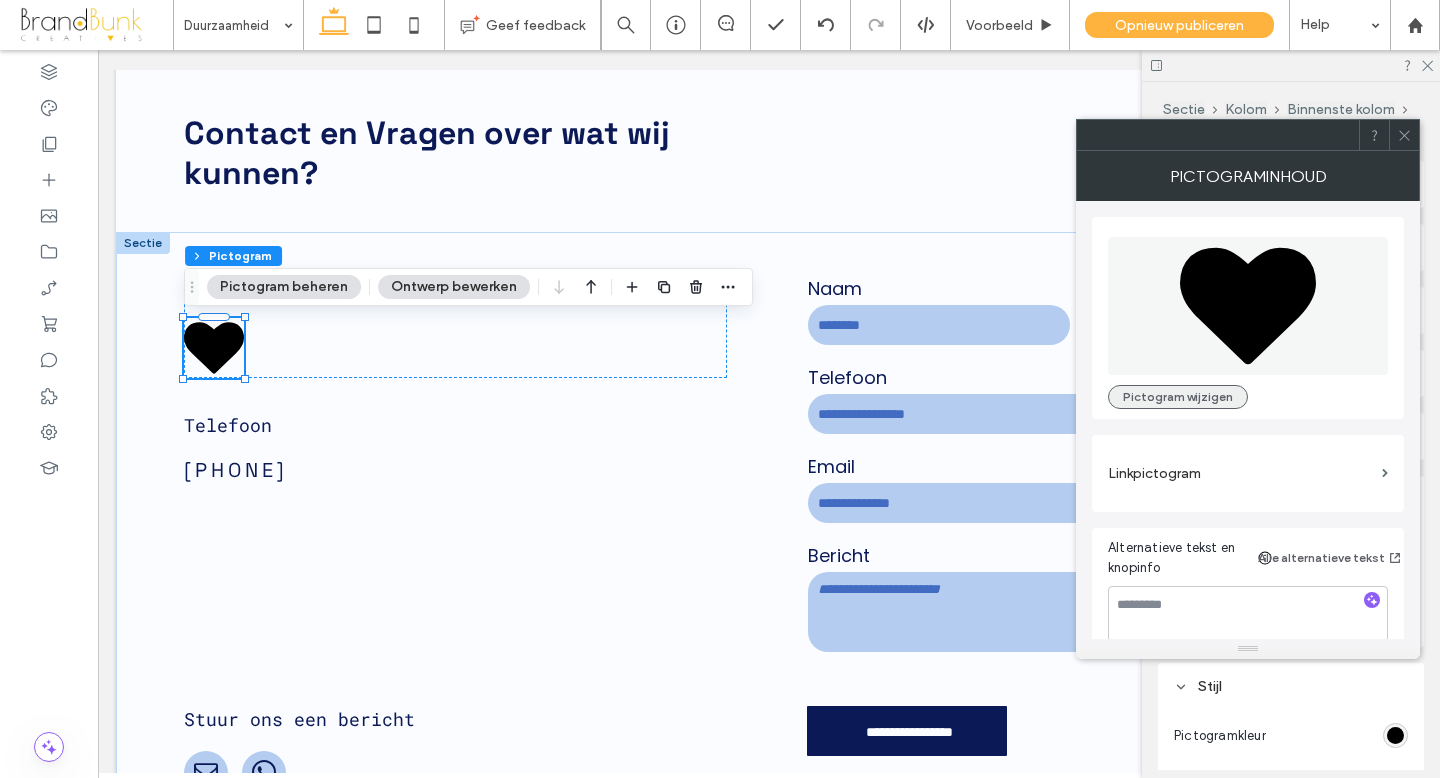 click on "Pictogram wijzigen" at bounding box center [1178, 397] 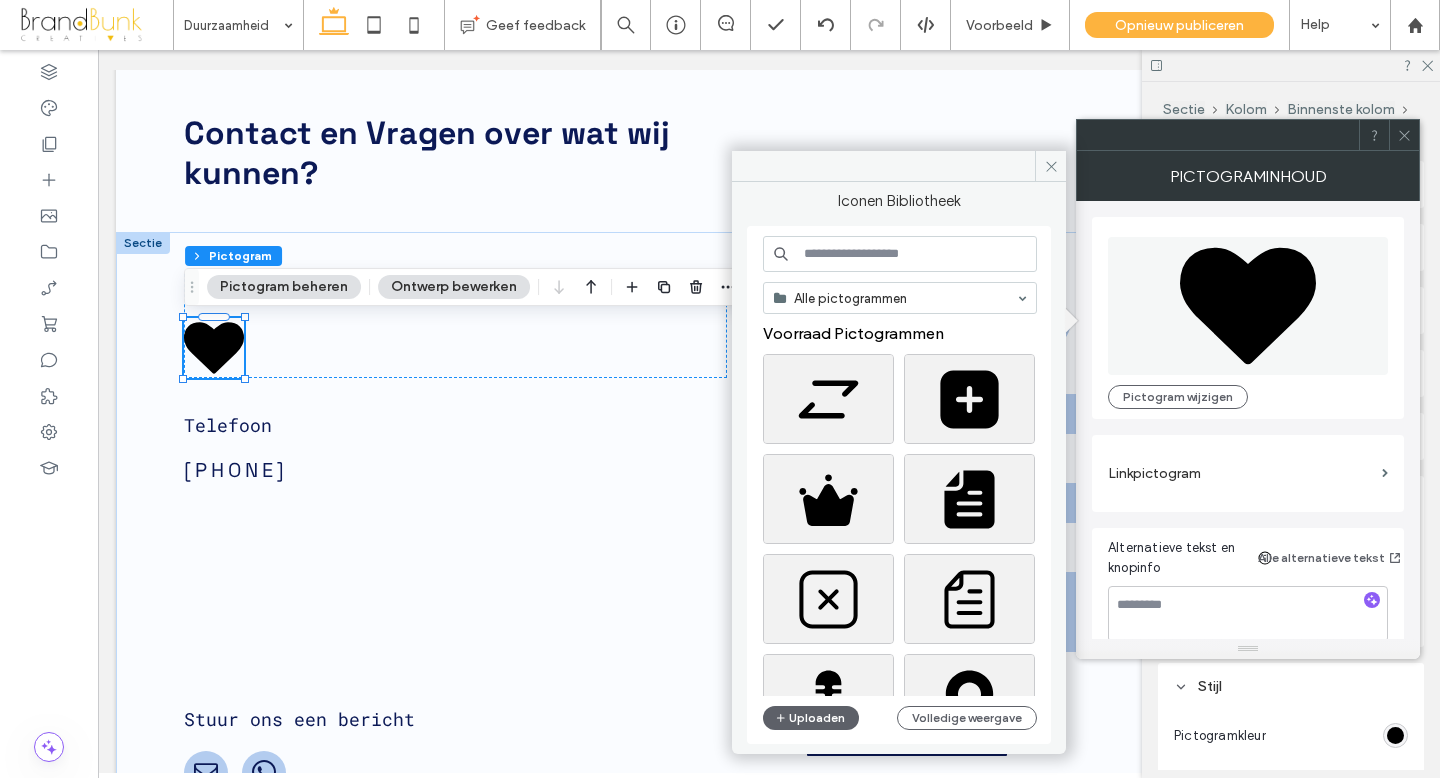 click at bounding box center [900, 254] 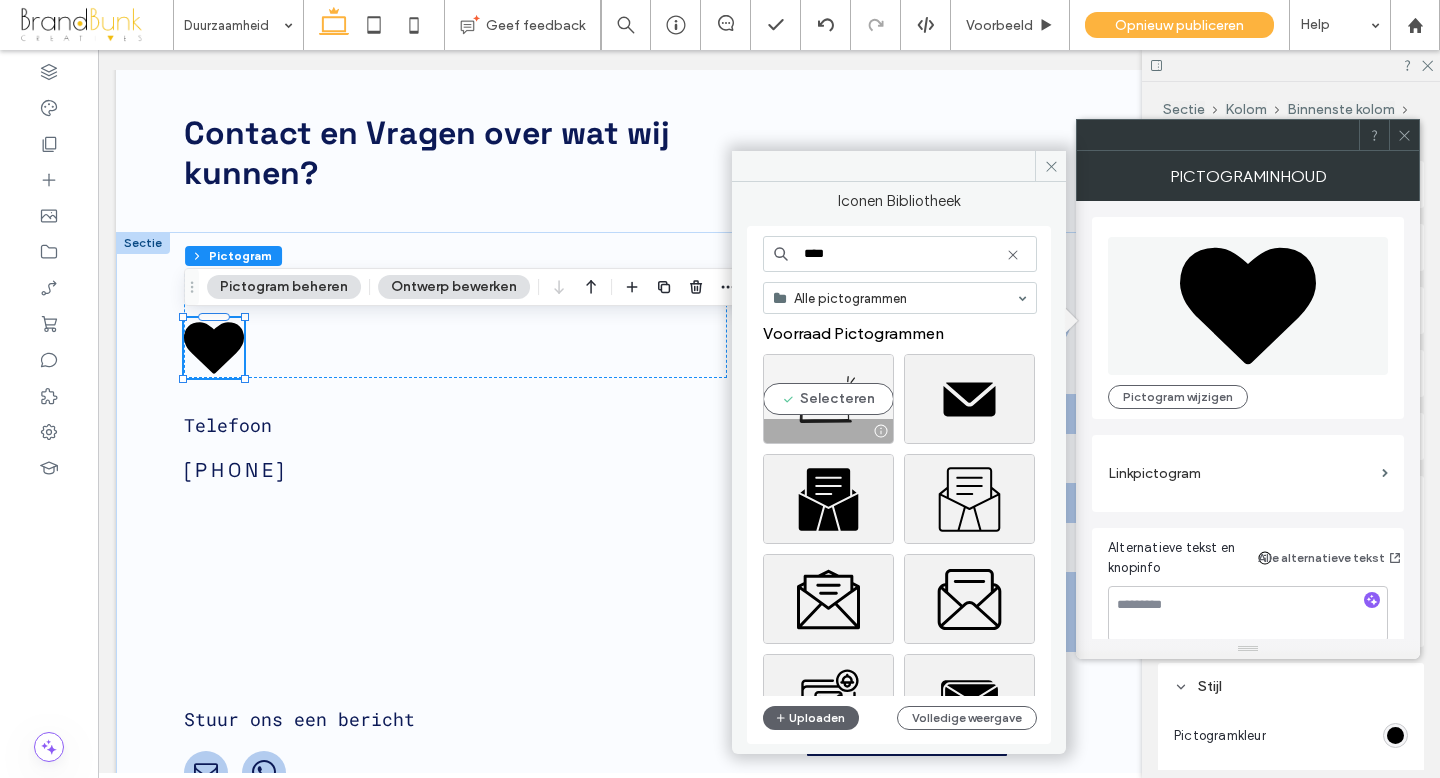 type on "****" 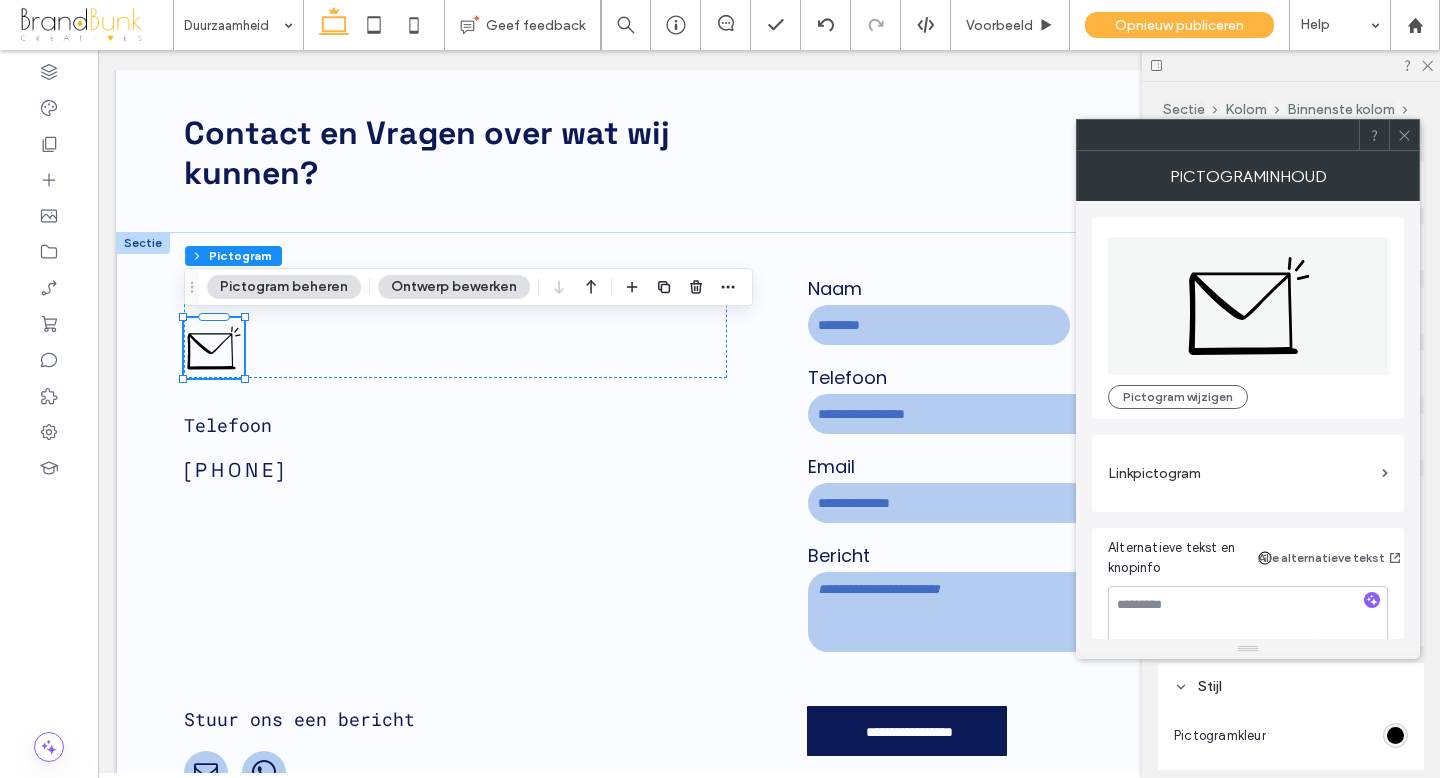 scroll, scrollTop: 21, scrollLeft: 0, axis: vertical 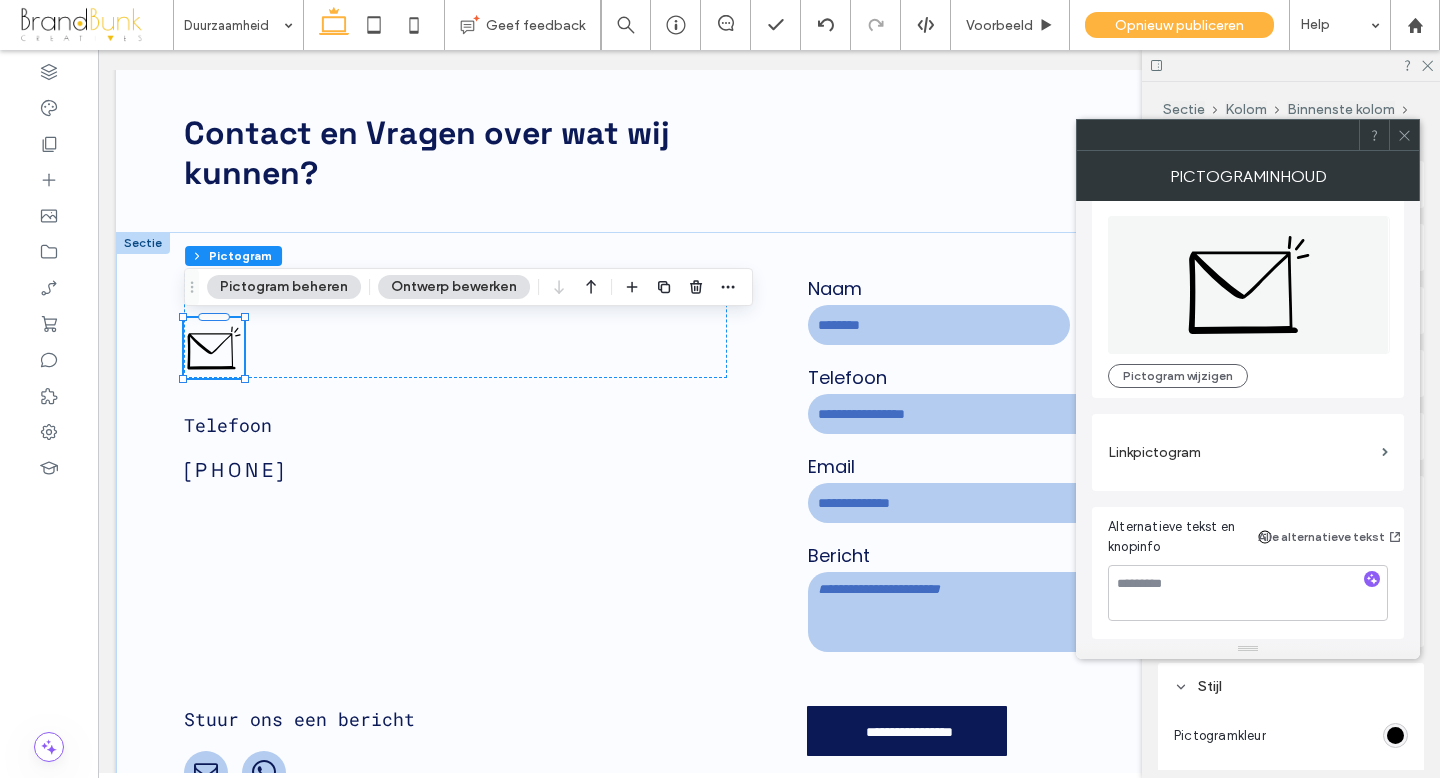 click on "Linkpictogram" at bounding box center [1241, 452] 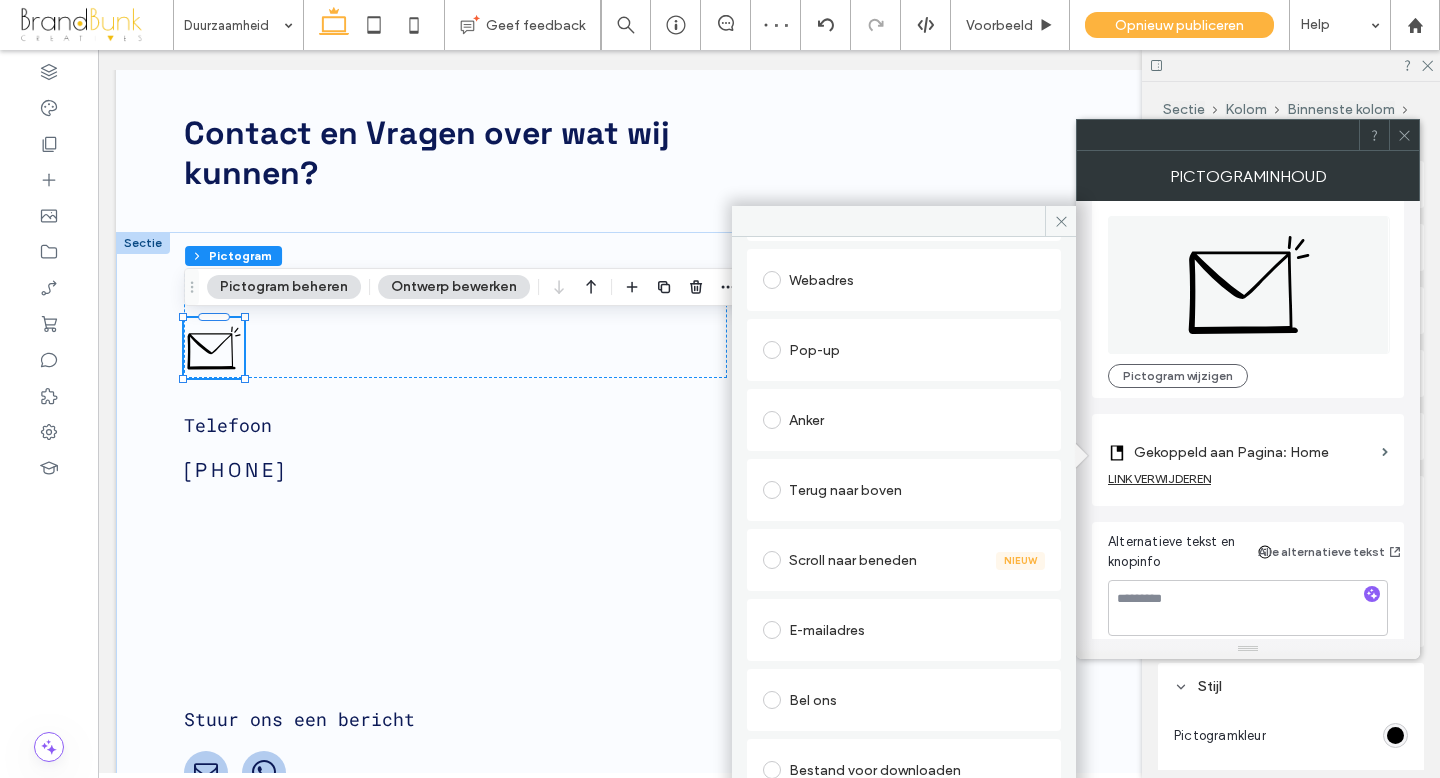 scroll, scrollTop: 269, scrollLeft: 0, axis: vertical 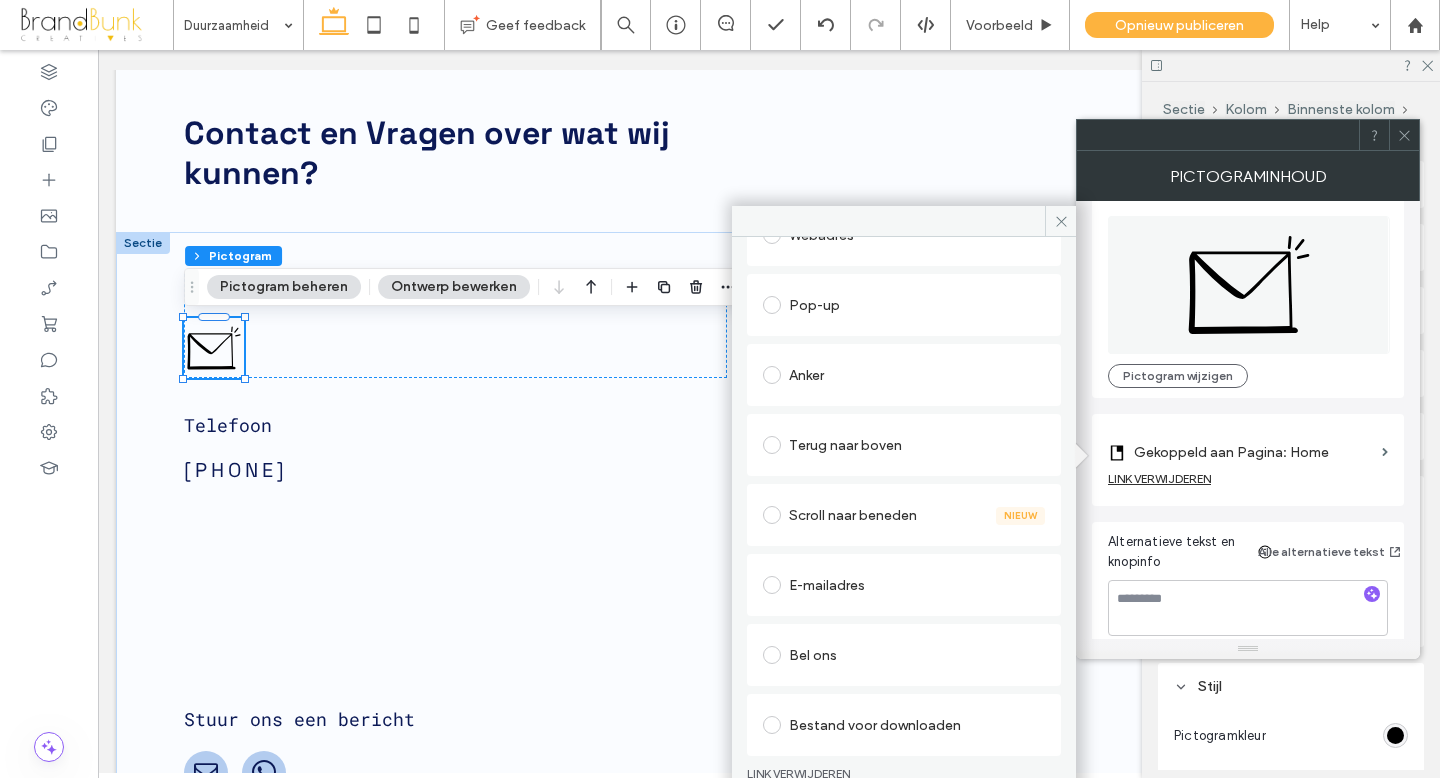 click at bounding box center [772, 585] 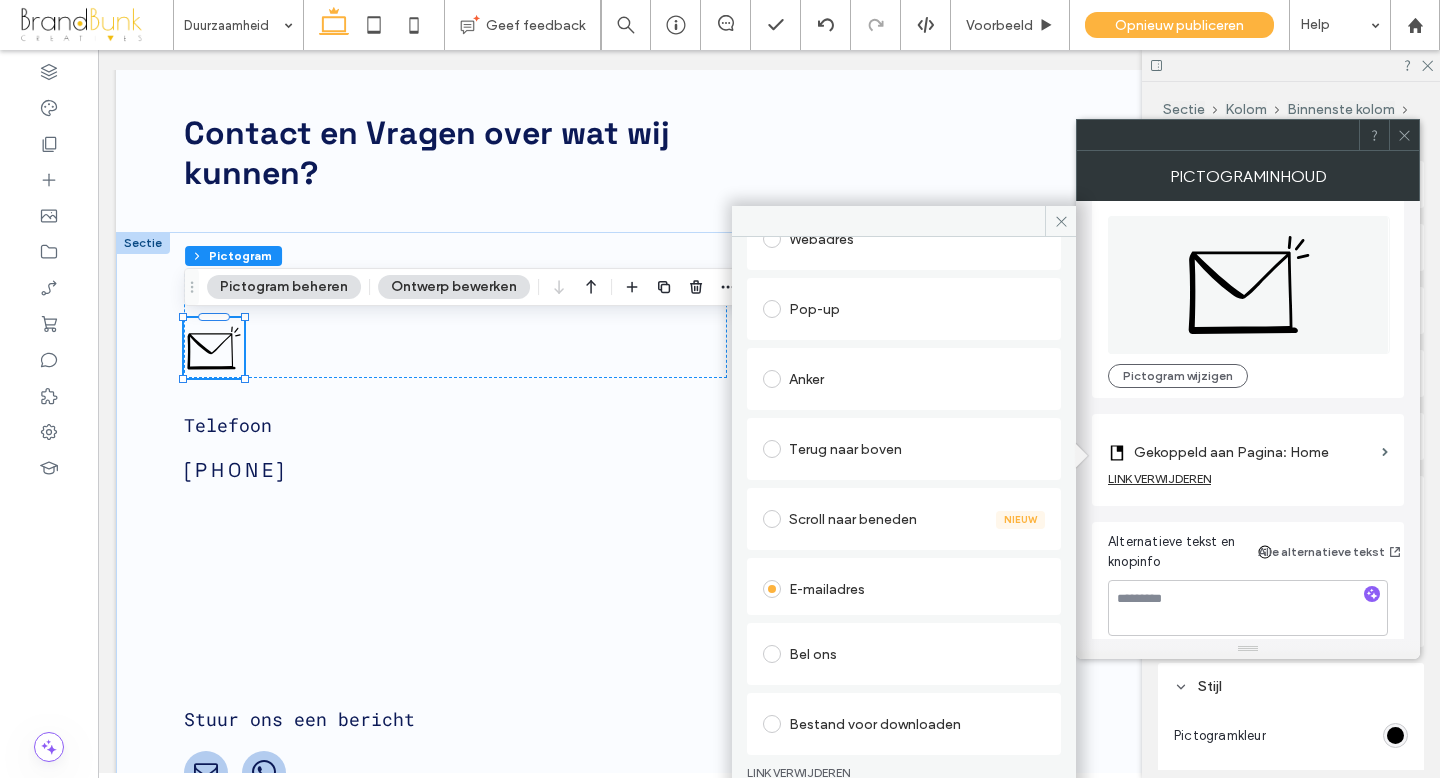 scroll, scrollTop: 208, scrollLeft: 0, axis: vertical 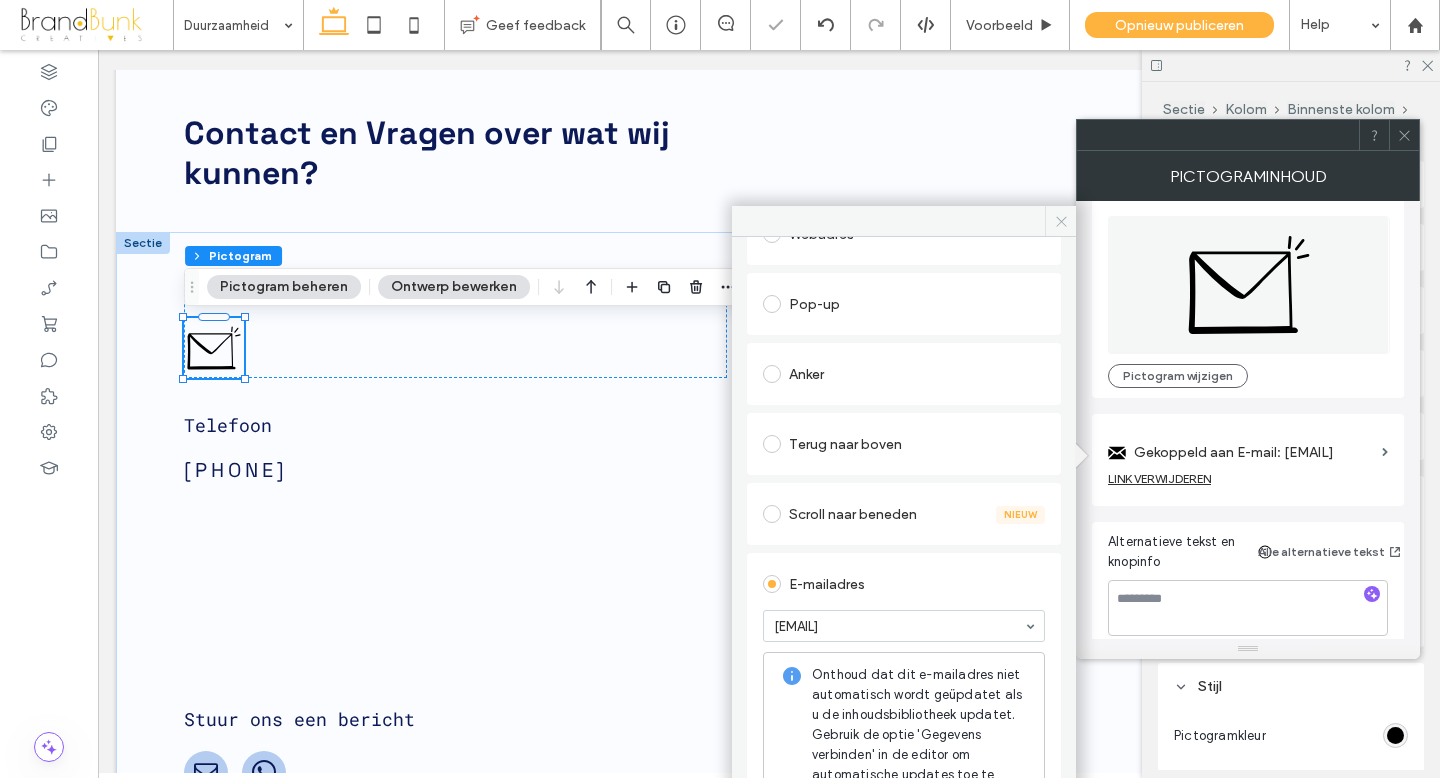 drag, startPoint x: 1058, startPoint y: 225, endPoint x: 962, endPoint y: 175, distance: 108.24047 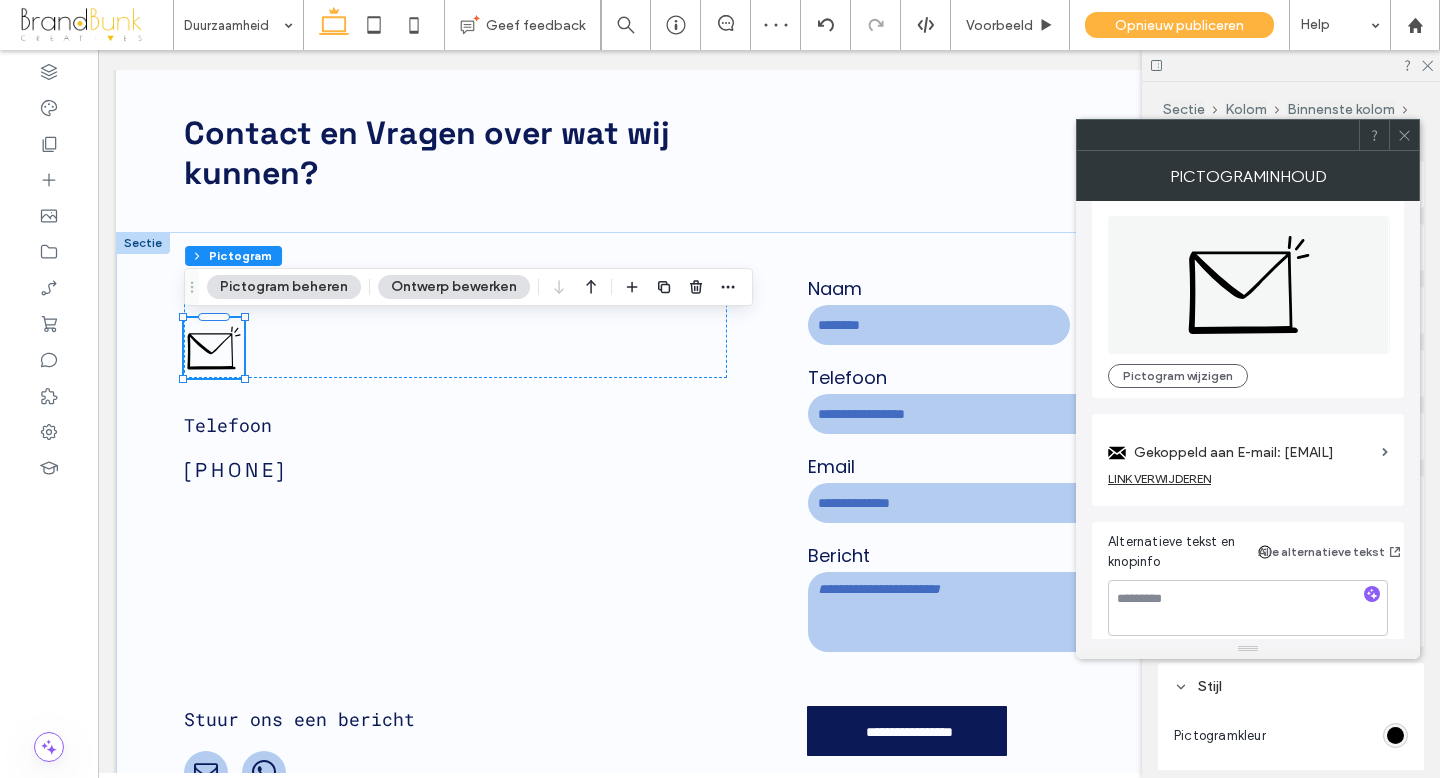 click 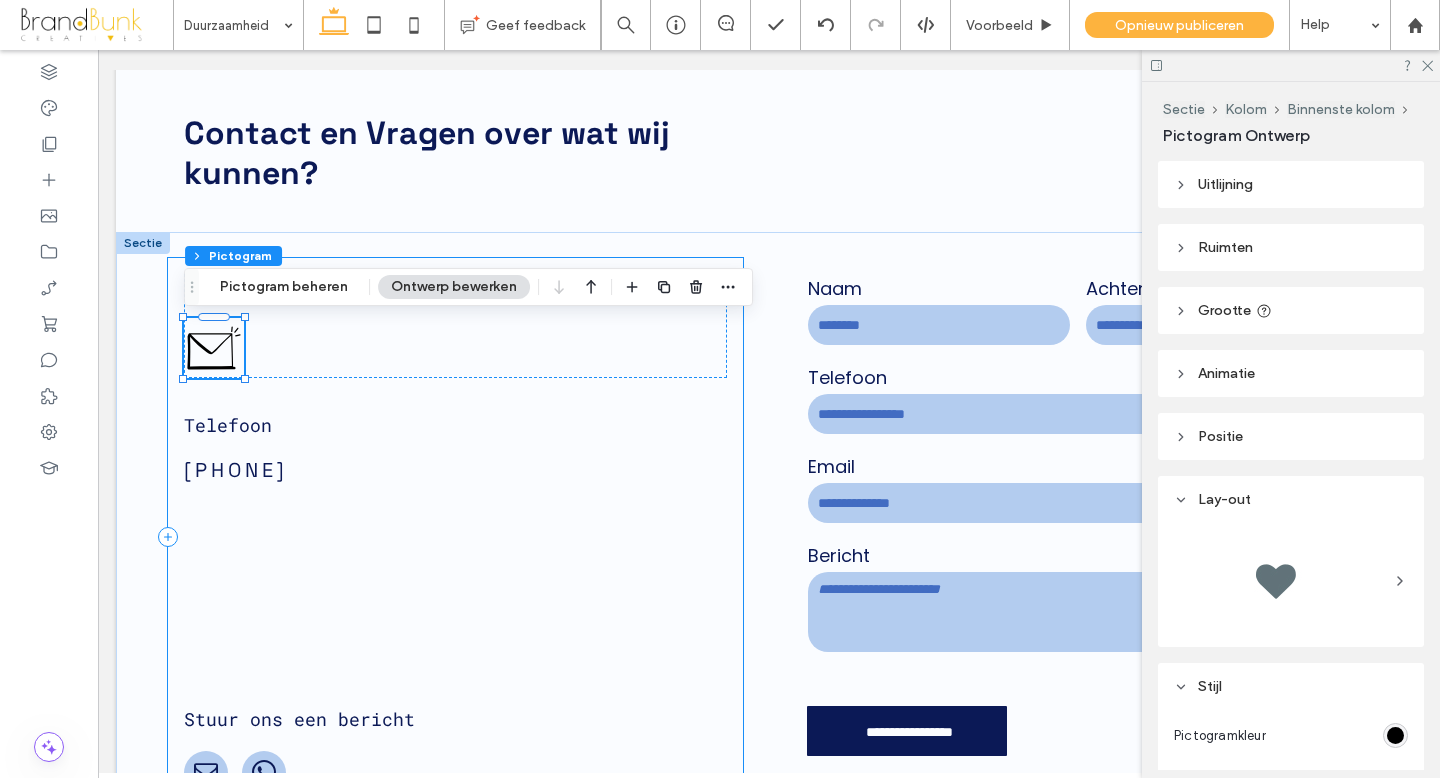 click on "E-mail
Telefoon
+31(0)515-820994
Stuur ons een bericht" at bounding box center (455, 537) 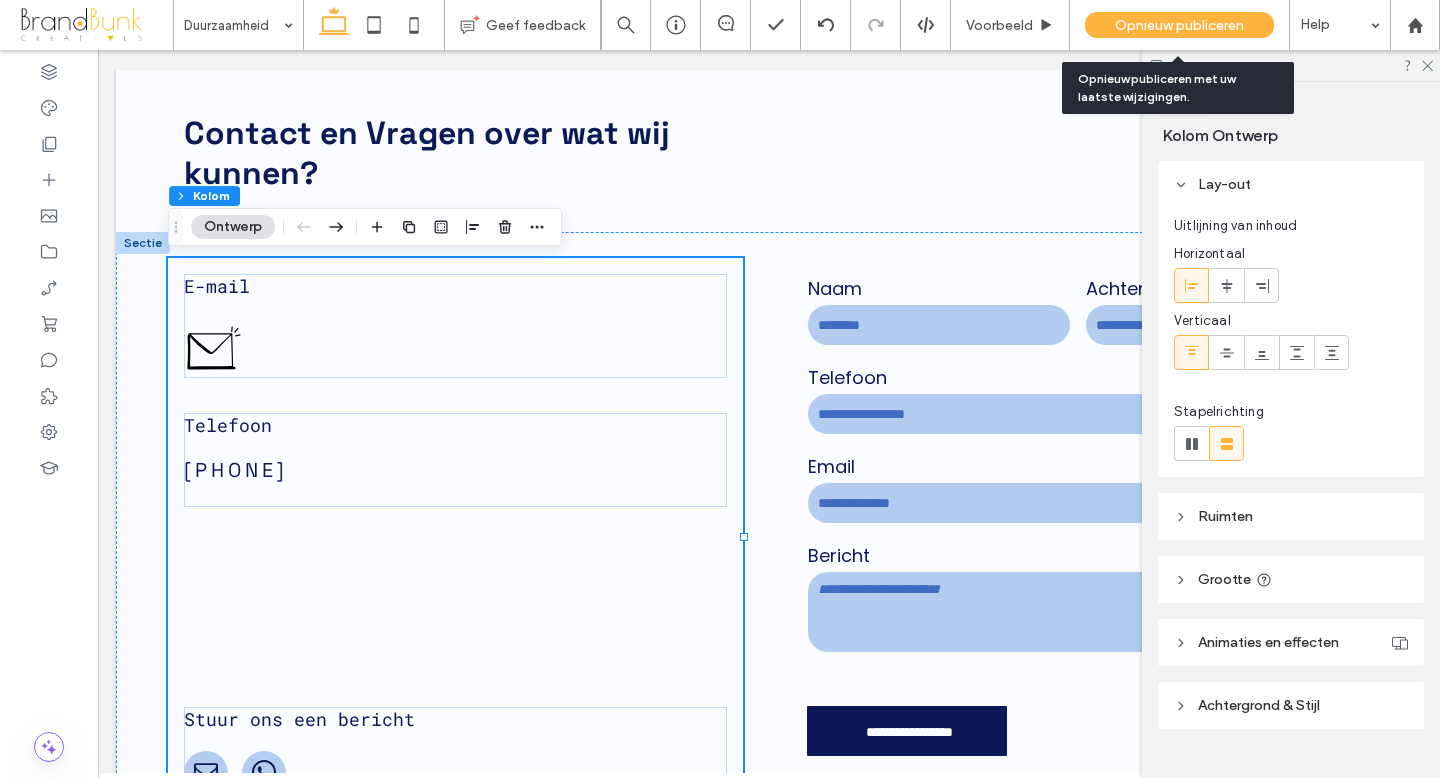 click on "Opnieuw publiceren" at bounding box center [1179, 25] 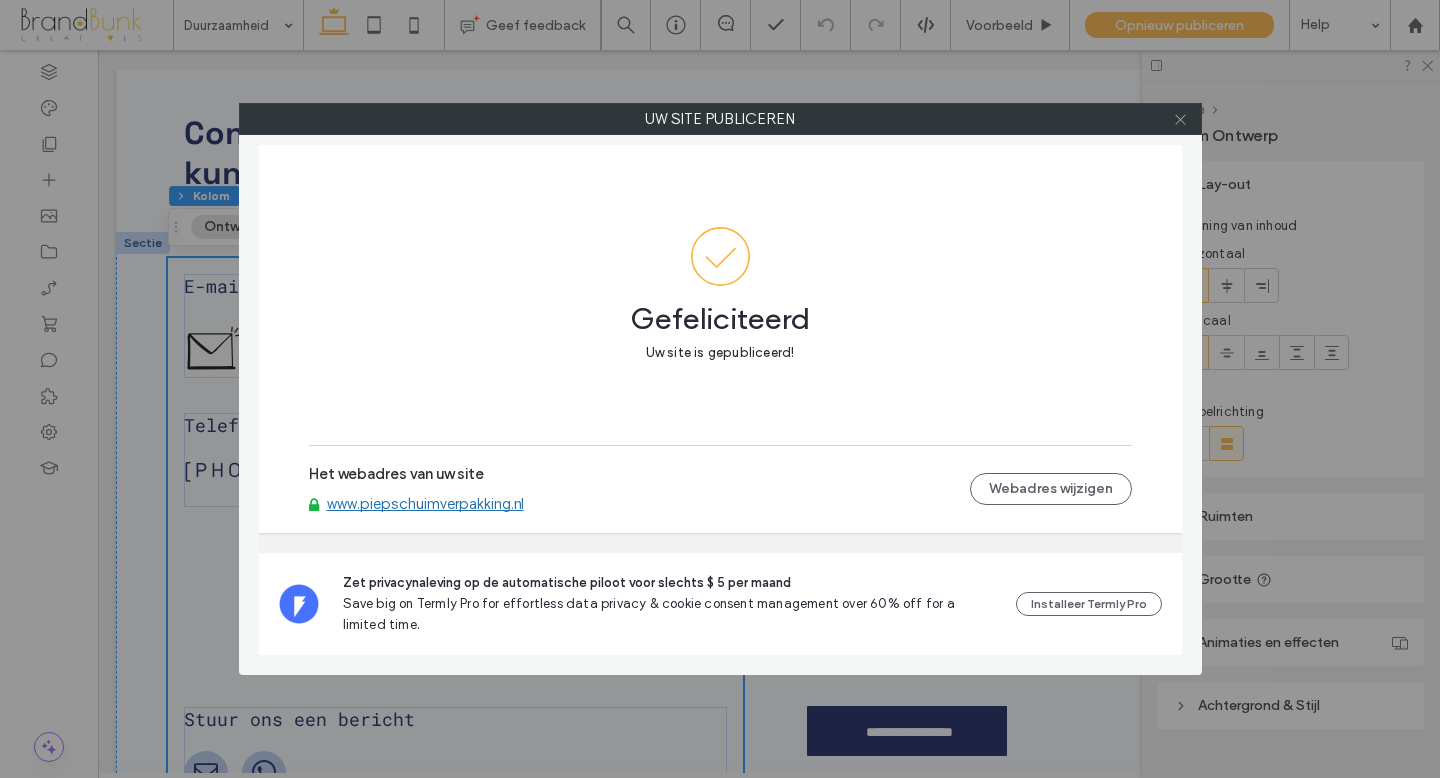 click 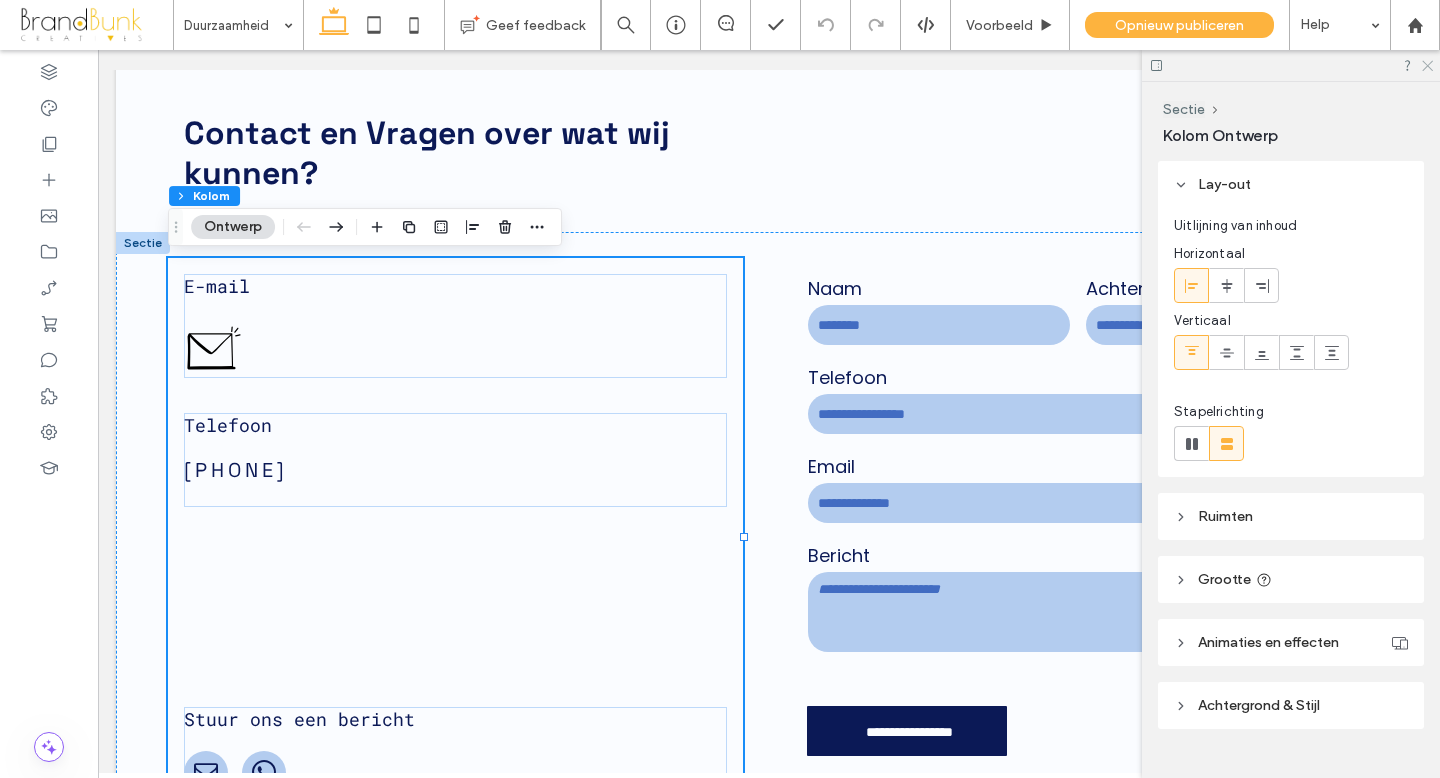 click 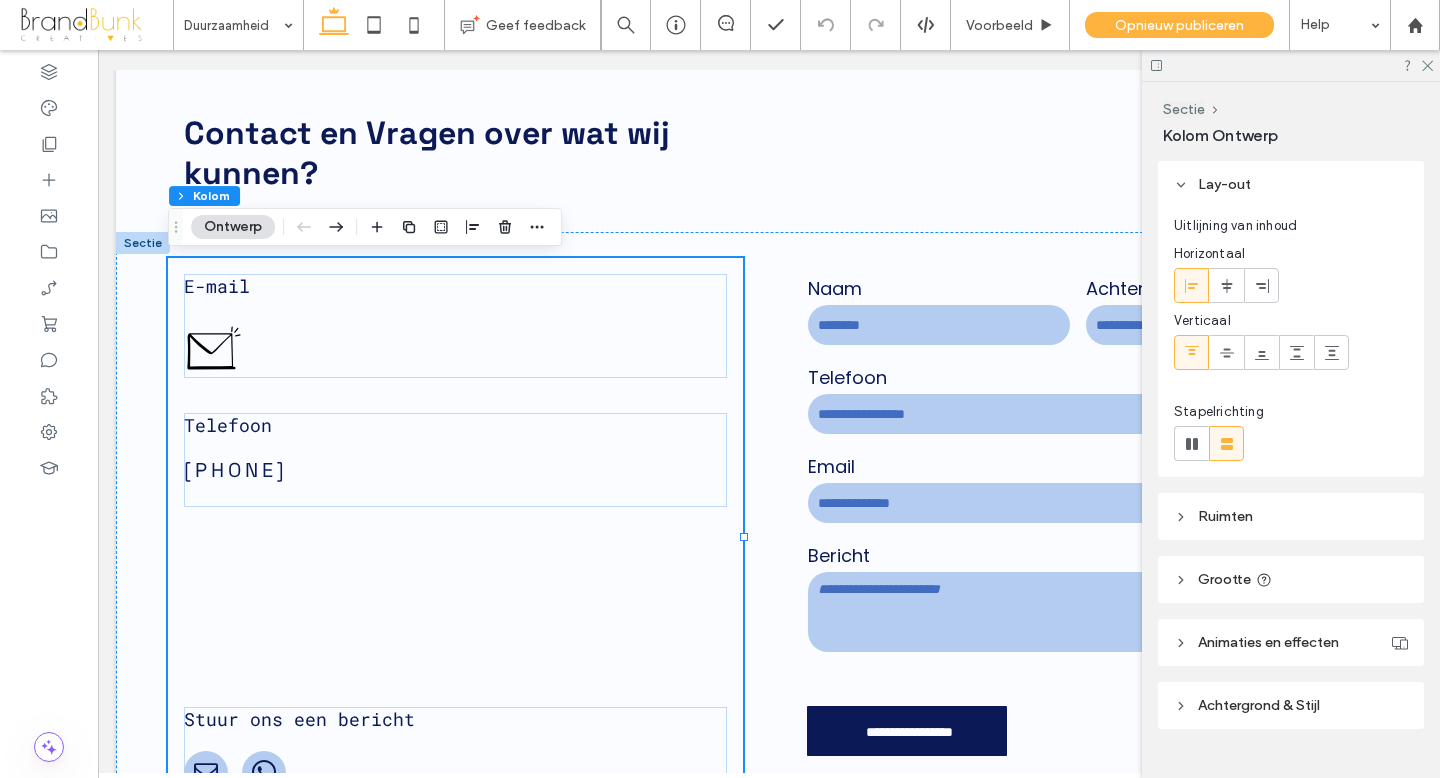 scroll, scrollTop: 0, scrollLeft: 0, axis: both 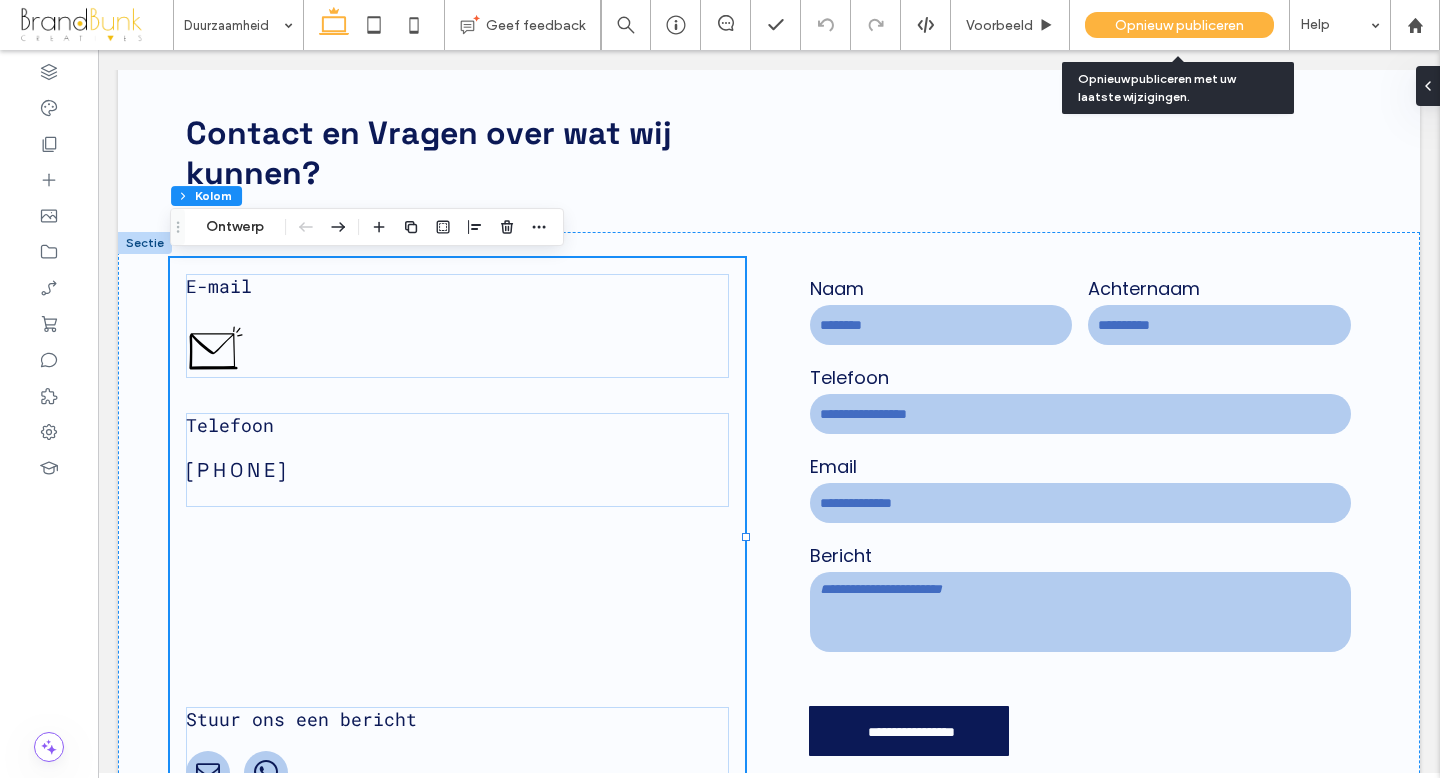 click on "Opnieuw publiceren" at bounding box center [1179, 25] 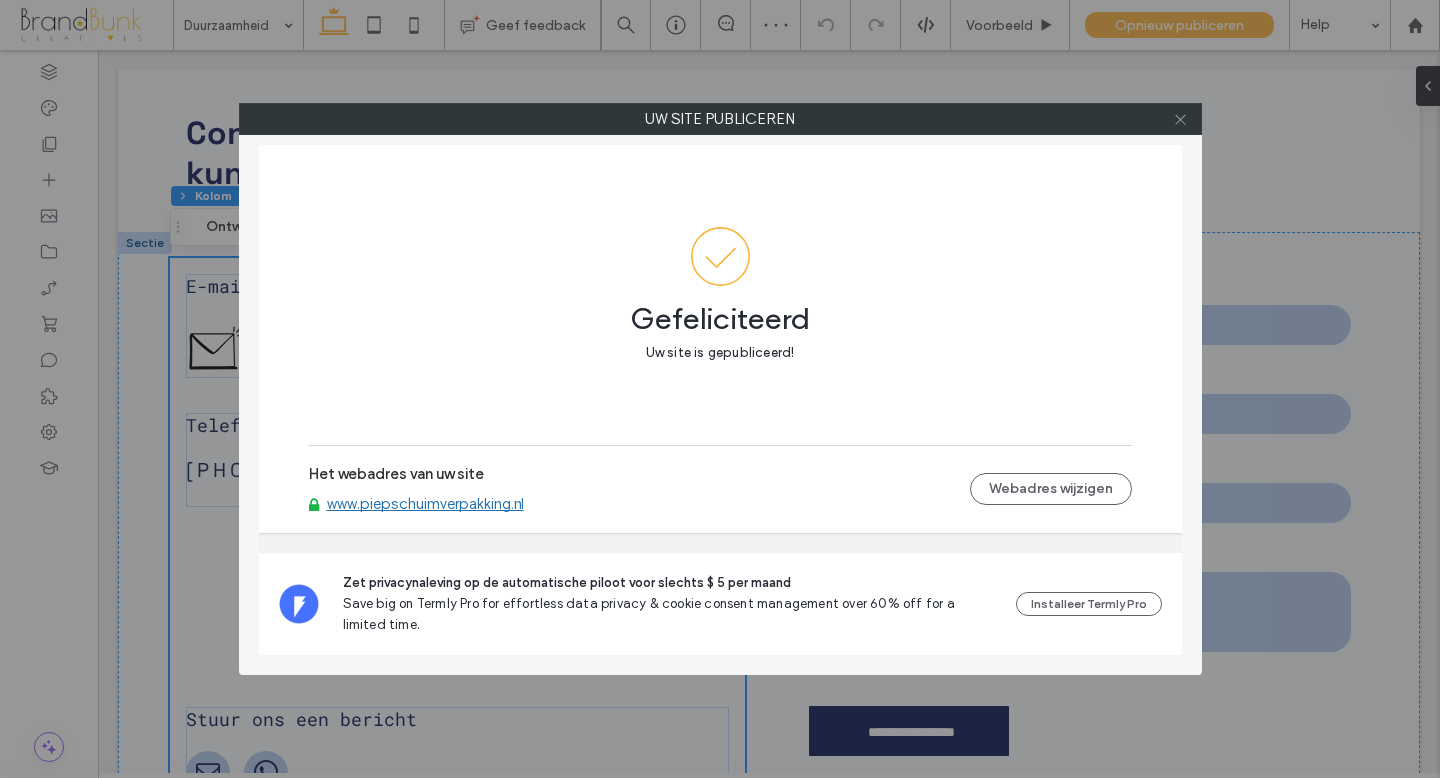 click 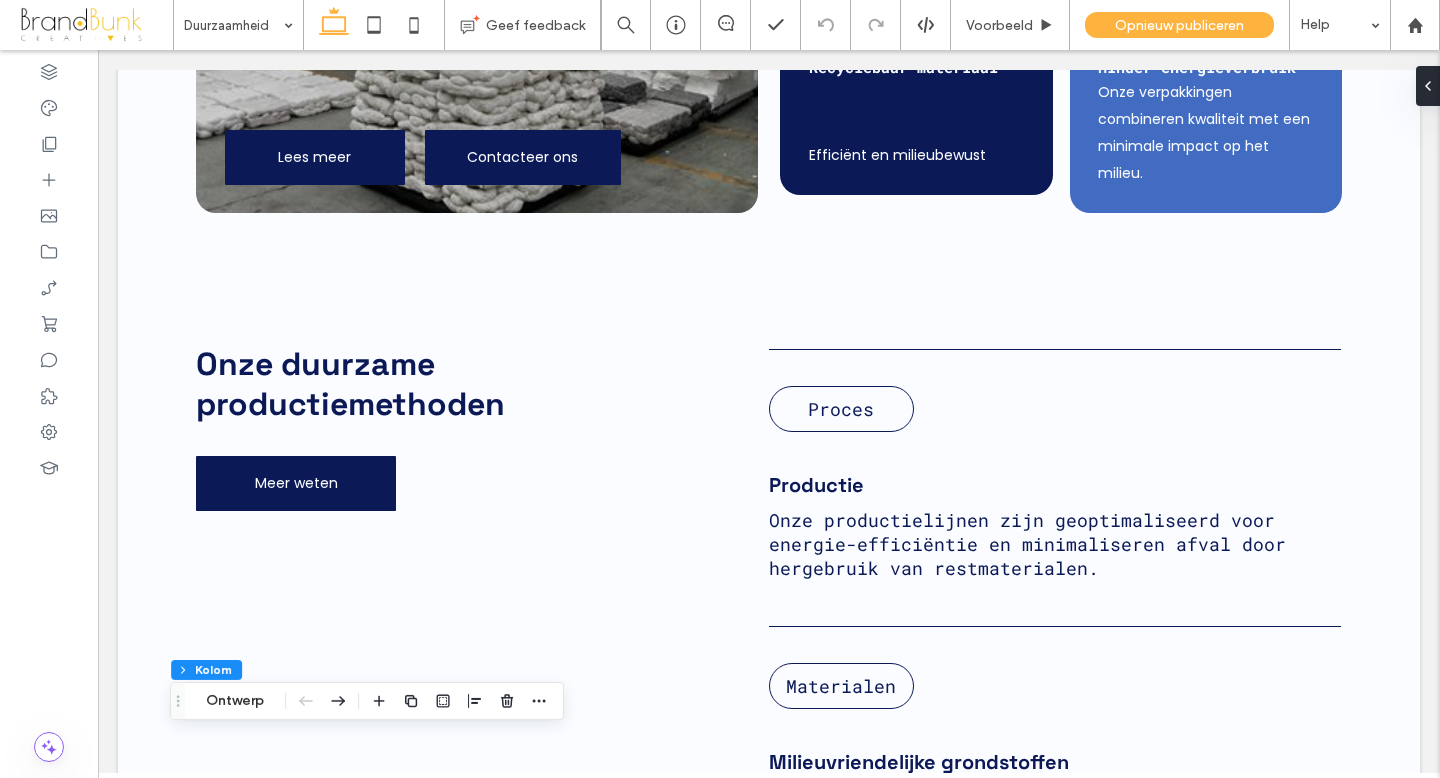 scroll, scrollTop: 0, scrollLeft: 0, axis: both 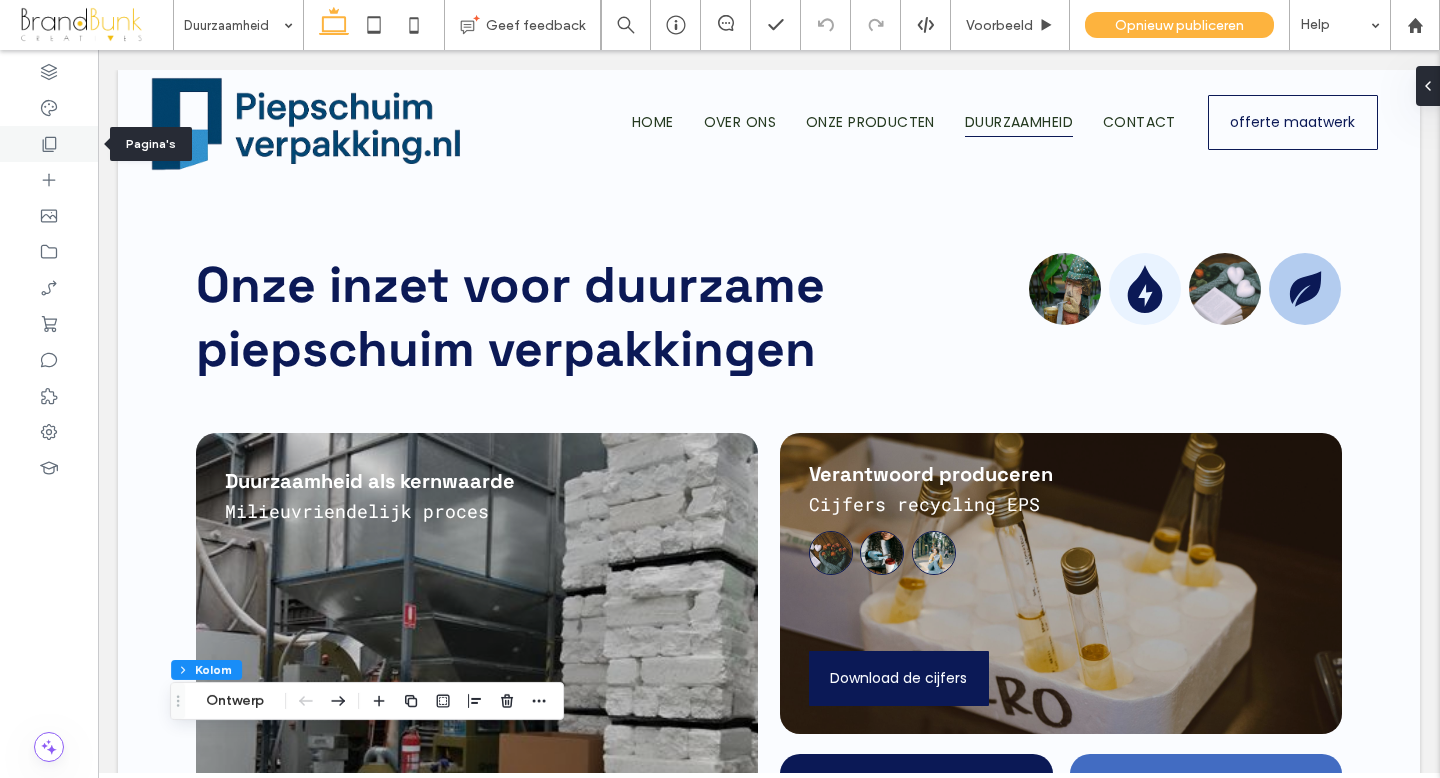 click 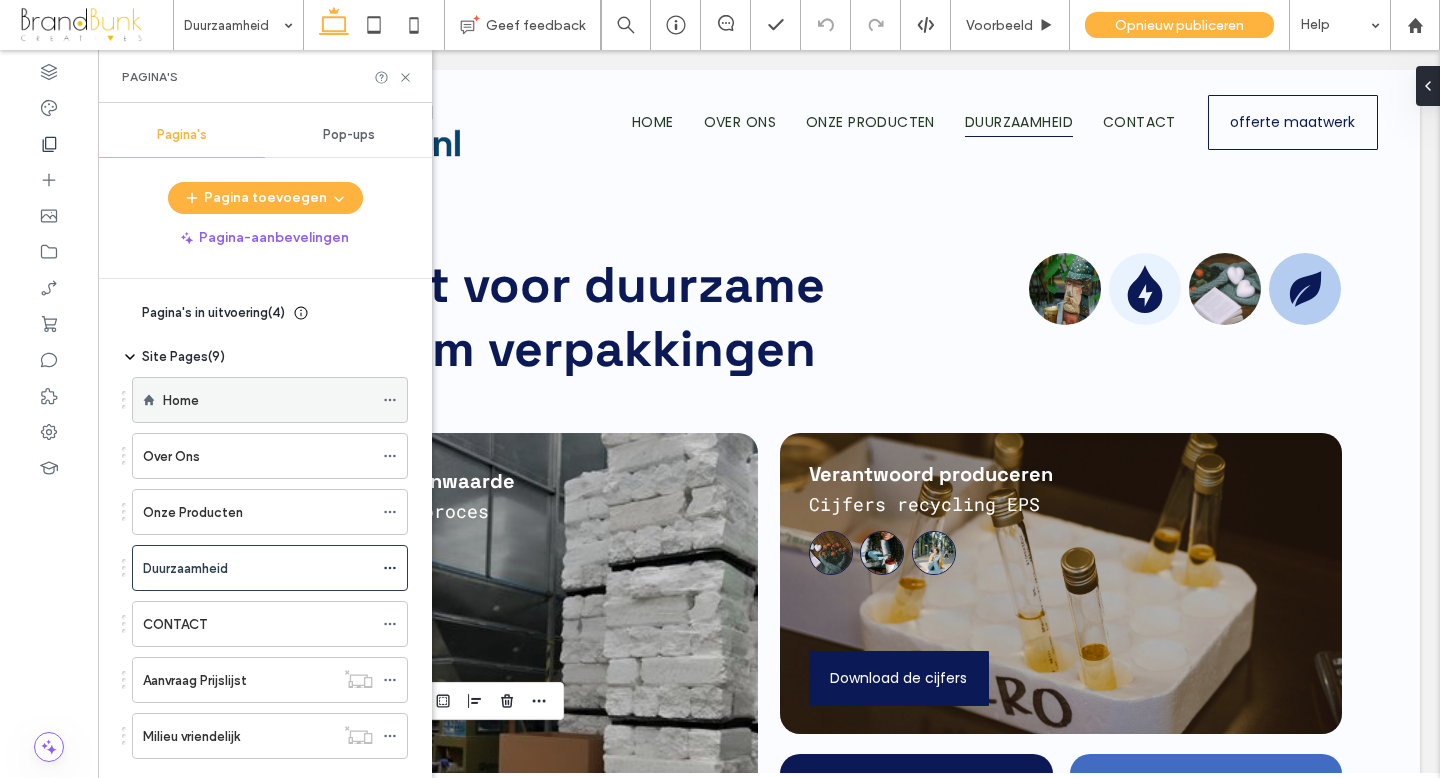 click on "Home" at bounding box center (181, 400) 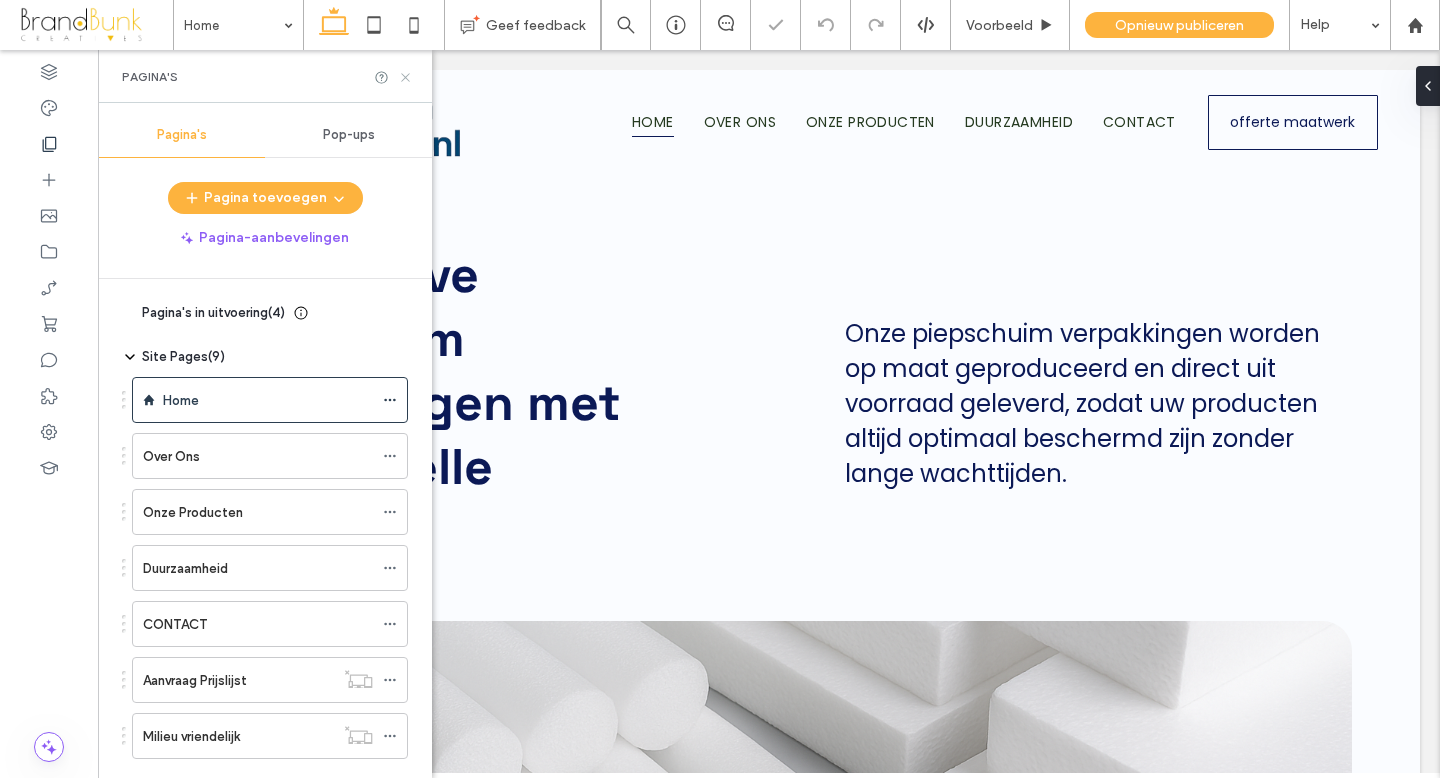 scroll, scrollTop: 0, scrollLeft: 0, axis: both 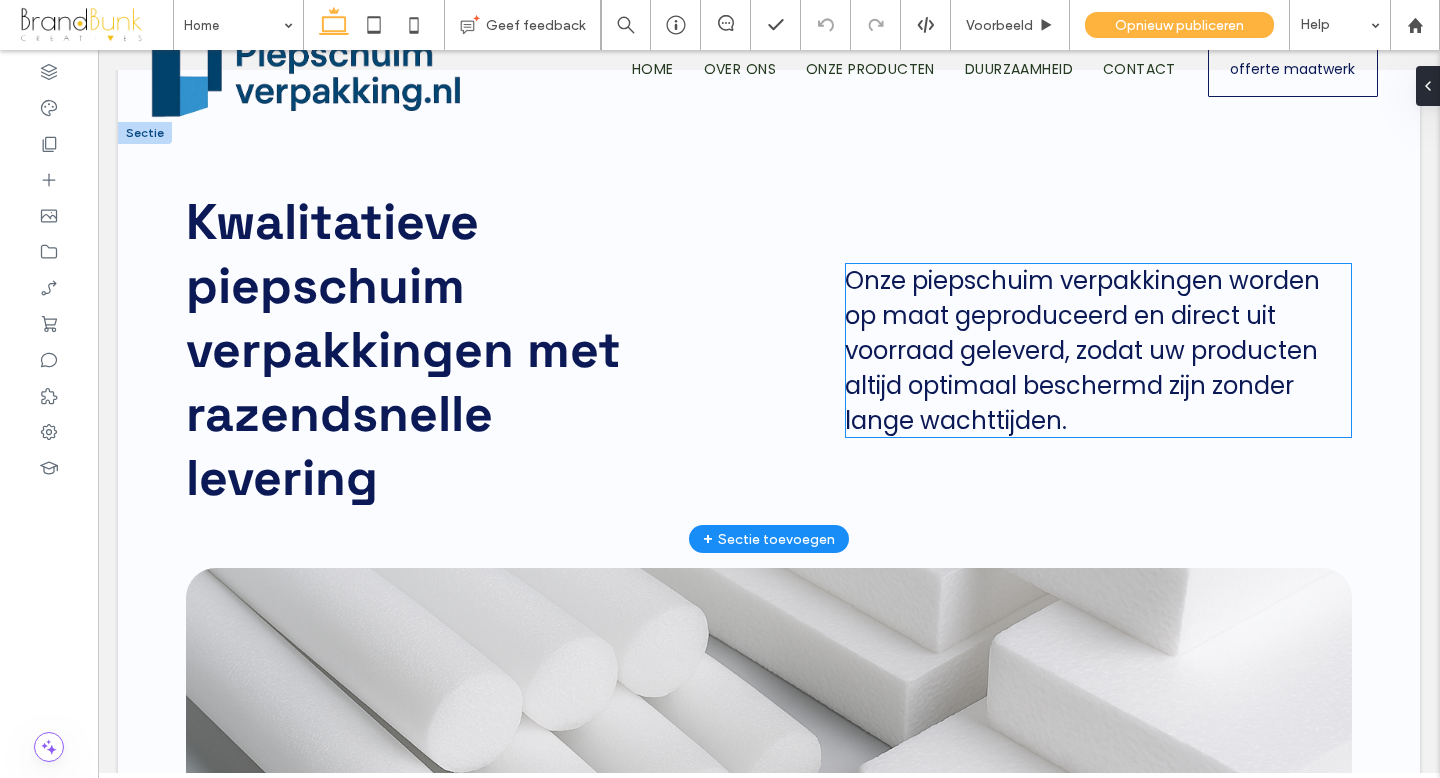 click on "Onze piepschuim verpakkingen worden op maat geproduceerd en direct uit voorraad geleverd, zodat uw producten altijd optimaal beschermd zijn zonder lange wachttijden." at bounding box center [1082, 350] 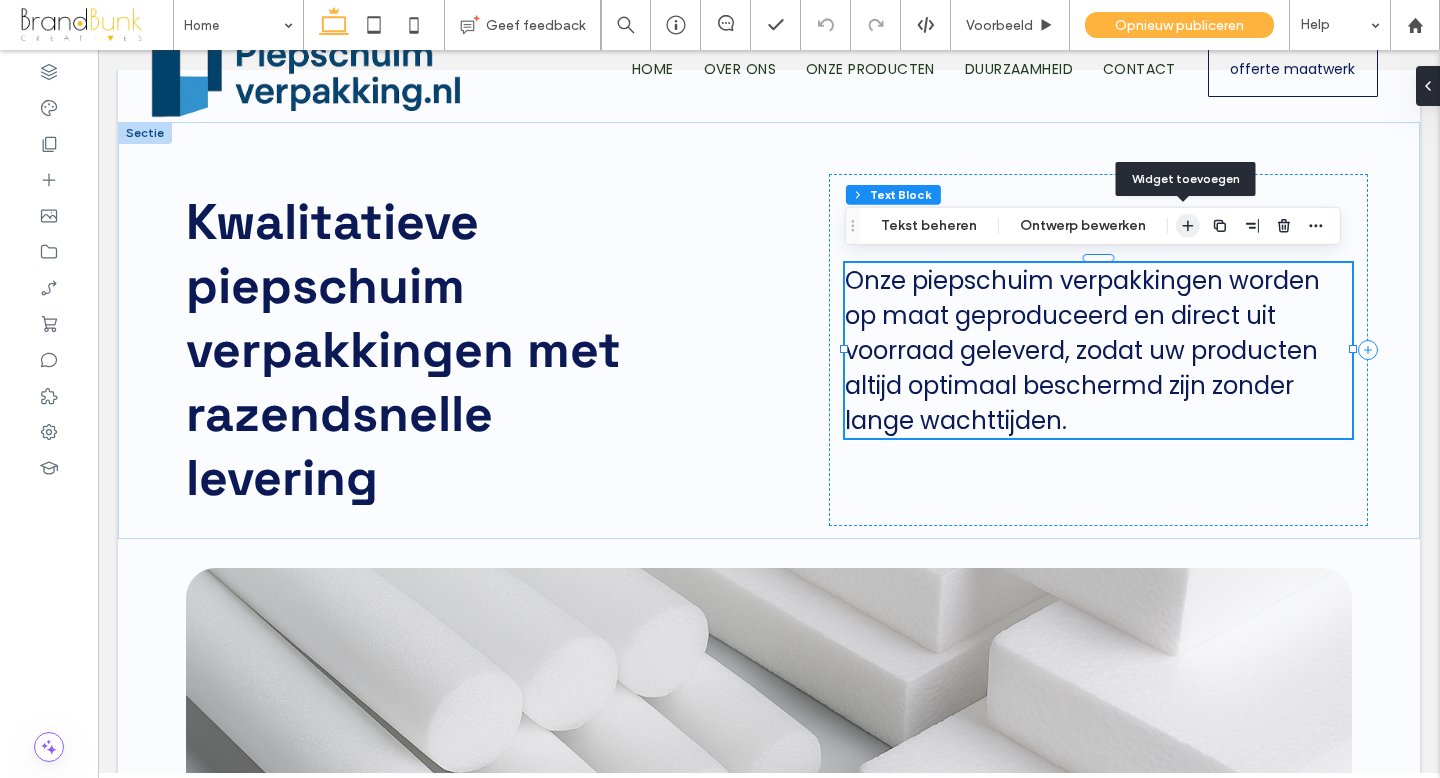 click 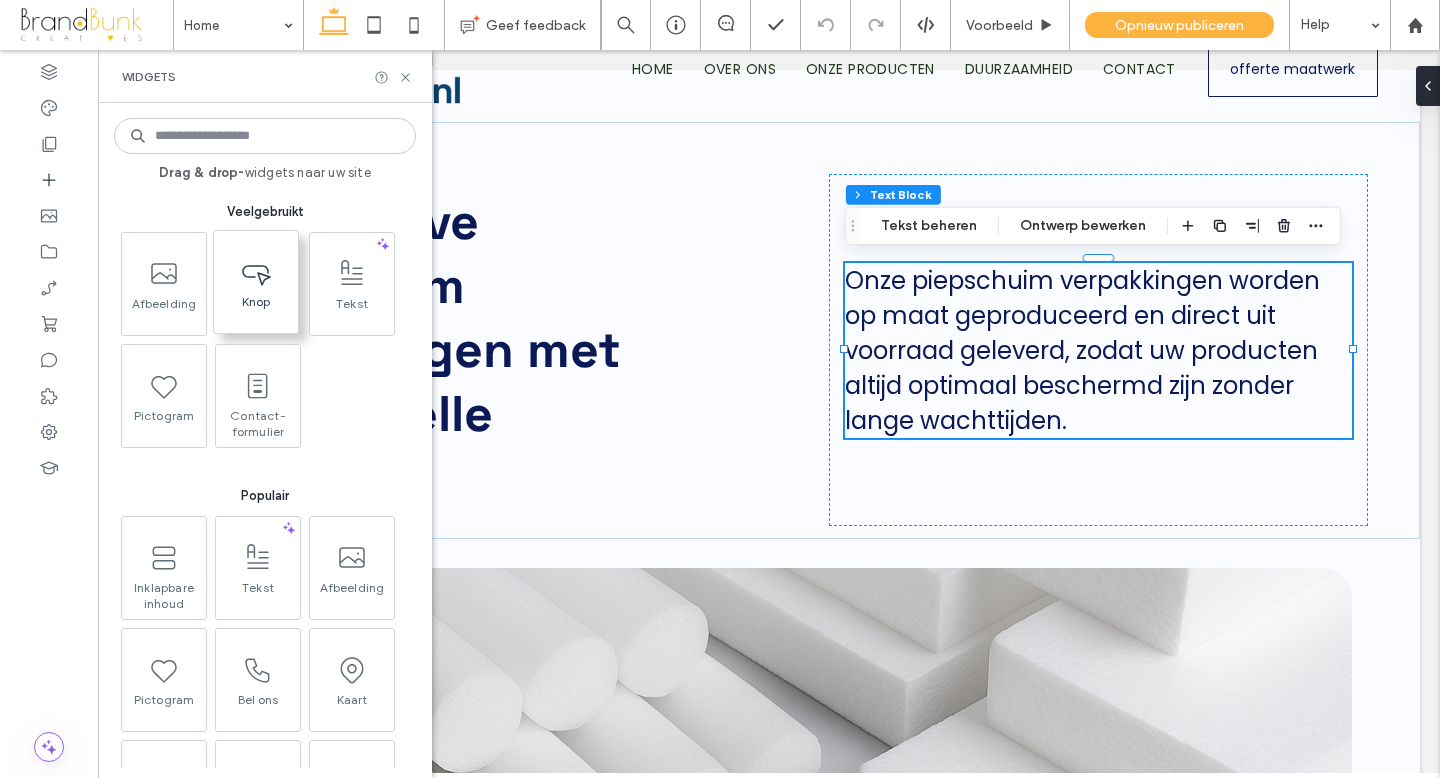 click on "Knop" at bounding box center (256, 308) 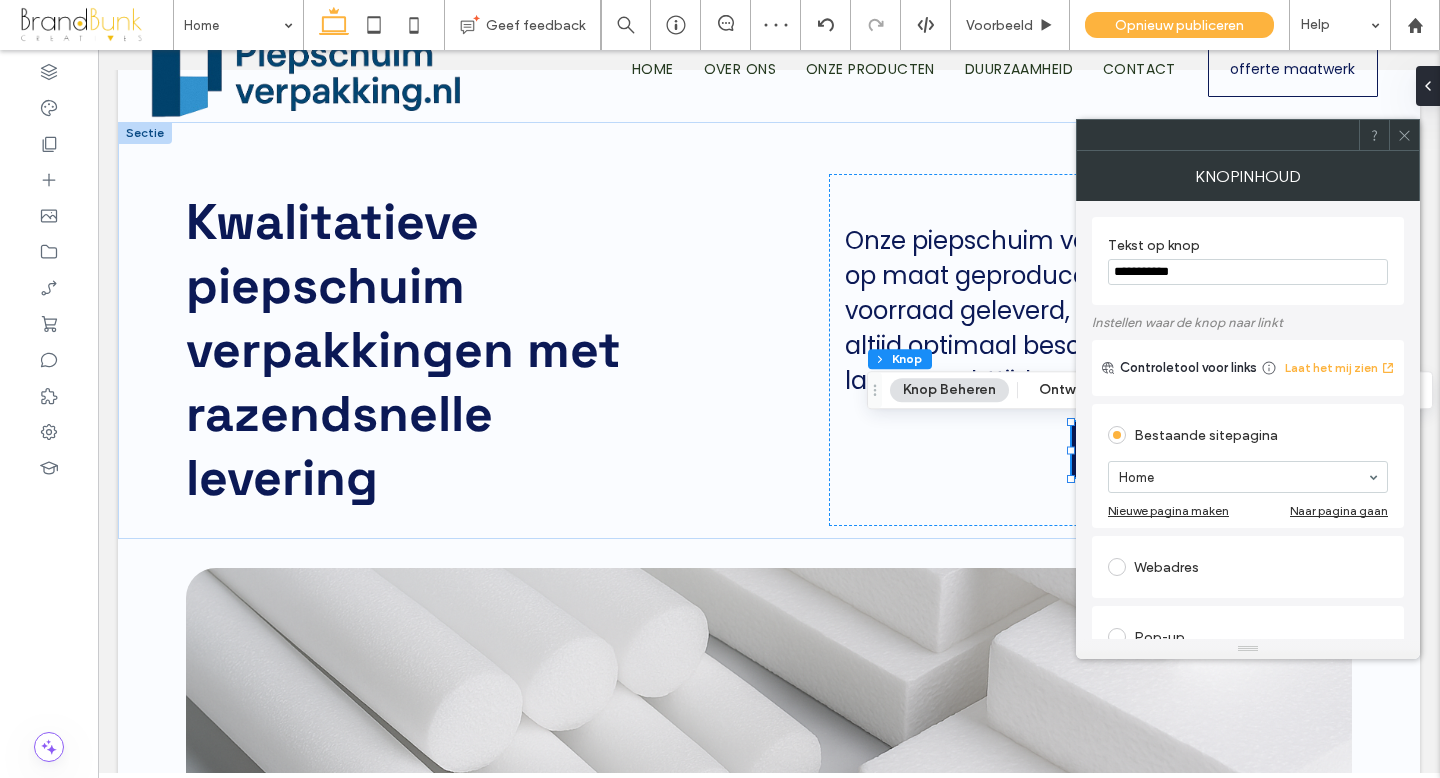 drag, startPoint x: 1192, startPoint y: 276, endPoint x: 1099, endPoint y: 274, distance: 93.0215 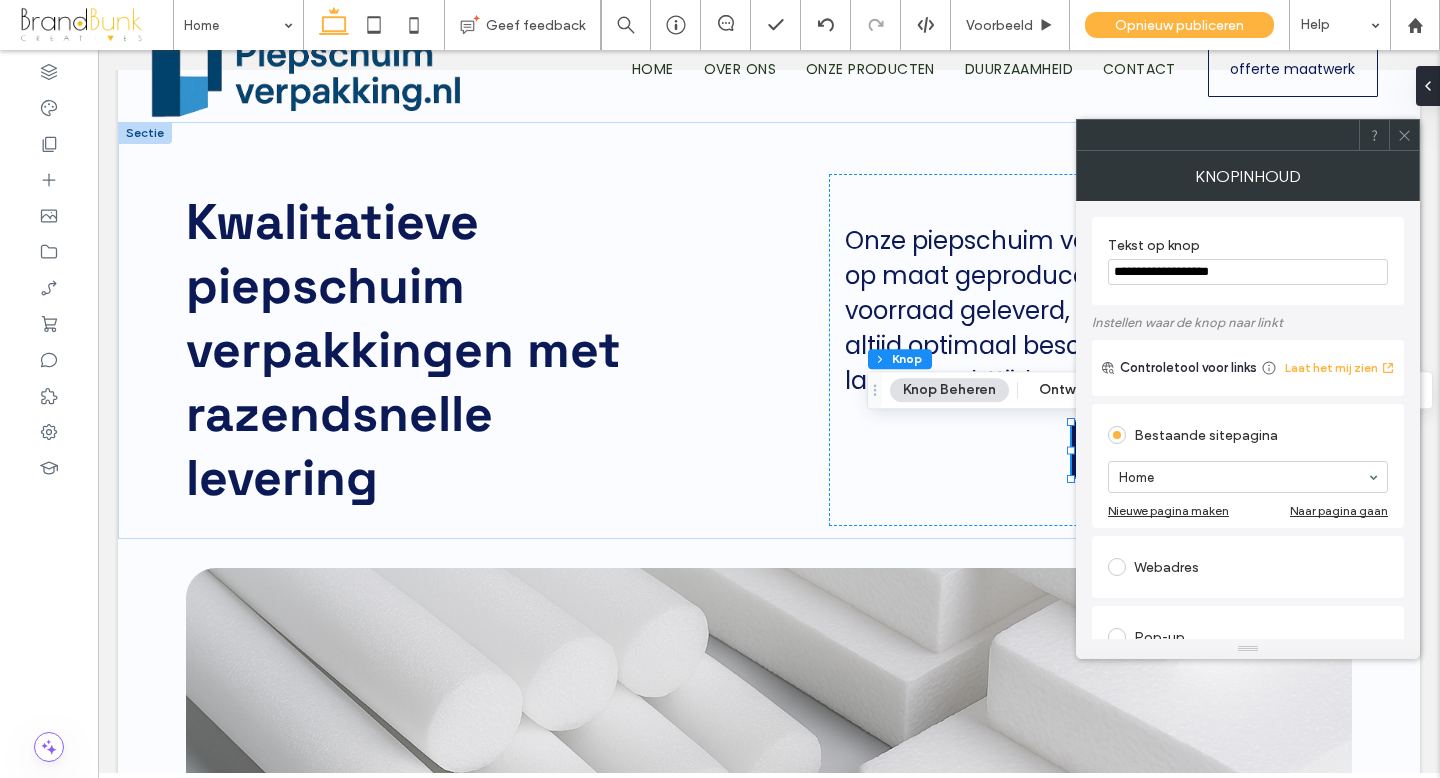type on "**********" 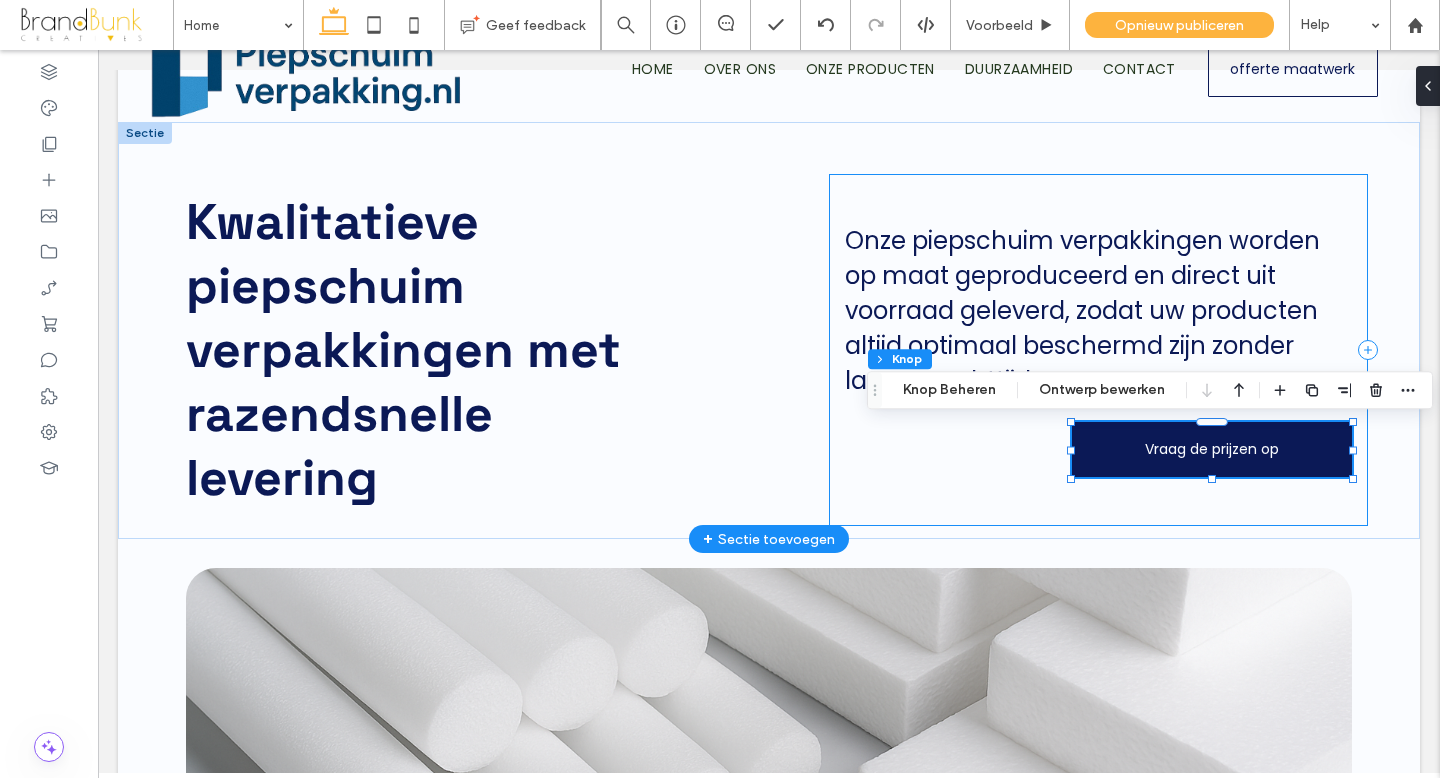 click on "Onze piepschuim verpakkingen worden op maat geproduceerd en direct uit voorraad geleverd, zodat uw producten altijd optimaal beschermd zijn zonder lange wachttijden.
Vraag de prijzen op" at bounding box center [1098, 350] 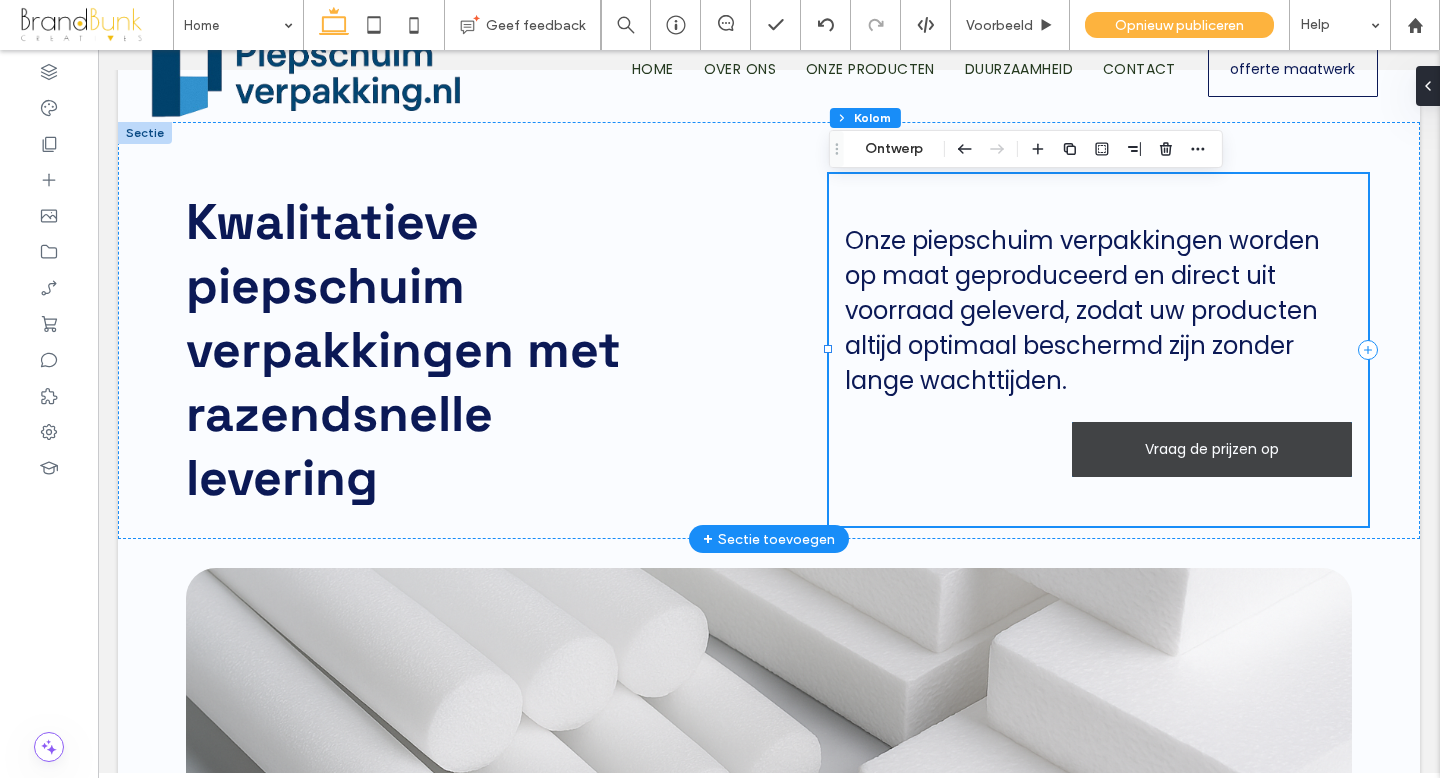 click on "Vraag de prijzen op" at bounding box center [1212, 449] 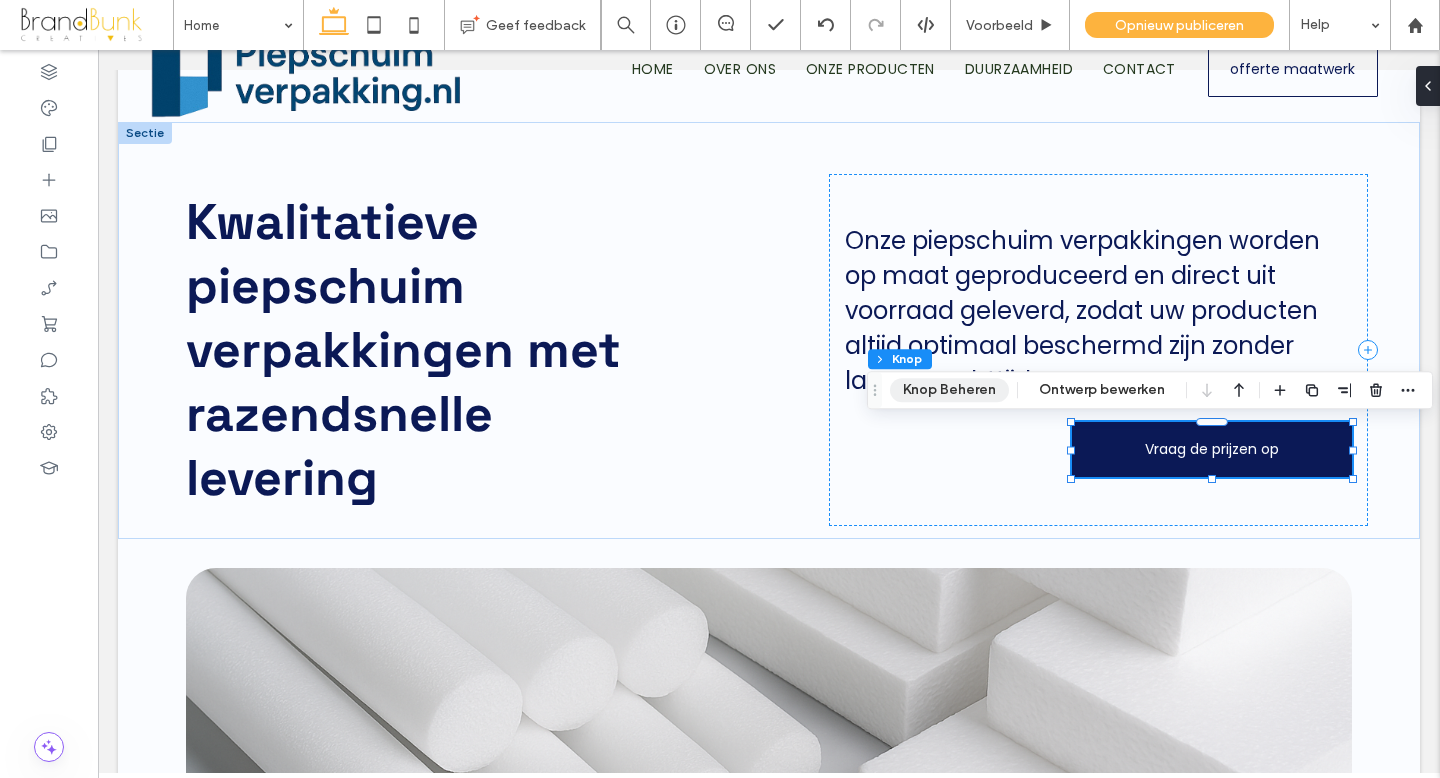click on "Knop Beheren" at bounding box center [949, 390] 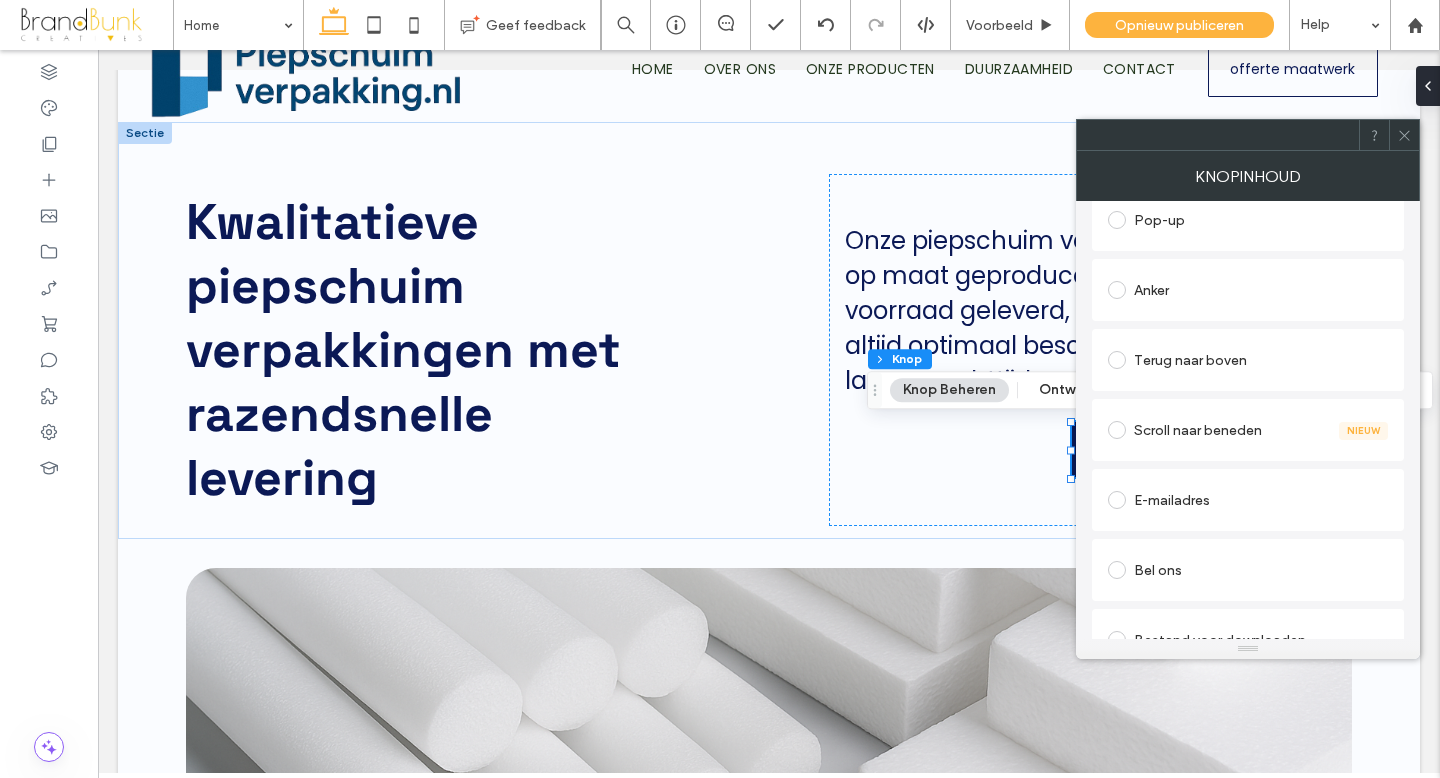 scroll, scrollTop: 451, scrollLeft: 0, axis: vertical 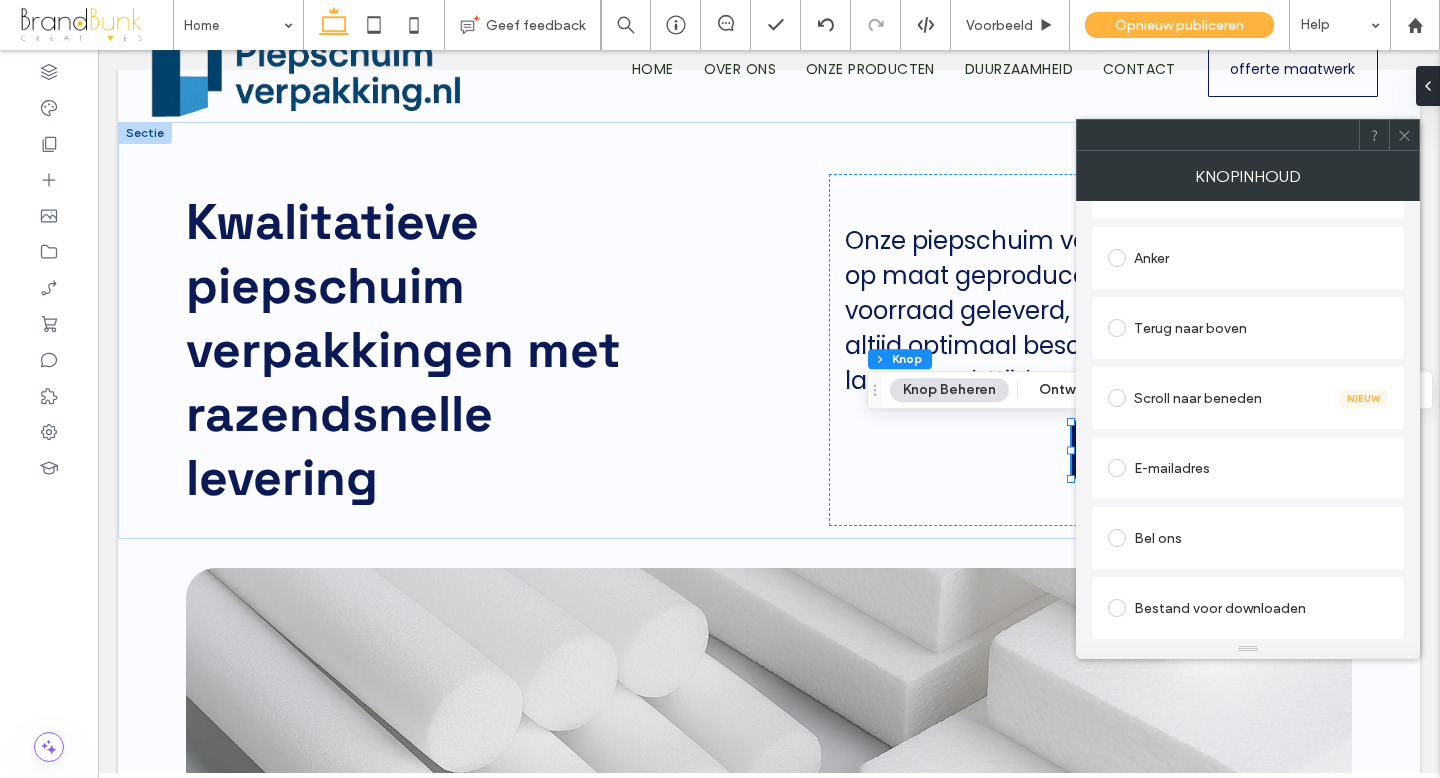 click at bounding box center (1117, 258) 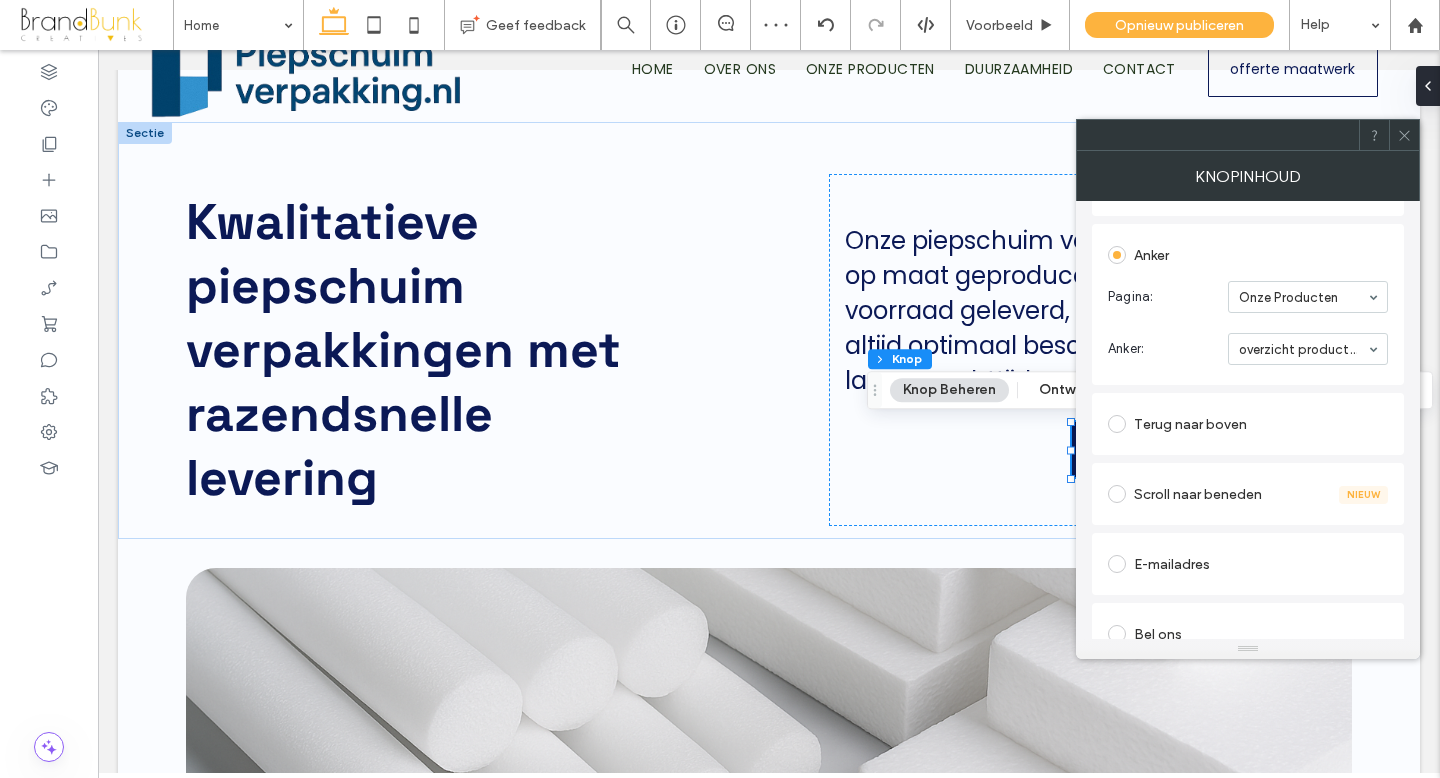 click 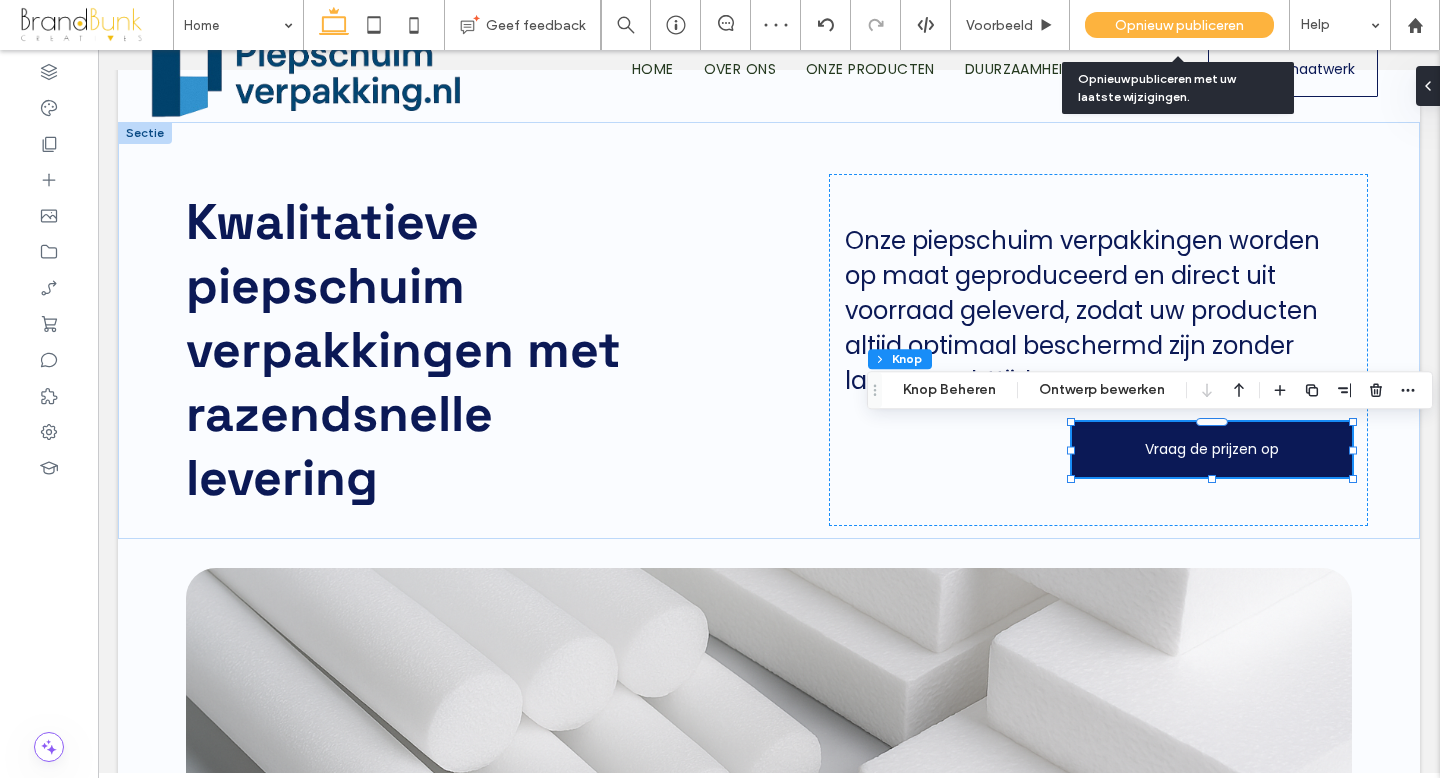 click on "Opnieuw publiceren" at bounding box center [1179, 25] 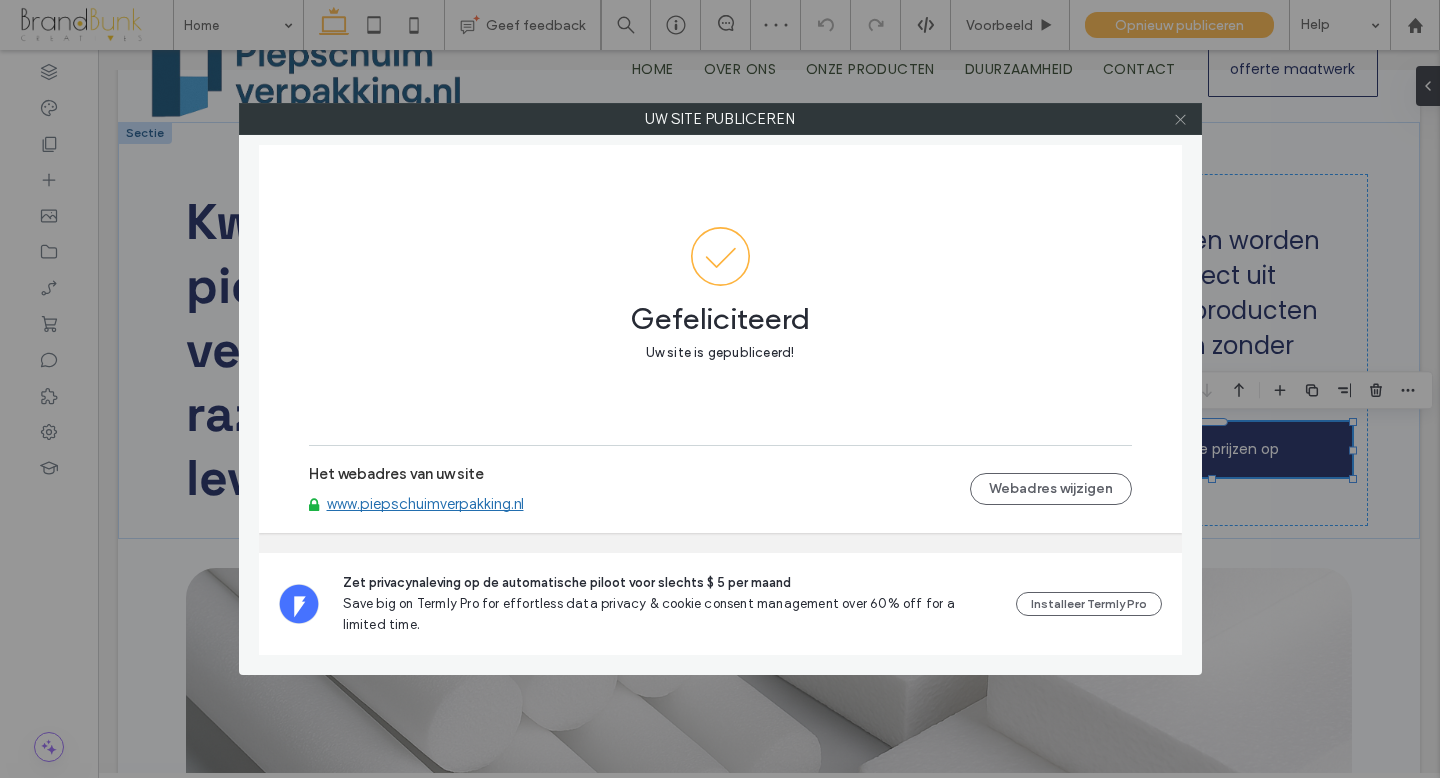 click 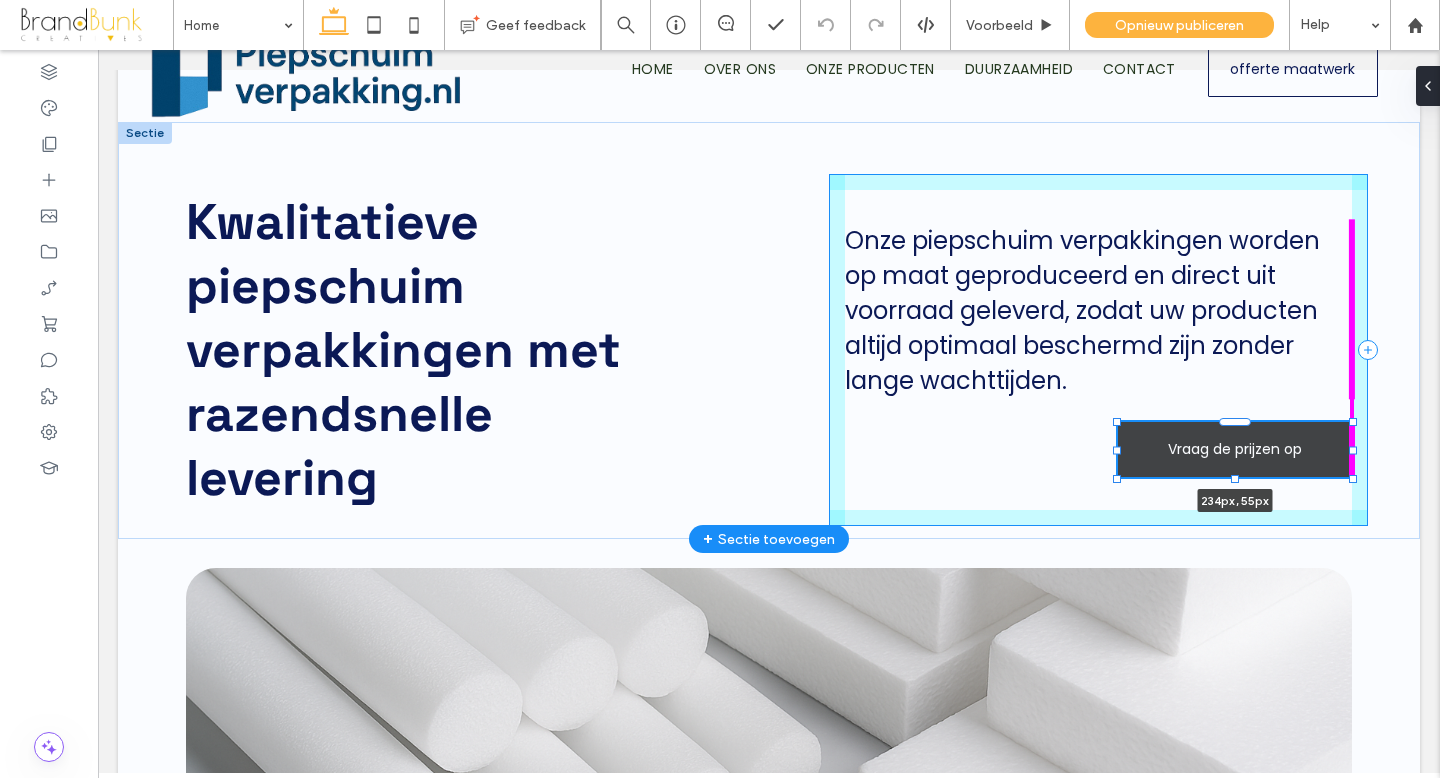 drag, startPoint x: 1352, startPoint y: 452, endPoint x: 1306, endPoint y: 454, distance: 46.043457 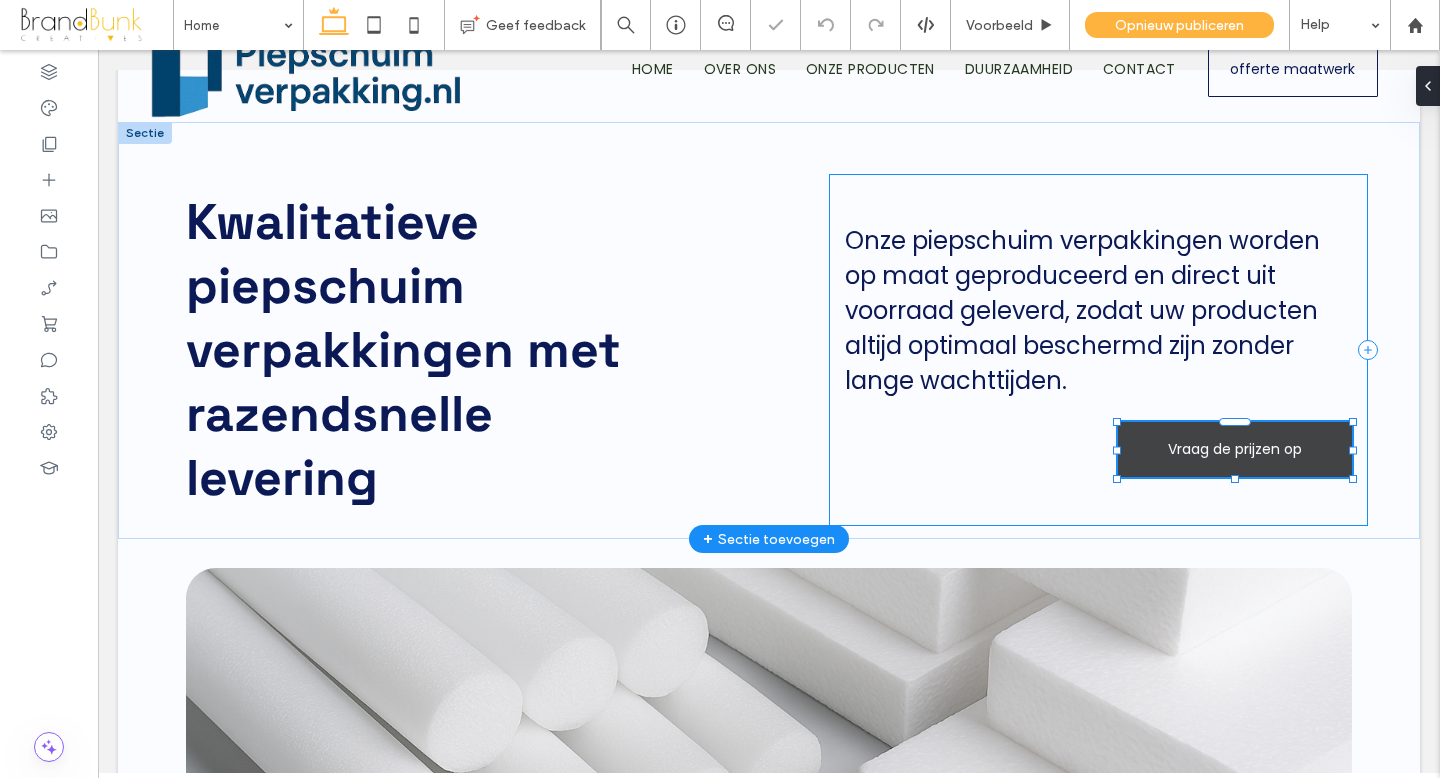 type on "***" 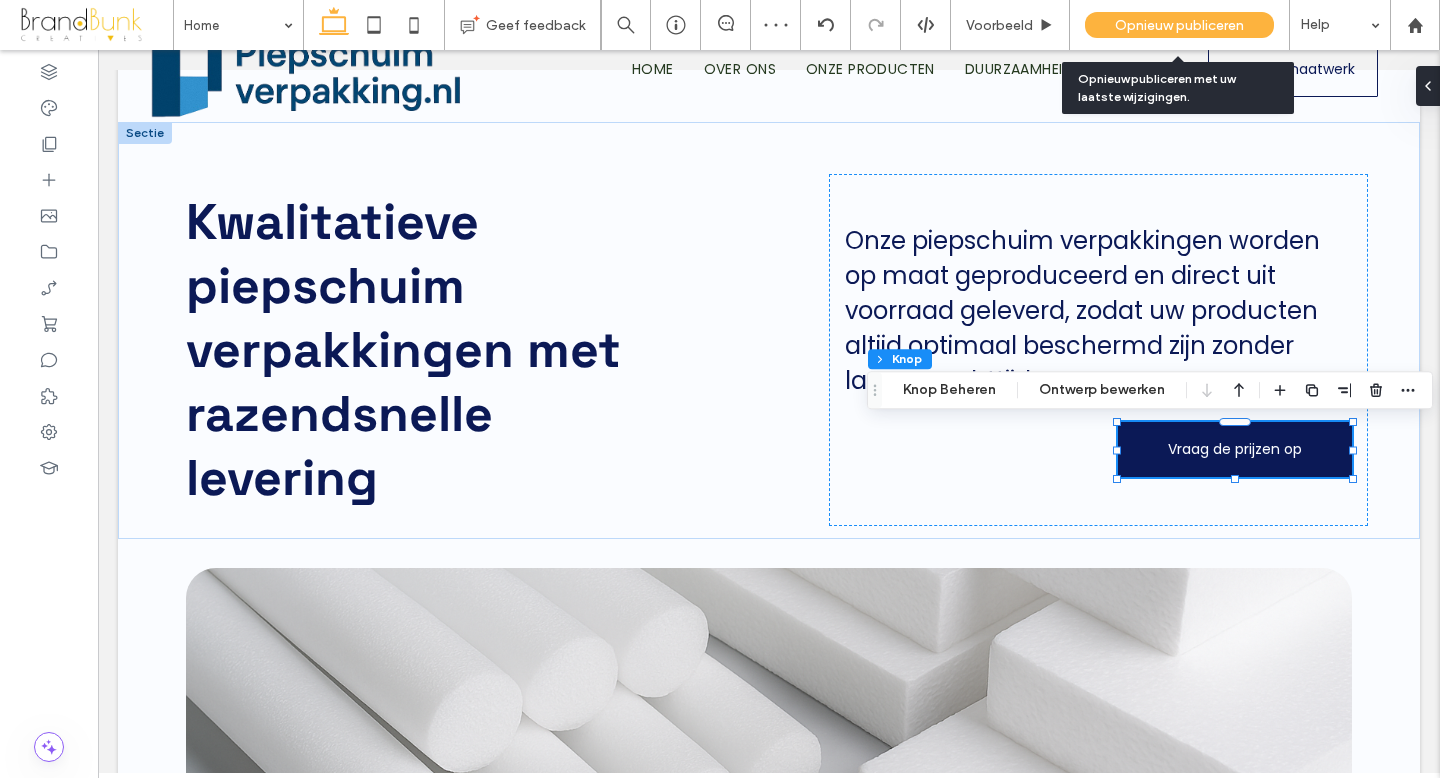 click on "Opnieuw publiceren" at bounding box center (1179, 25) 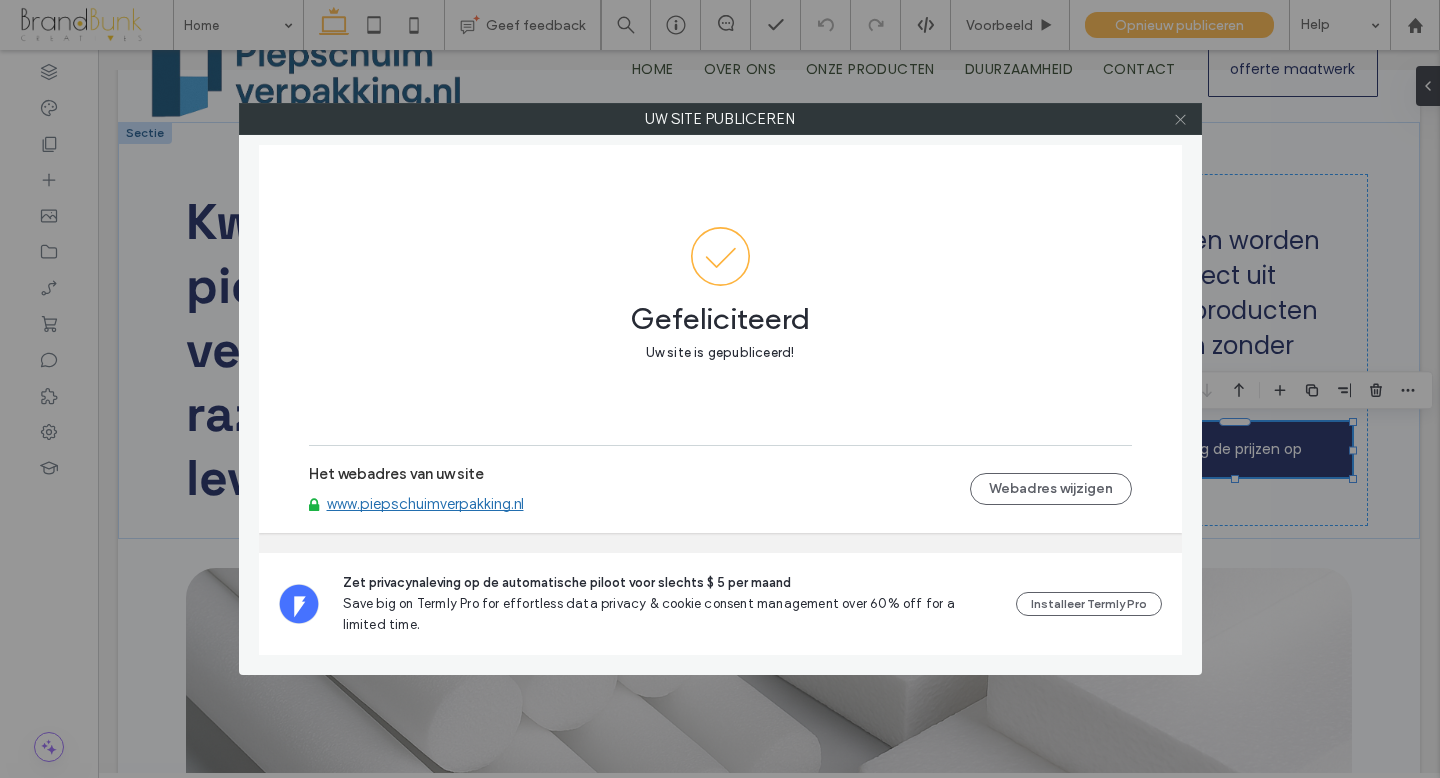click 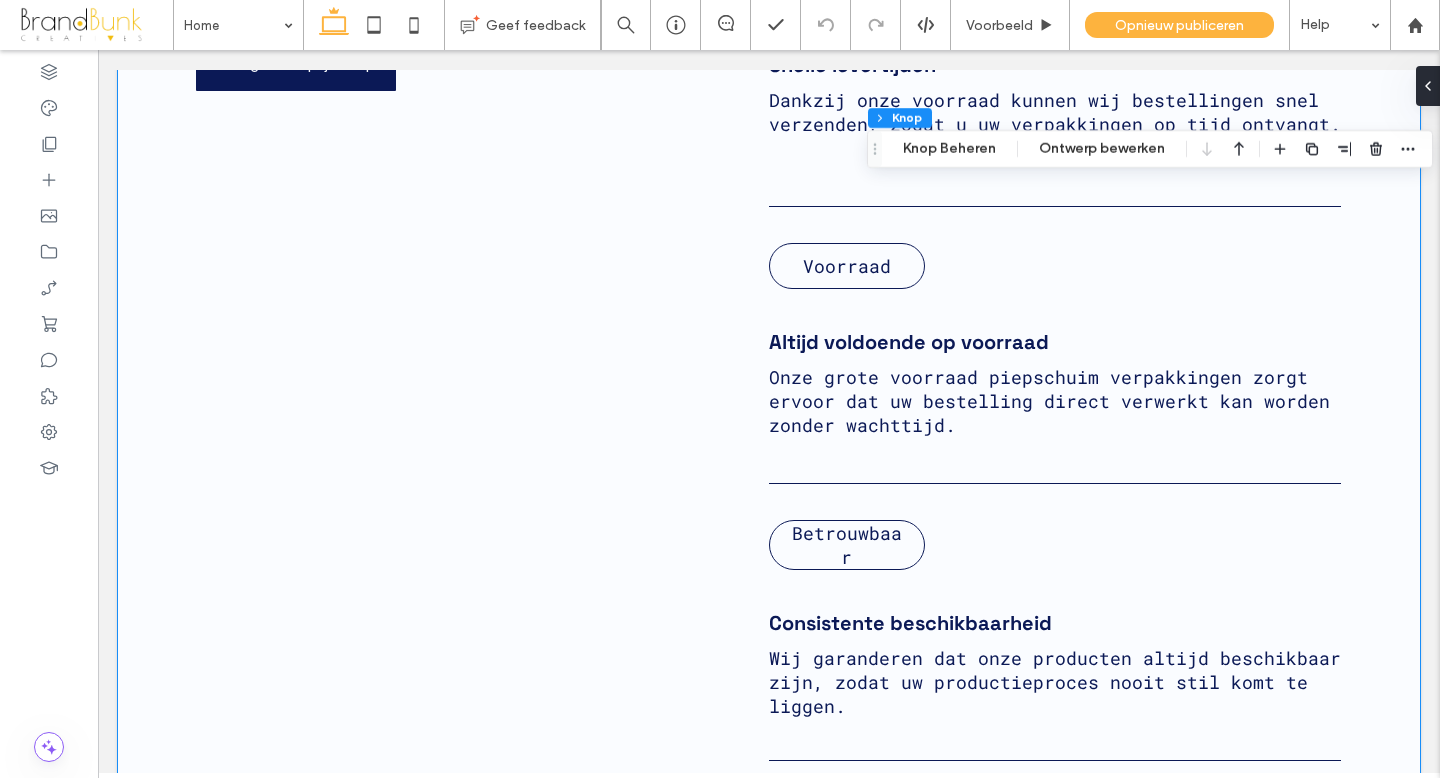 scroll, scrollTop: 1979, scrollLeft: 0, axis: vertical 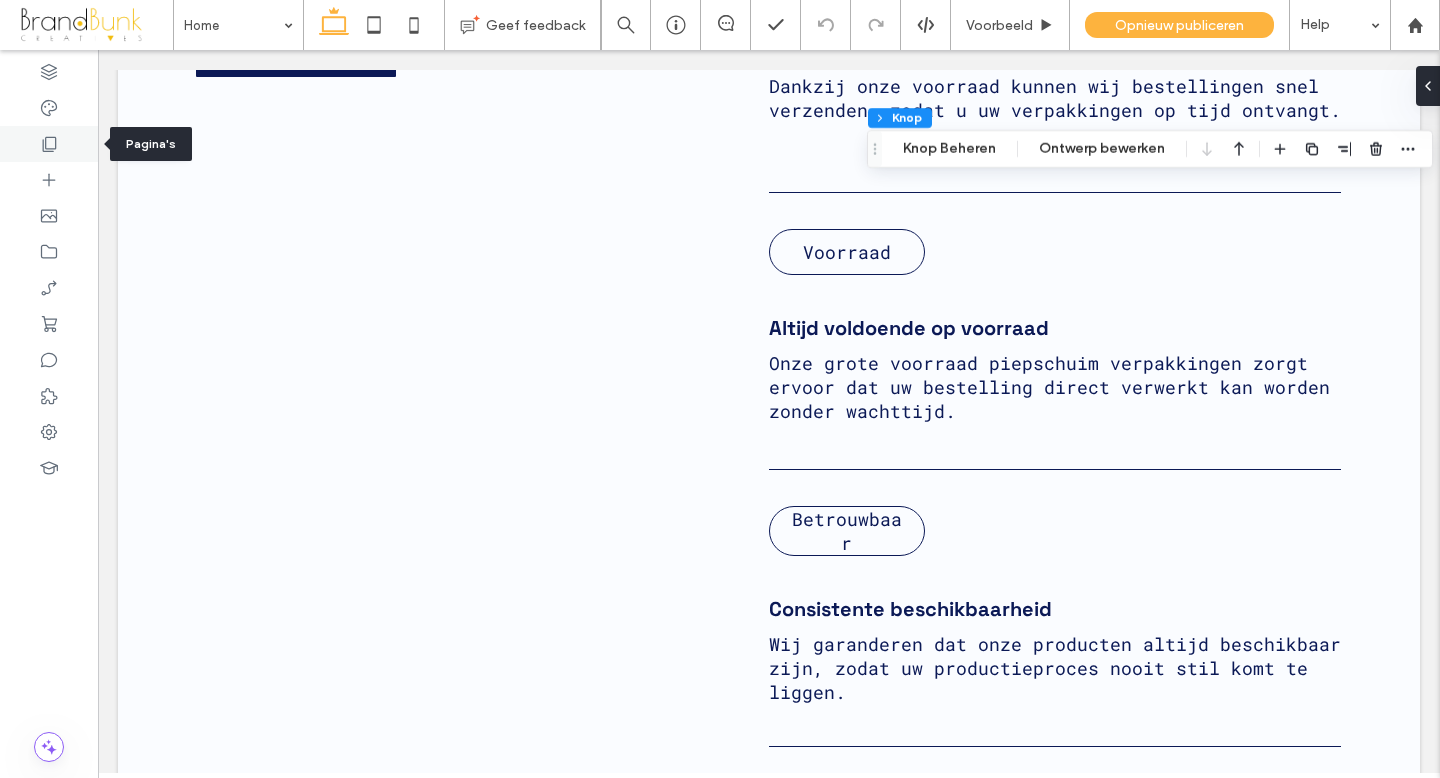 click 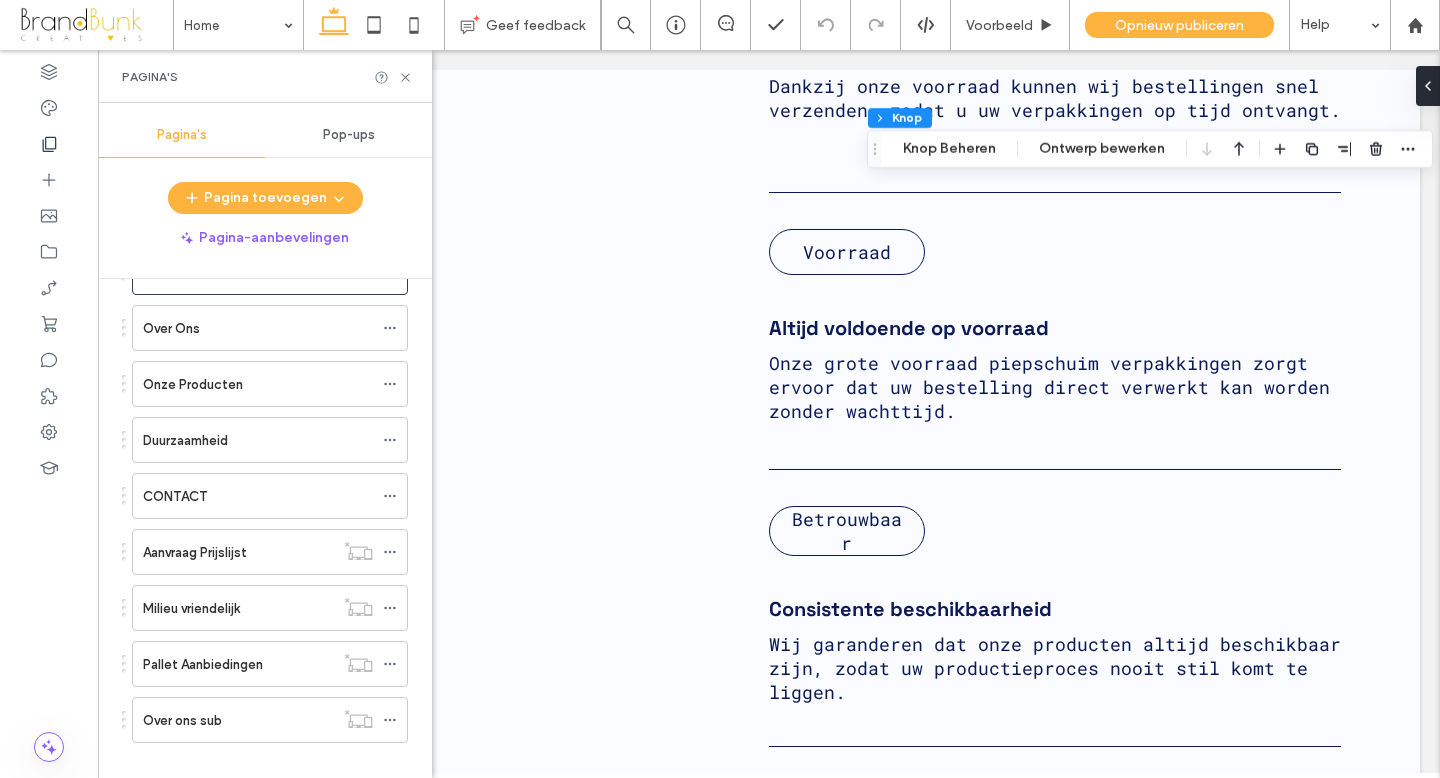 click on "Onze Producten" at bounding box center (258, 384) 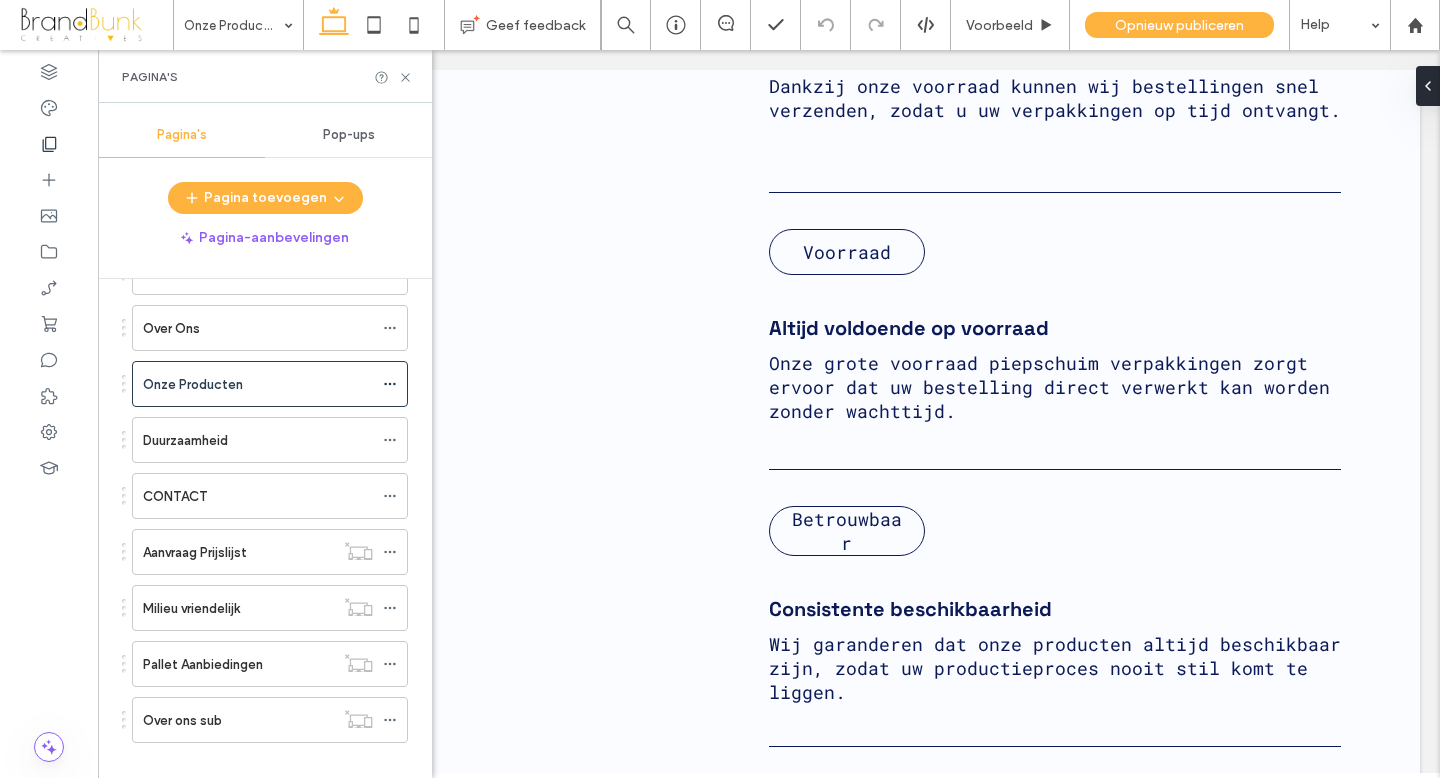 scroll, scrollTop: 129, scrollLeft: 0, axis: vertical 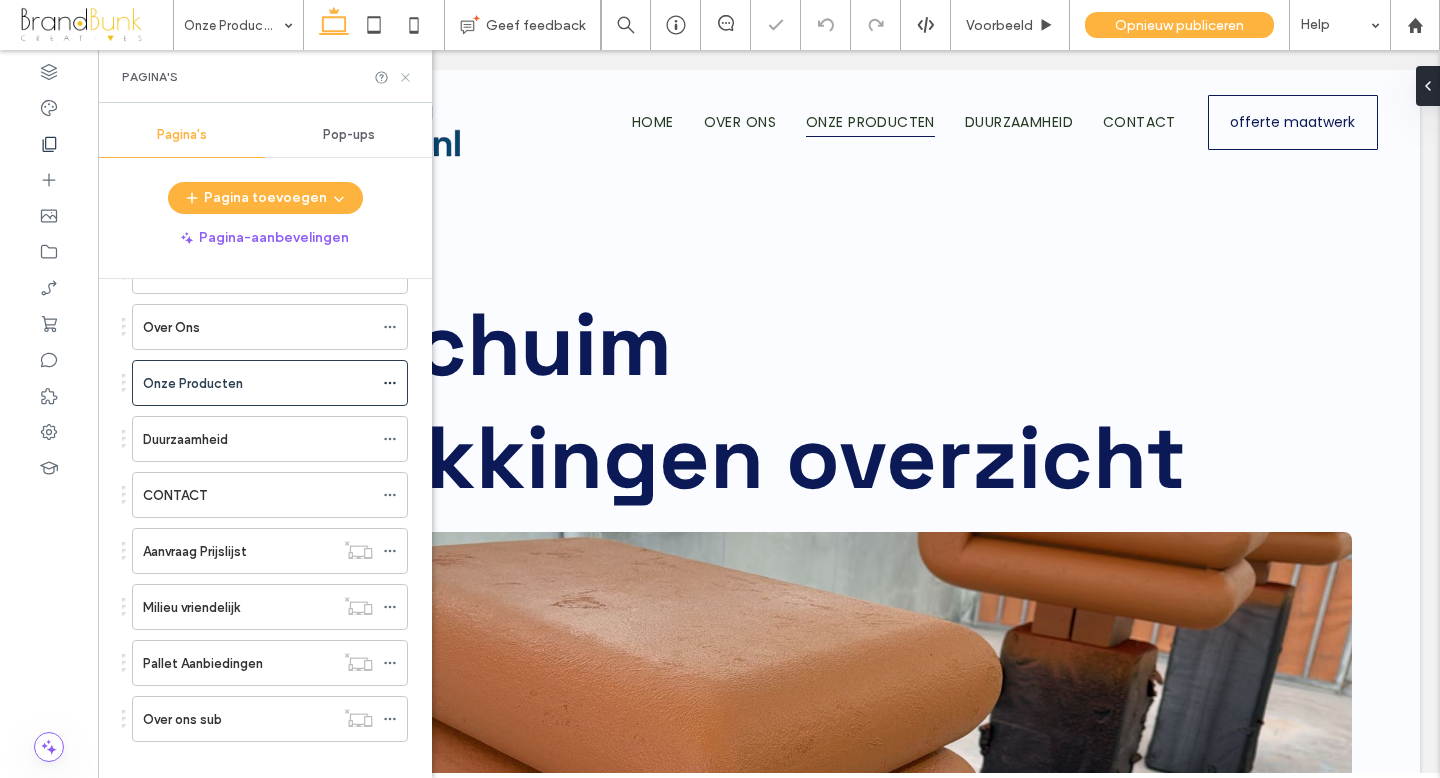 click 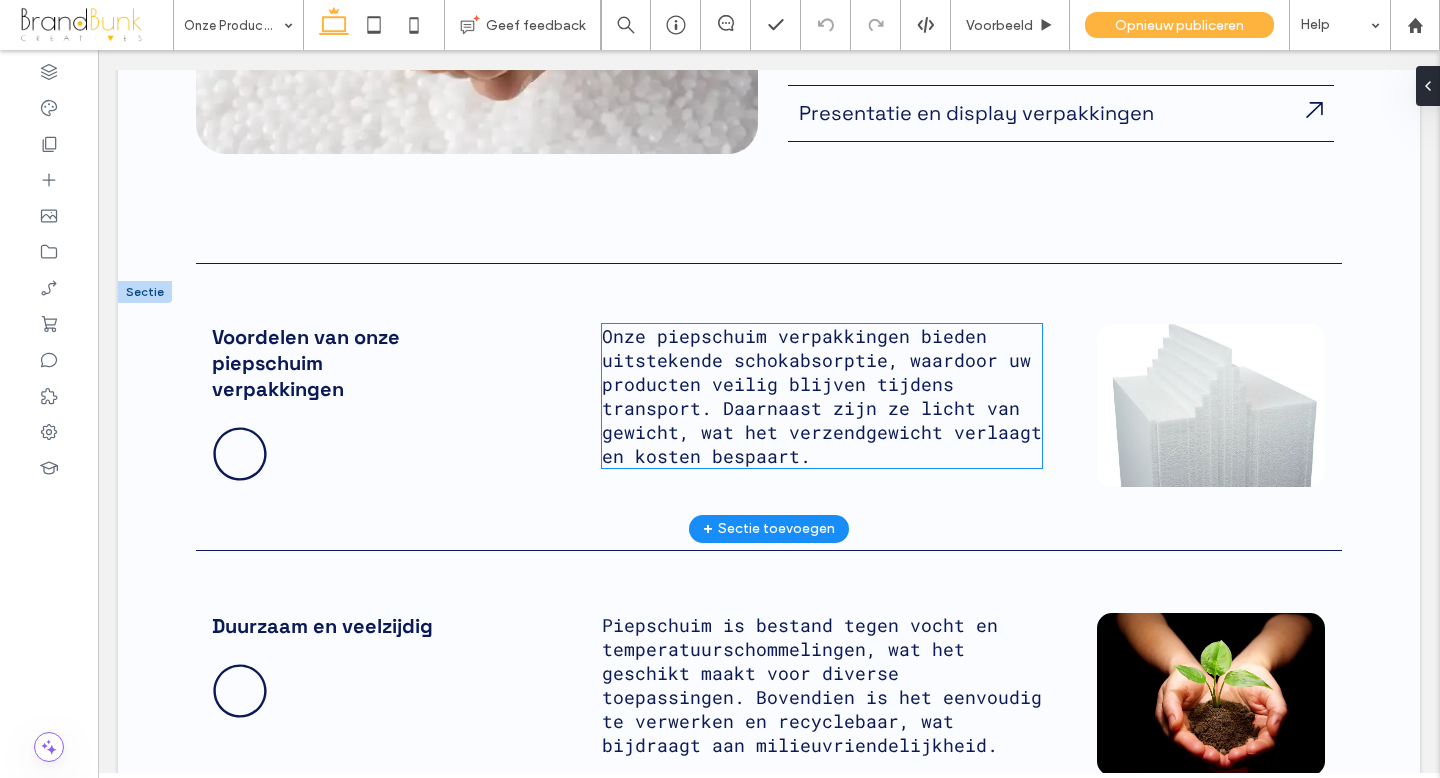 scroll, scrollTop: 2334, scrollLeft: 0, axis: vertical 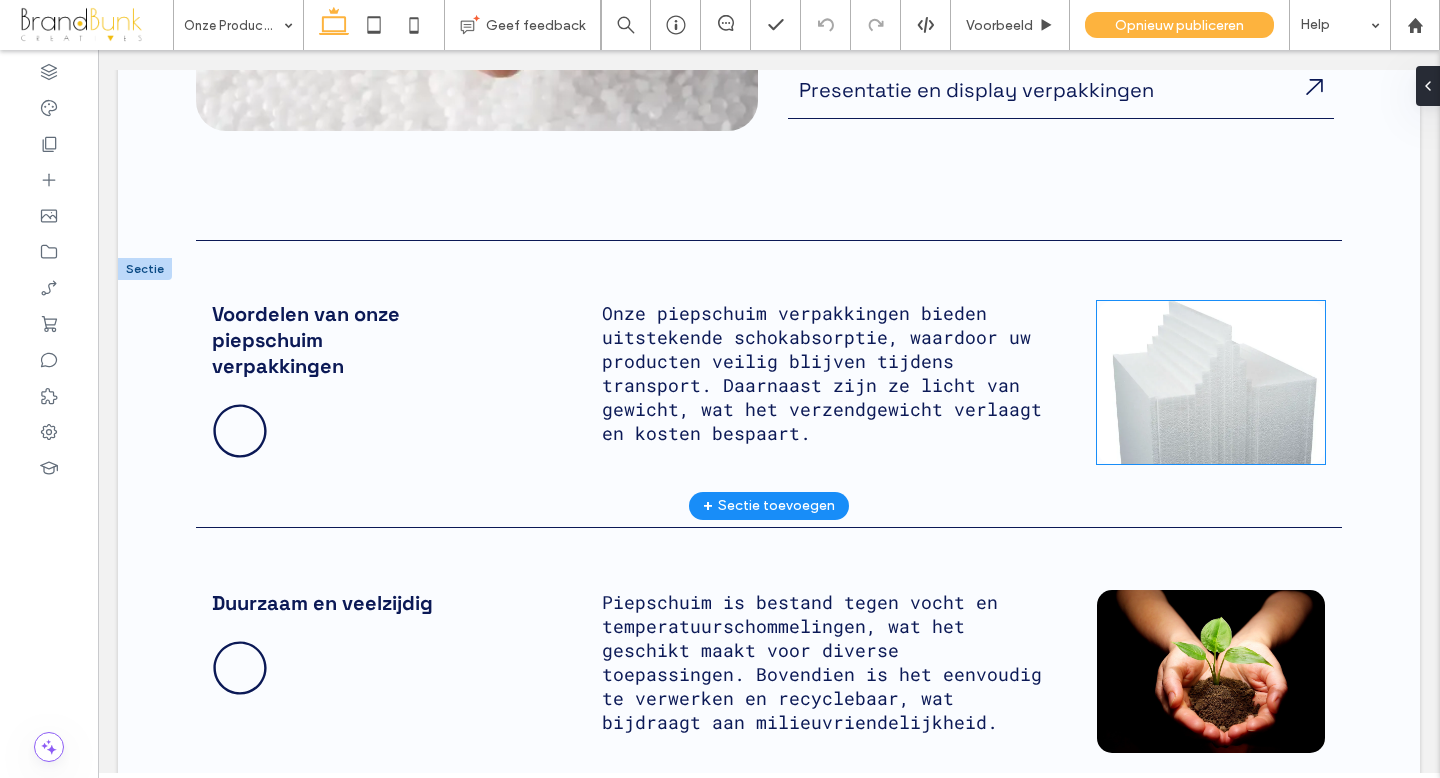 click at bounding box center (1211, 382) 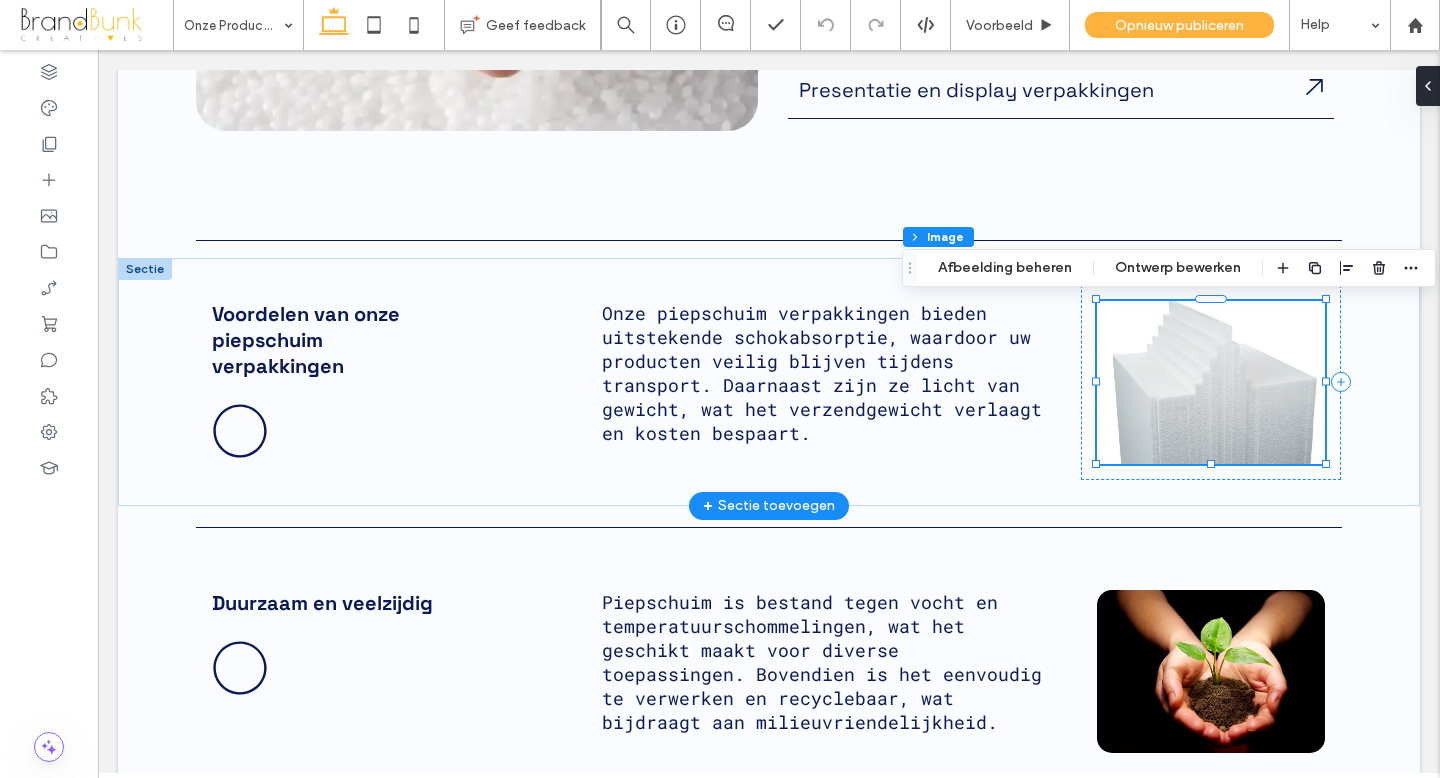 type on "**" 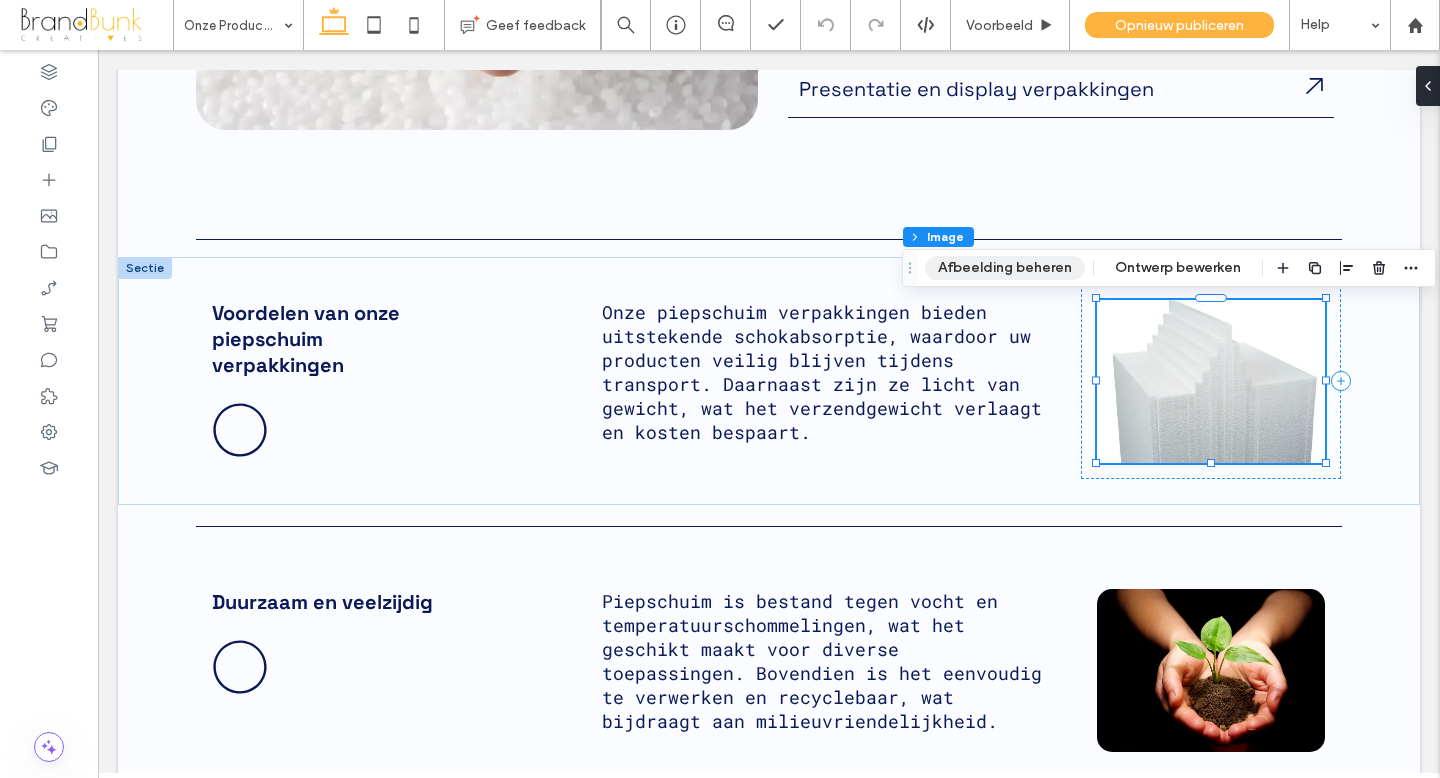 click on "Afbeelding beheren" at bounding box center (1005, 268) 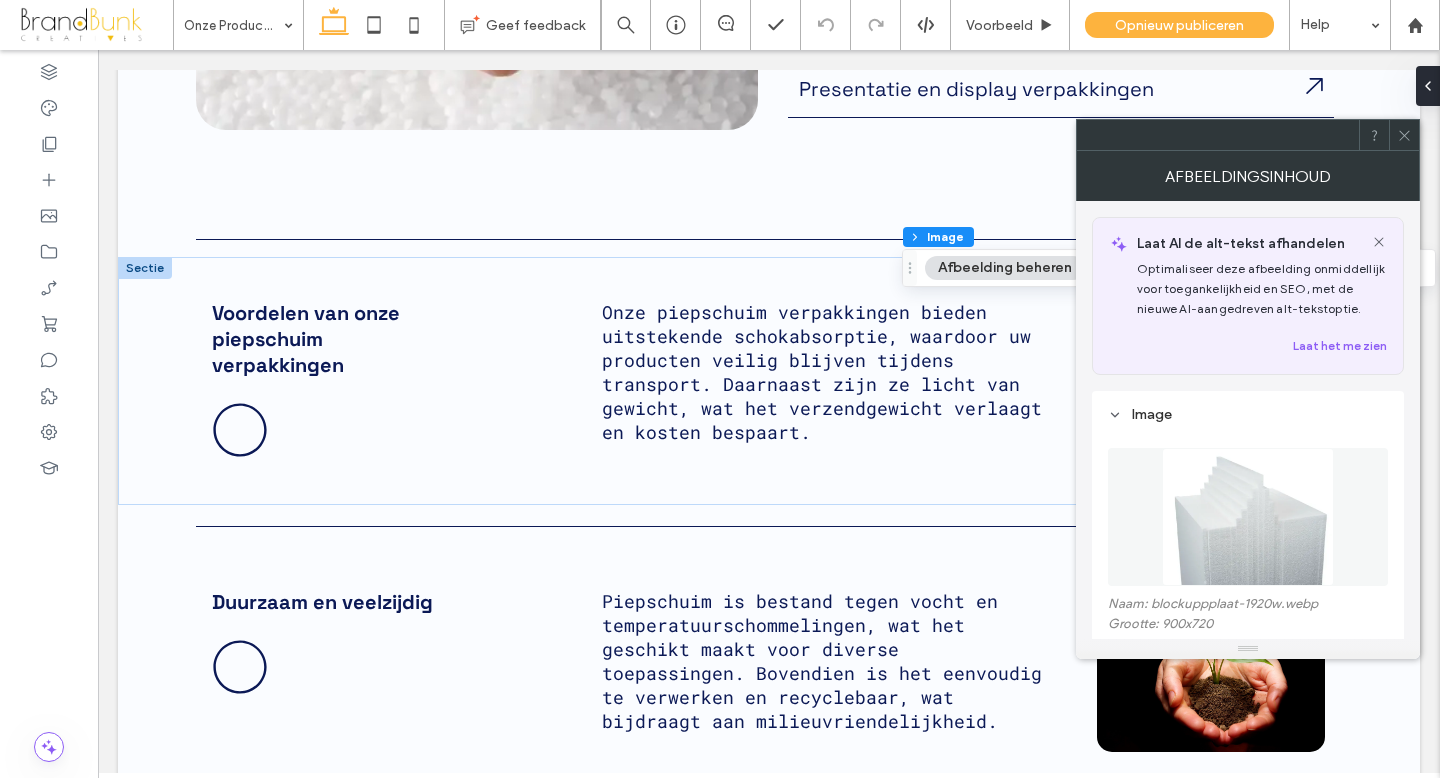 click 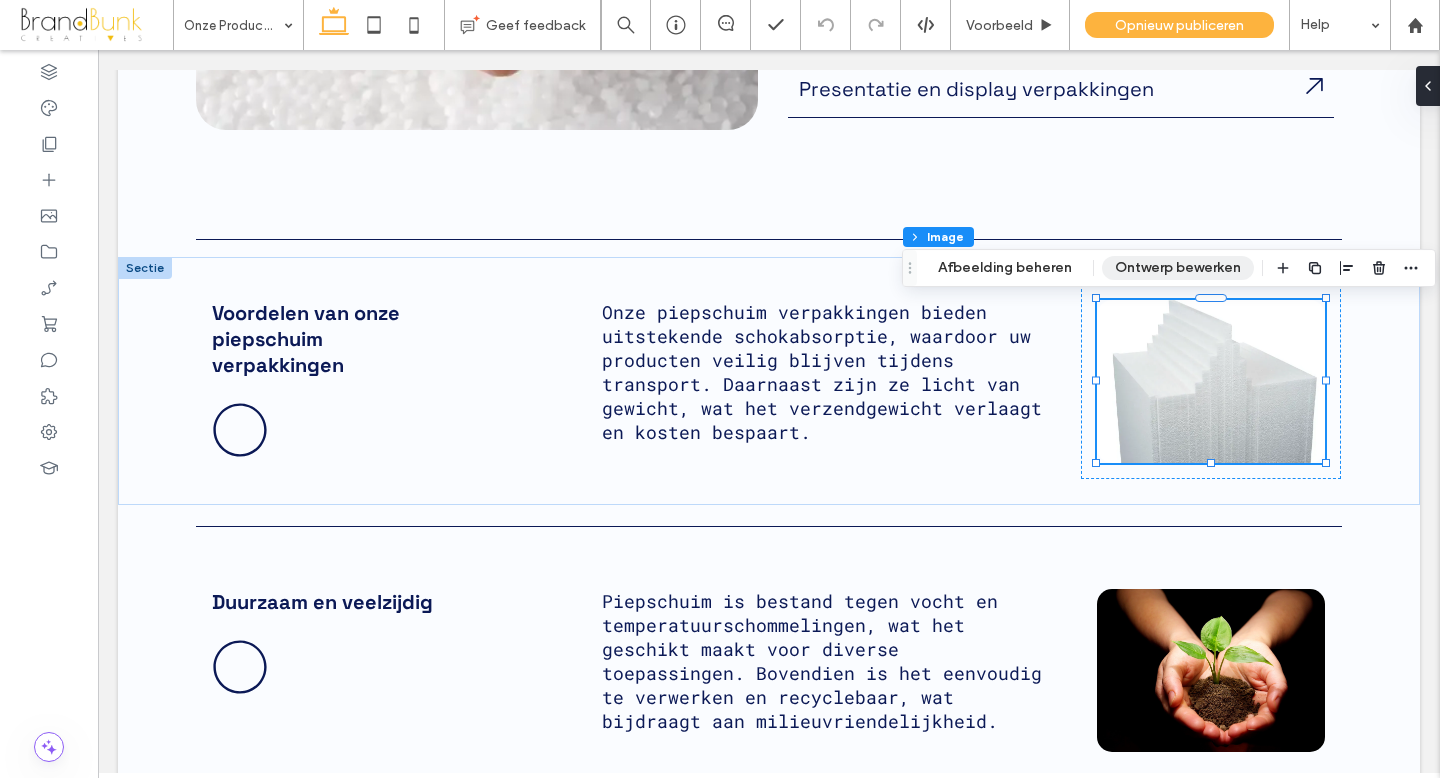click on "Ontwerp bewerken" at bounding box center (1178, 268) 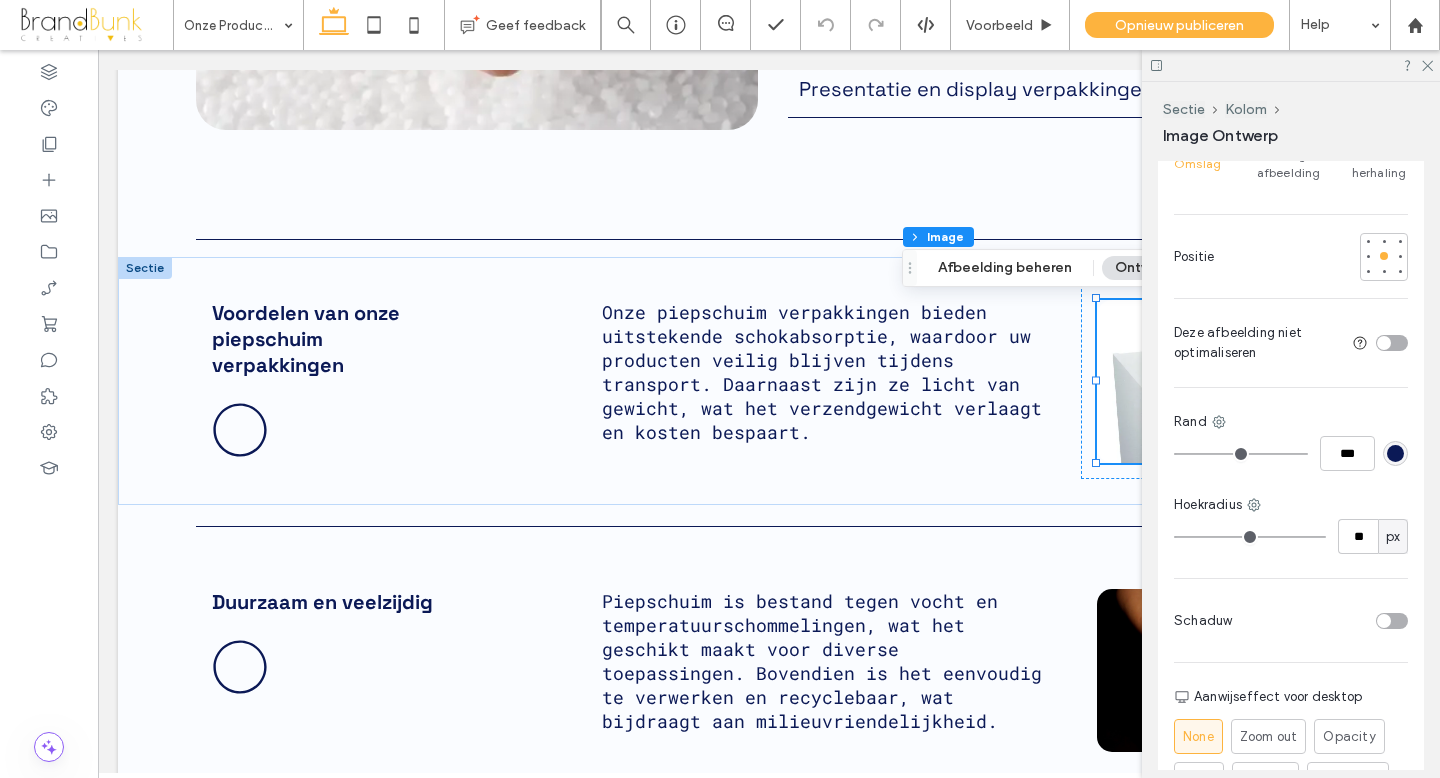 scroll, scrollTop: 670, scrollLeft: 0, axis: vertical 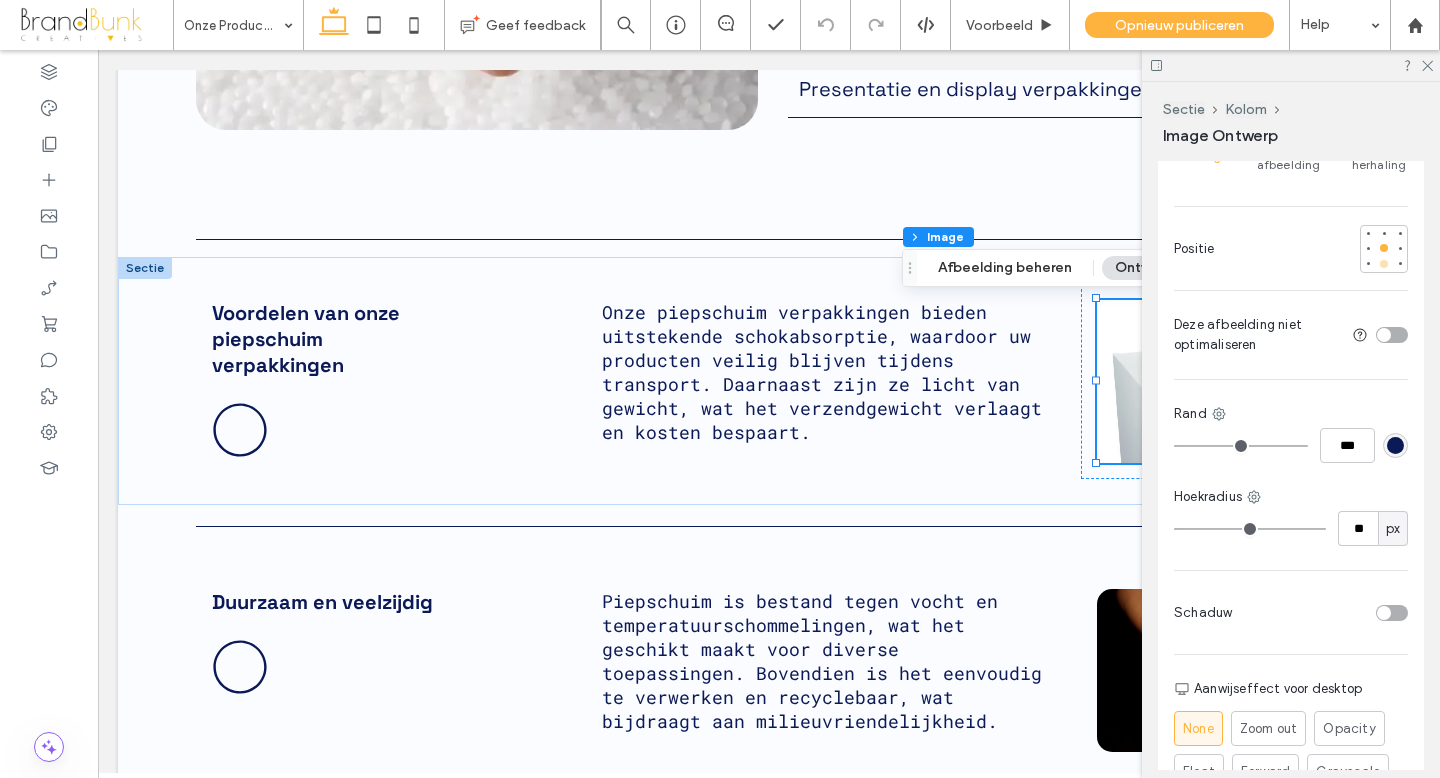 click at bounding box center (1384, 264) 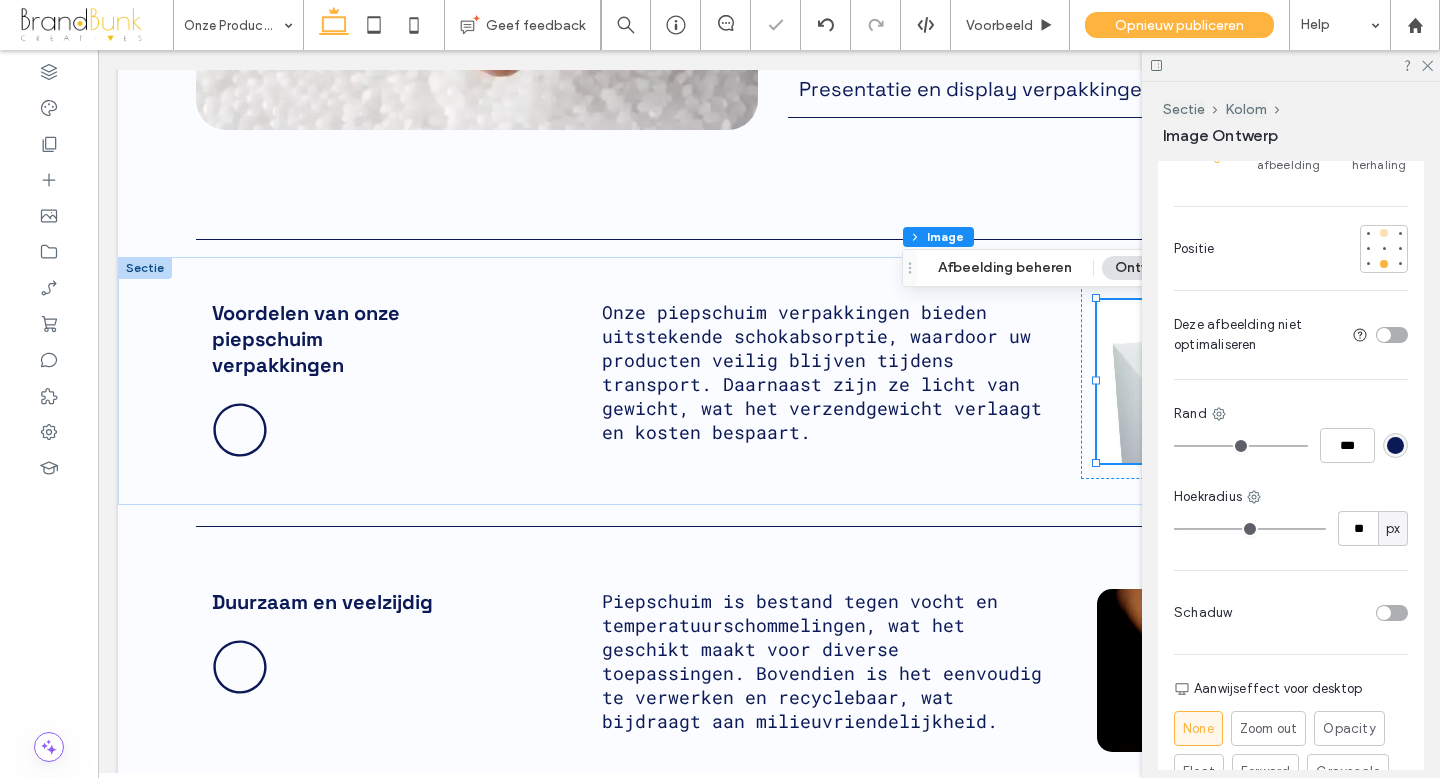 click at bounding box center [1384, 233] 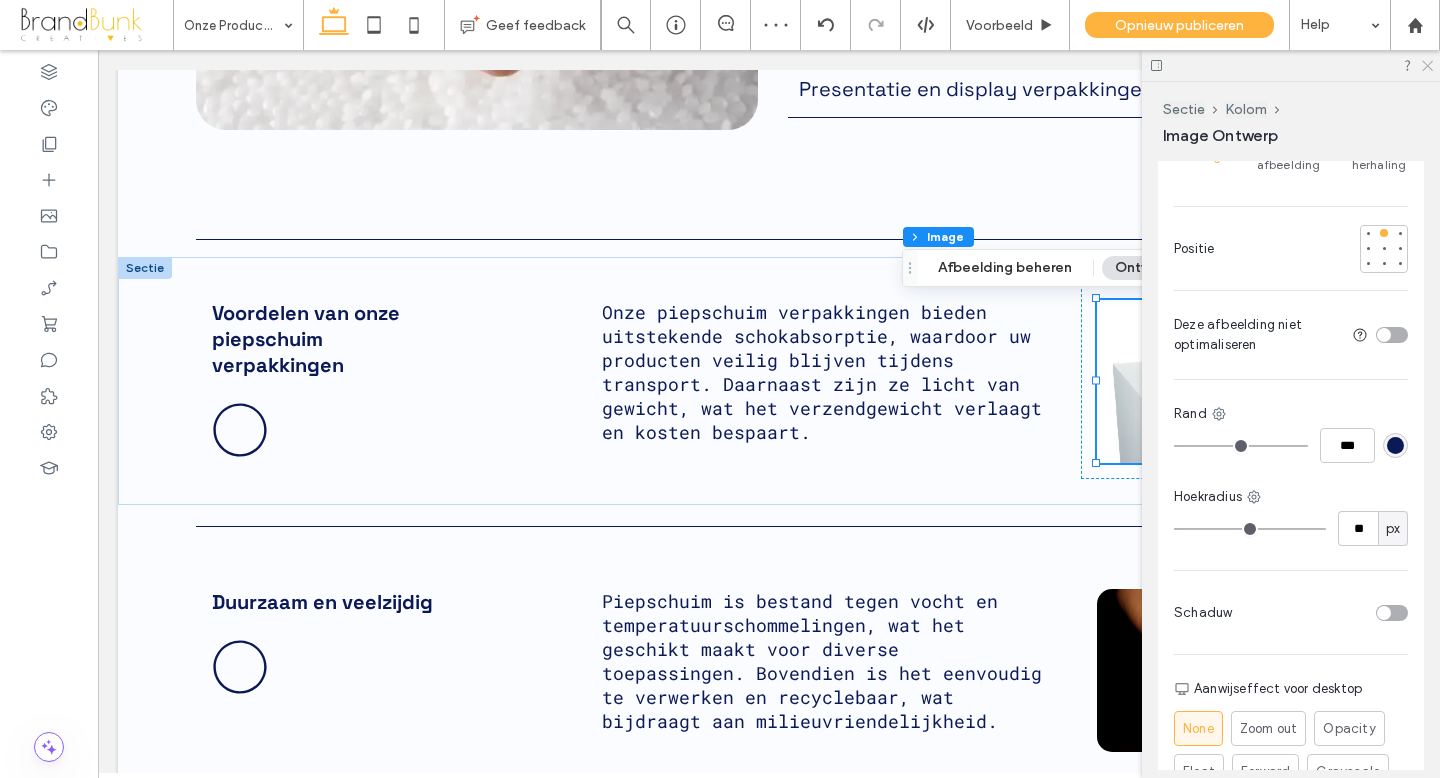 click 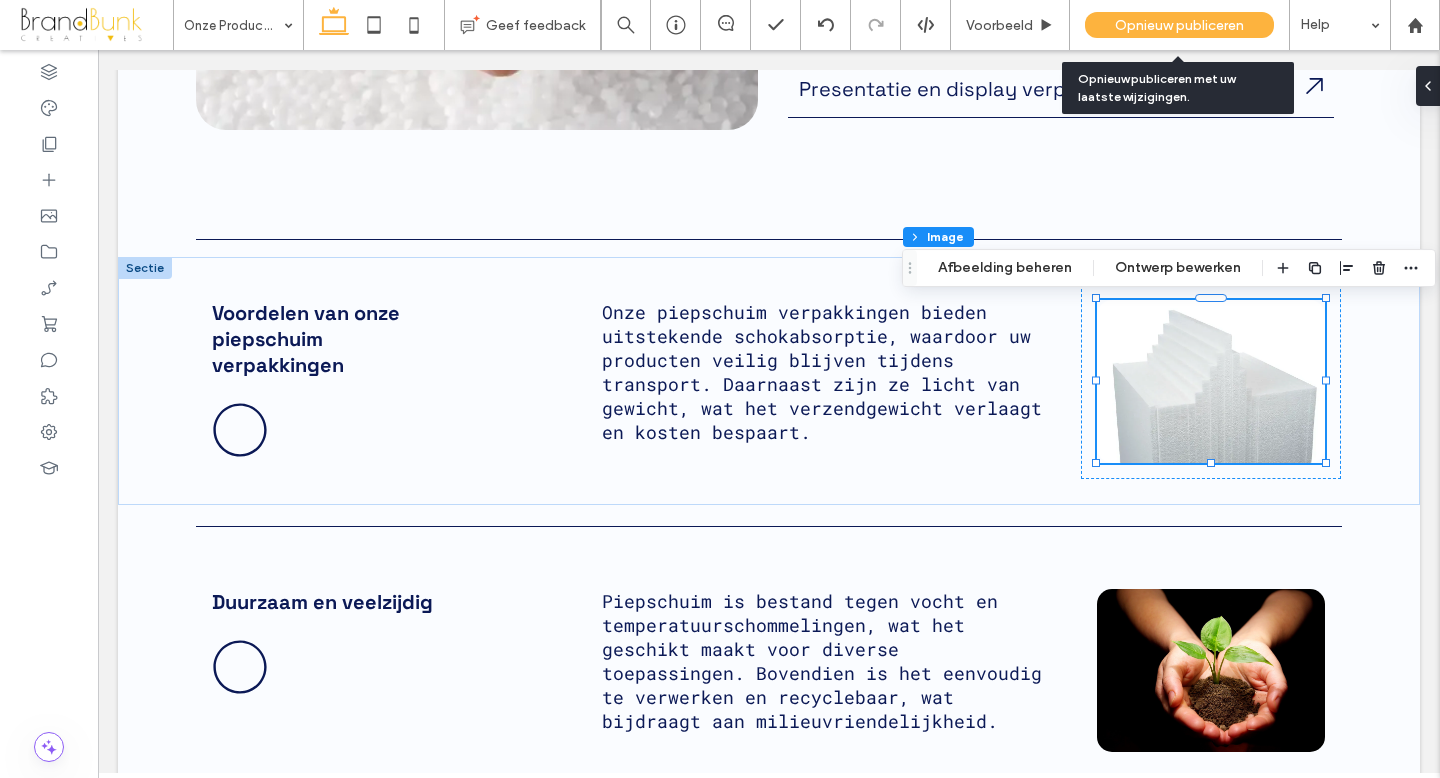 click on "Opnieuw publiceren" at bounding box center (1179, 25) 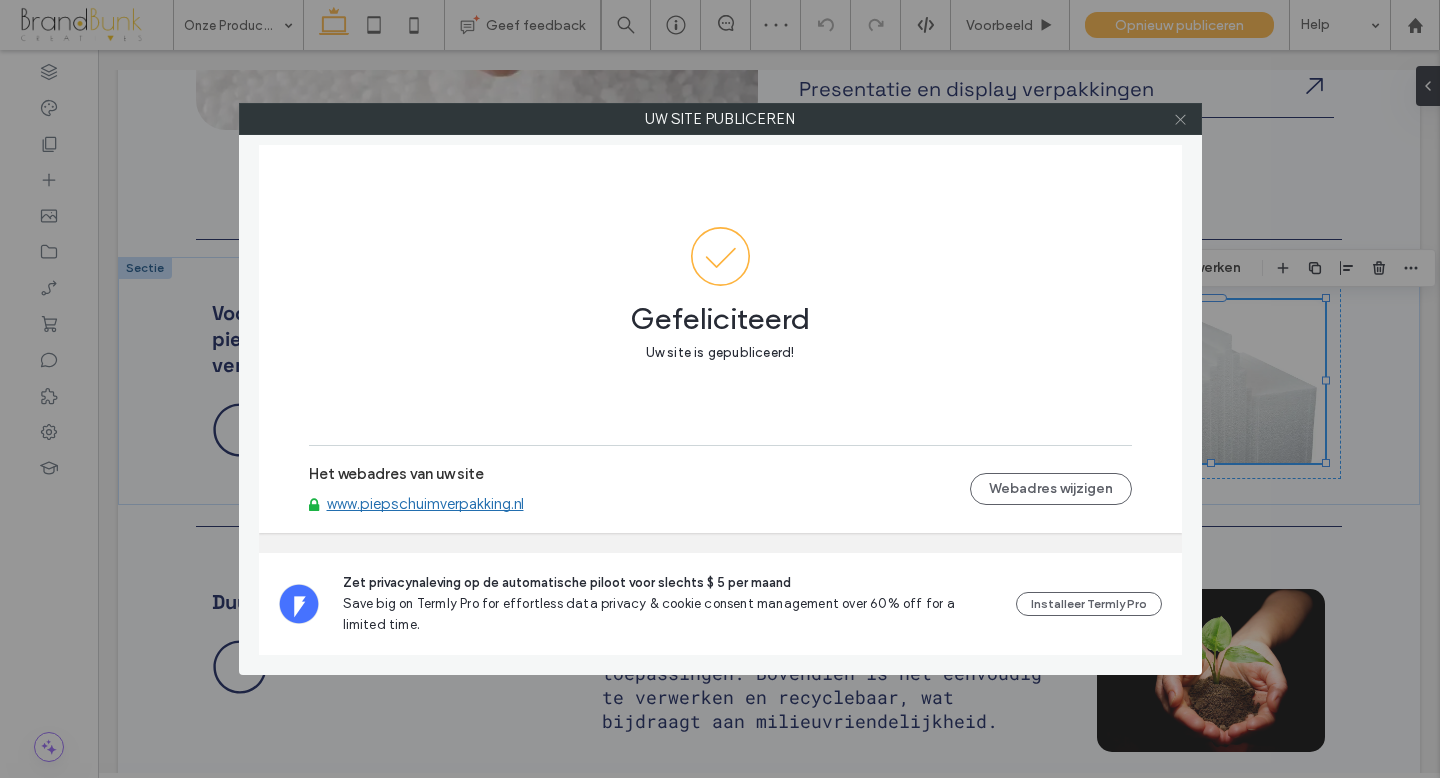 click 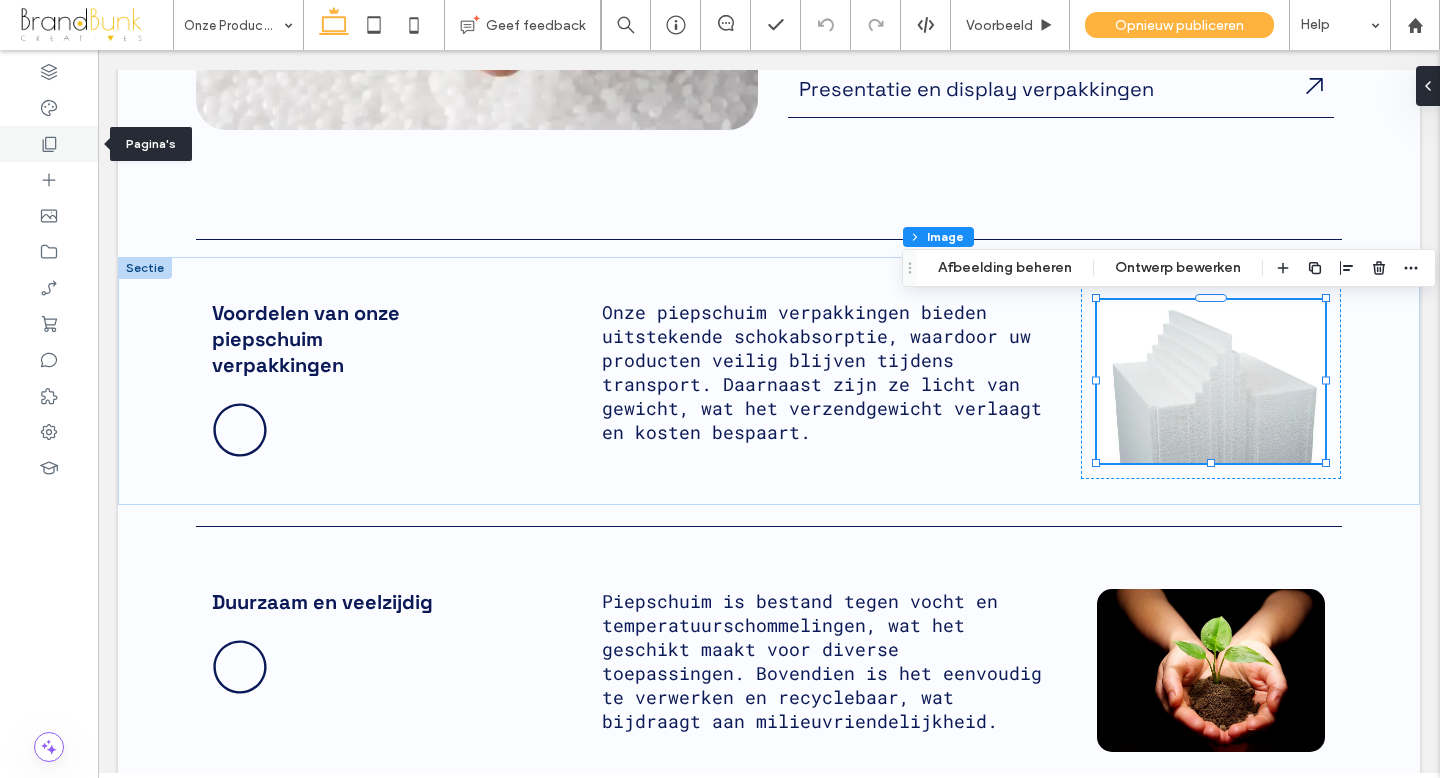 click 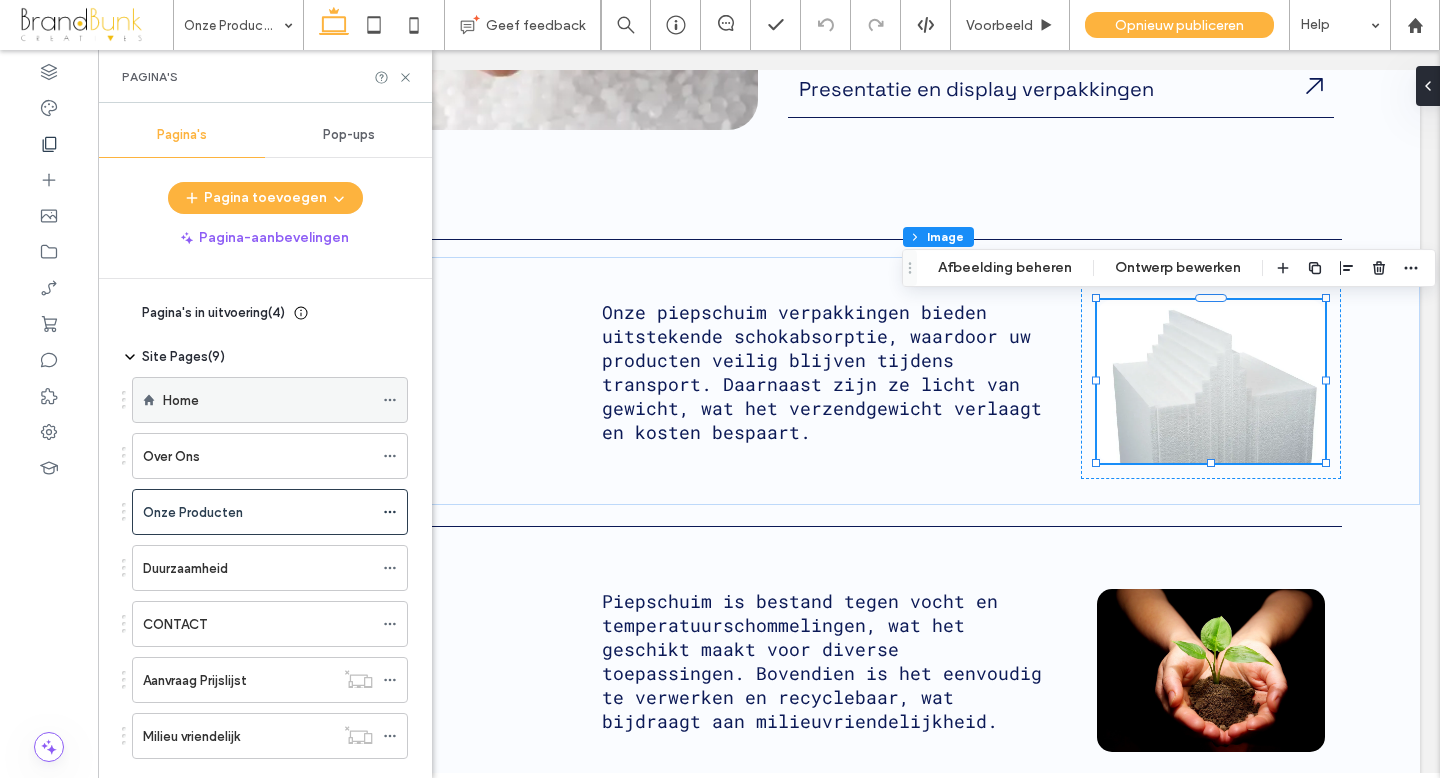 click on "Home" at bounding box center [268, 400] 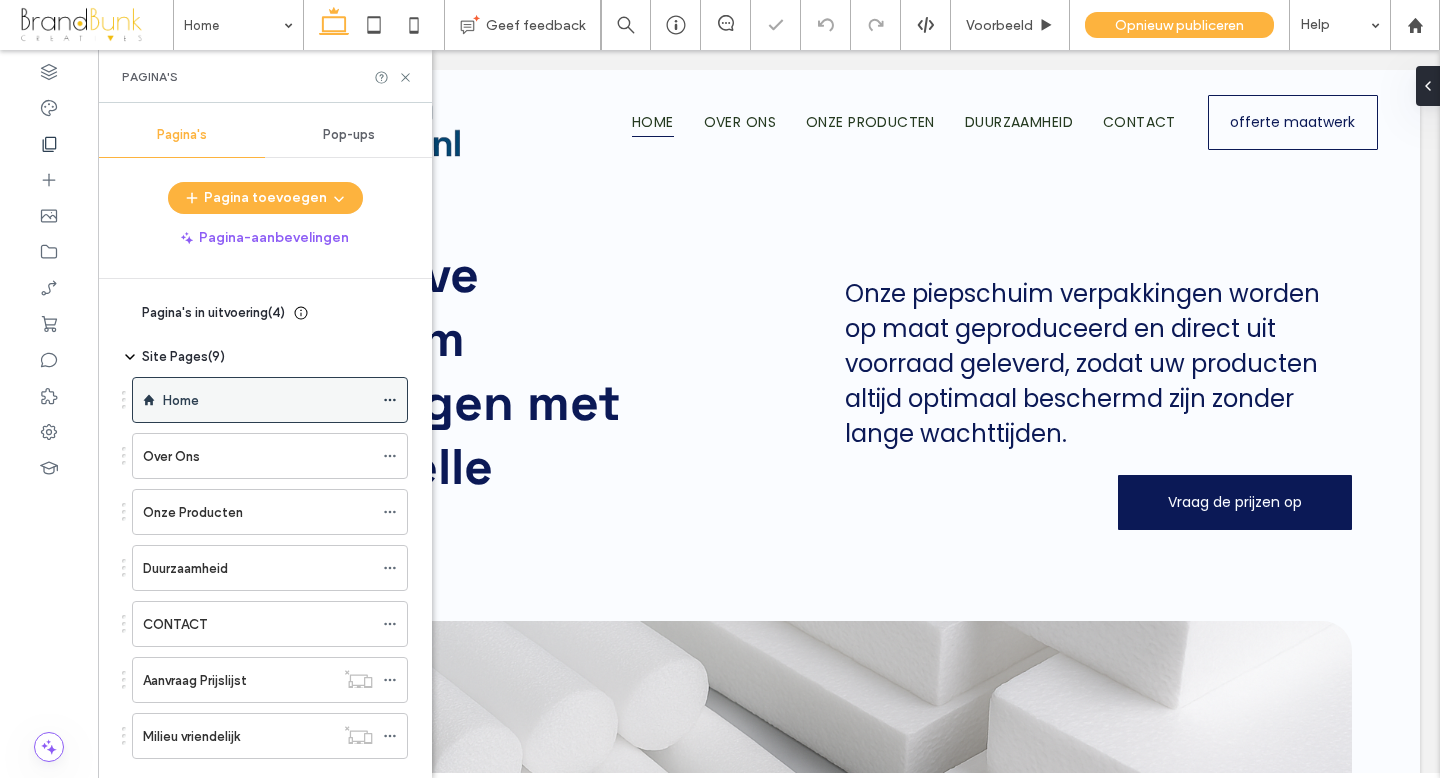scroll, scrollTop: 0, scrollLeft: 0, axis: both 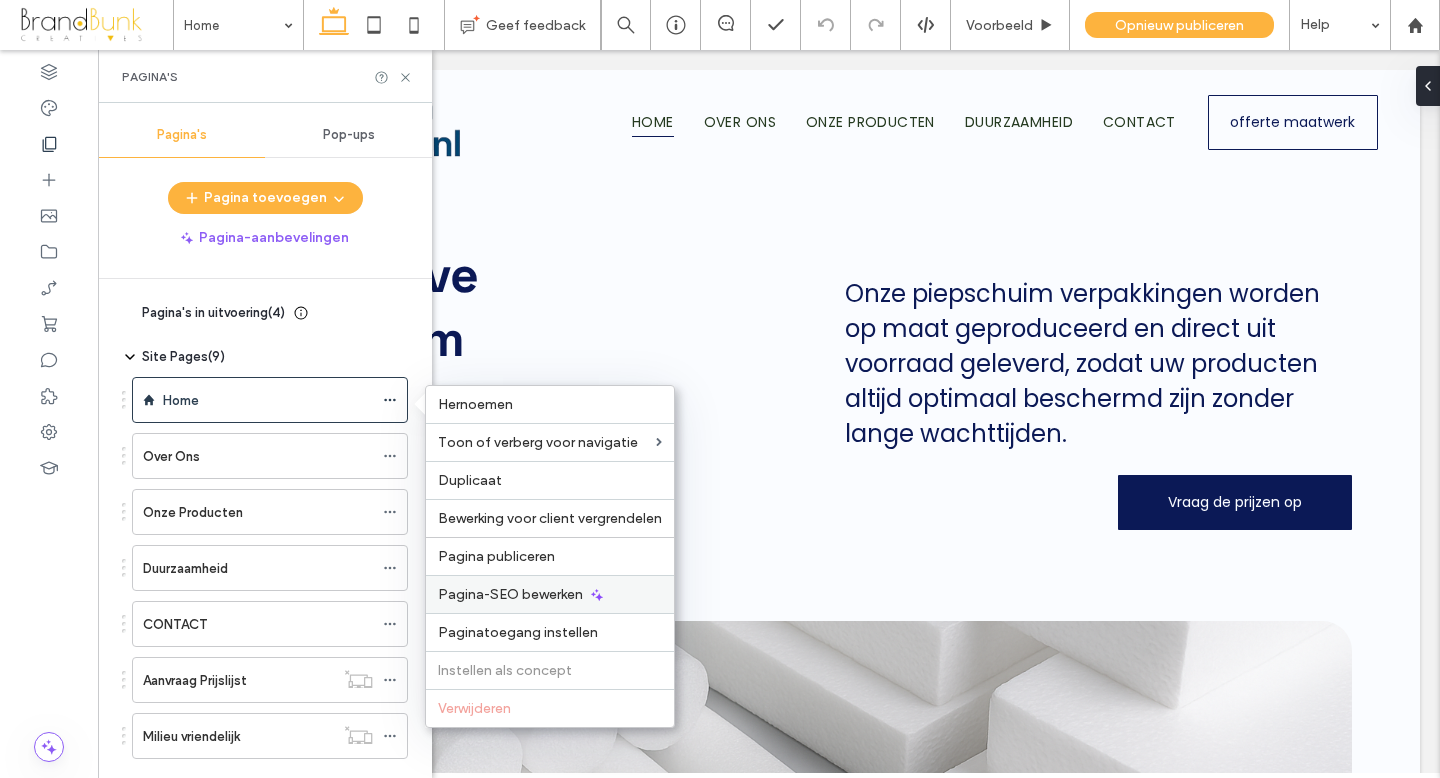click on "Pagina-SEO bewerken" at bounding box center (510, 594) 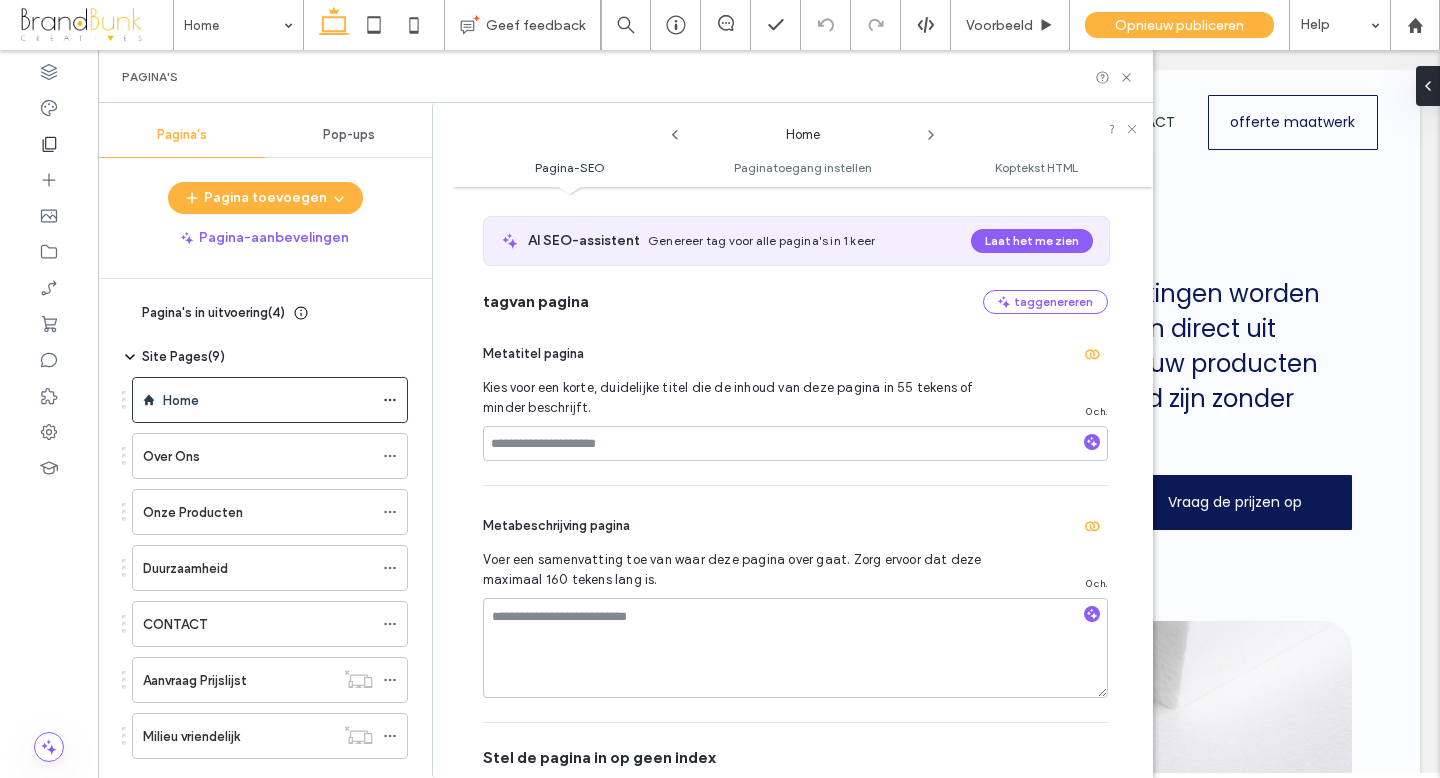 scroll, scrollTop: 91, scrollLeft: 0, axis: vertical 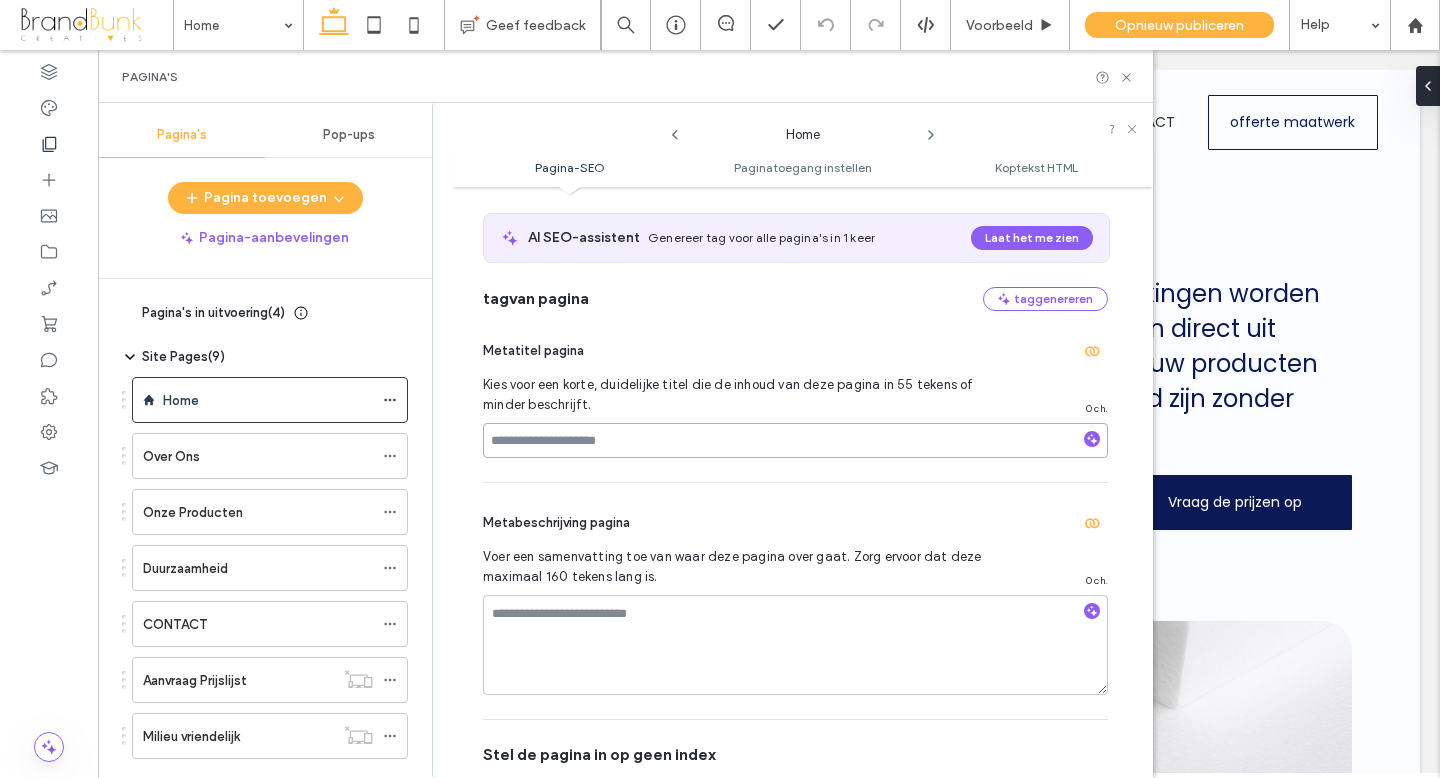 click at bounding box center (795, 440) 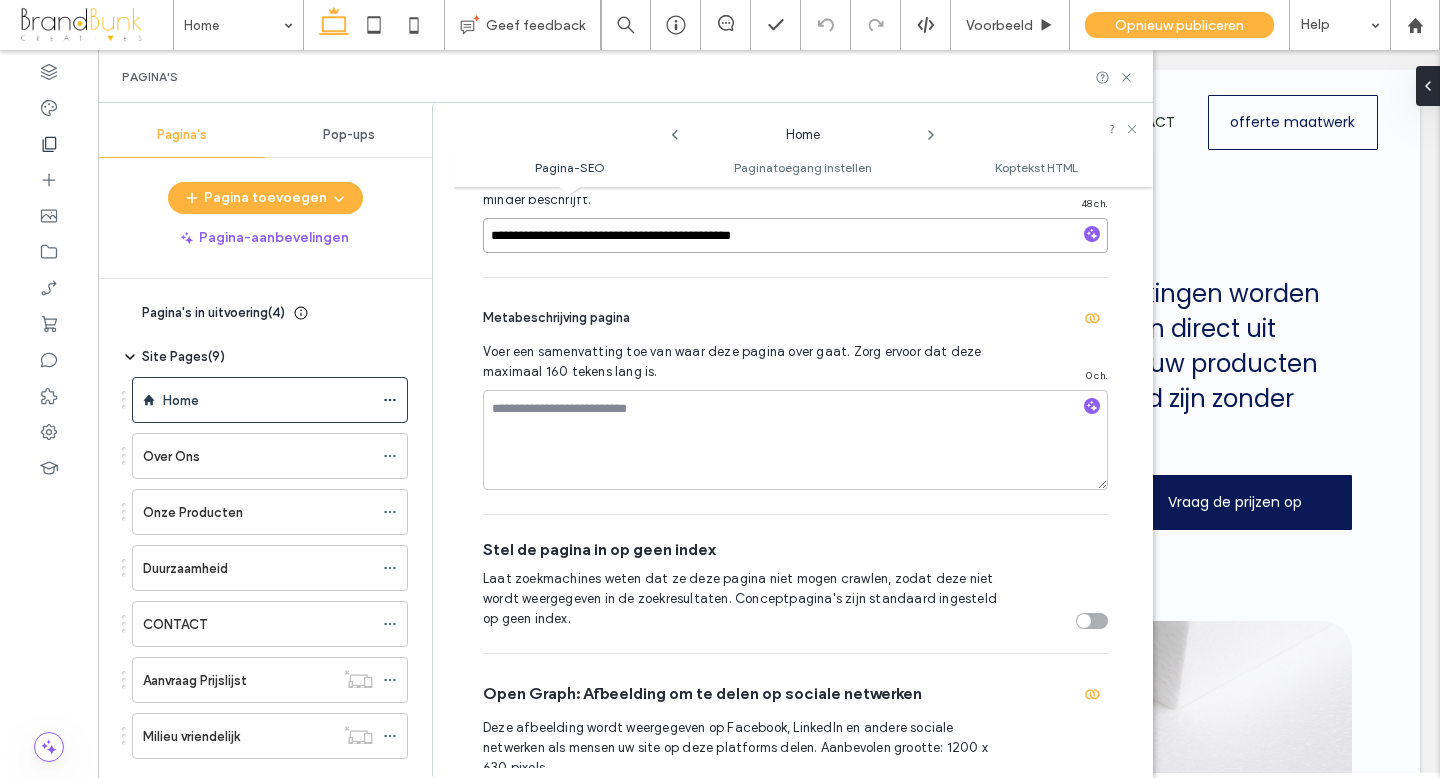 scroll, scrollTop: 316, scrollLeft: 0, axis: vertical 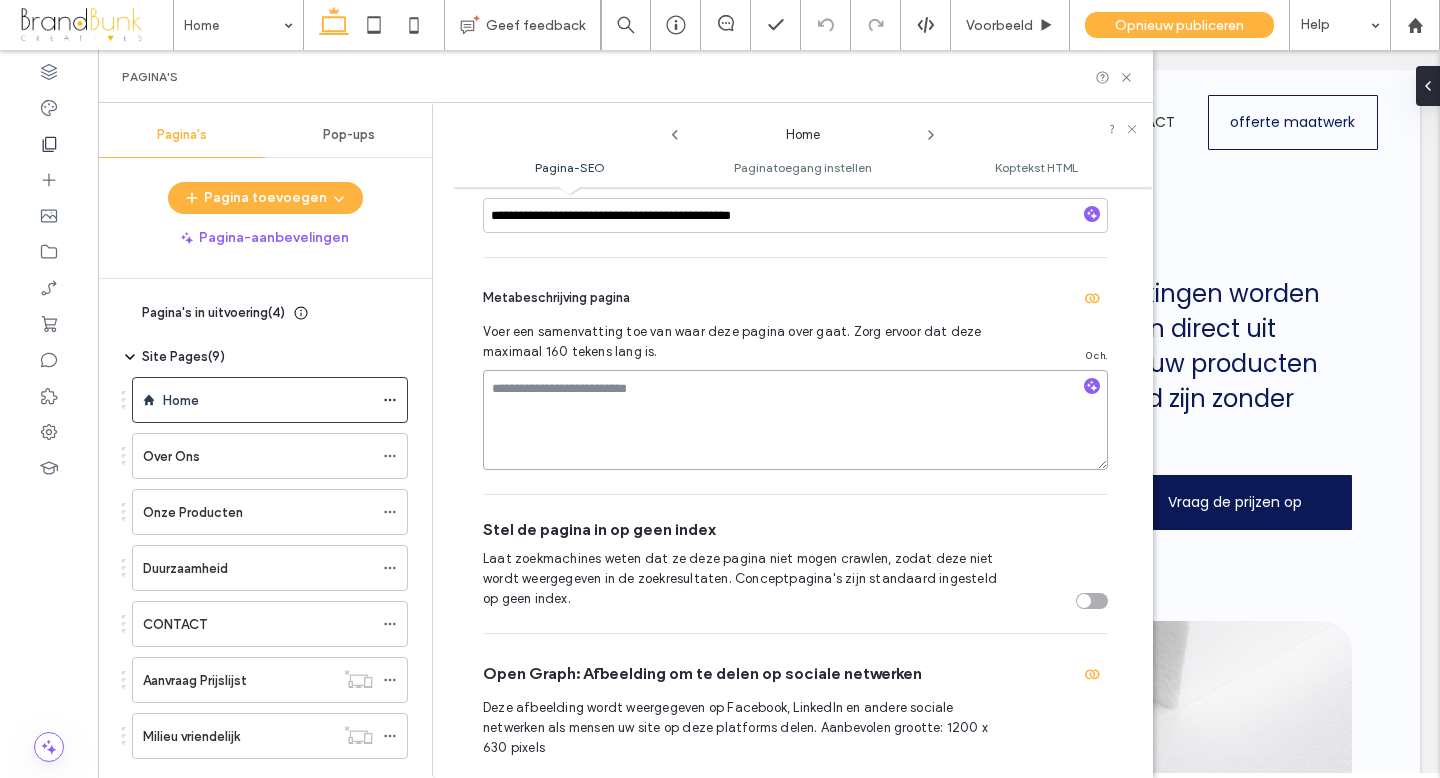 click at bounding box center [795, 420] 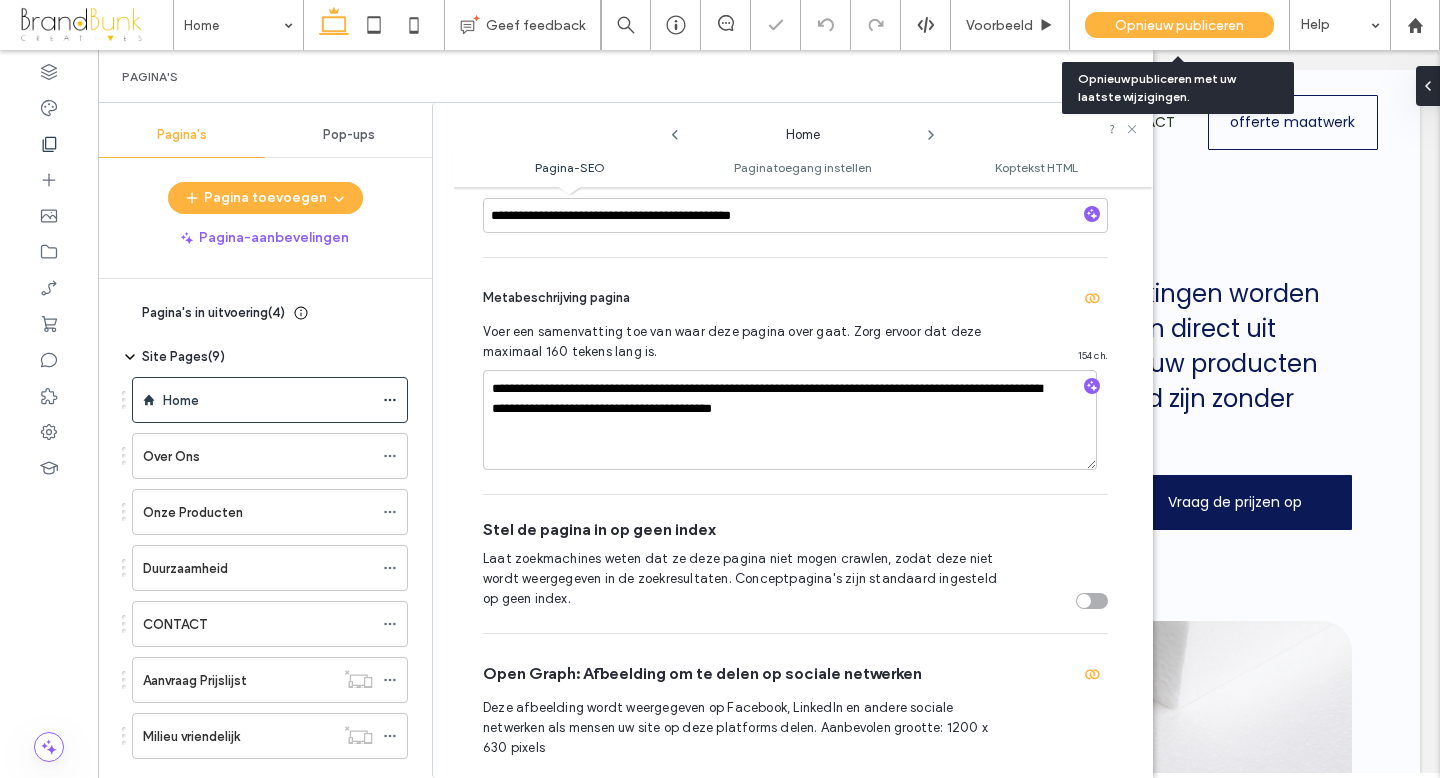 click on "Opnieuw publiceren" at bounding box center (1179, 25) 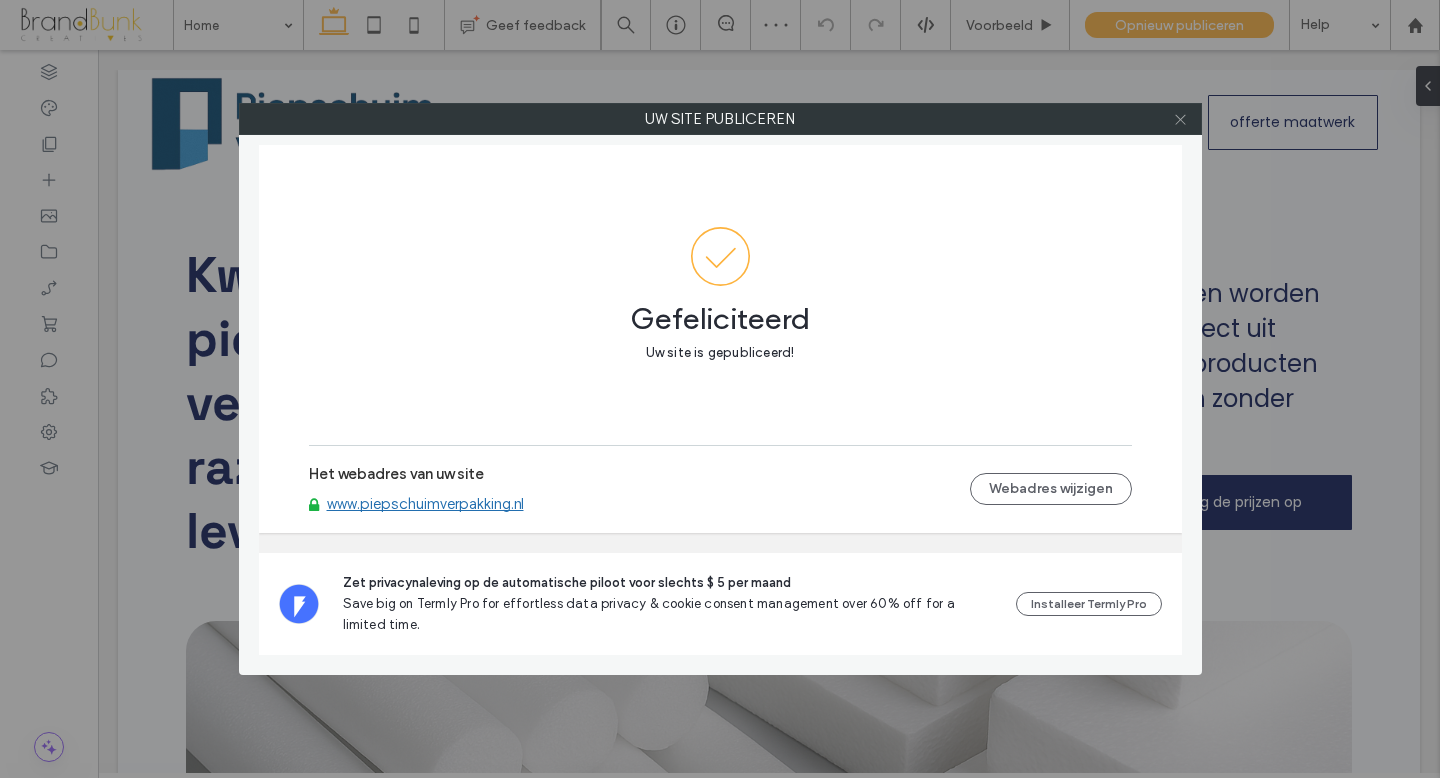 click 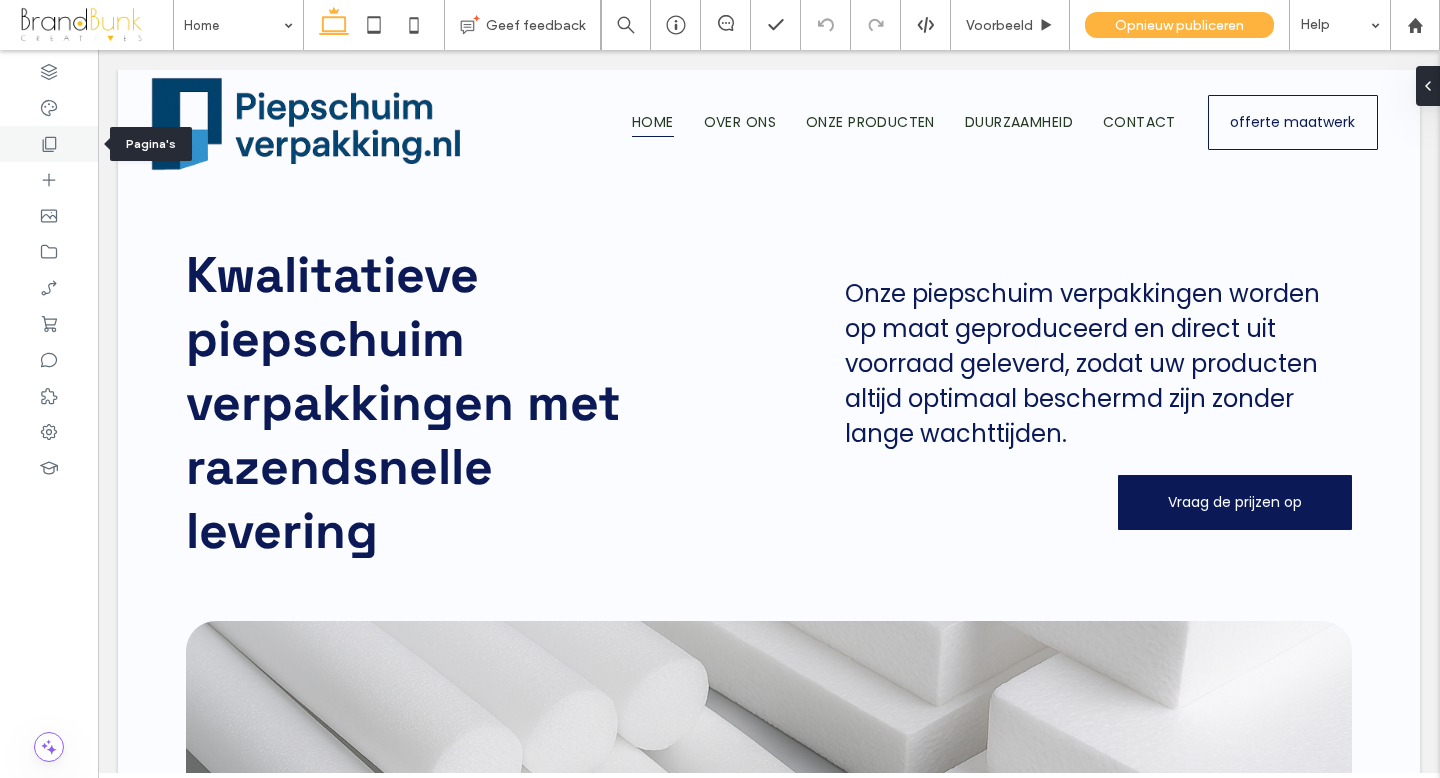 click 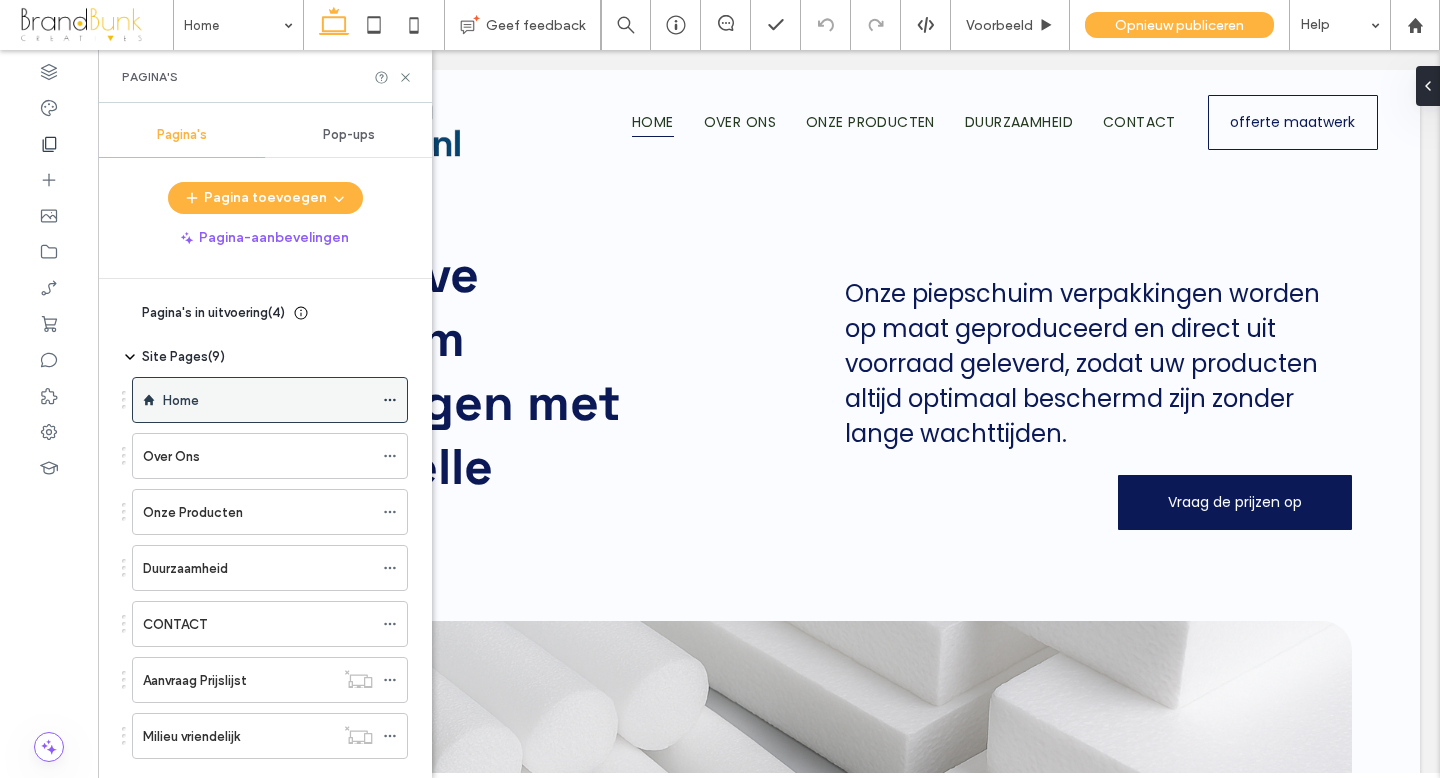 click 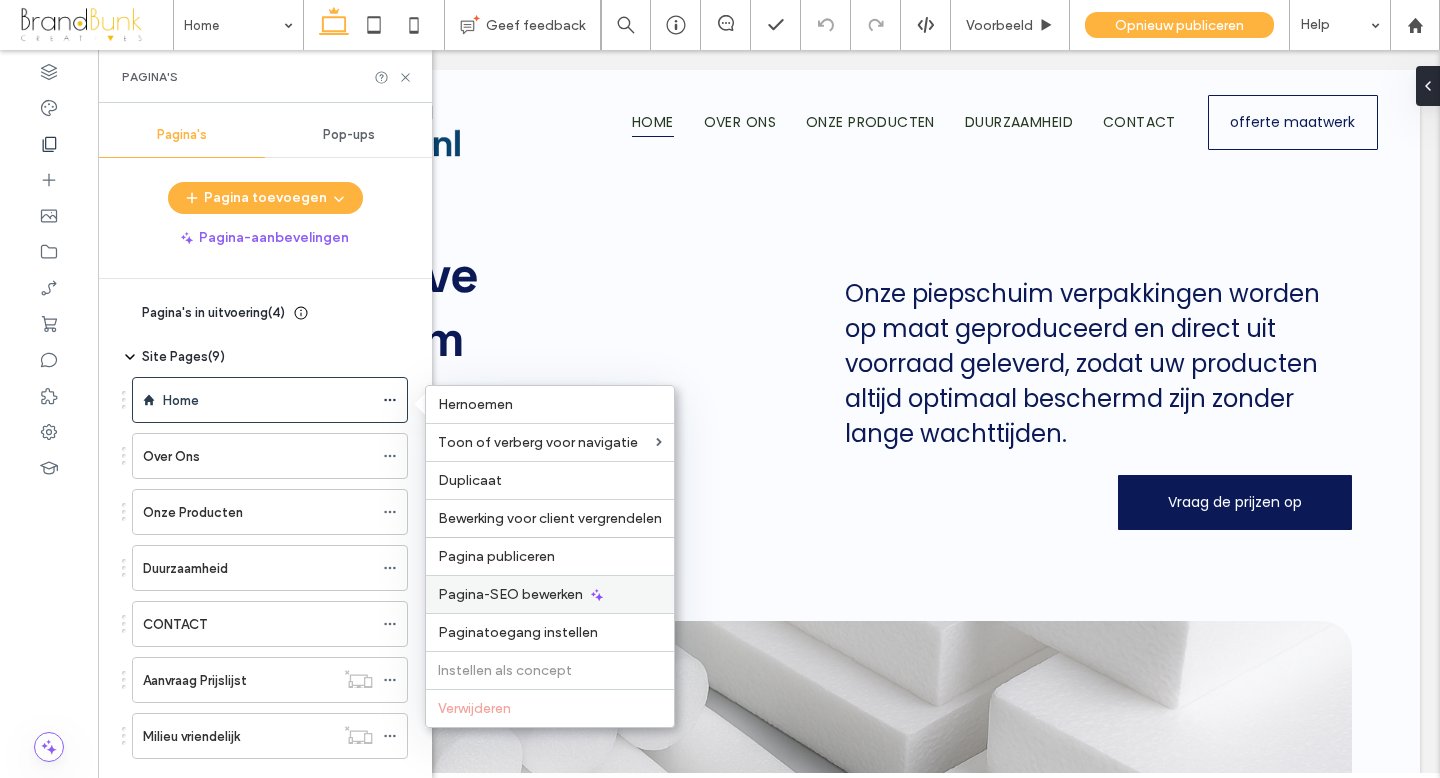 click on "Pagina-SEO bewerken" at bounding box center [510, 594] 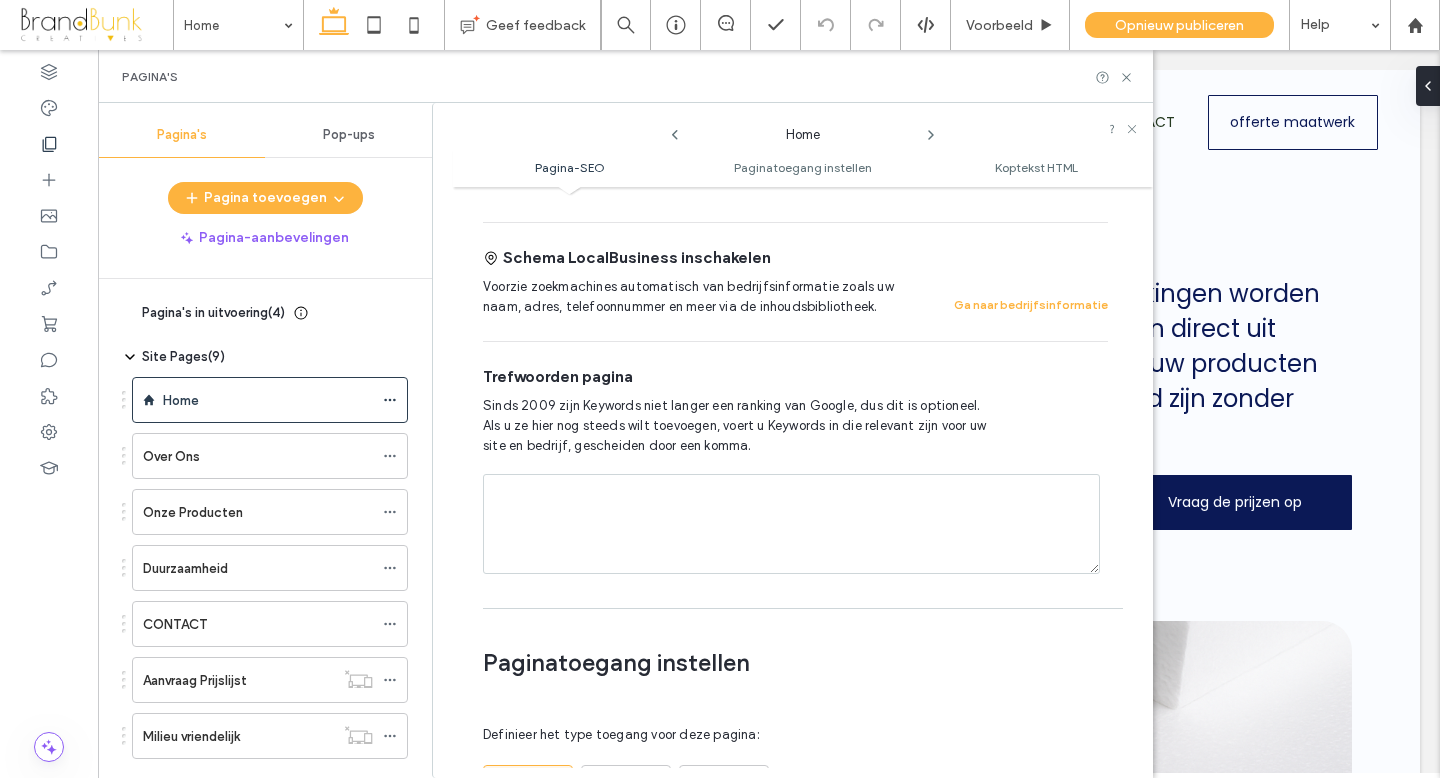 scroll, scrollTop: 1031, scrollLeft: 0, axis: vertical 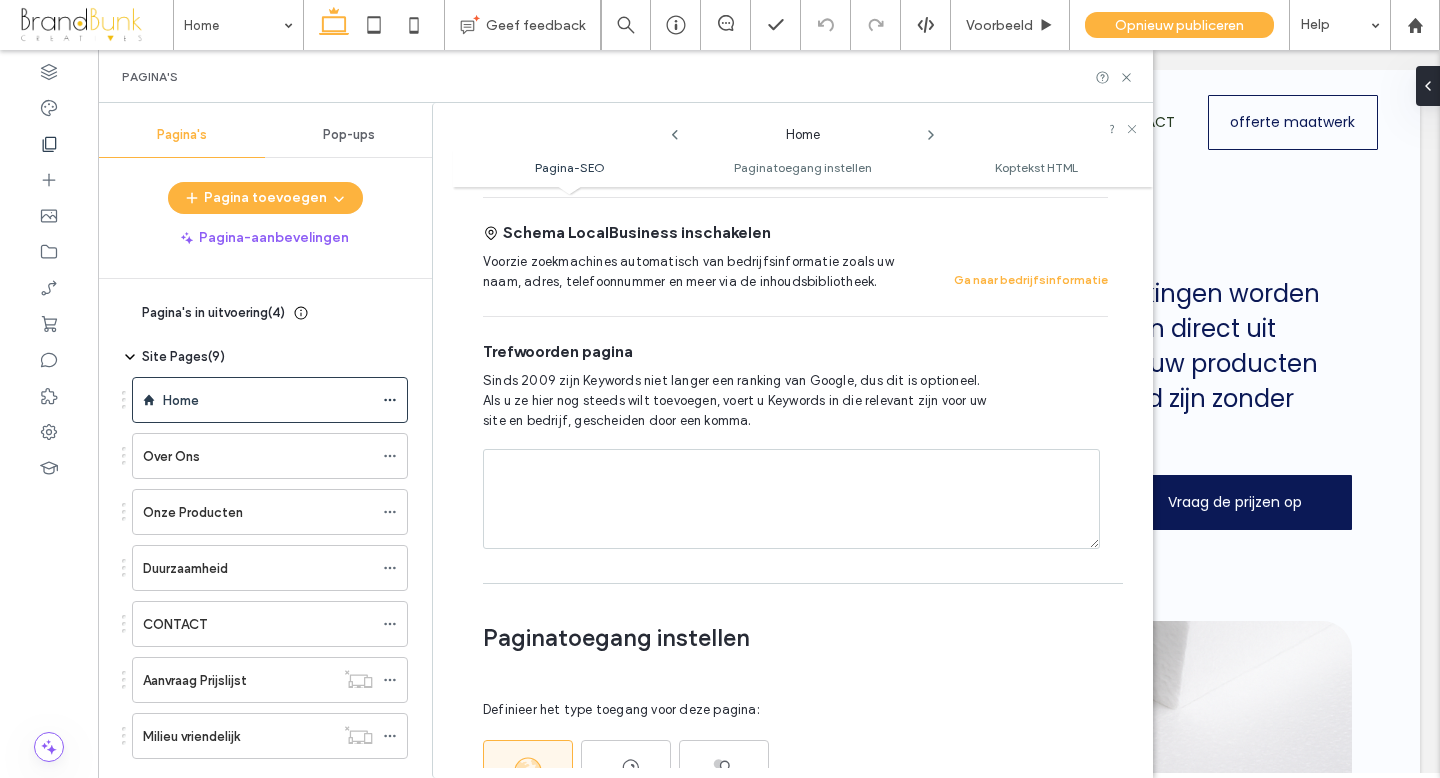 click at bounding box center (791, 499) 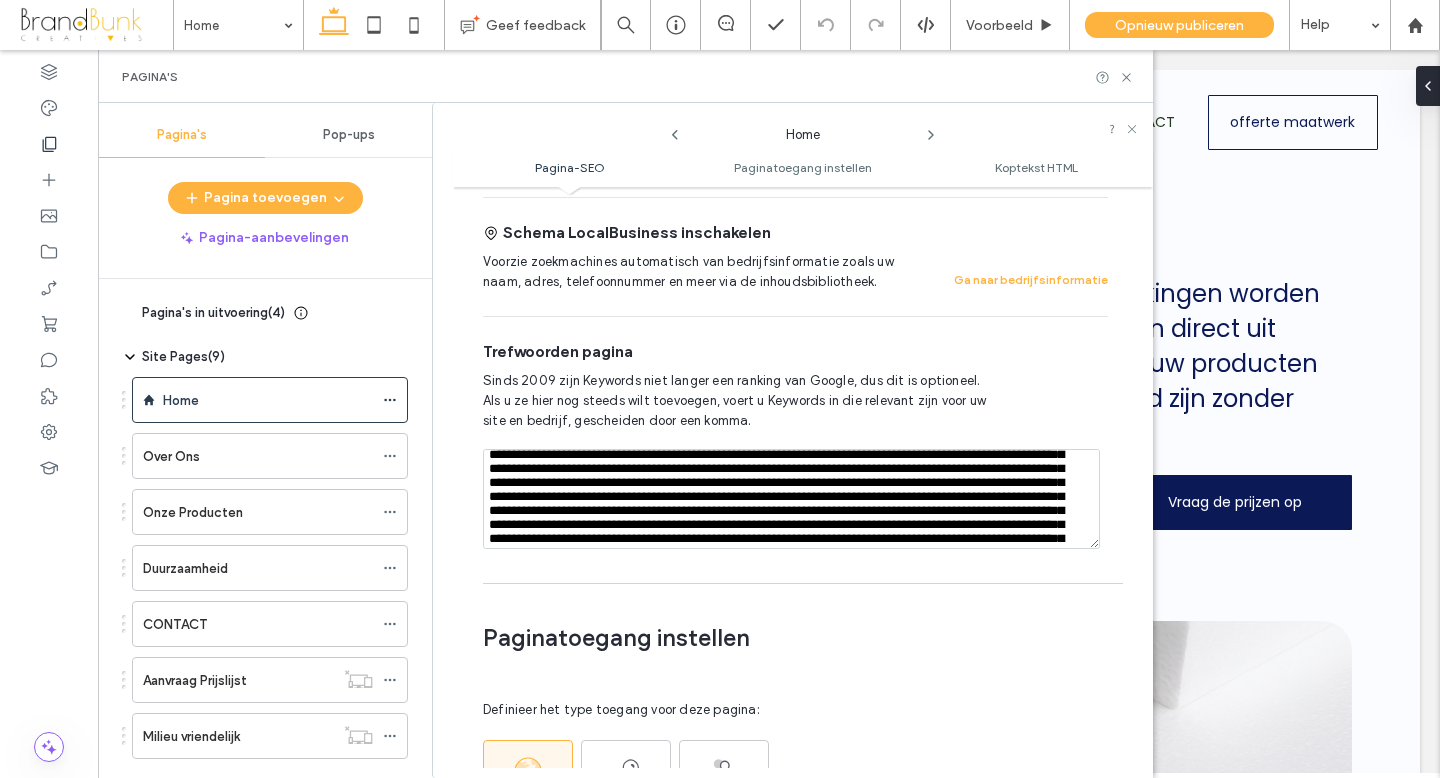 scroll, scrollTop: 0, scrollLeft: 0, axis: both 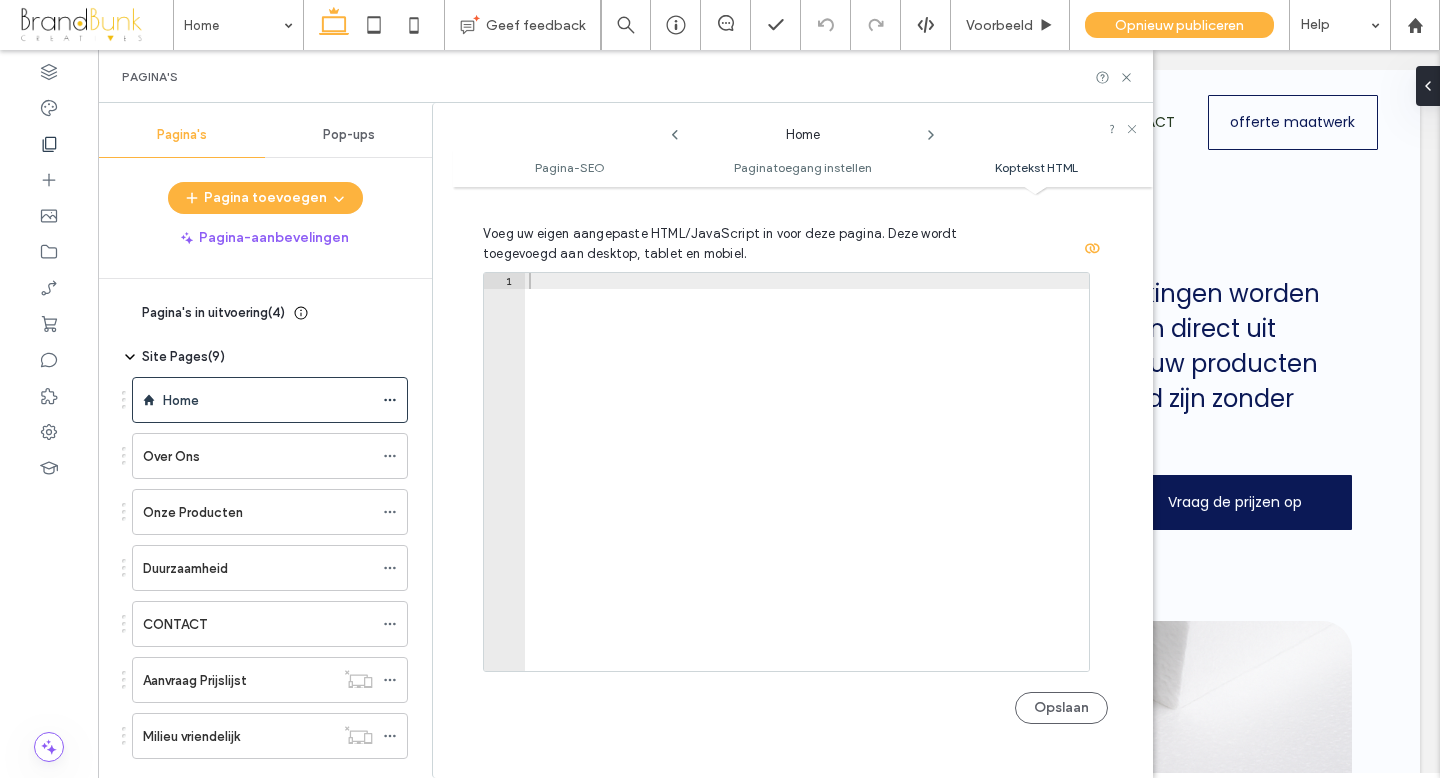 click on "Opslaan" at bounding box center [1061, 708] 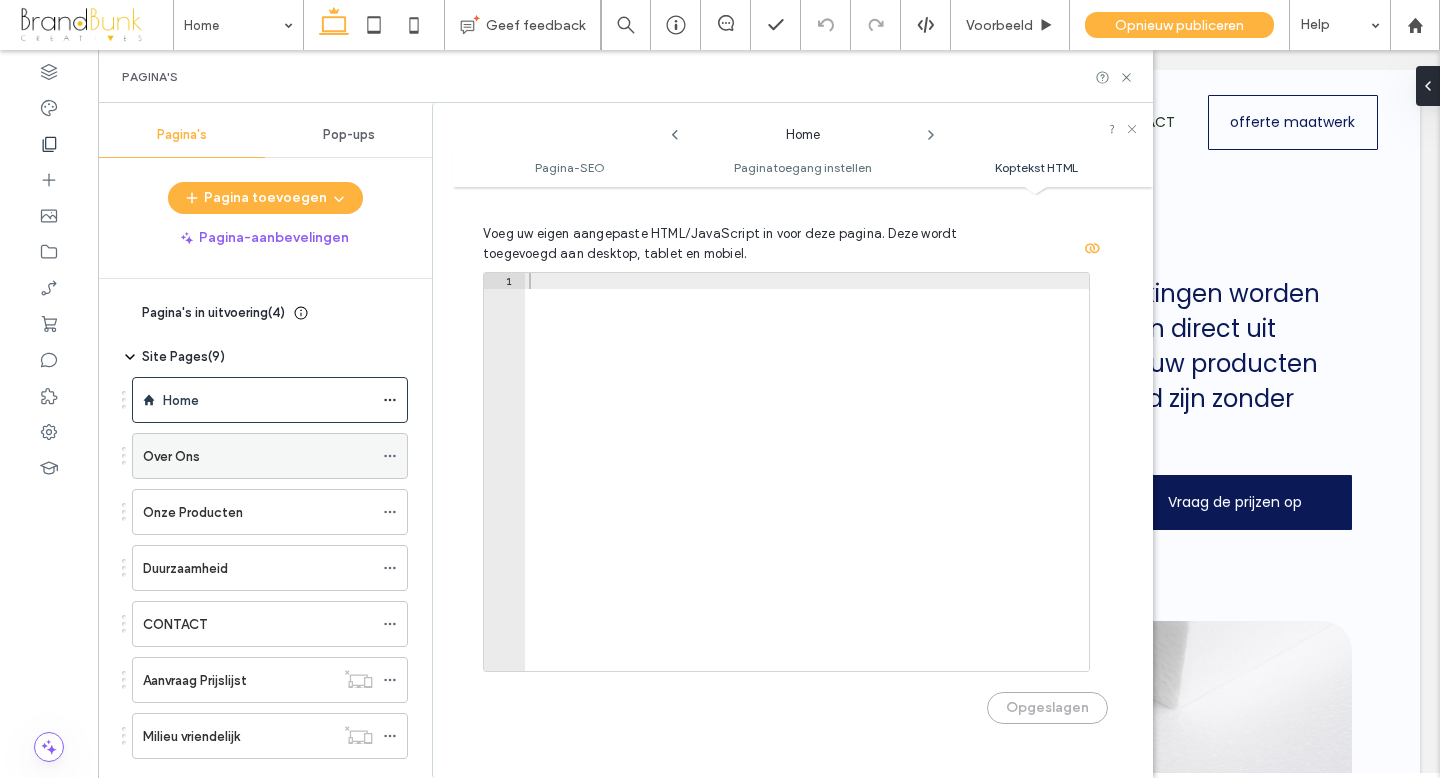click 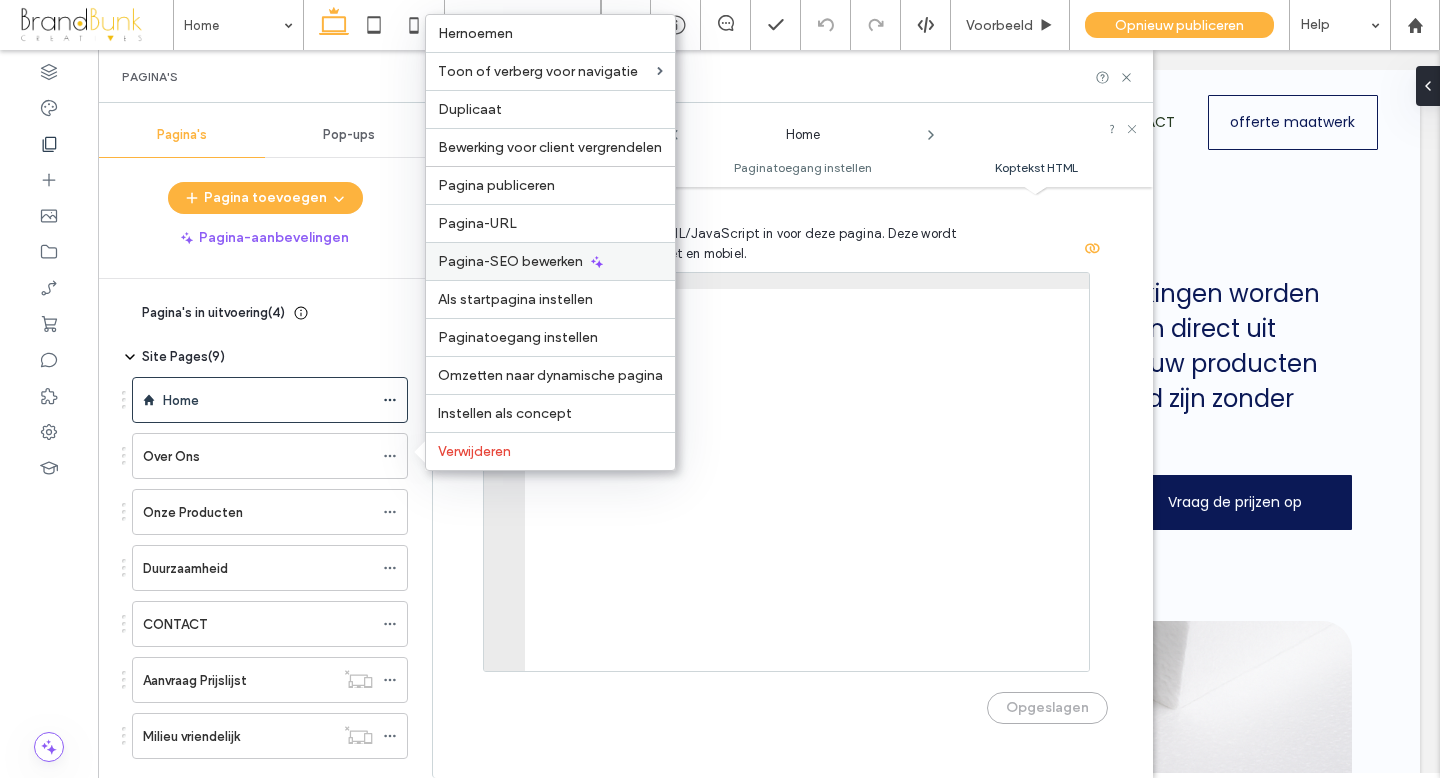 click on "Pagina-SEO bewerken" at bounding box center [510, 261] 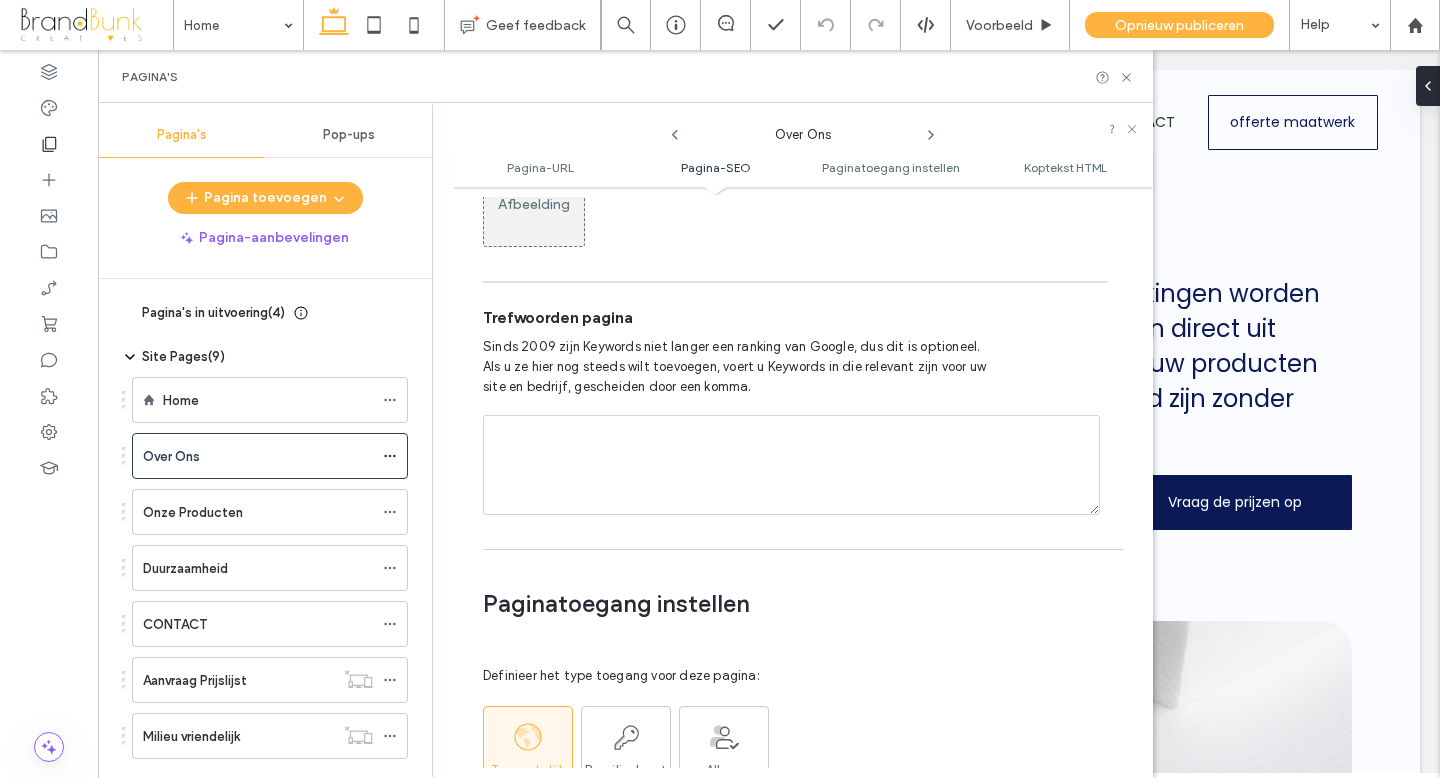 scroll, scrollTop: 1220, scrollLeft: 0, axis: vertical 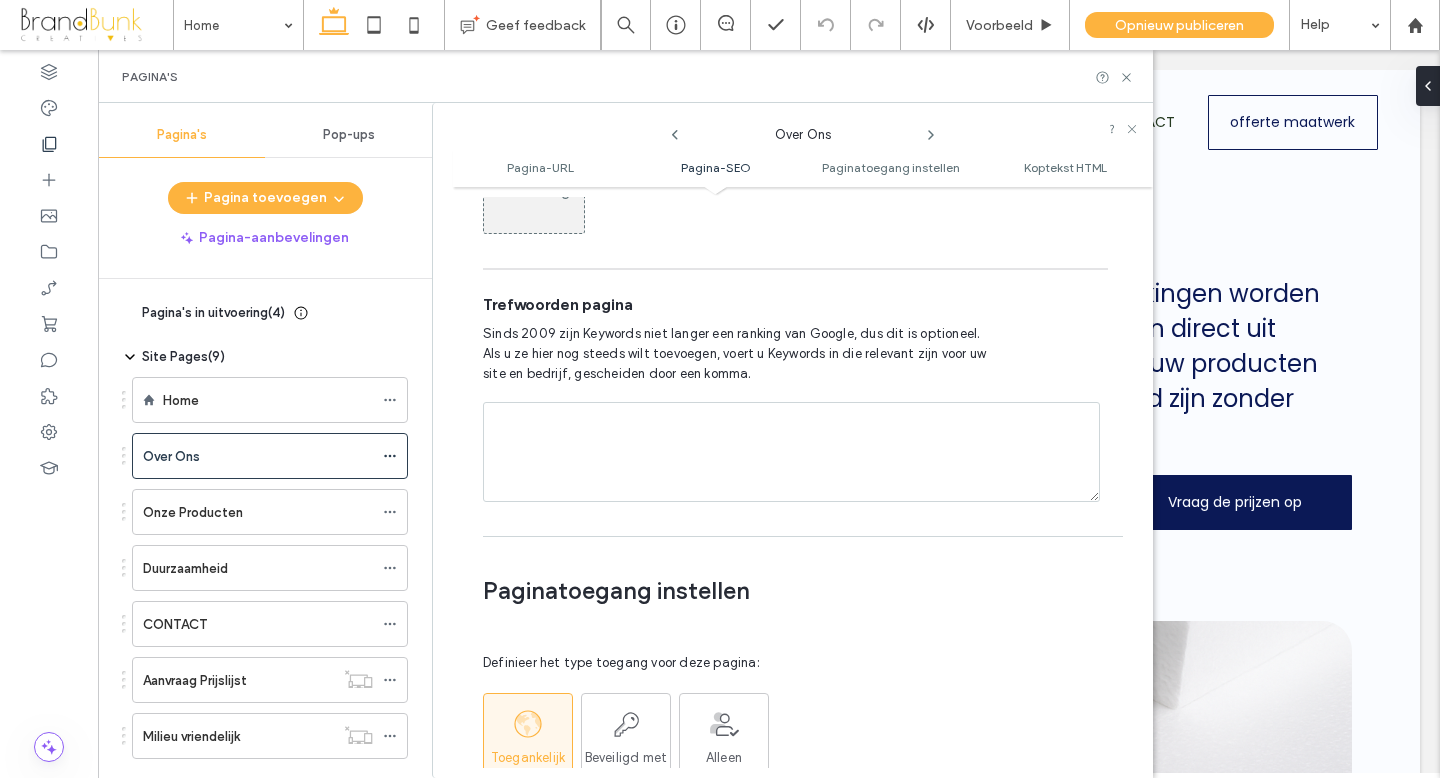 click at bounding box center (791, 452) 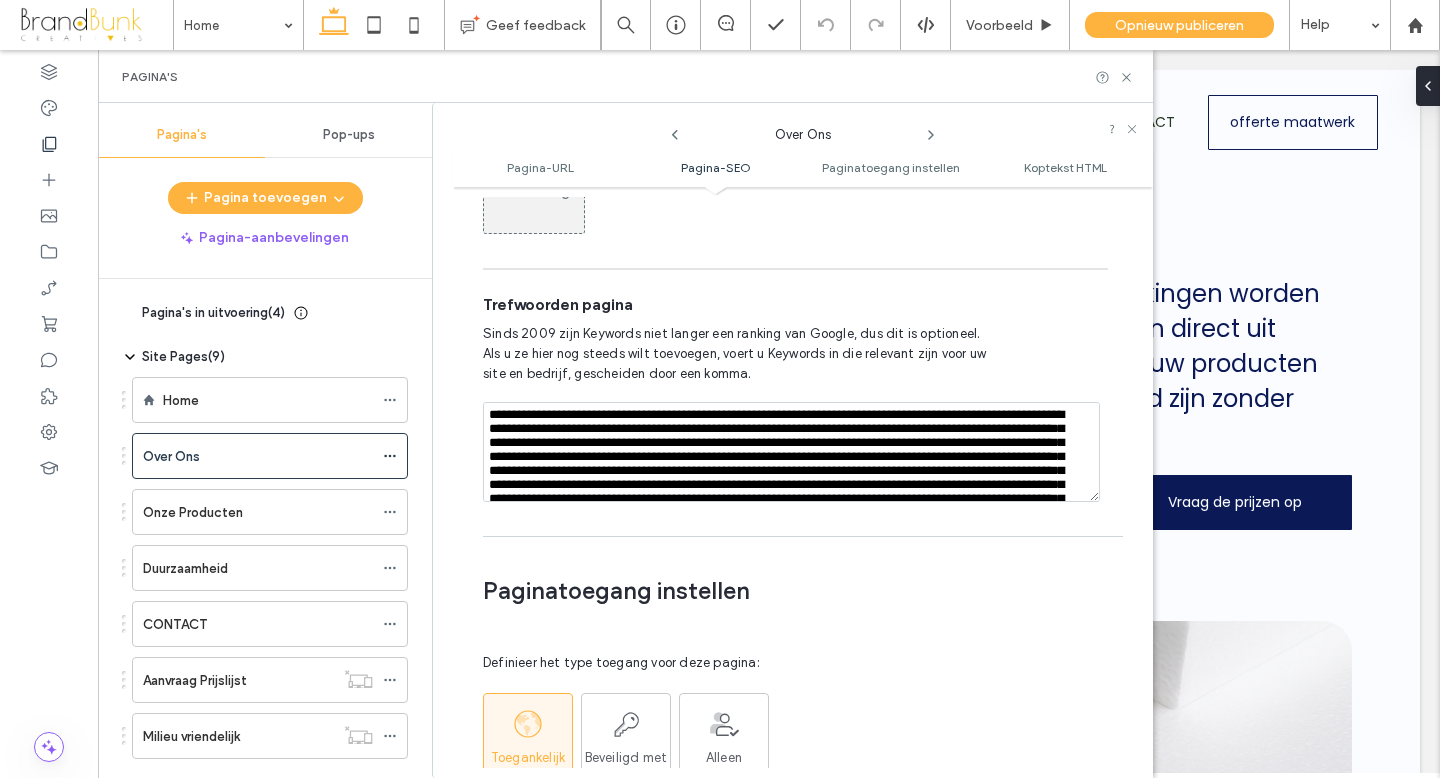scroll, scrollTop: 1715, scrollLeft: 0, axis: vertical 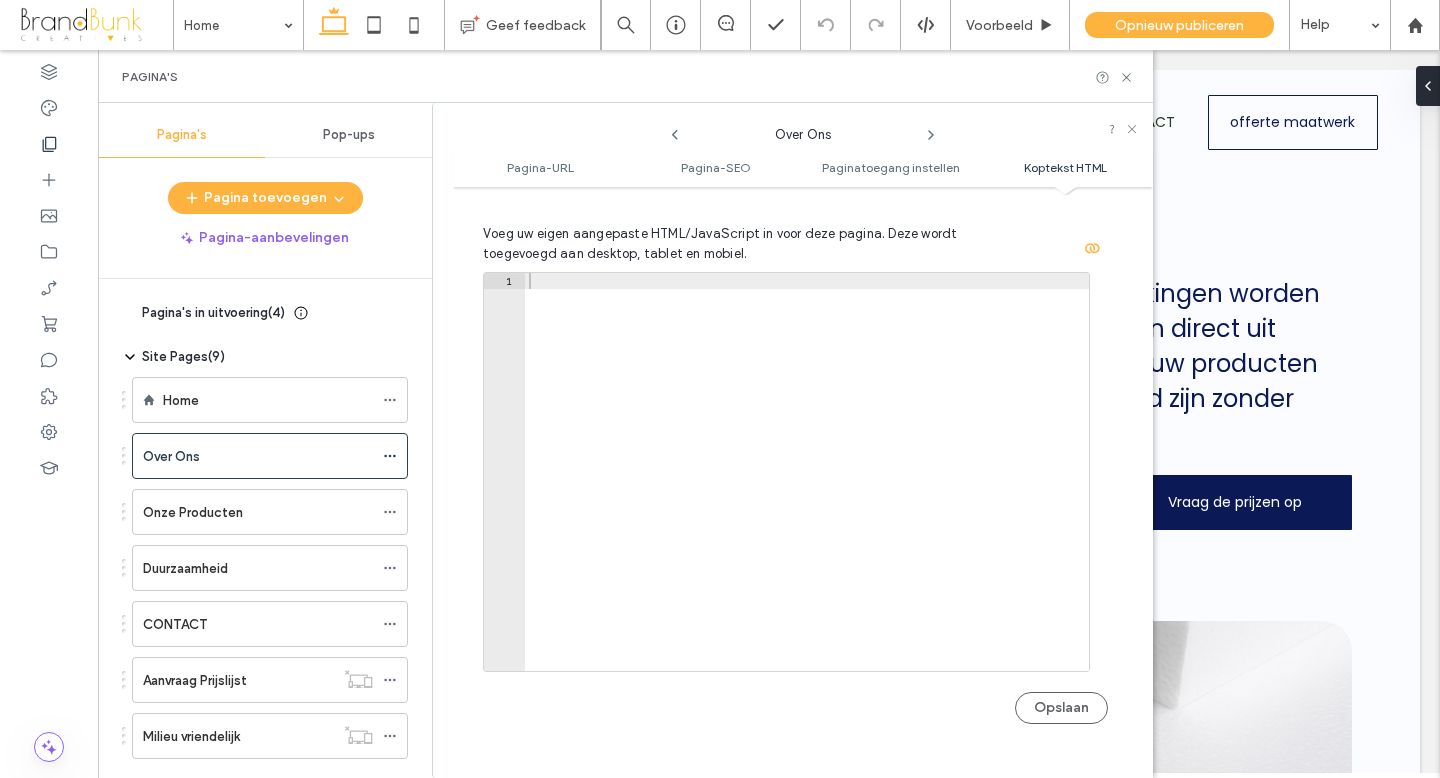 click on "Opslaan" at bounding box center [1061, 708] 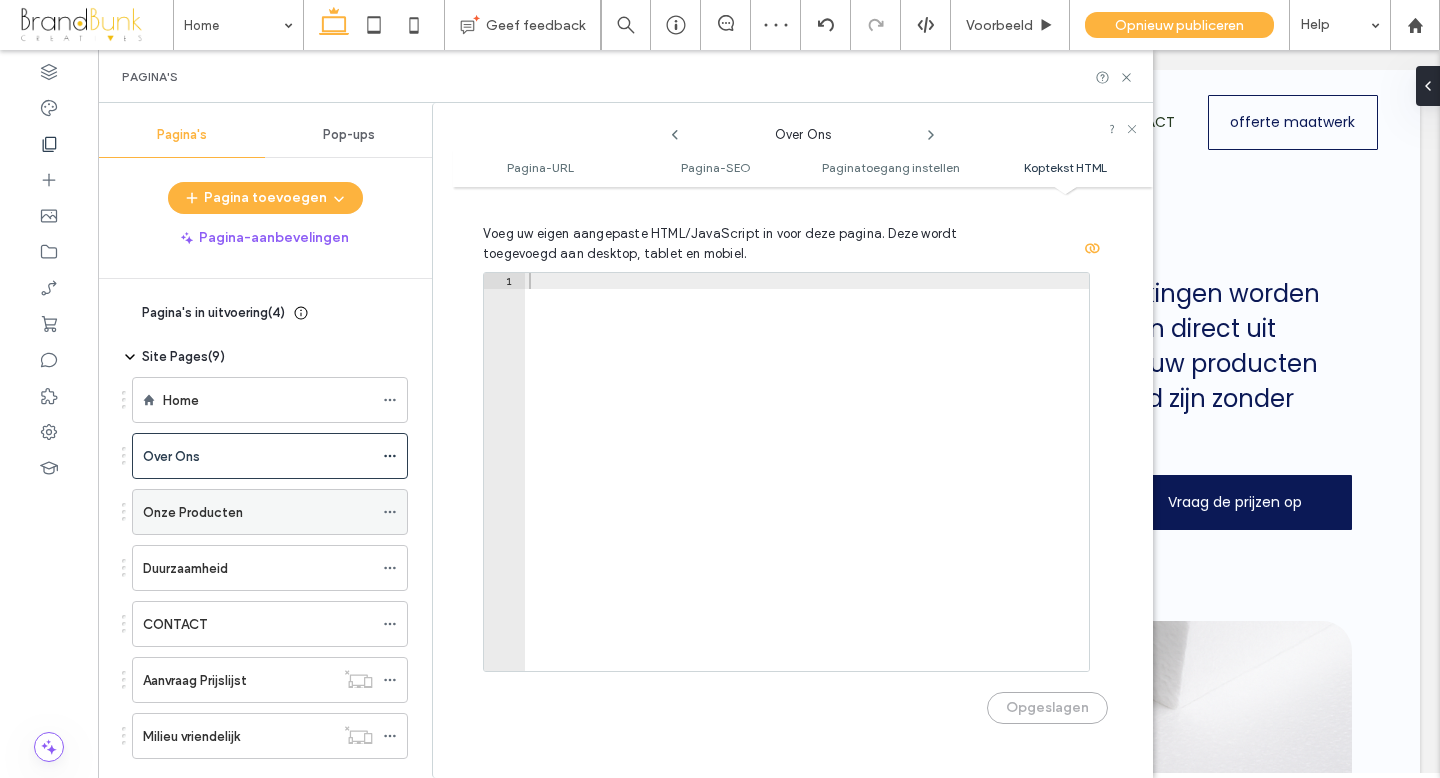 click 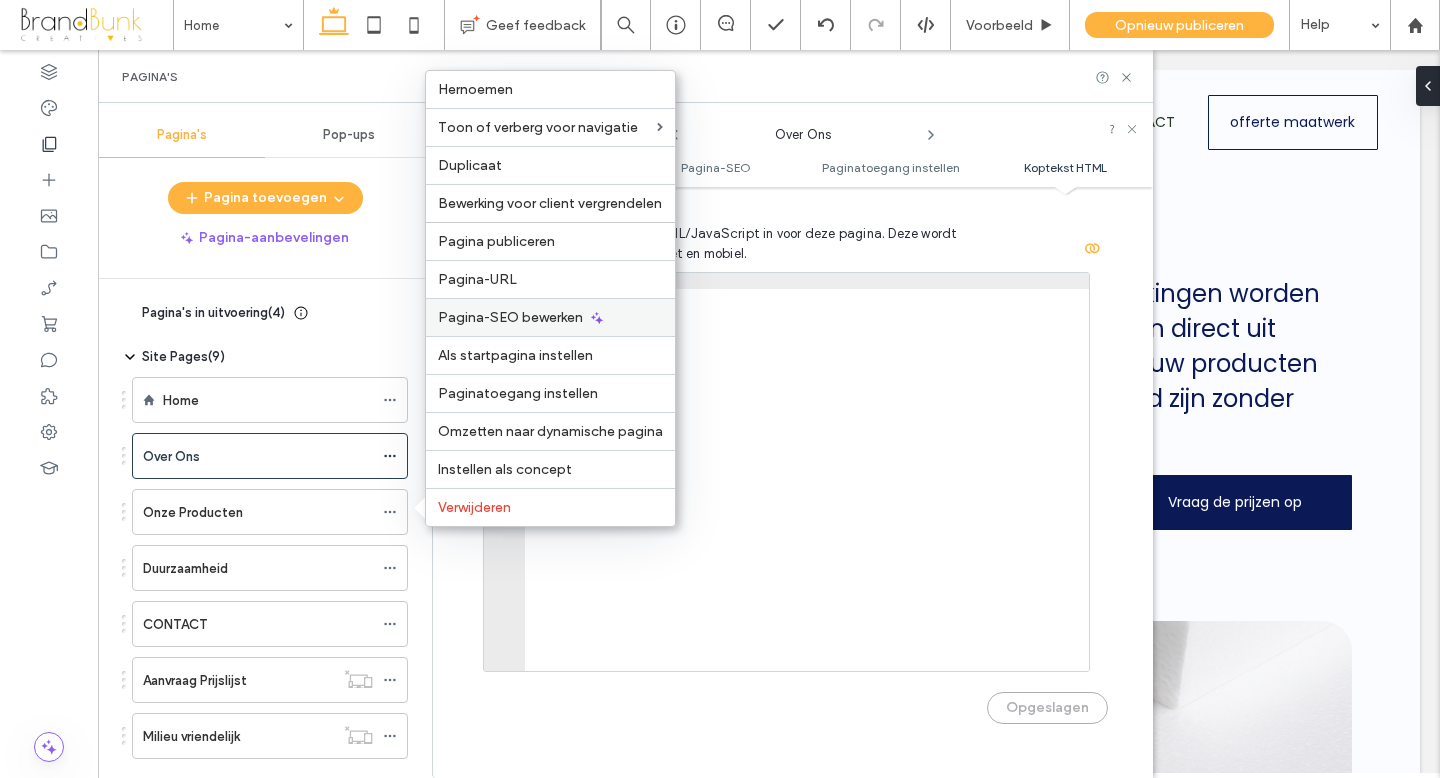 click on "Pagina-SEO bewerken" at bounding box center (510, 317) 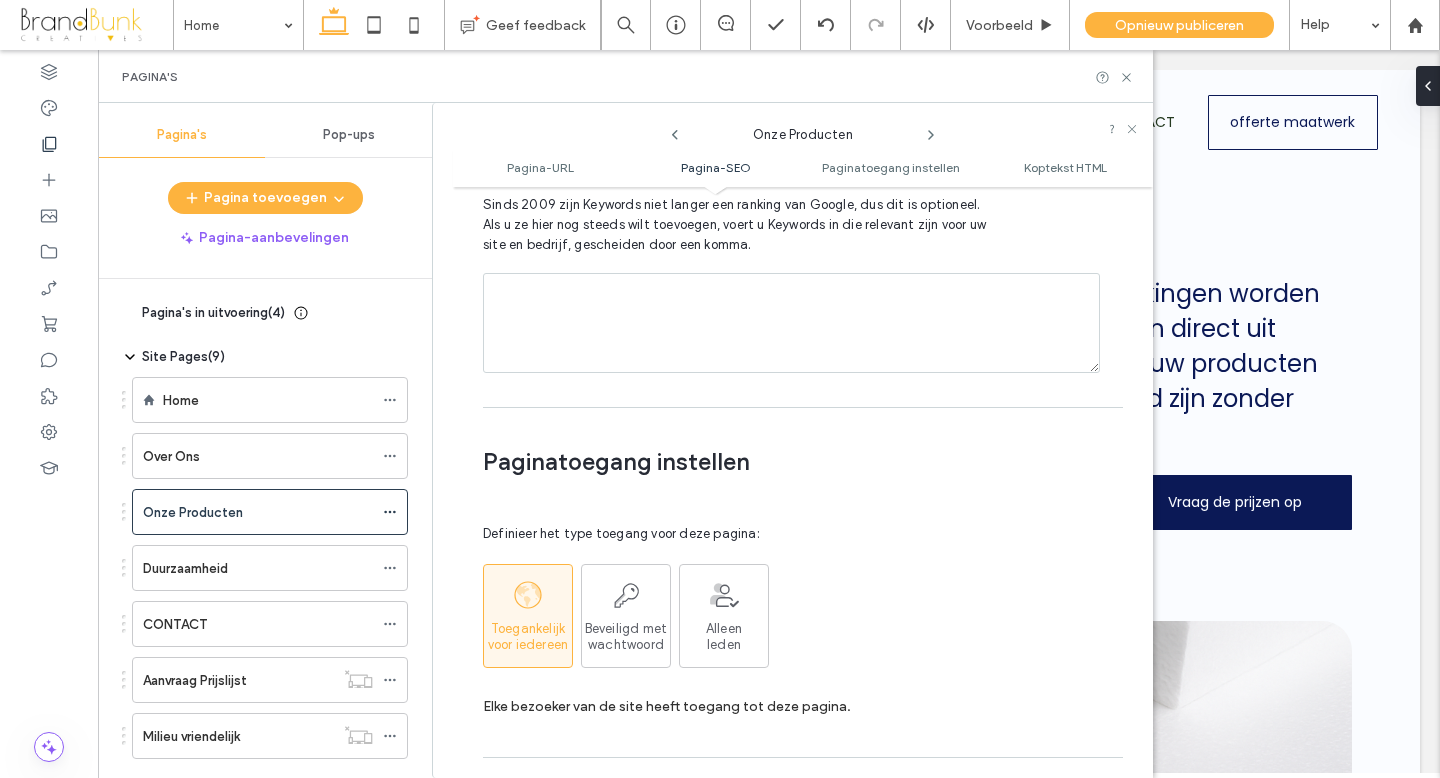 scroll, scrollTop: 1325, scrollLeft: 0, axis: vertical 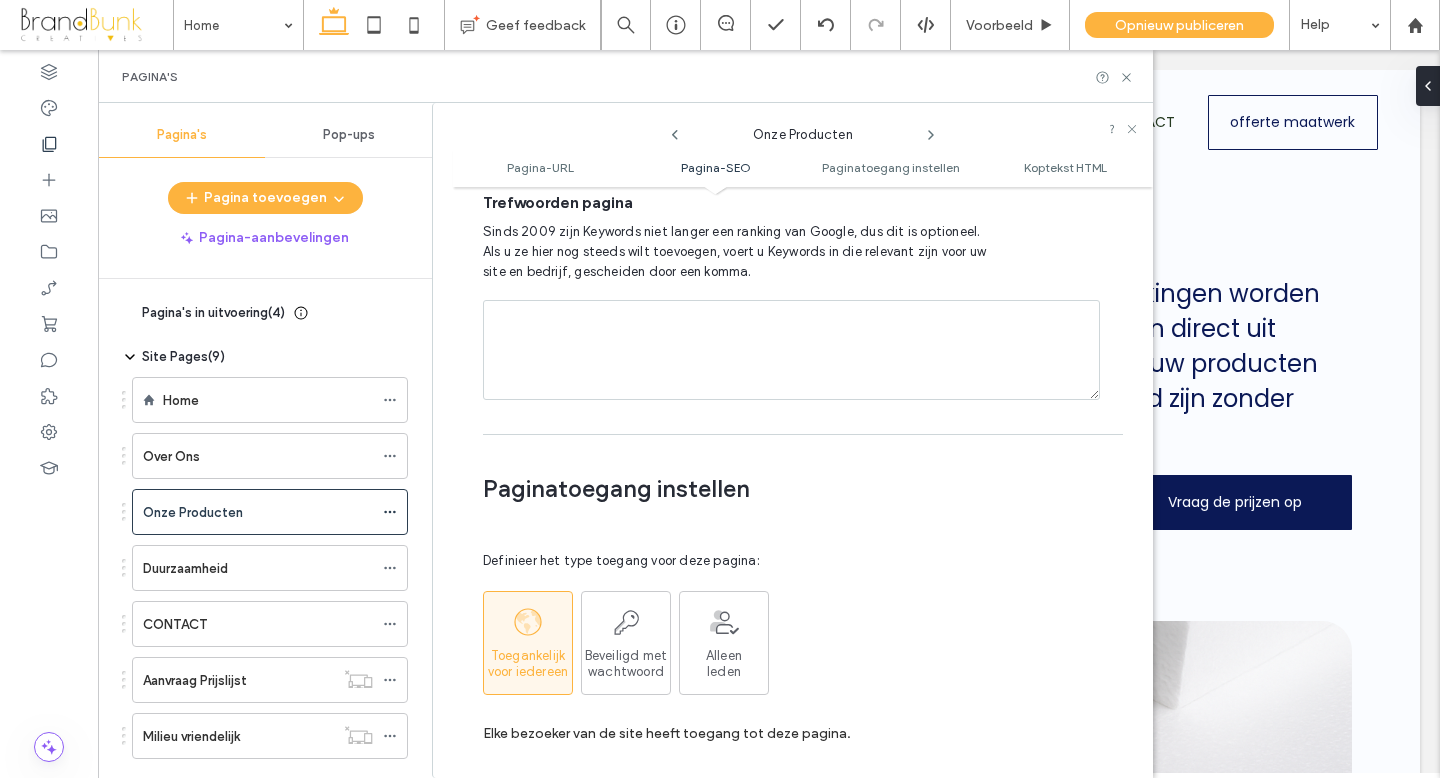 click at bounding box center (791, 350) 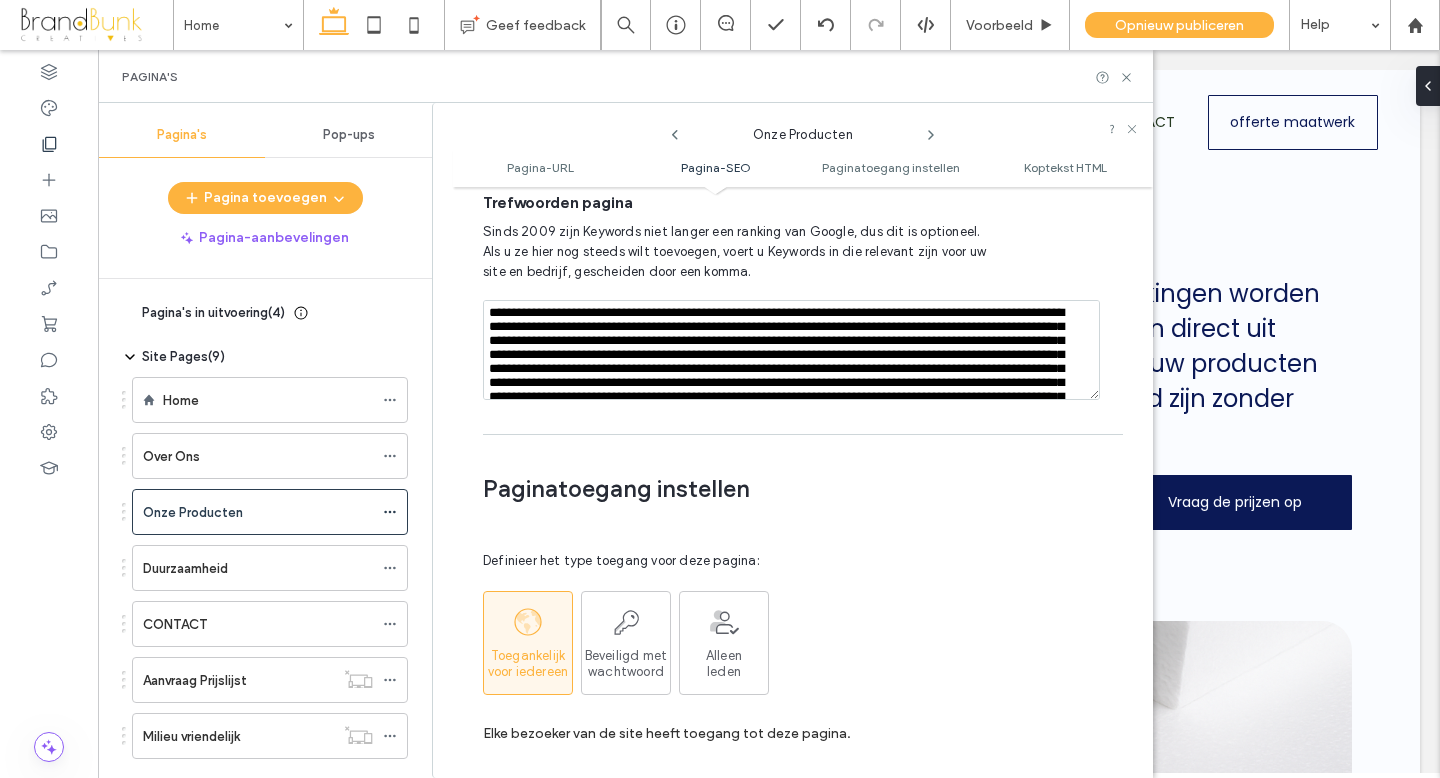 scroll, scrollTop: 1715, scrollLeft: 0, axis: vertical 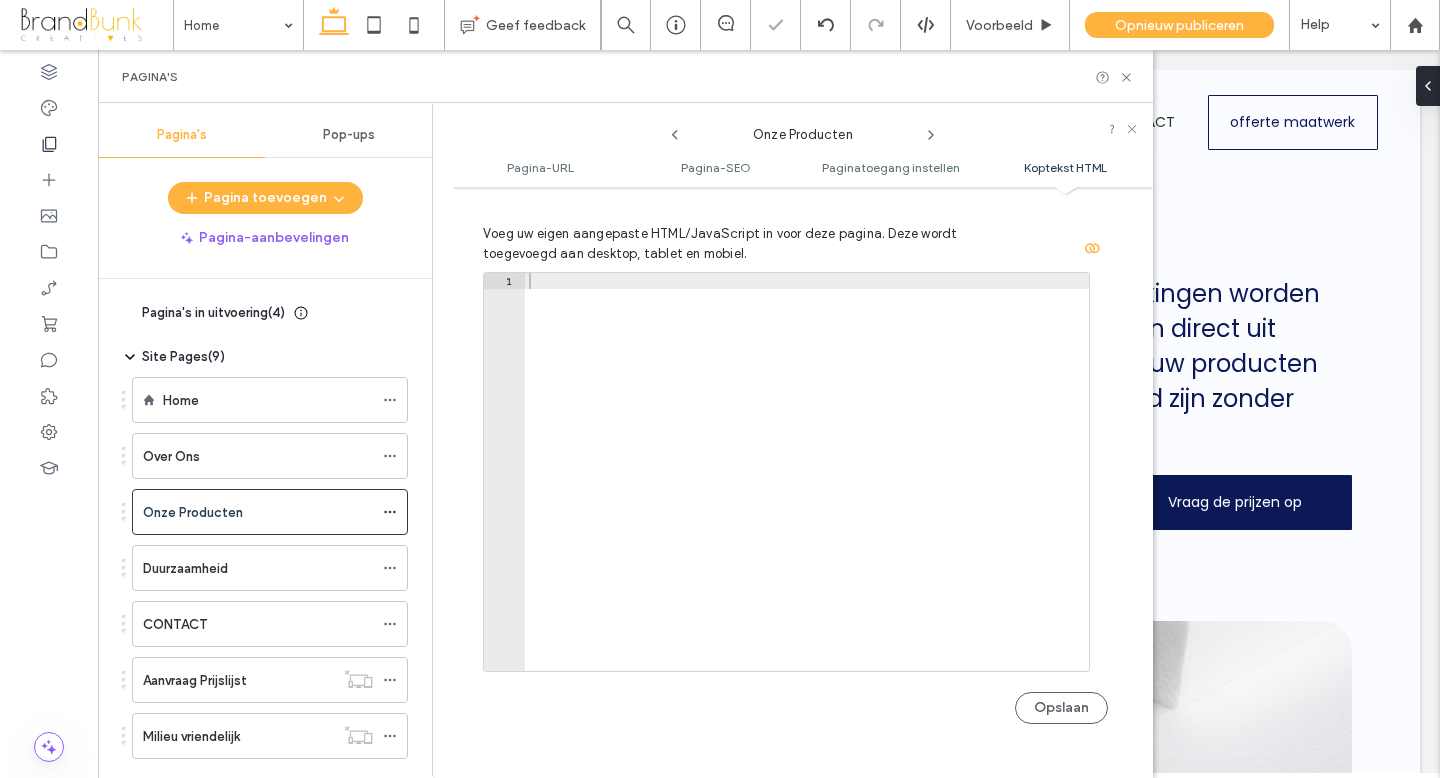 click on "Opslaan" at bounding box center [1061, 708] 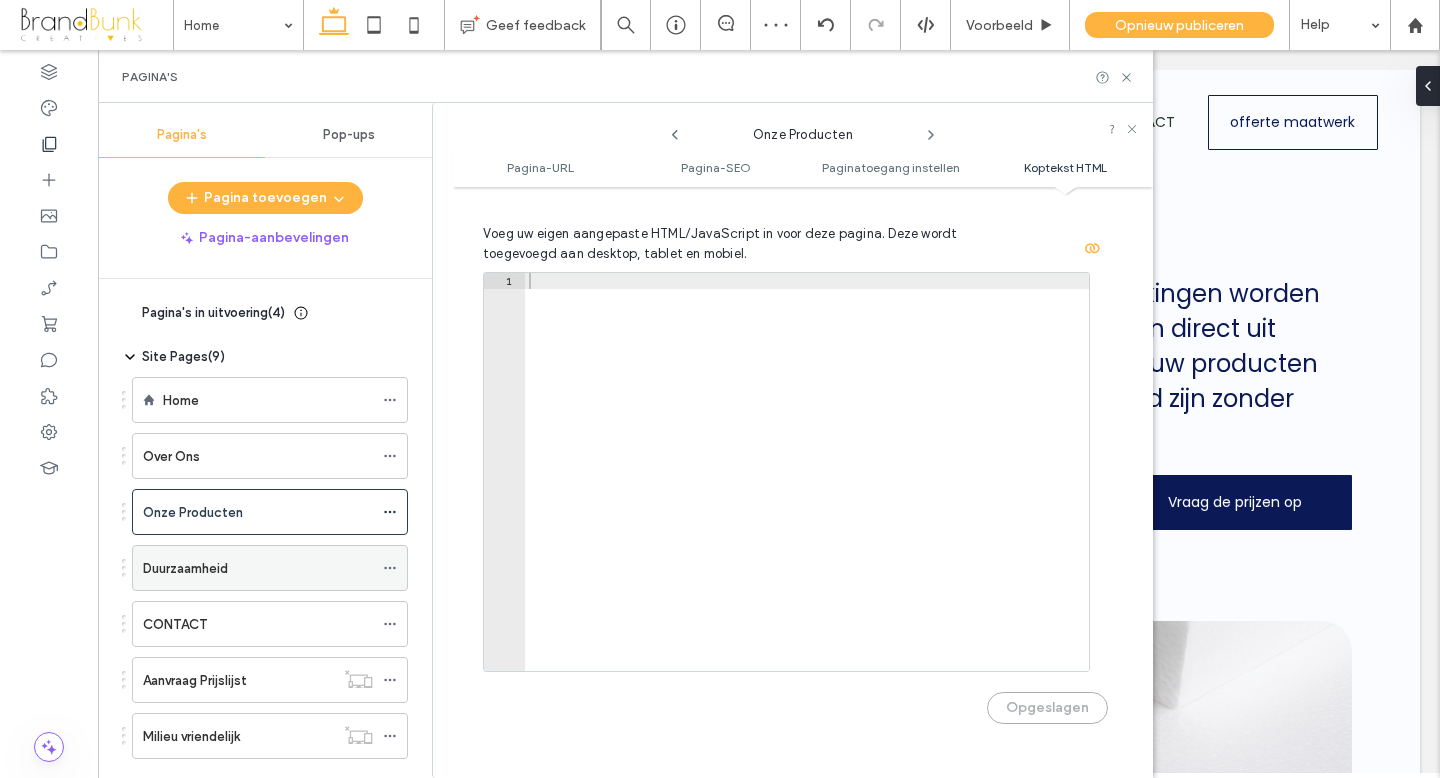 click 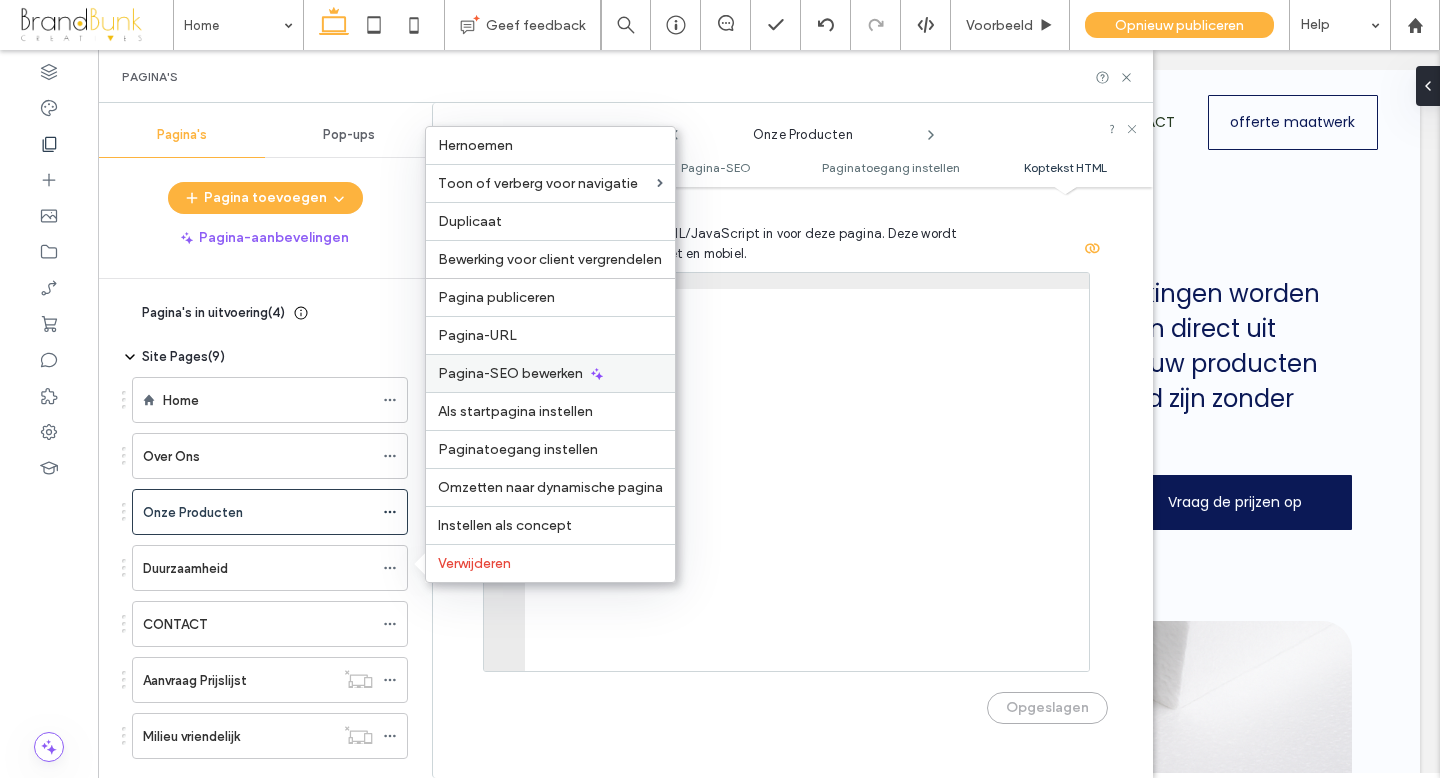 click on "Pagina-SEO bewerken" at bounding box center (510, 373) 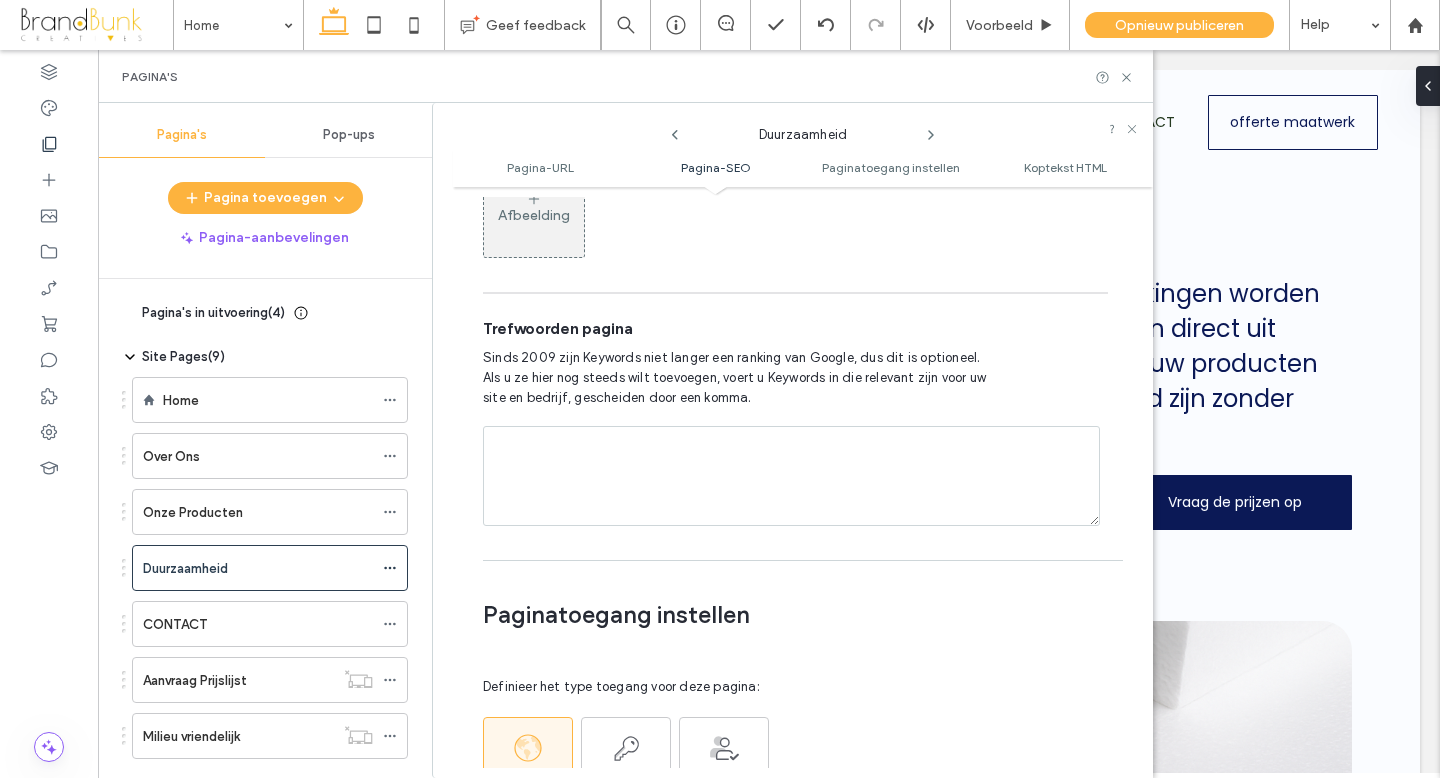 scroll, scrollTop: 1204, scrollLeft: 0, axis: vertical 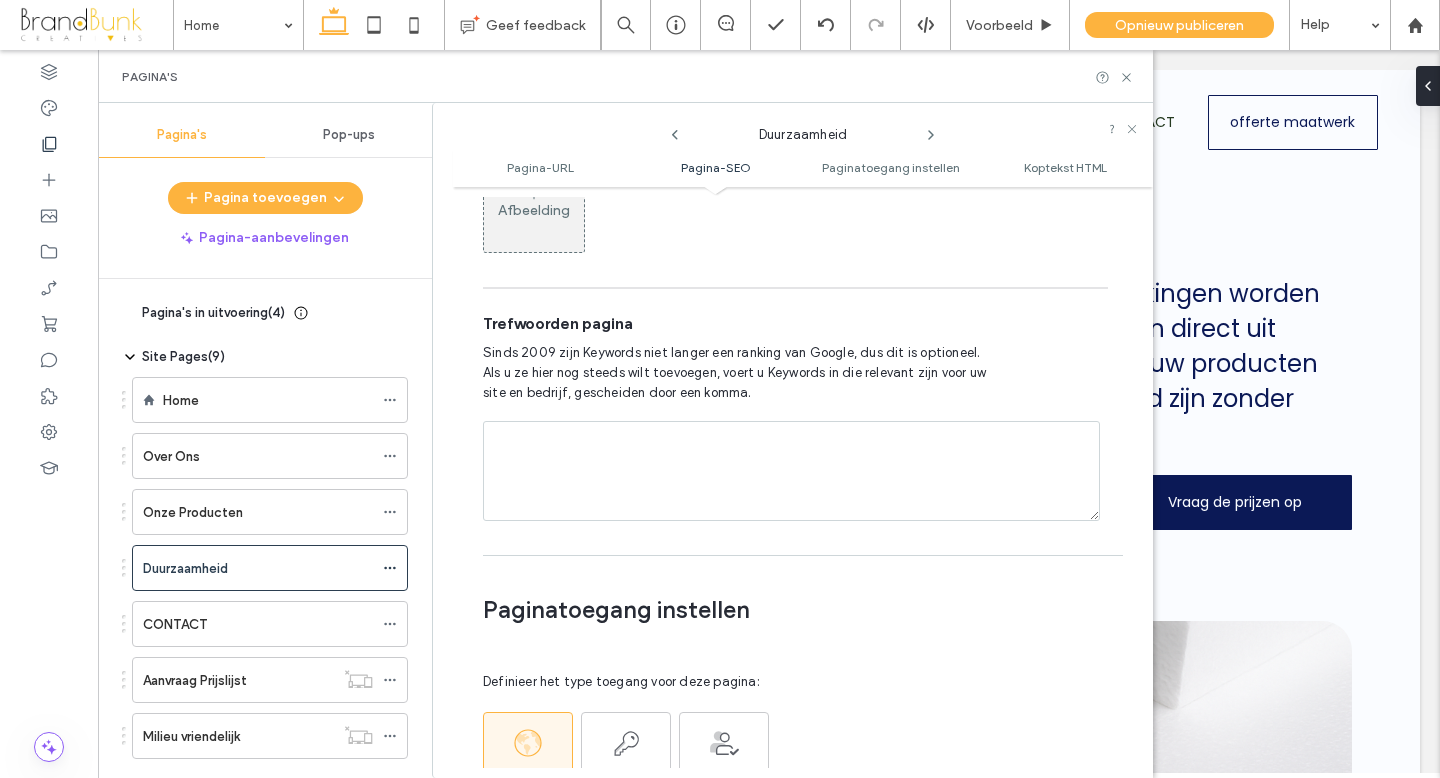 click at bounding box center (791, 471) 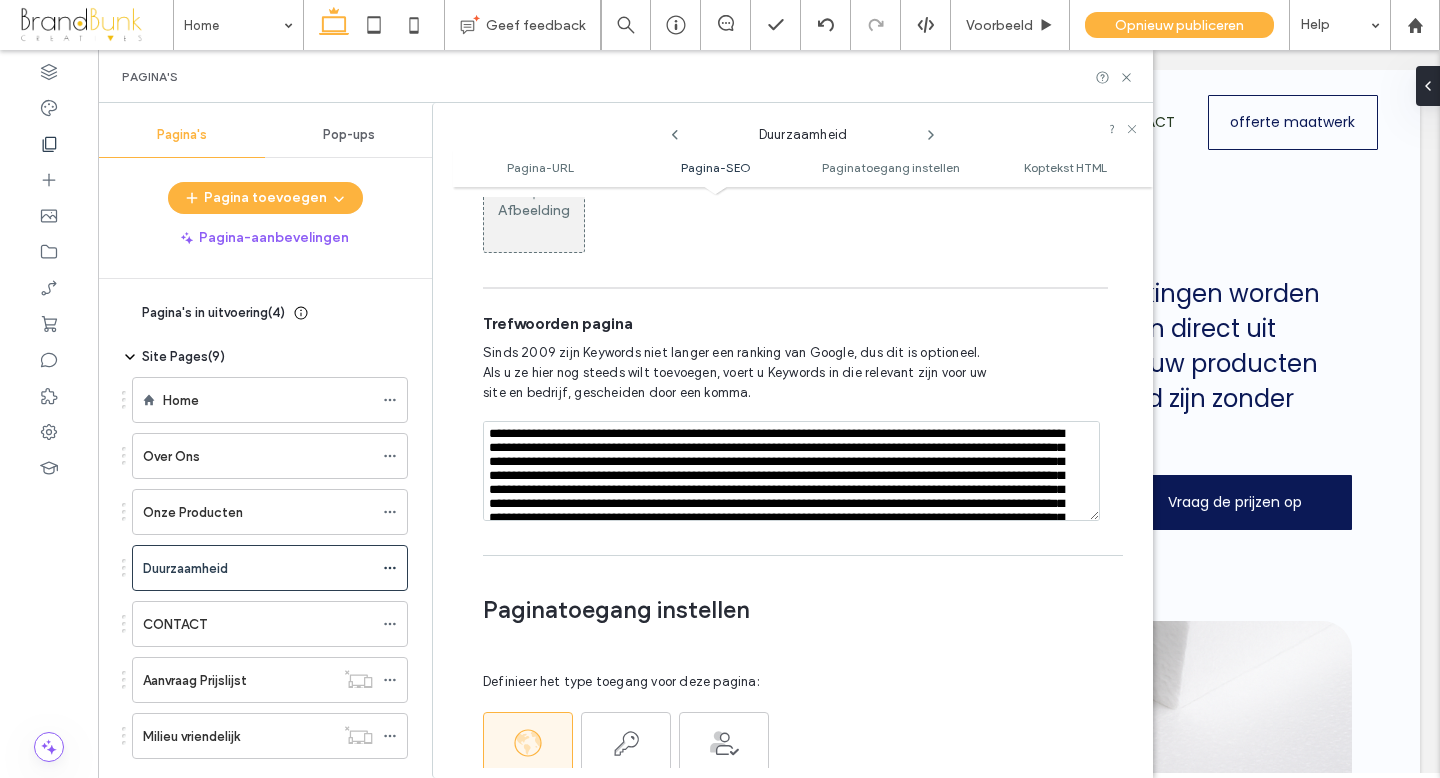 scroll, scrollTop: 1715, scrollLeft: 0, axis: vertical 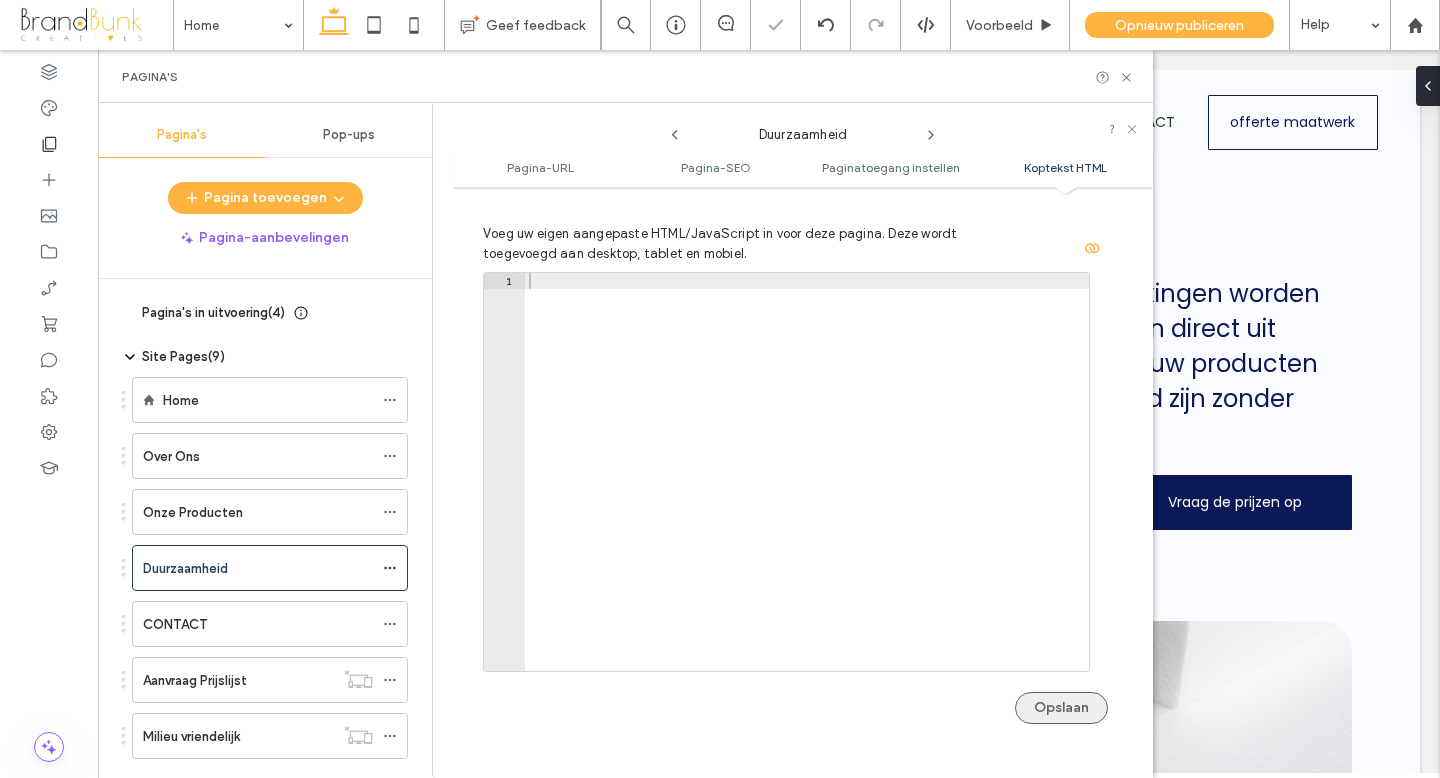 click on "Opslaan" at bounding box center [1061, 708] 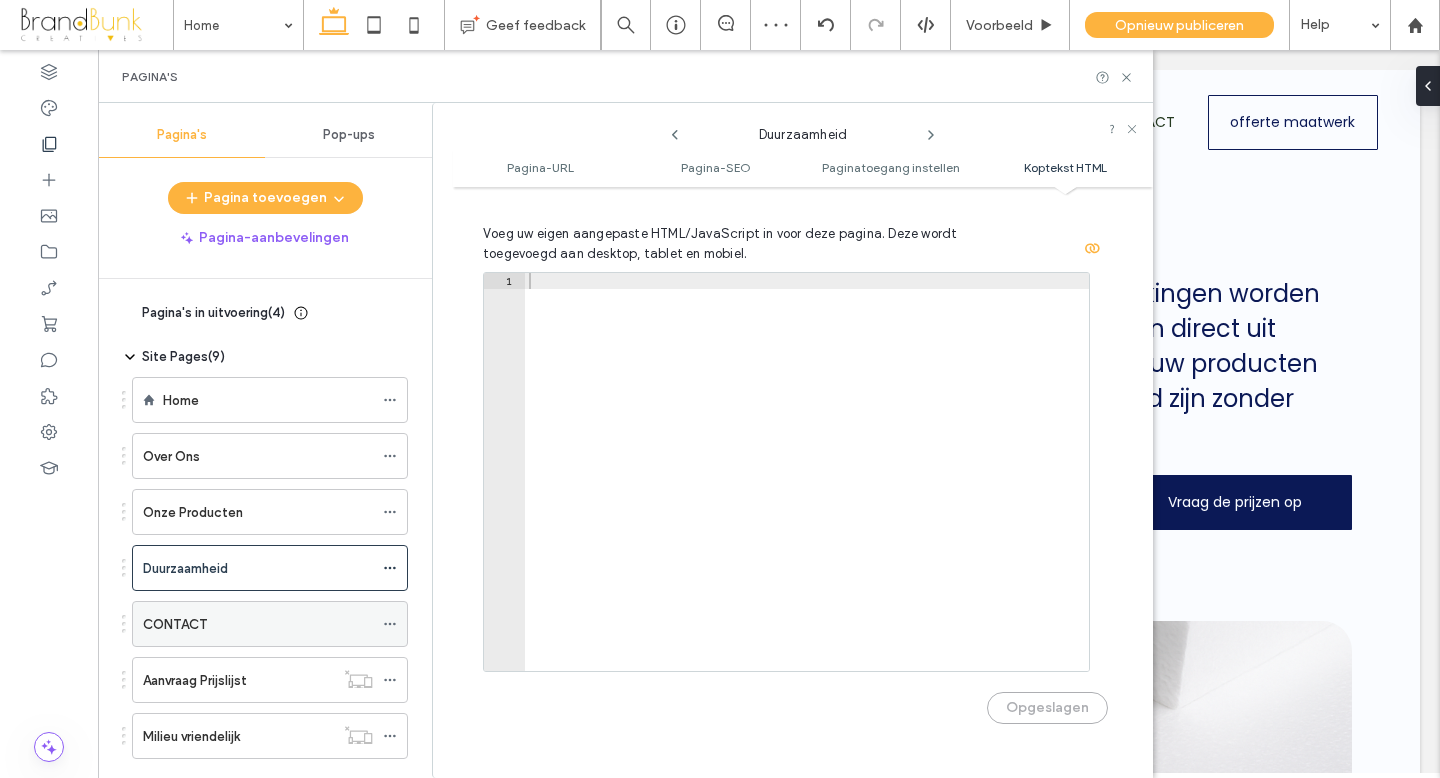 click 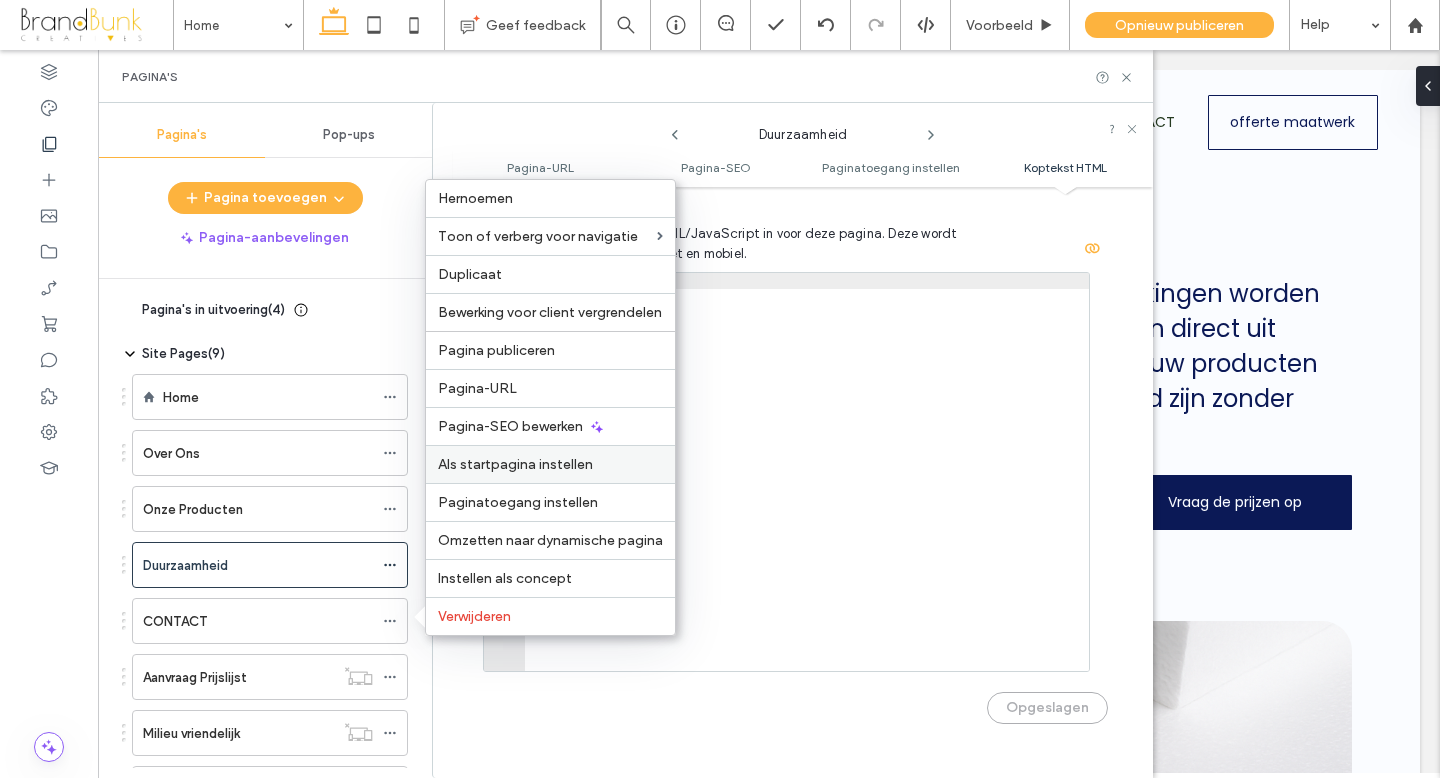 scroll, scrollTop: 0, scrollLeft: 0, axis: both 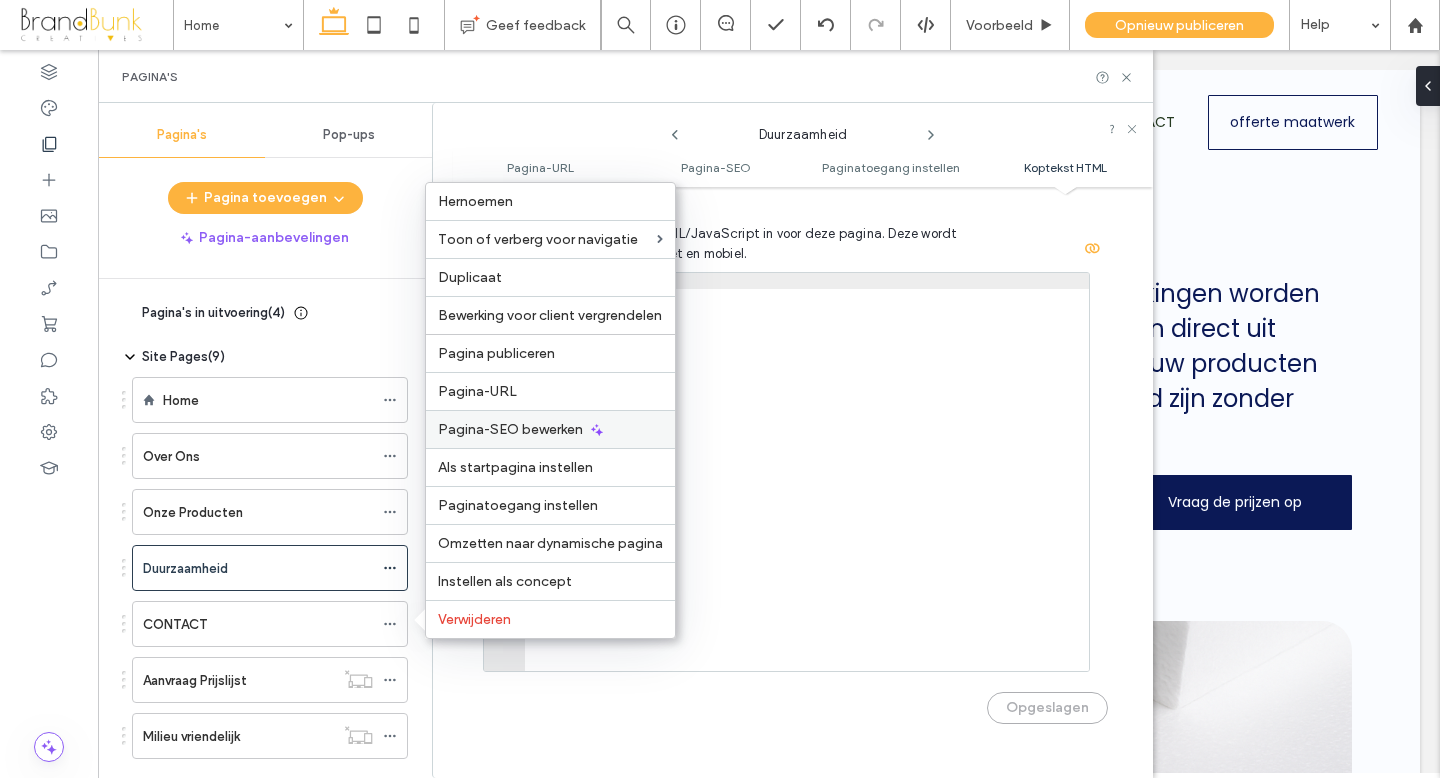 click on "Pagina-SEO bewerken" at bounding box center [510, 429] 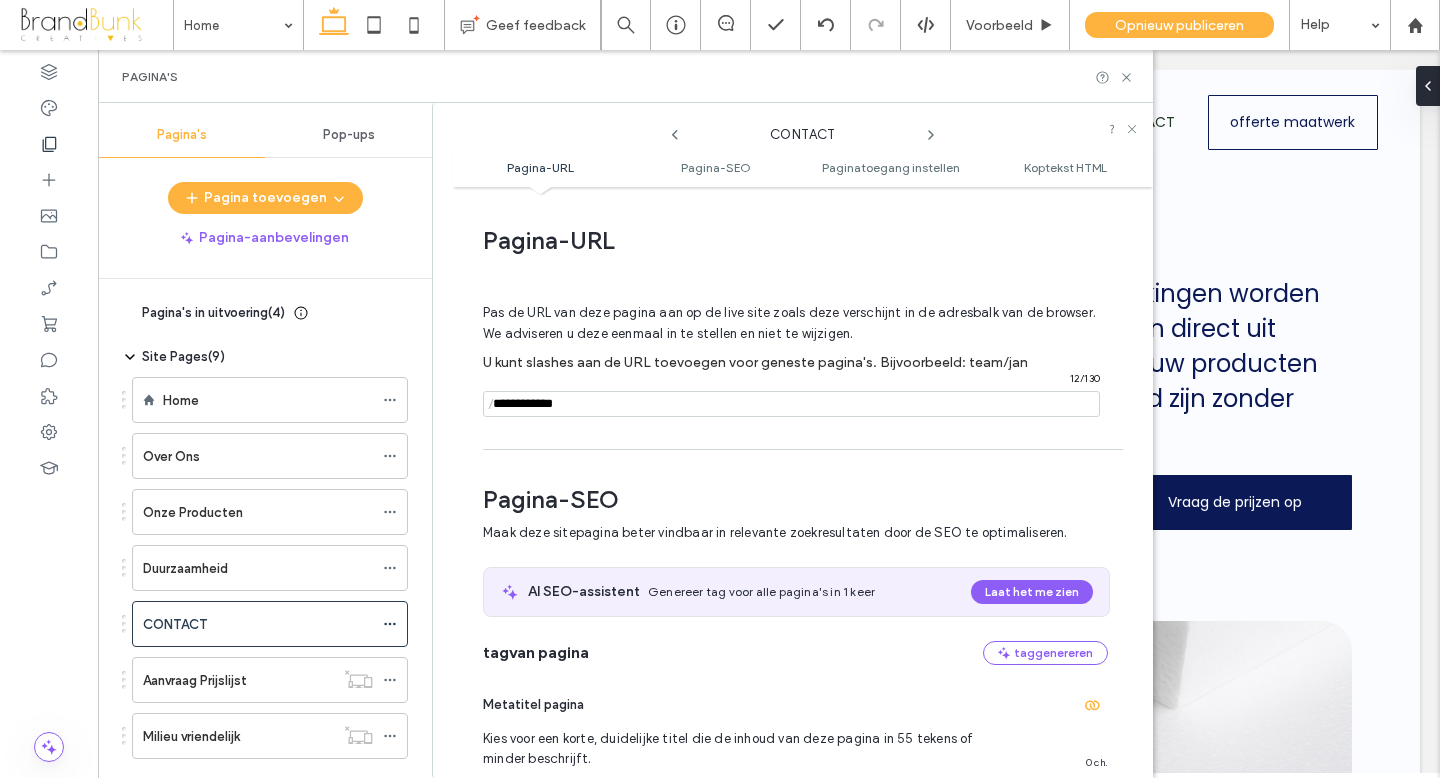 scroll, scrollTop: 275, scrollLeft: 0, axis: vertical 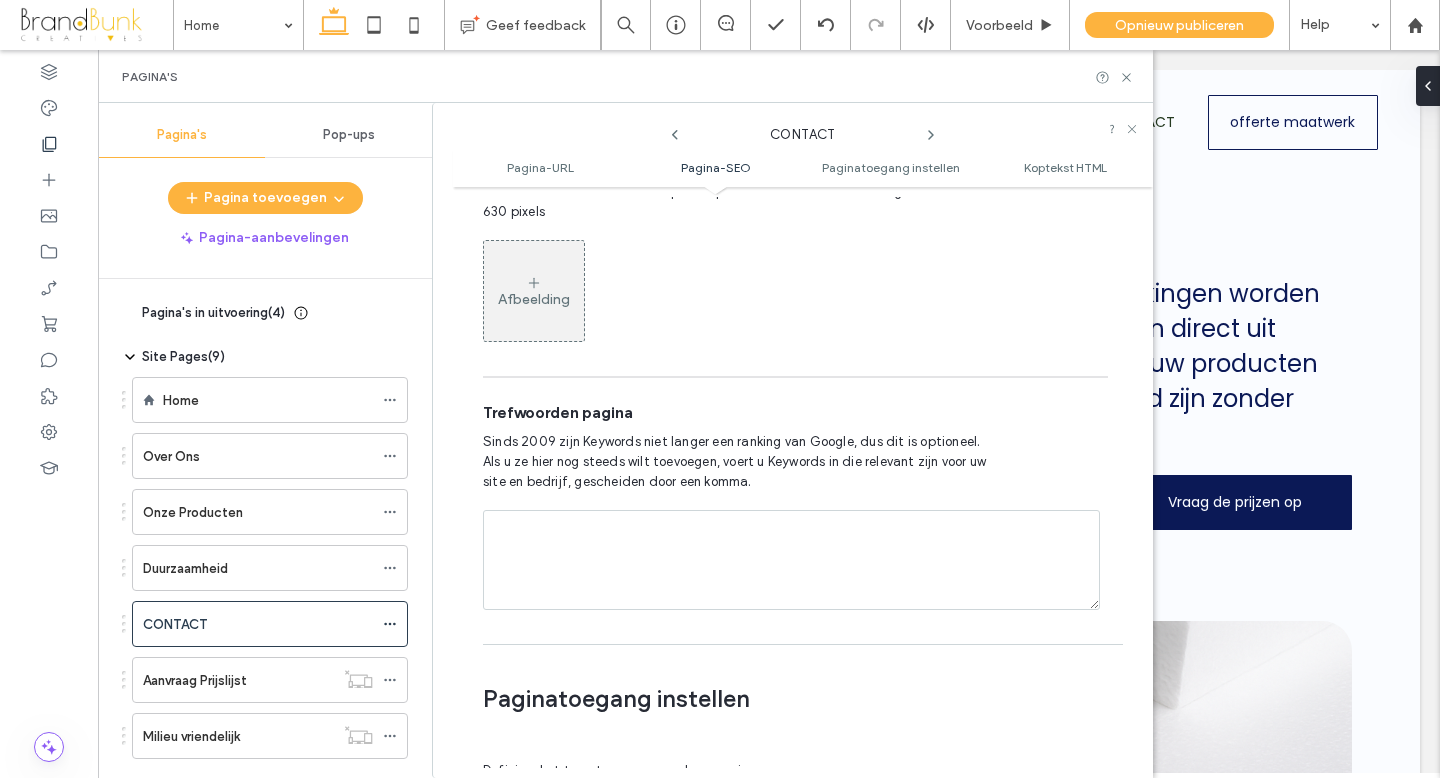 click at bounding box center (791, 560) 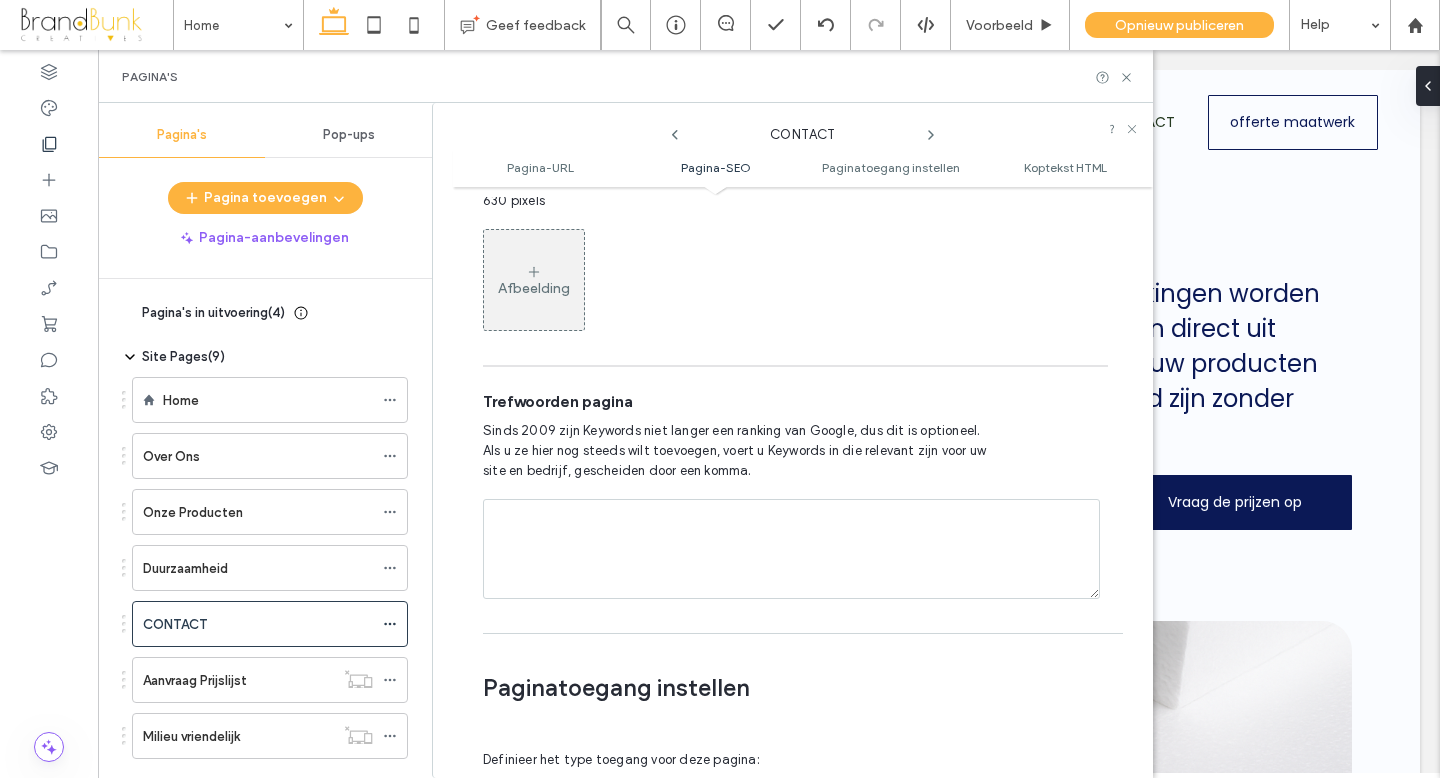 paste on "**********" 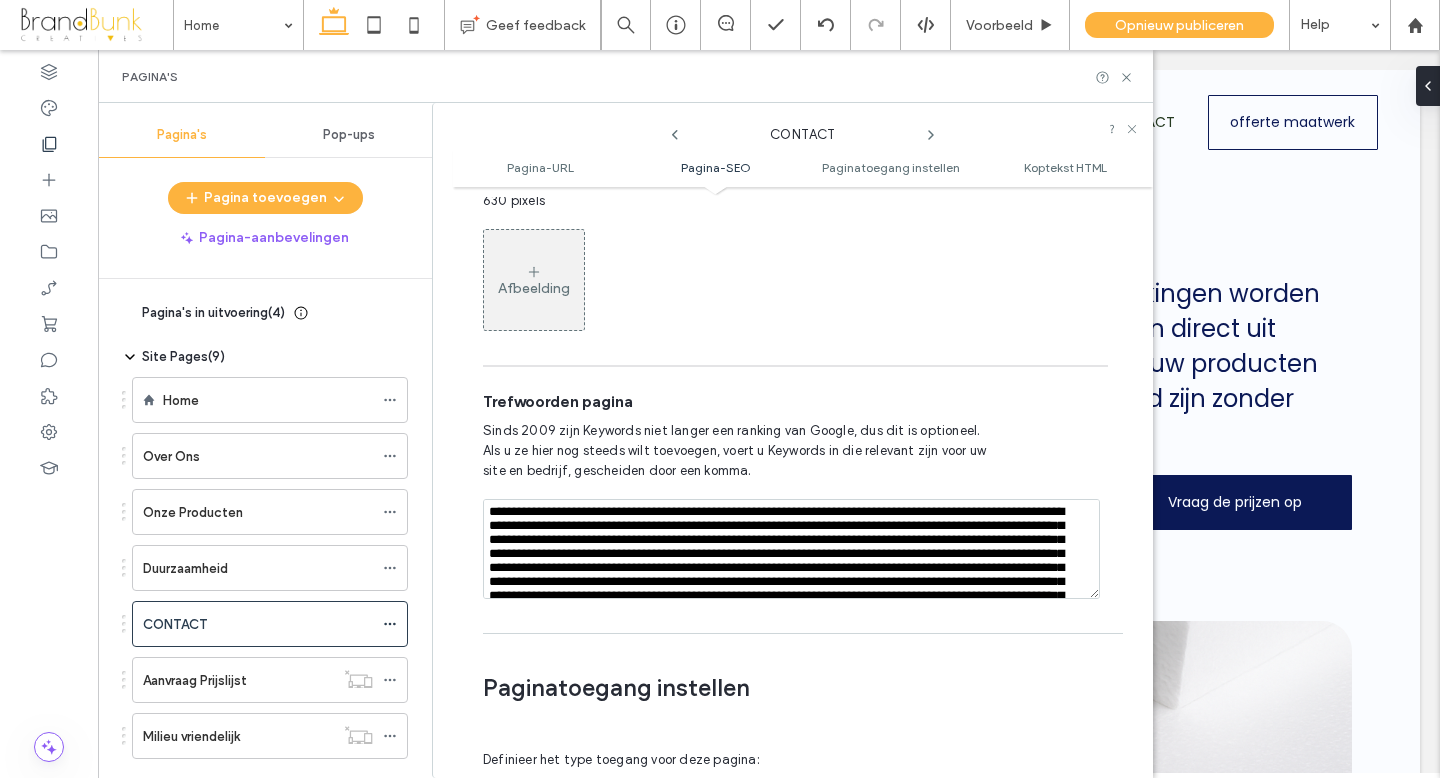 scroll, scrollTop: 1715, scrollLeft: 0, axis: vertical 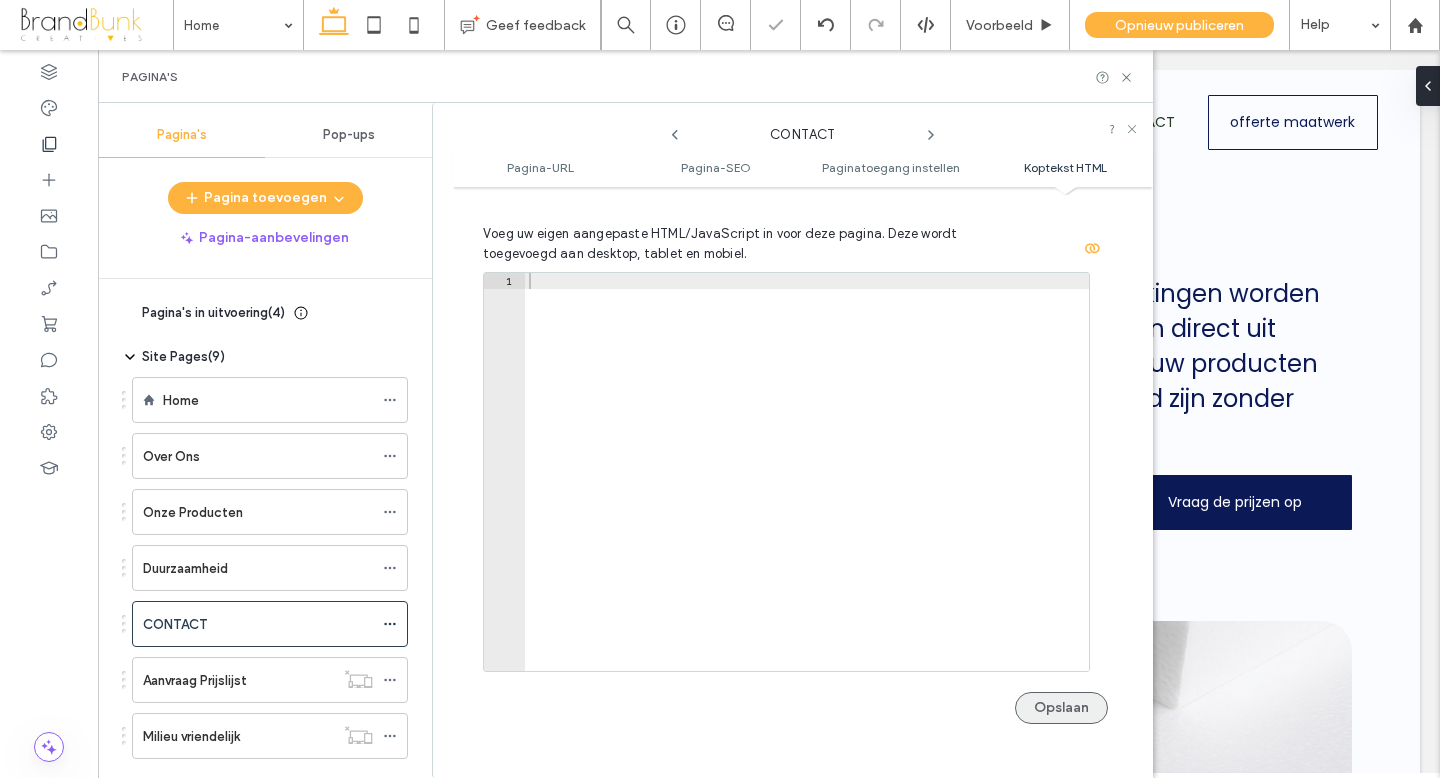 click on "Opslaan" at bounding box center (1061, 708) 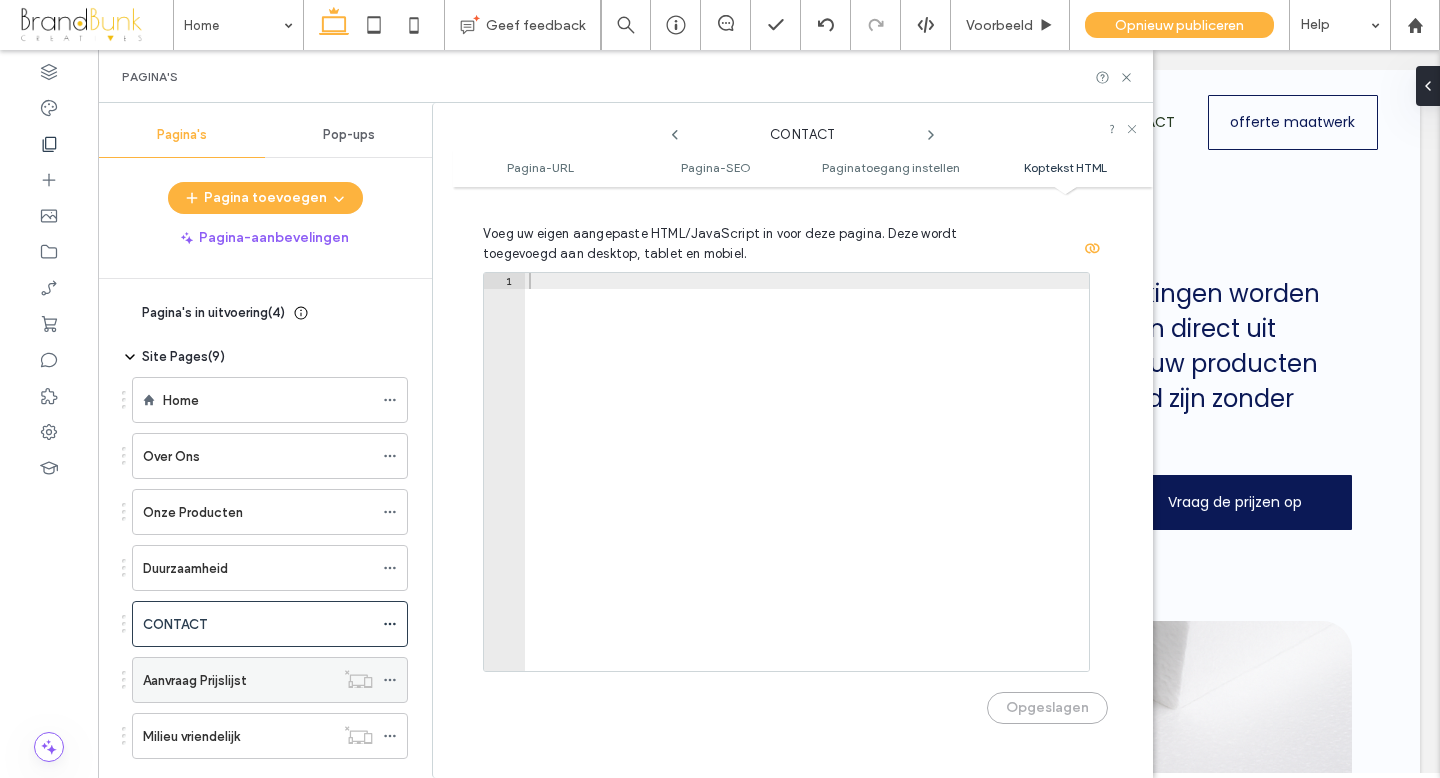click 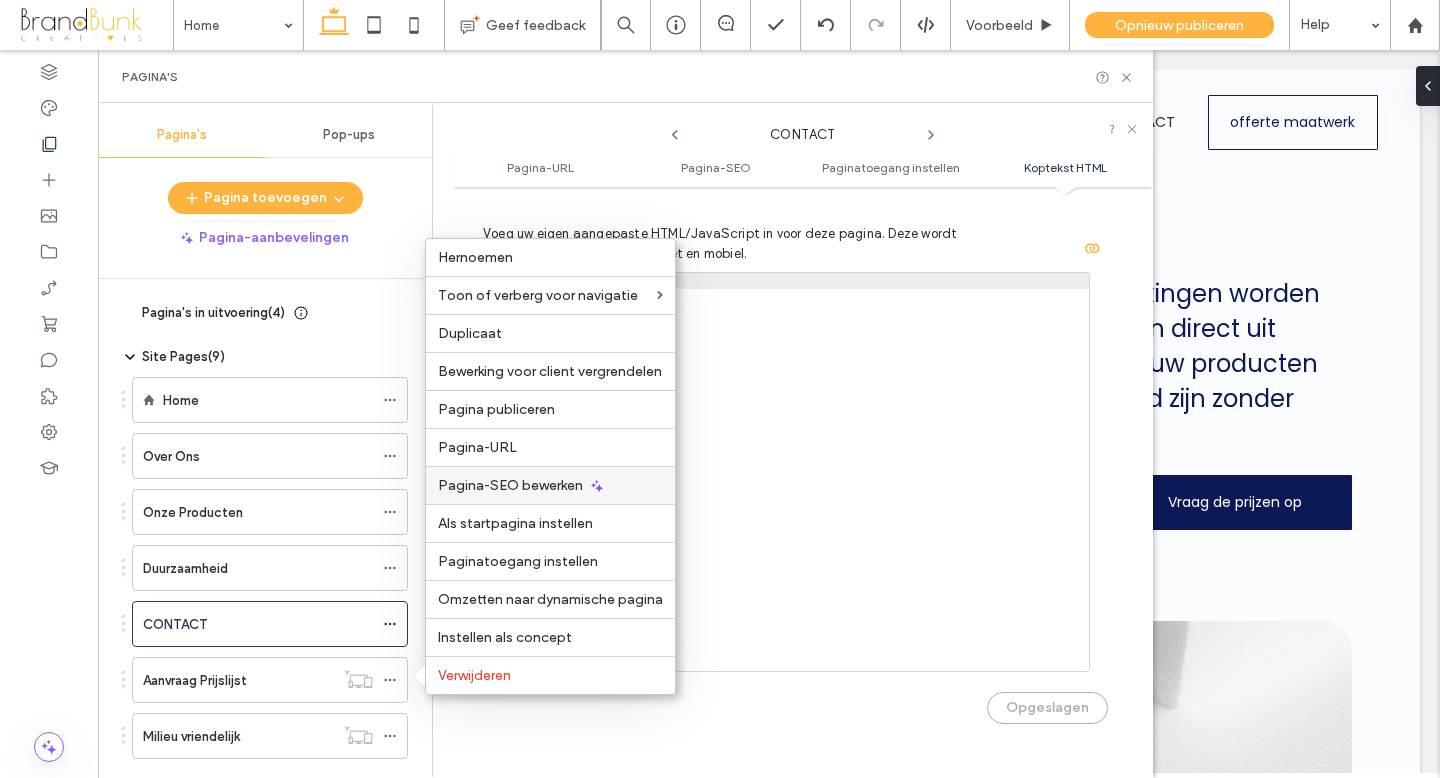 click on "Pagina-SEO bewerken" at bounding box center [510, 485] 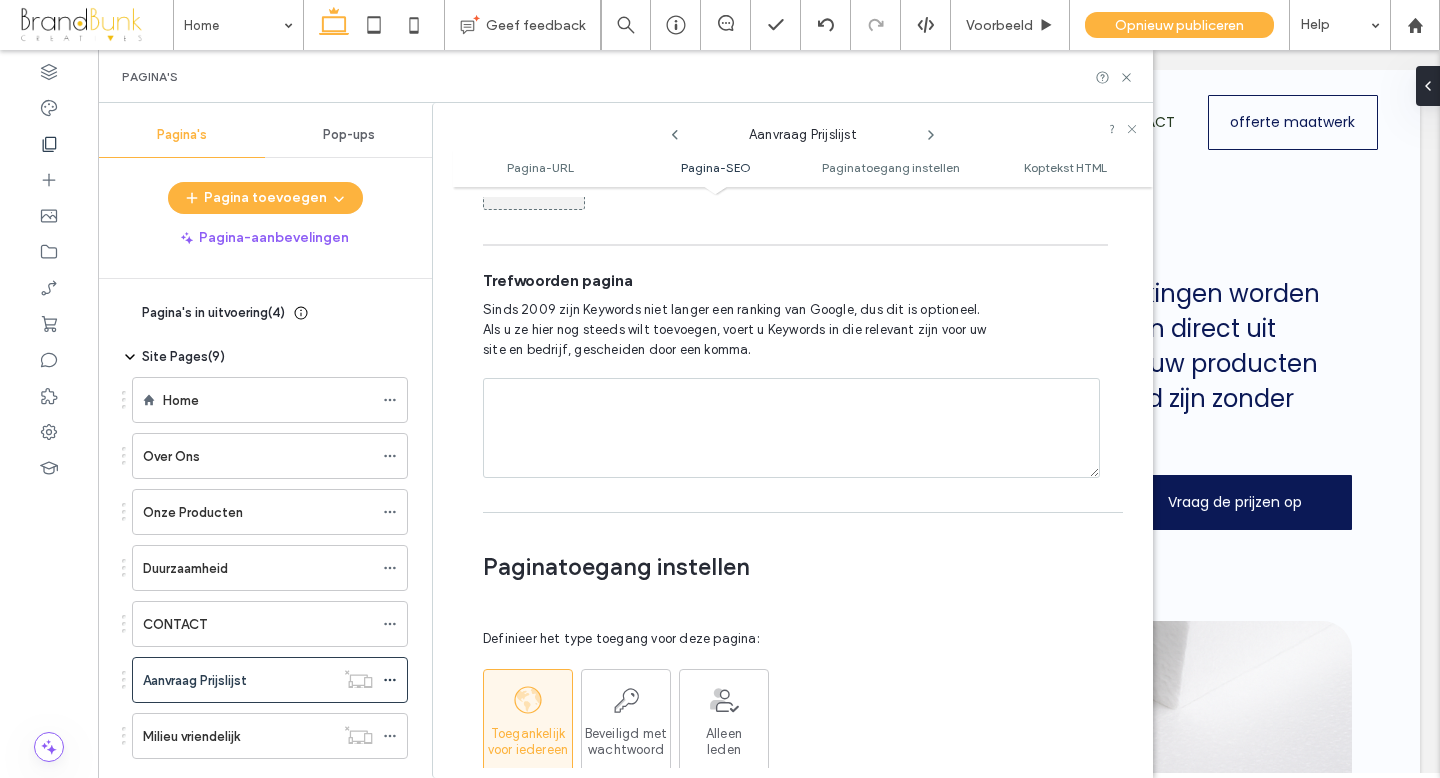 scroll, scrollTop: 1245, scrollLeft: 0, axis: vertical 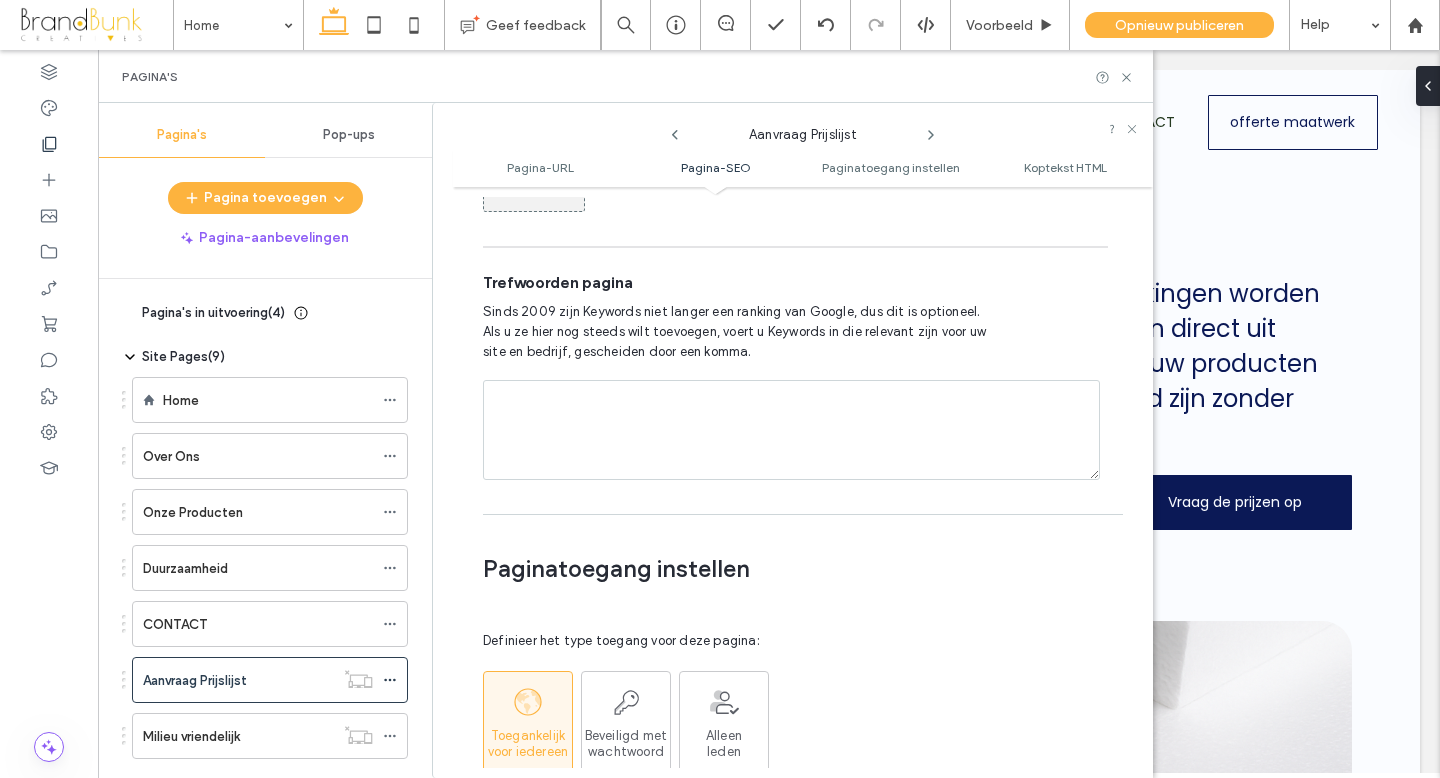 click at bounding box center (791, 430) 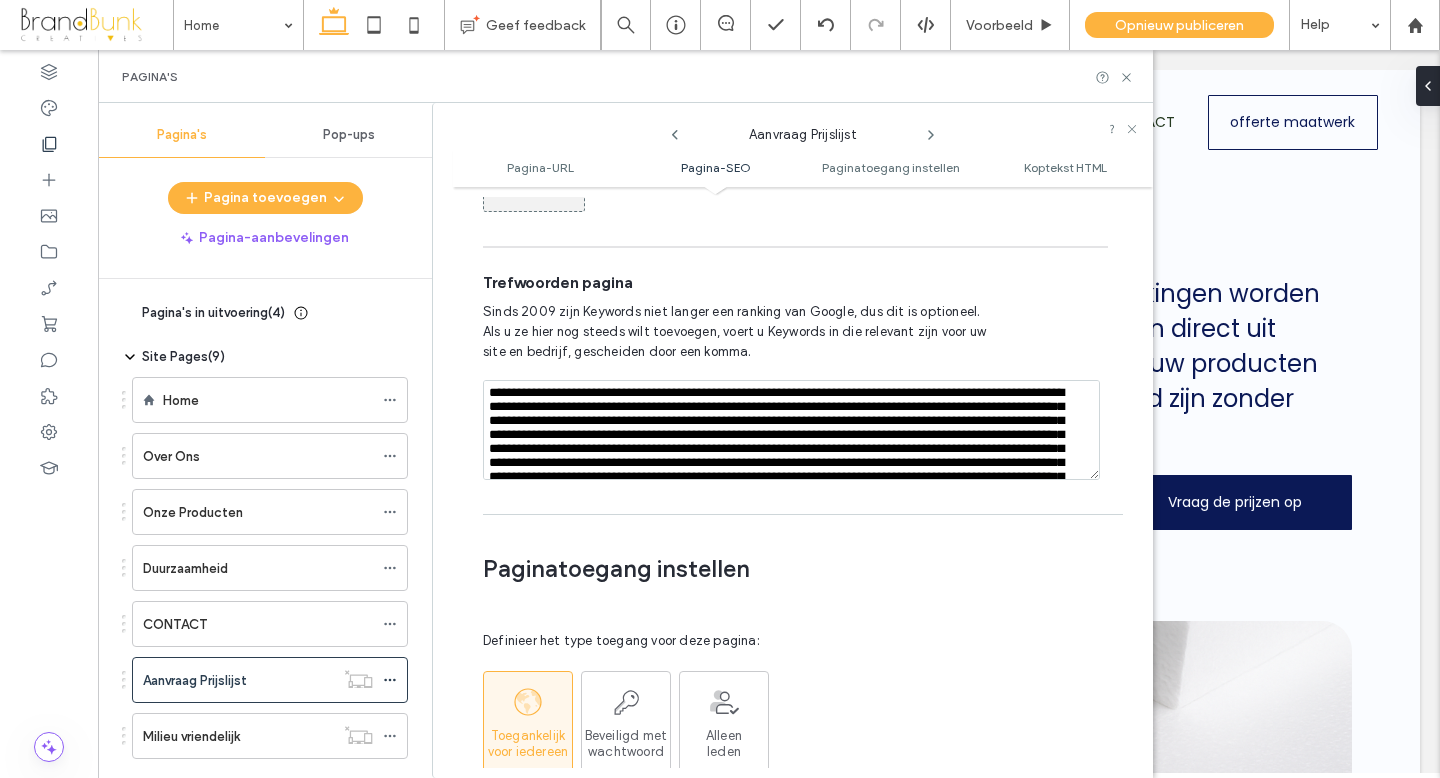 scroll, scrollTop: 1715, scrollLeft: 0, axis: vertical 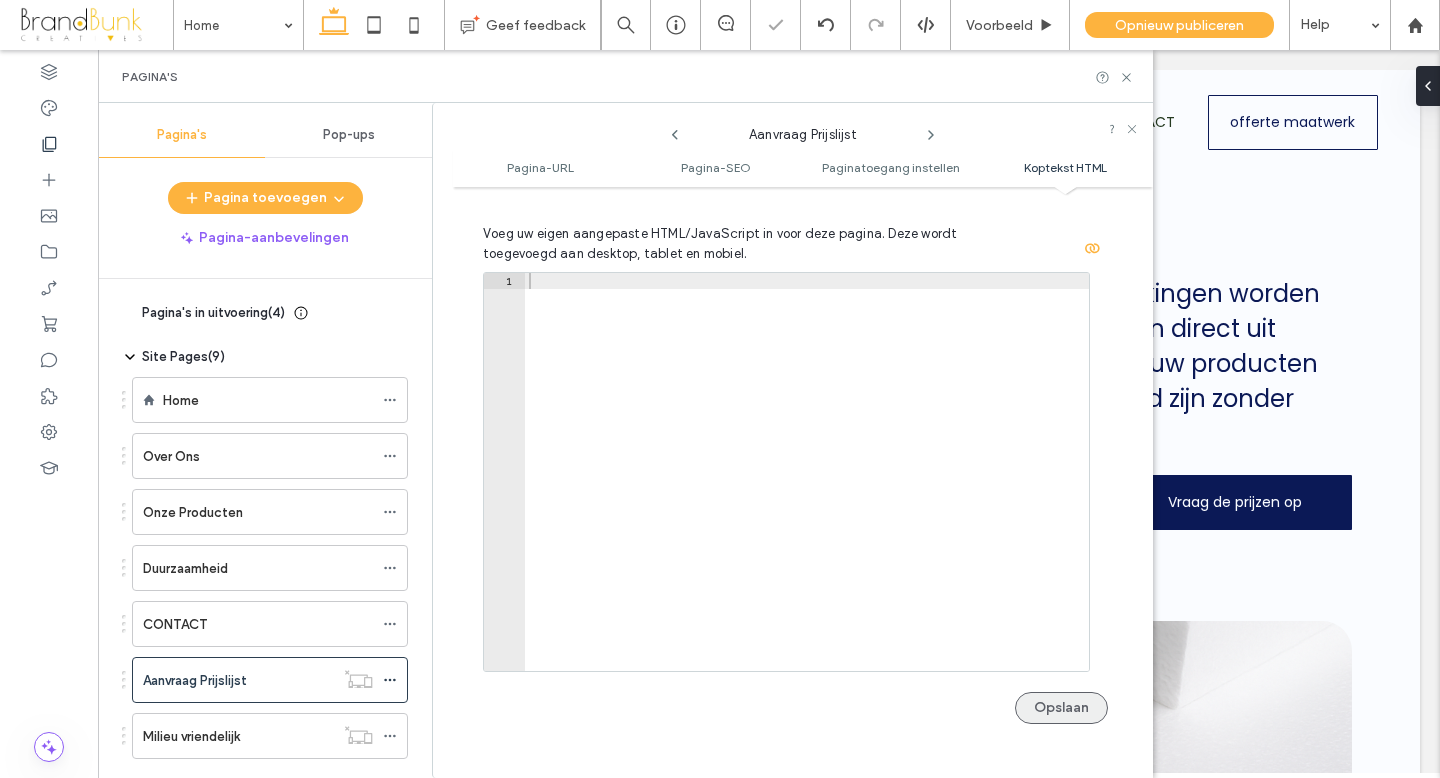 click on "Opslaan" at bounding box center [1061, 708] 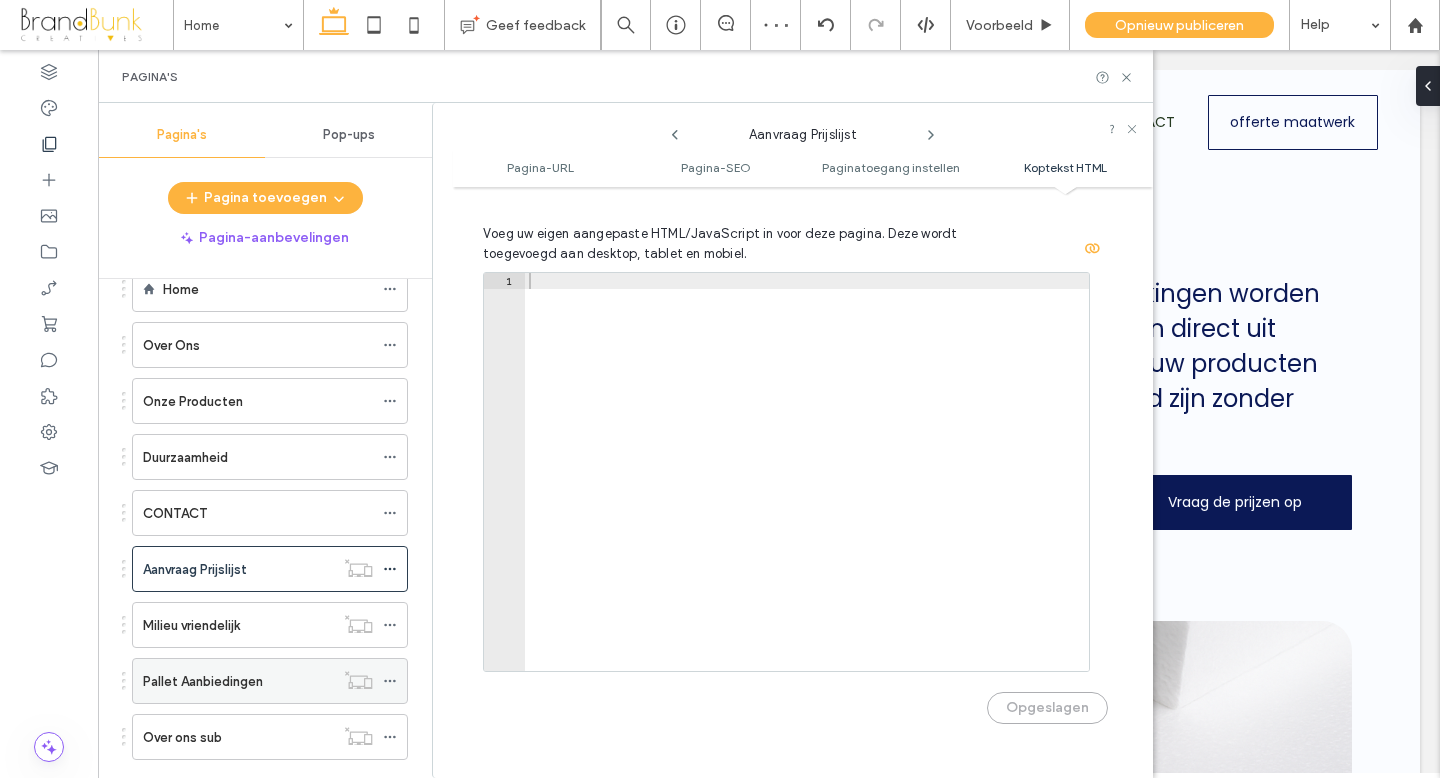 scroll, scrollTop: 153, scrollLeft: 0, axis: vertical 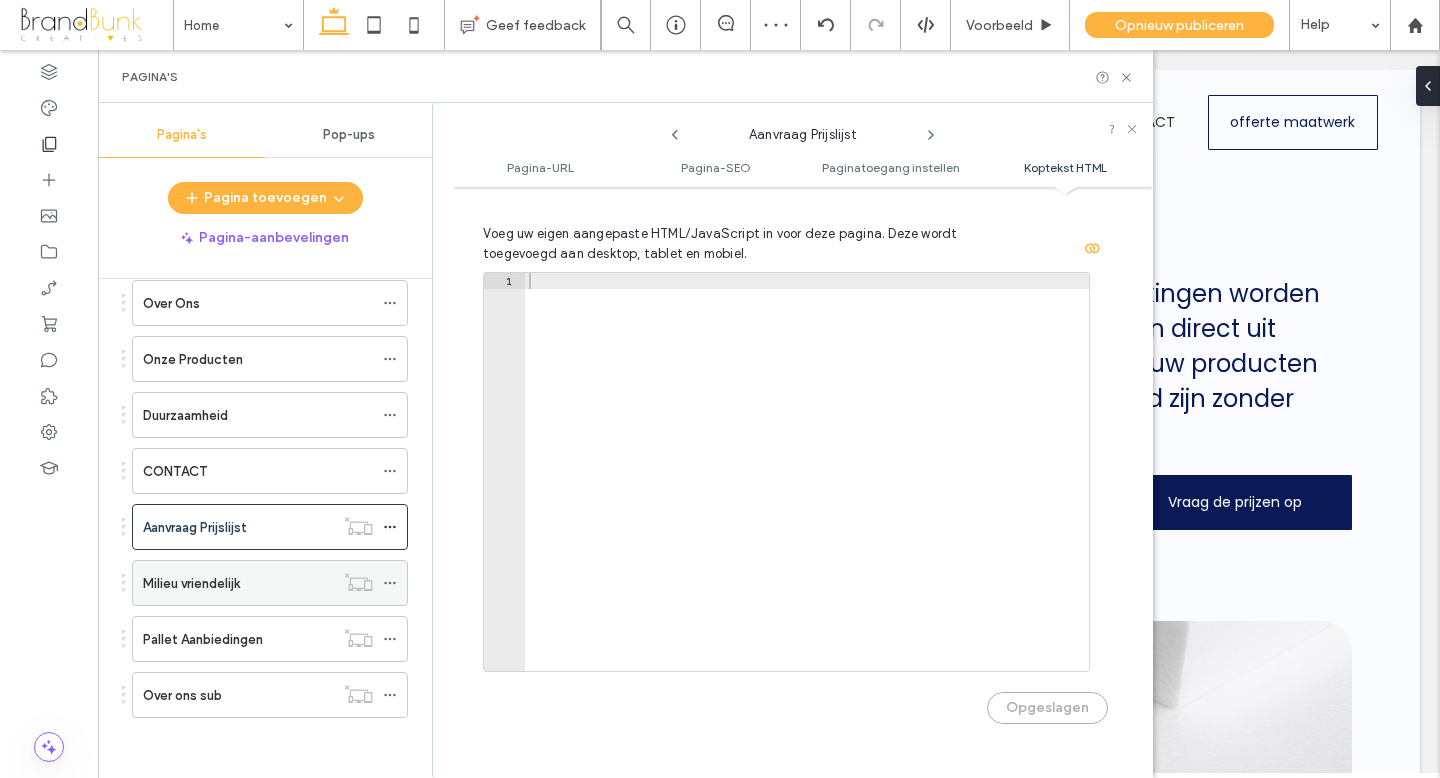 click 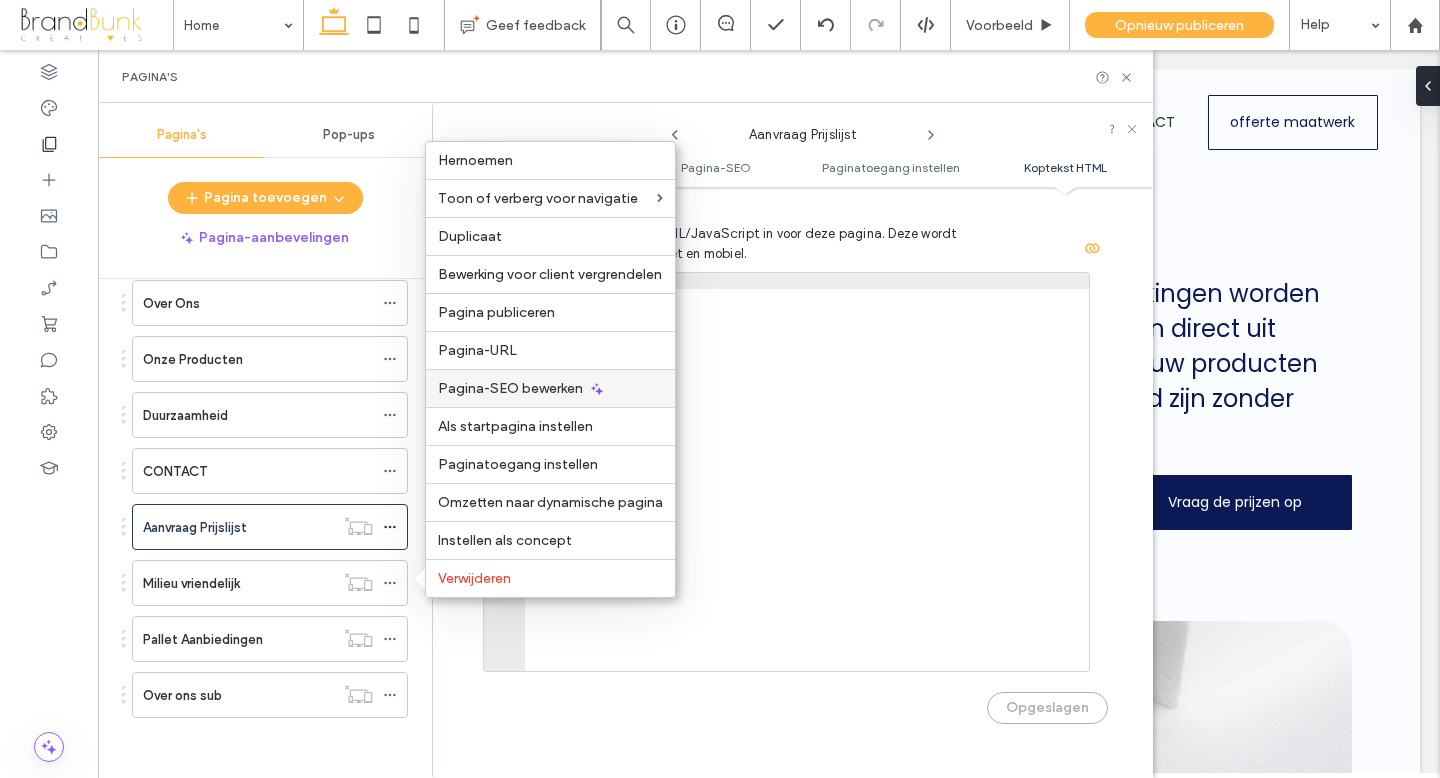 click on "Pagina-SEO bewerken" at bounding box center (510, 388) 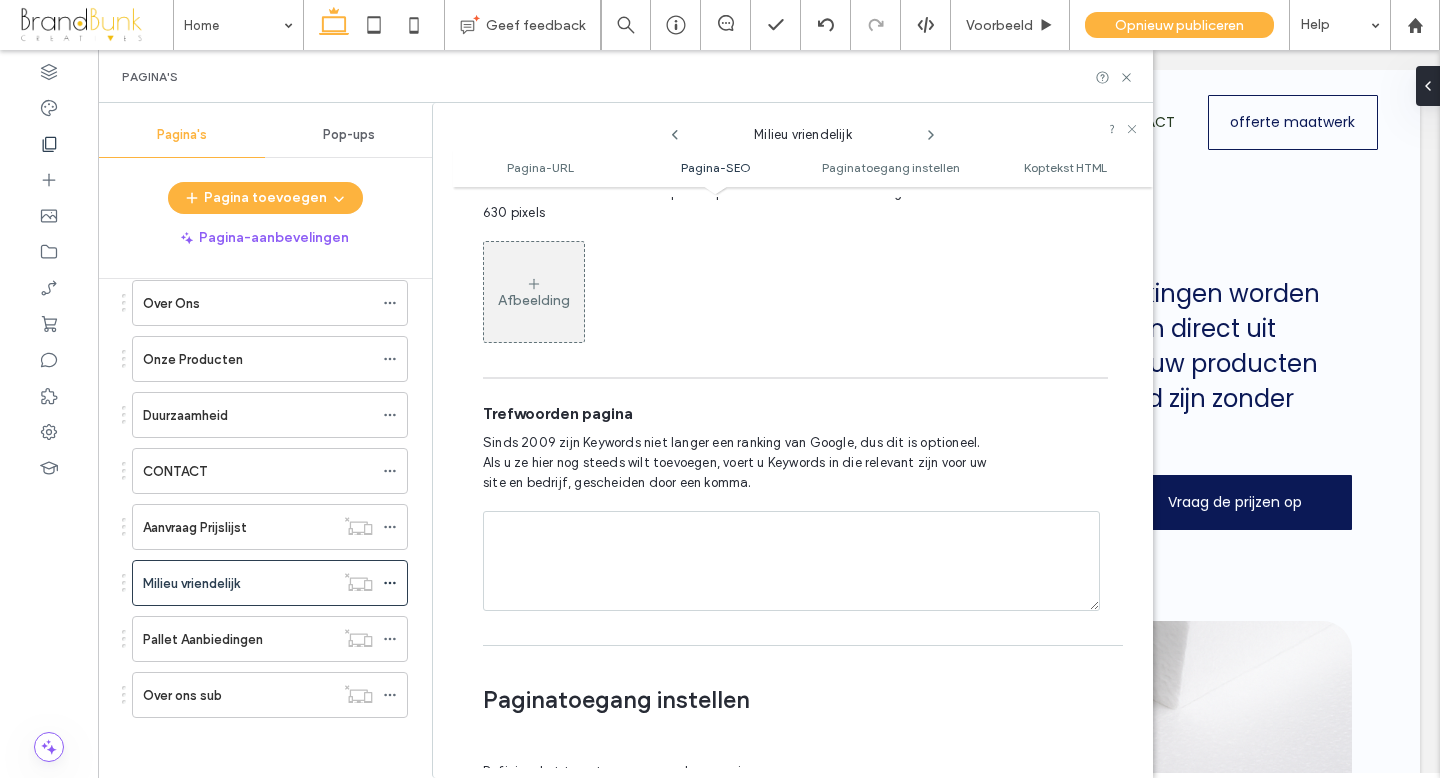scroll, scrollTop: 1199, scrollLeft: 0, axis: vertical 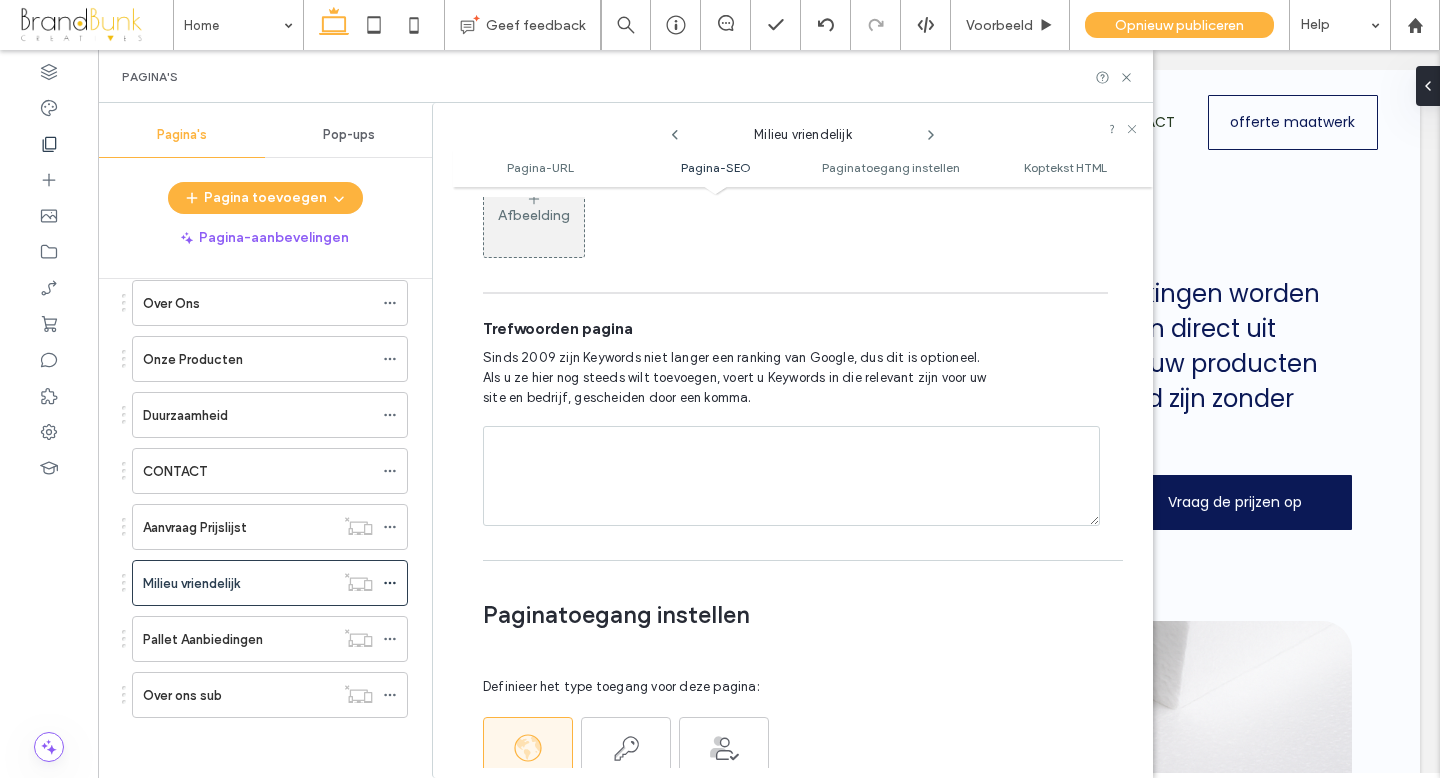 click at bounding box center (791, 476) 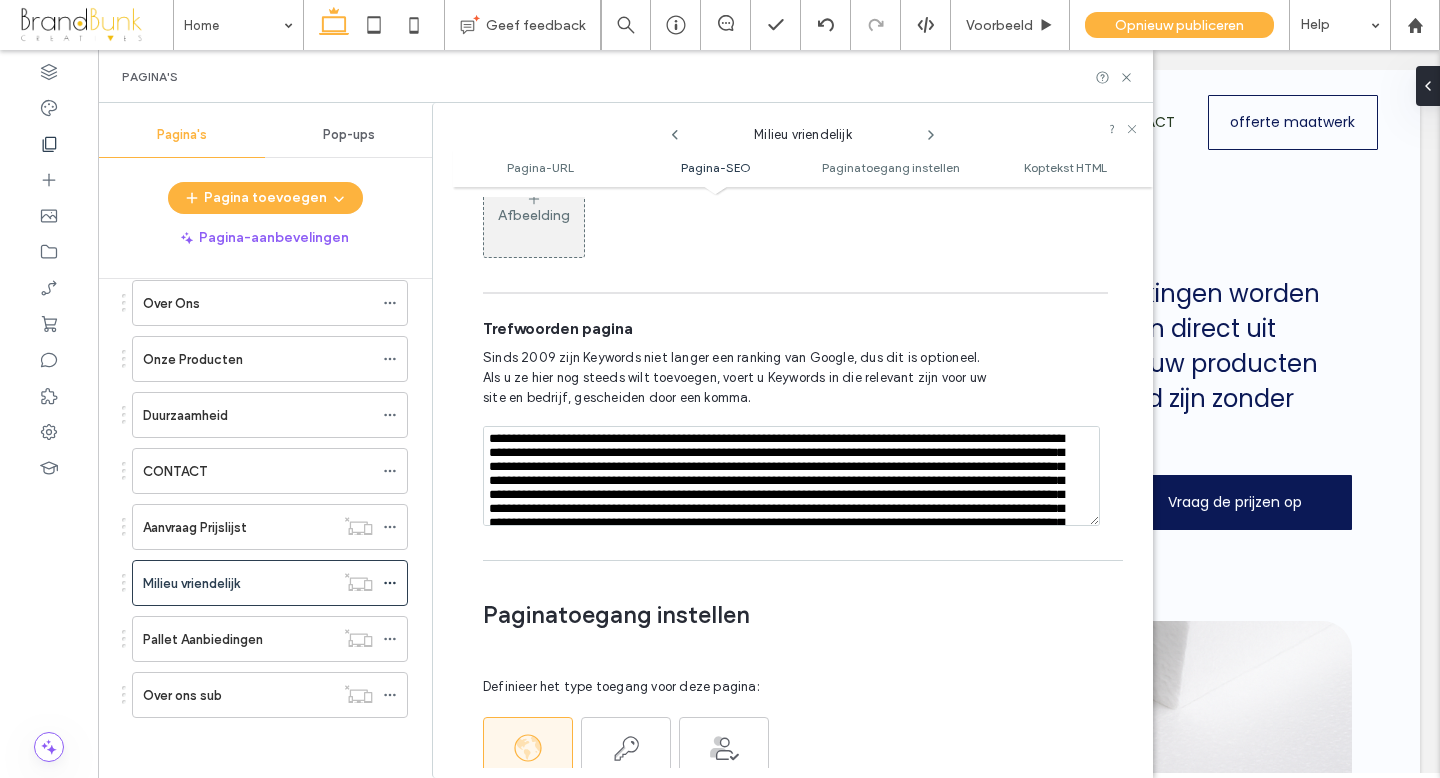scroll, scrollTop: 1715, scrollLeft: 0, axis: vertical 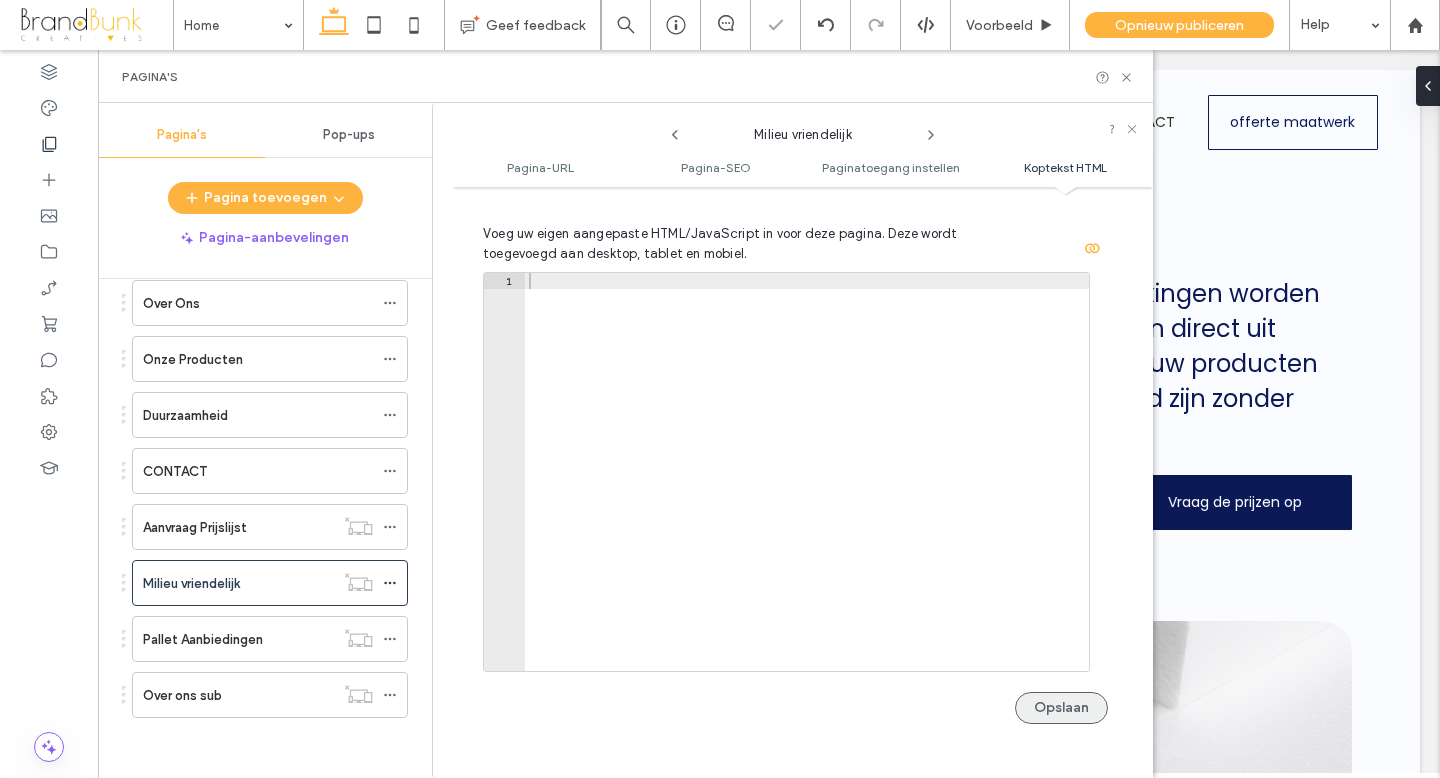 click on "Opslaan" at bounding box center [1061, 708] 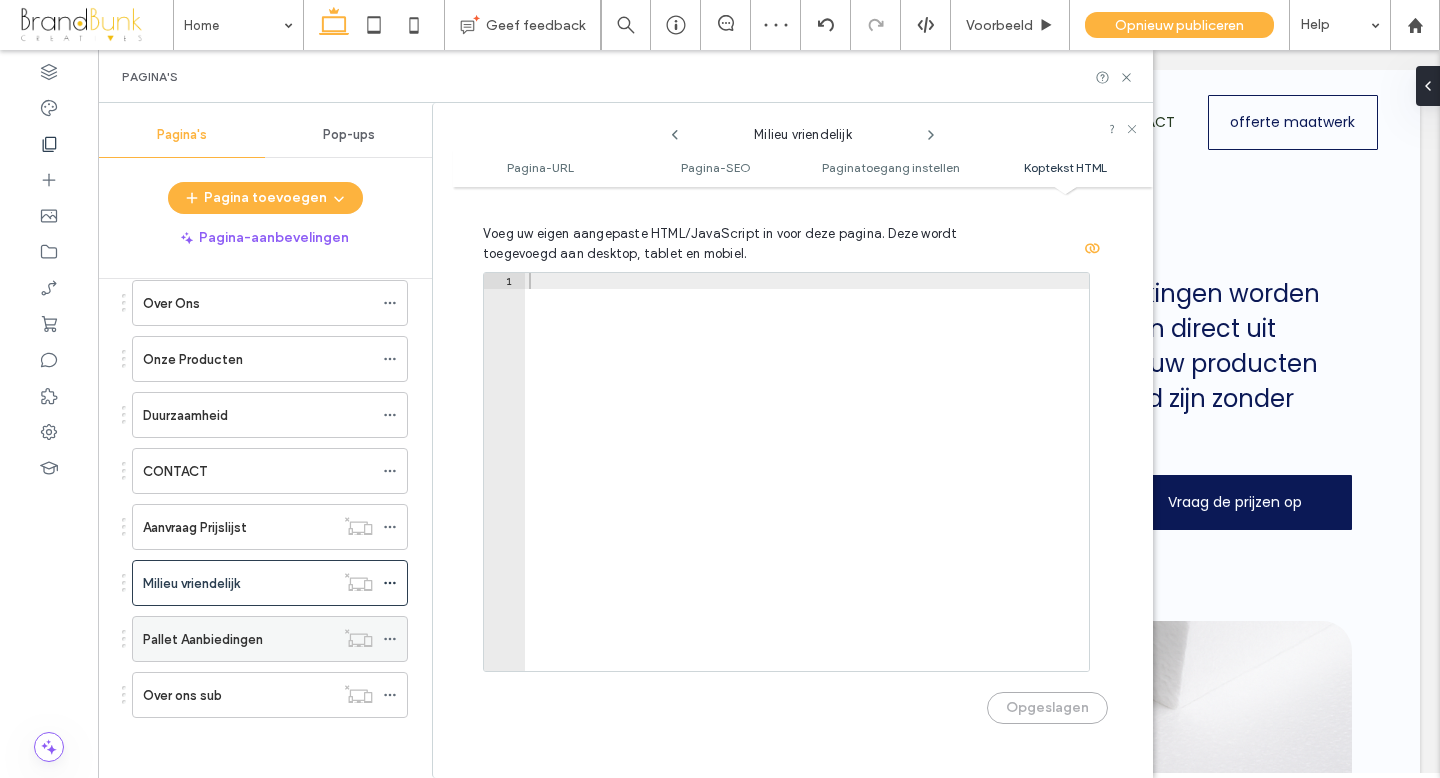 click 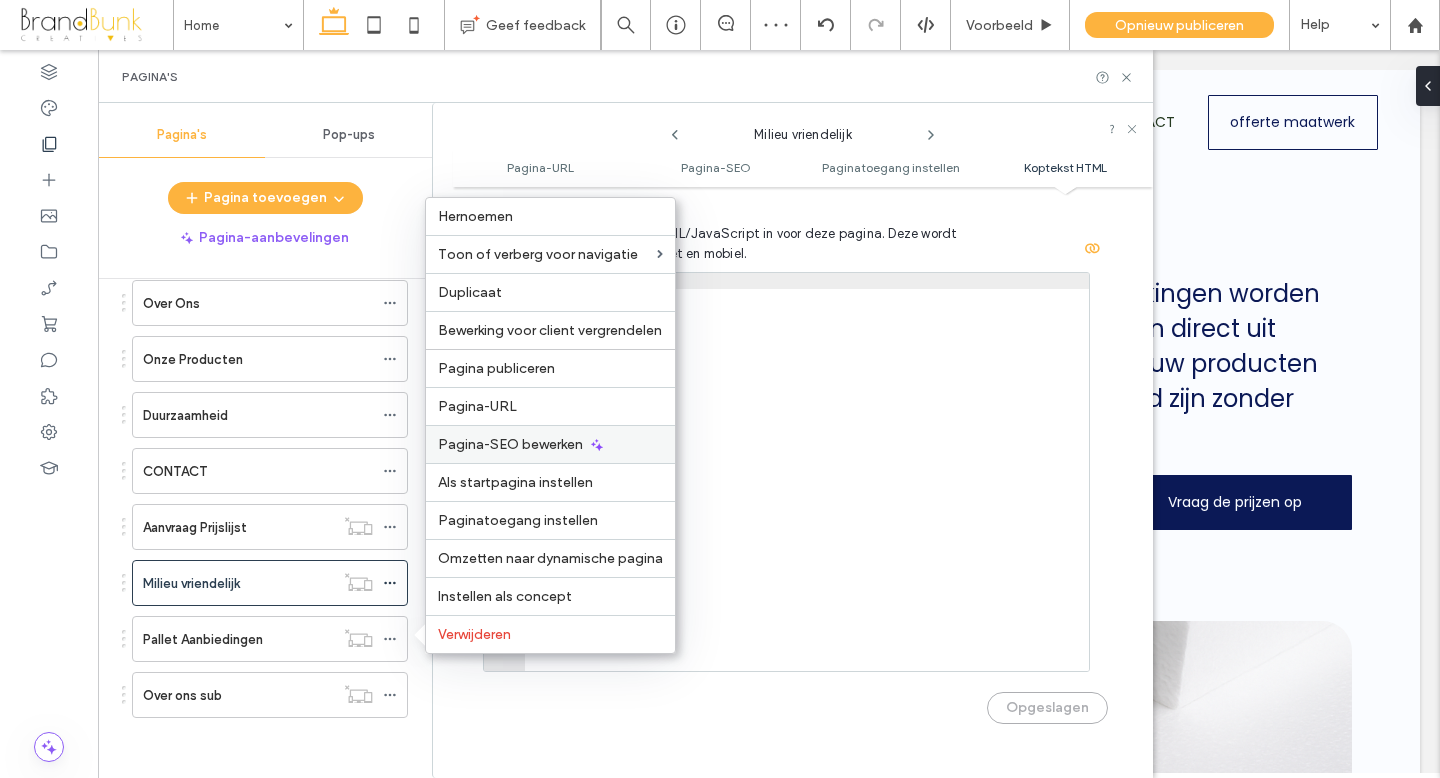 click on "Pagina-SEO bewerken" at bounding box center (510, 444) 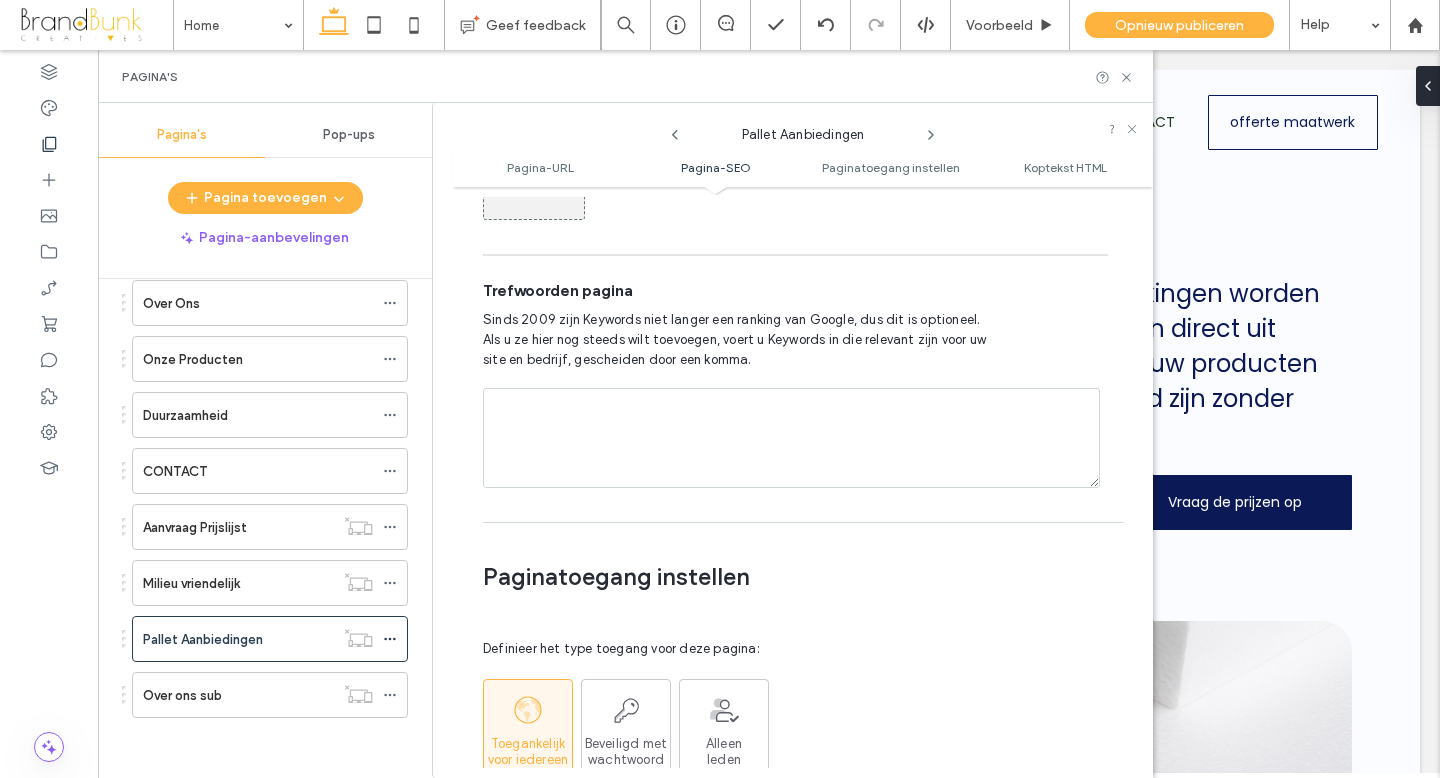 scroll, scrollTop: 1232, scrollLeft: 0, axis: vertical 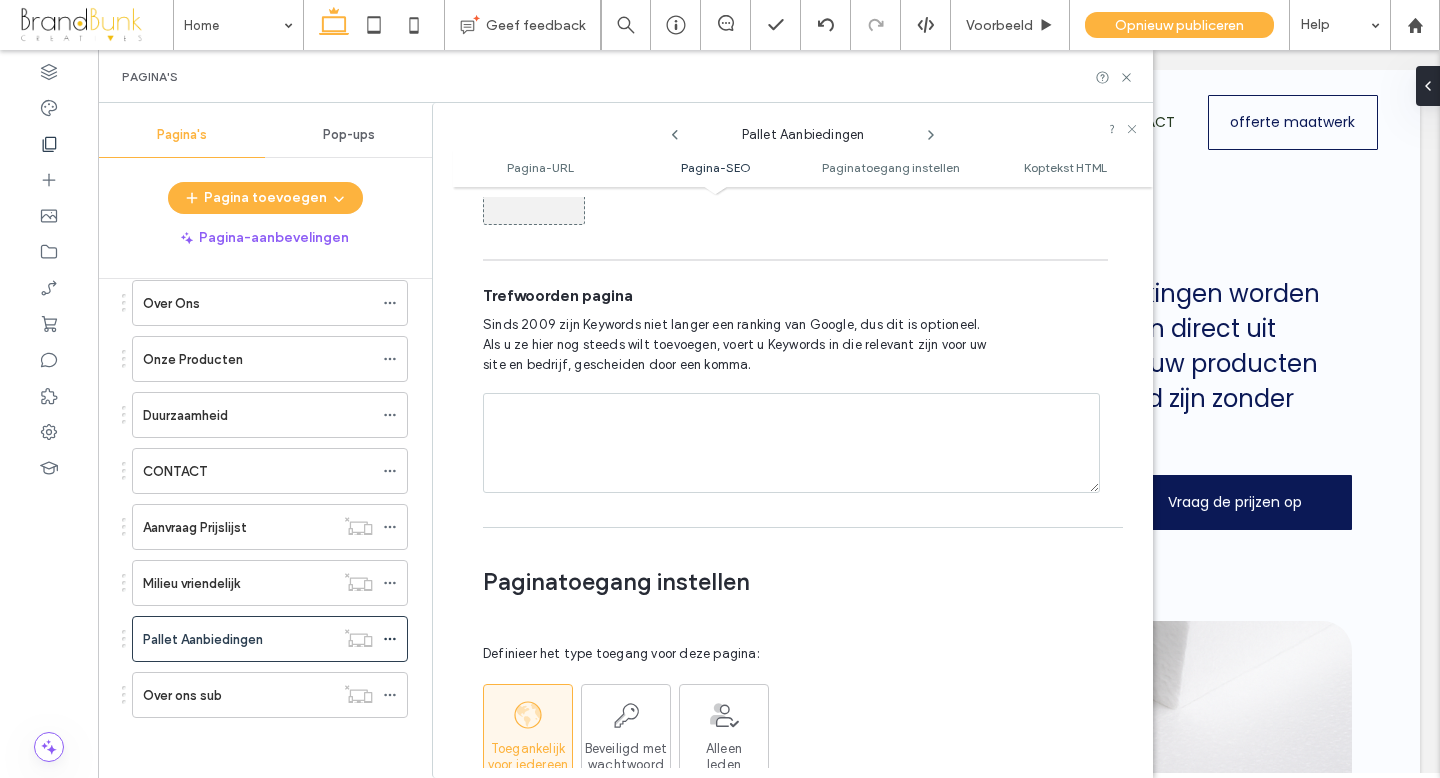 click at bounding box center [791, 443] 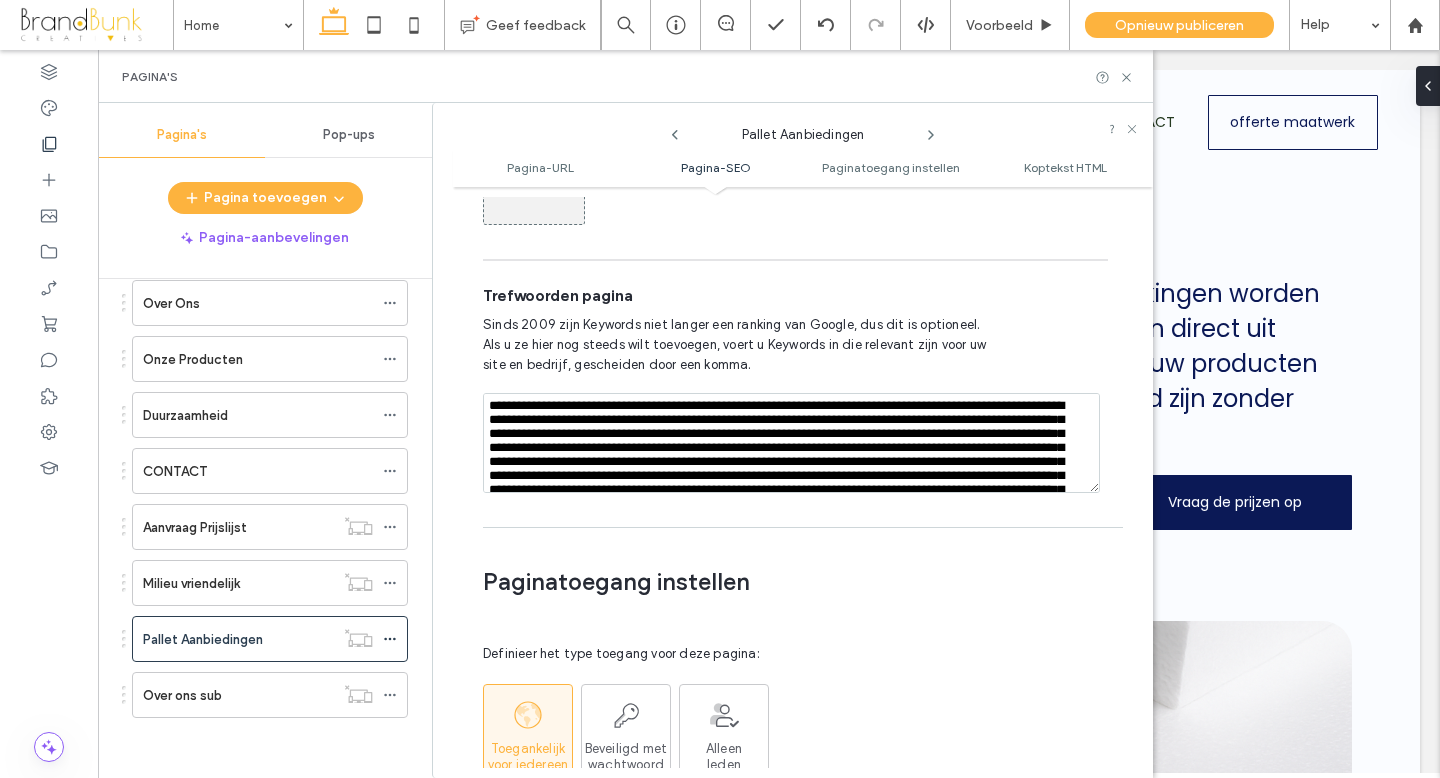 scroll, scrollTop: 1715, scrollLeft: 0, axis: vertical 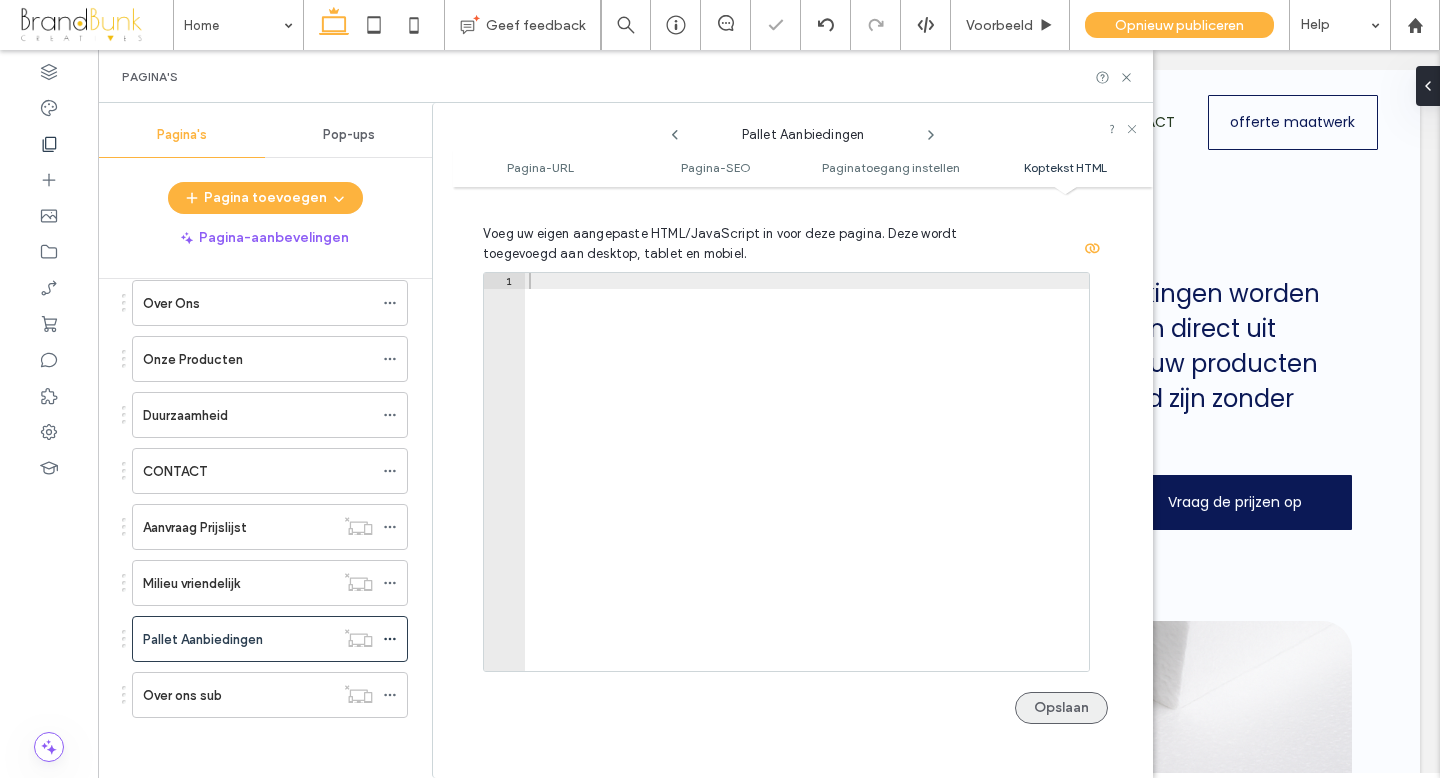 click on "Opslaan" at bounding box center (1061, 708) 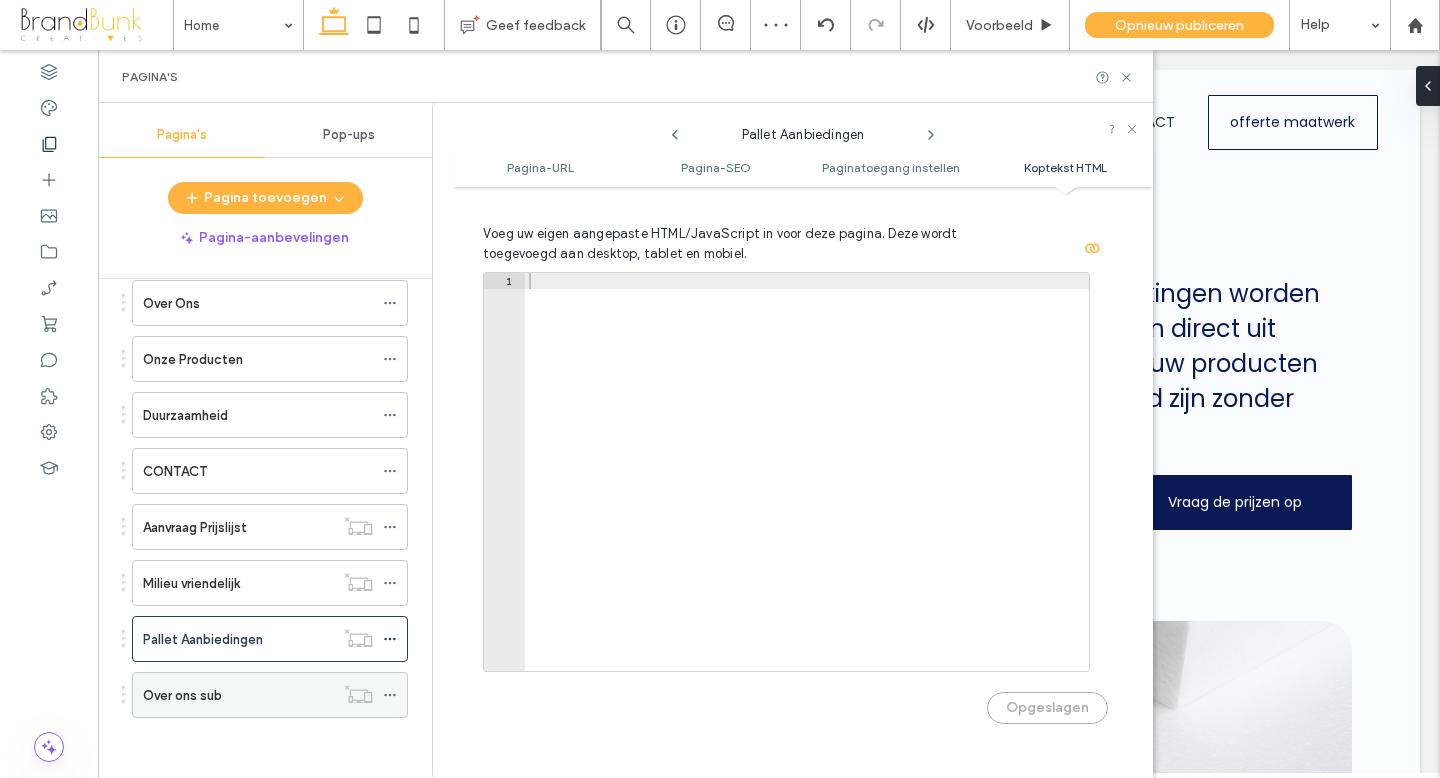 click 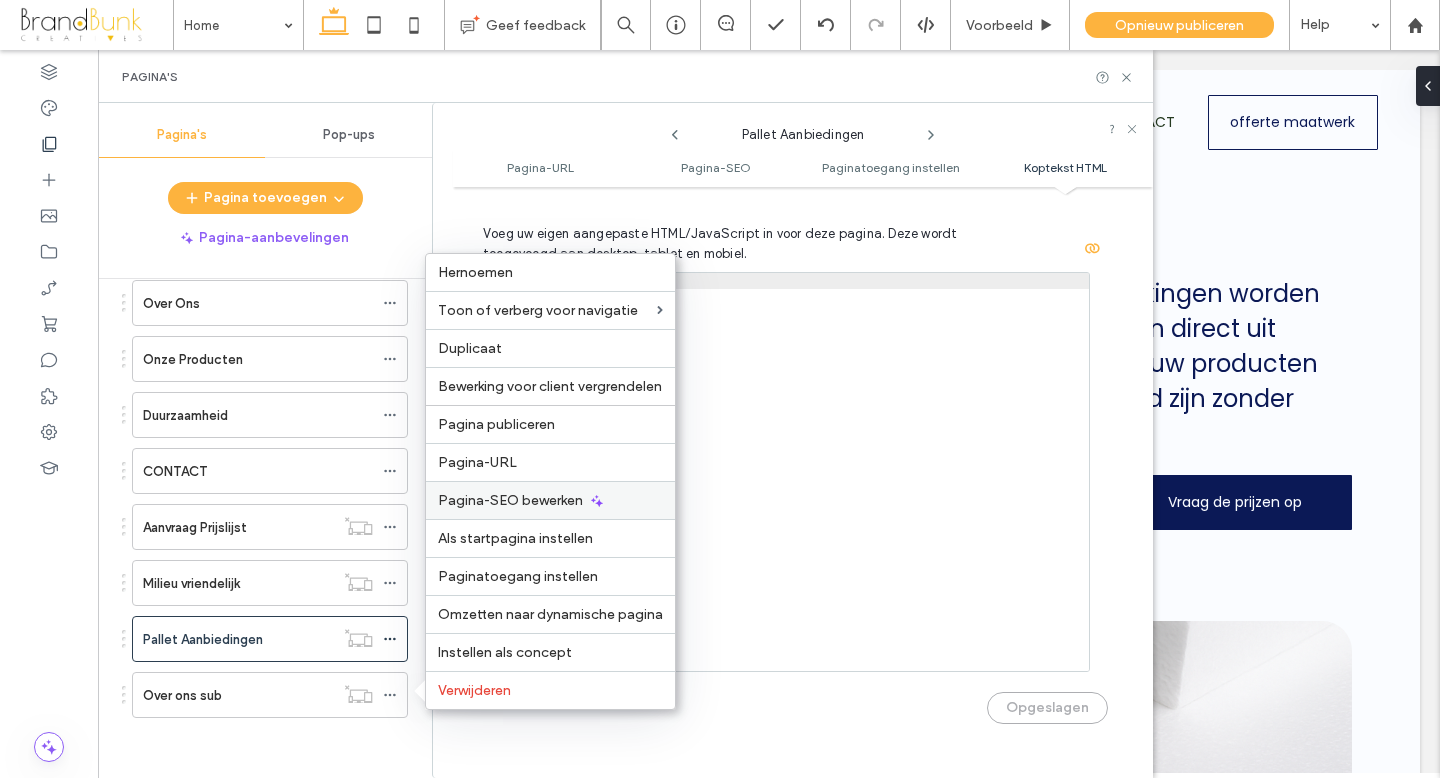 click on "Pagina-SEO bewerken" at bounding box center (550, 500) 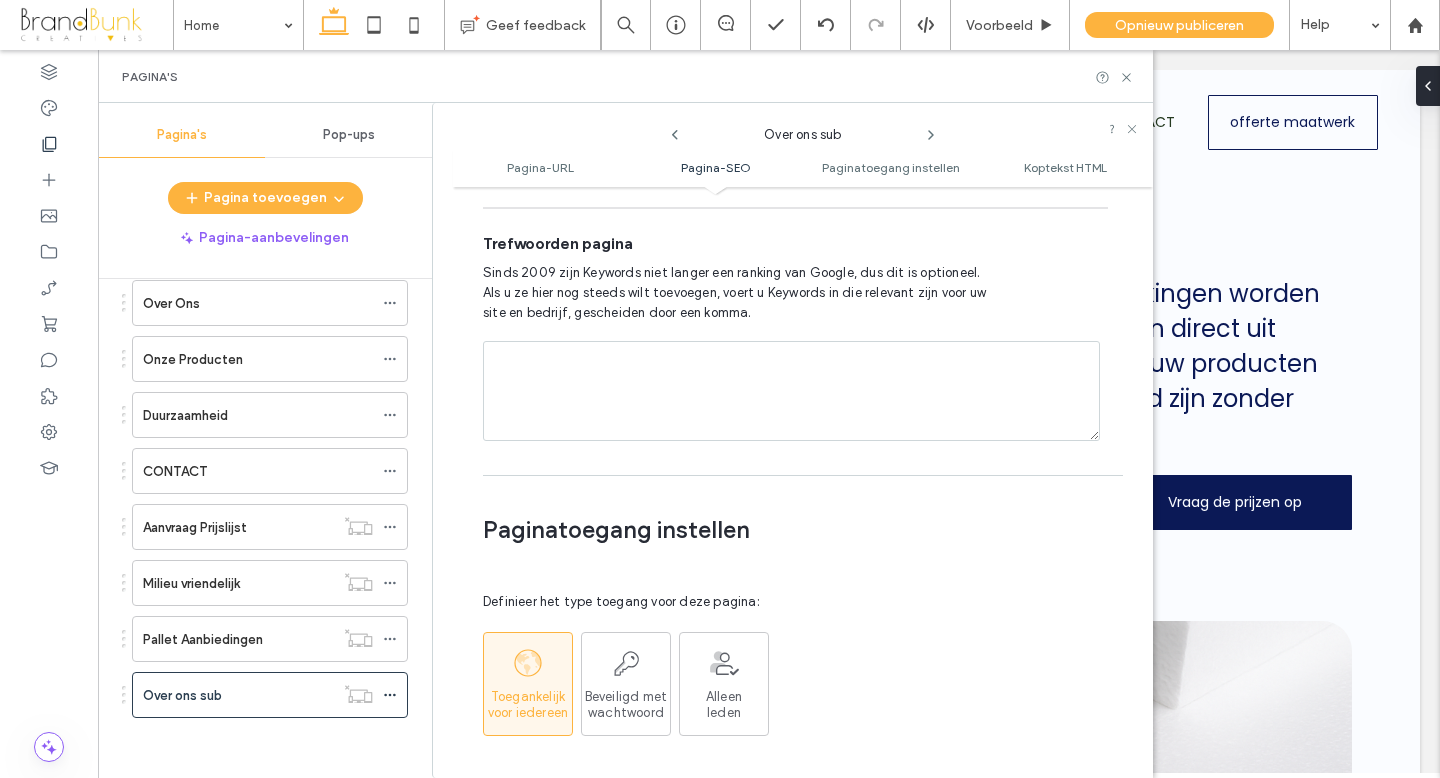 scroll, scrollTop: 1281, scrollLeft: 0, axis: vertical 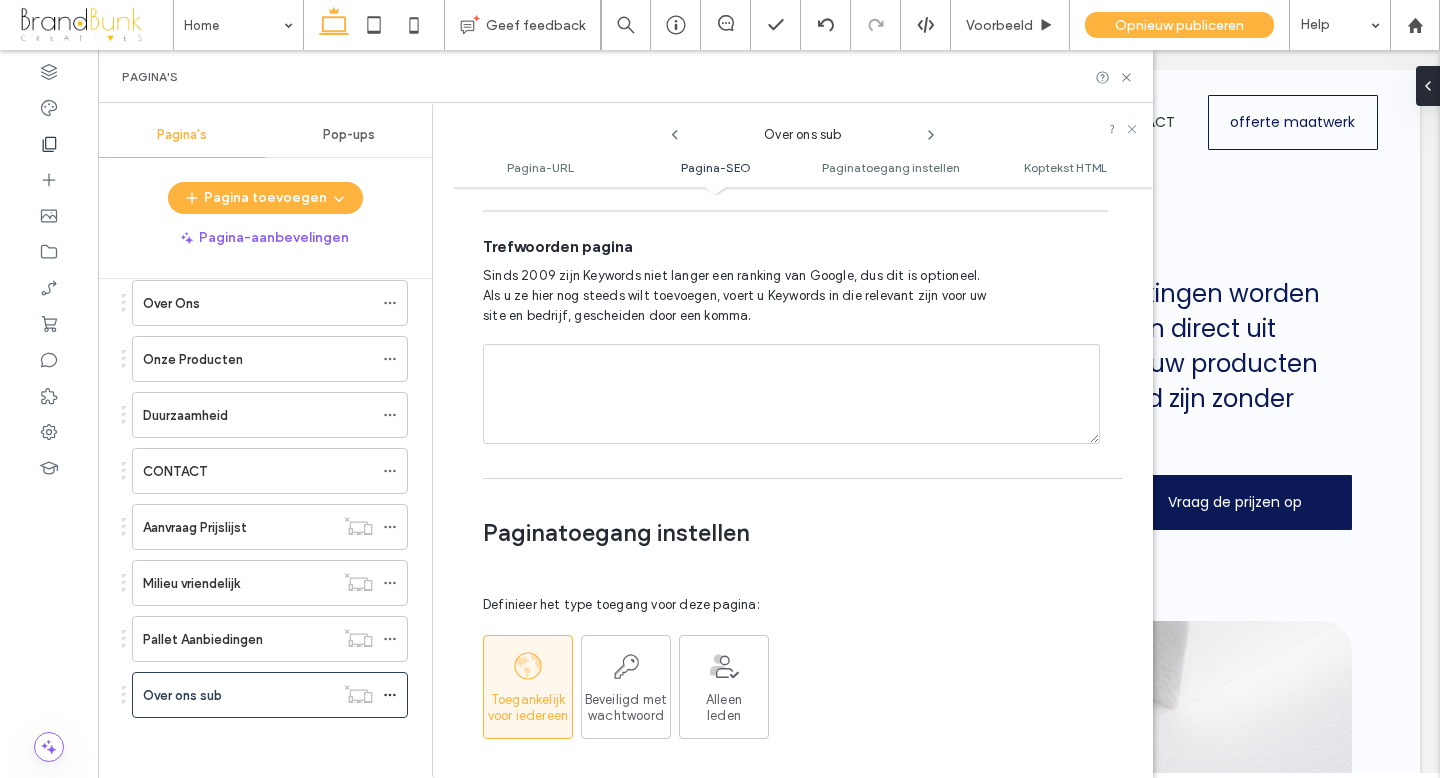 click at bounding box center [791, 394] 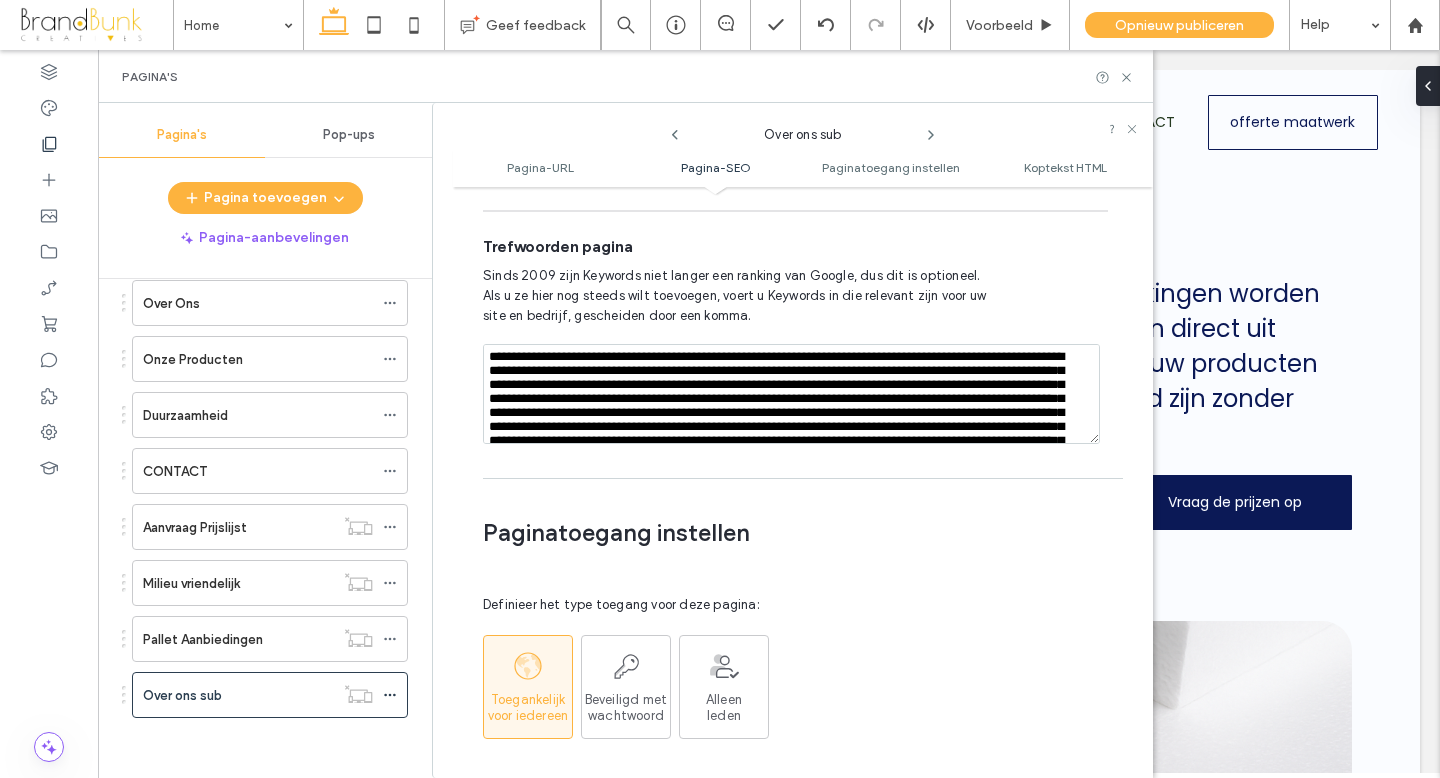 scroll, scrollTop: 1715, scrollLeft: 0, axis: vertical 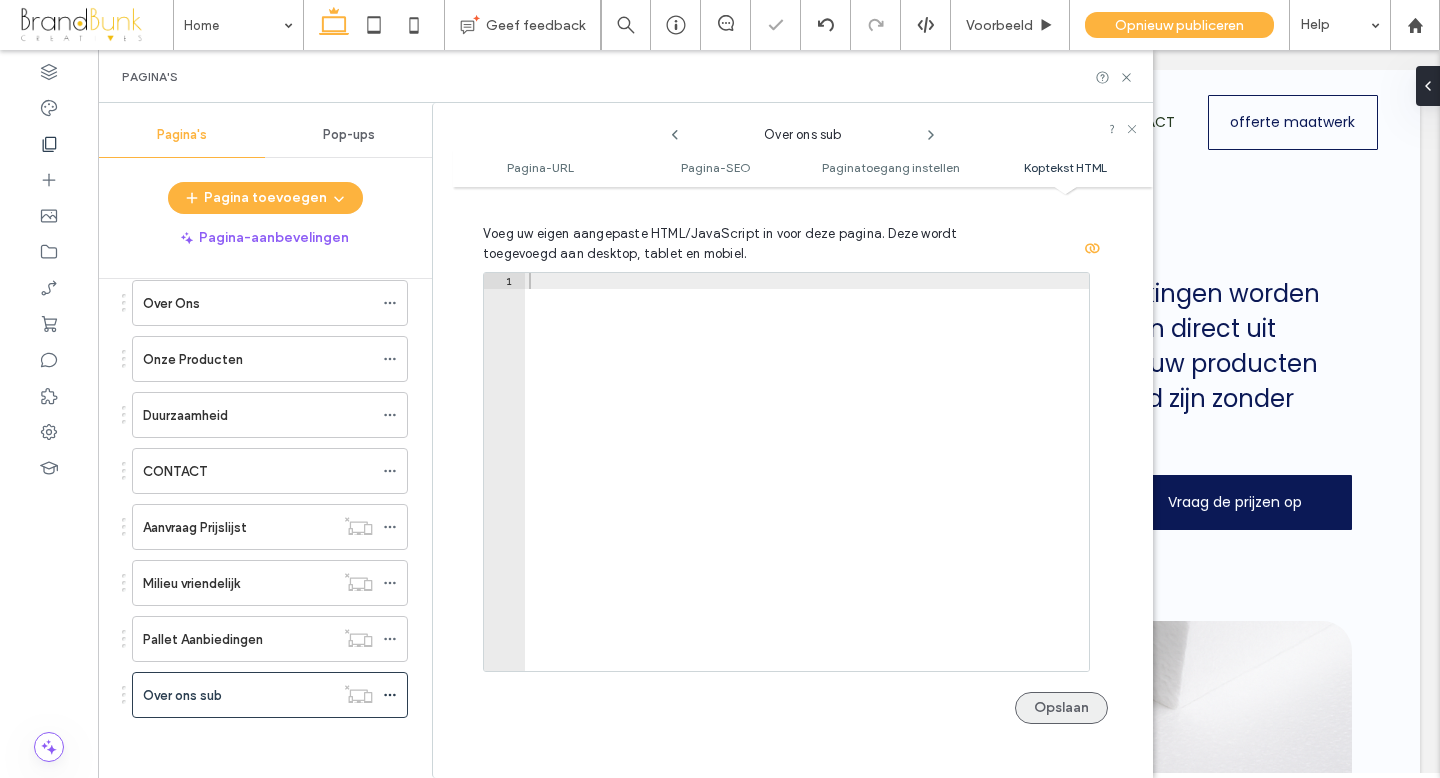 click on "Opslaan" at bounding box center (1061, 708) 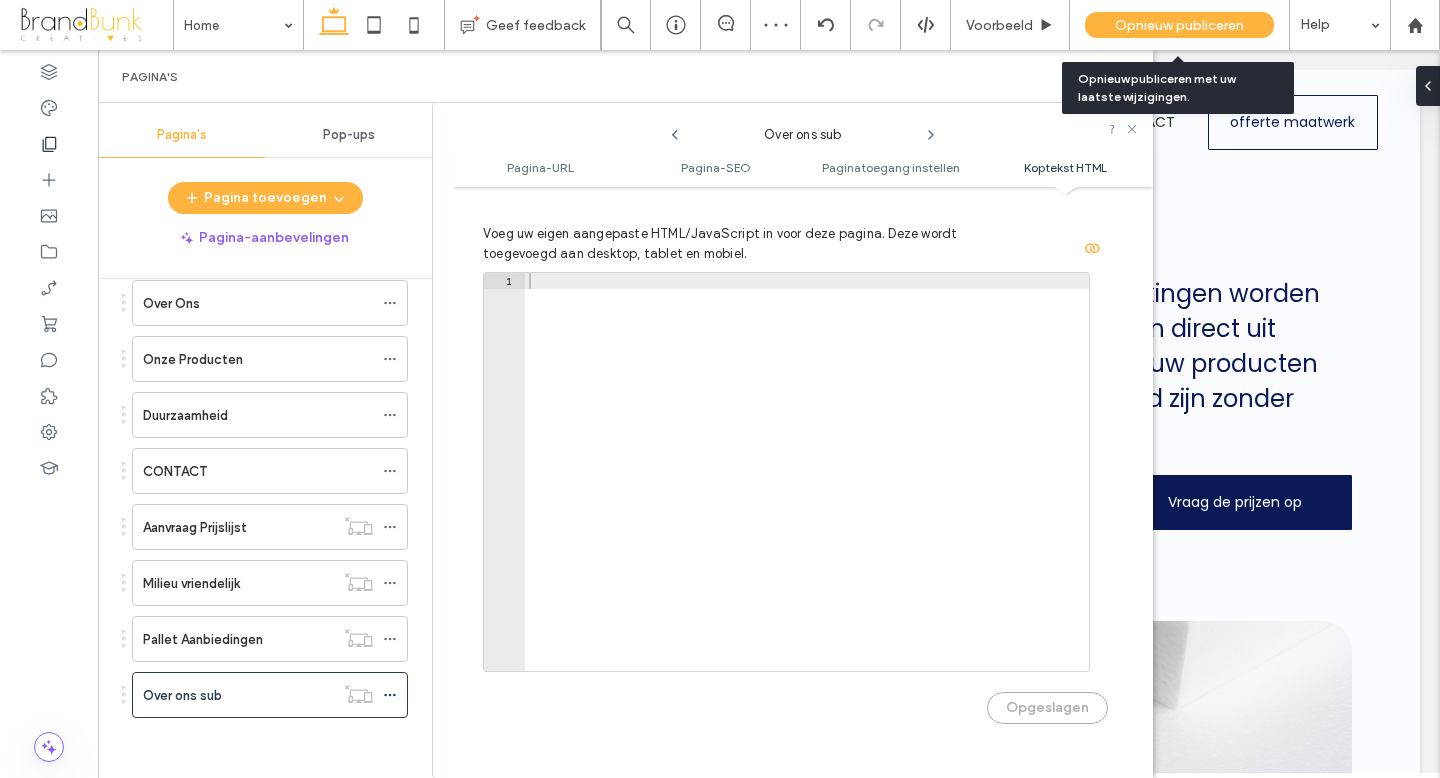 click on "Opnieuw publiceren" at bounding box center [1179, 25] 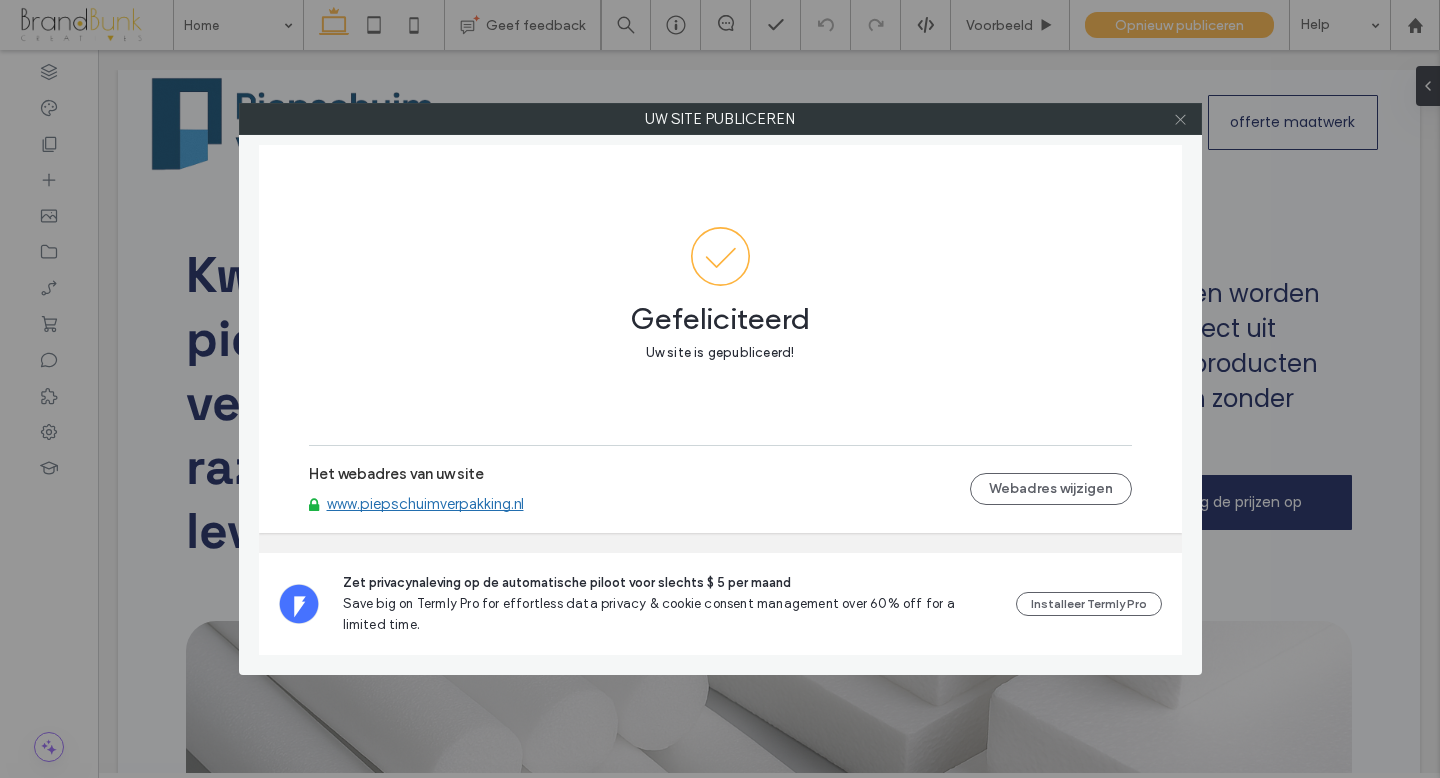 click 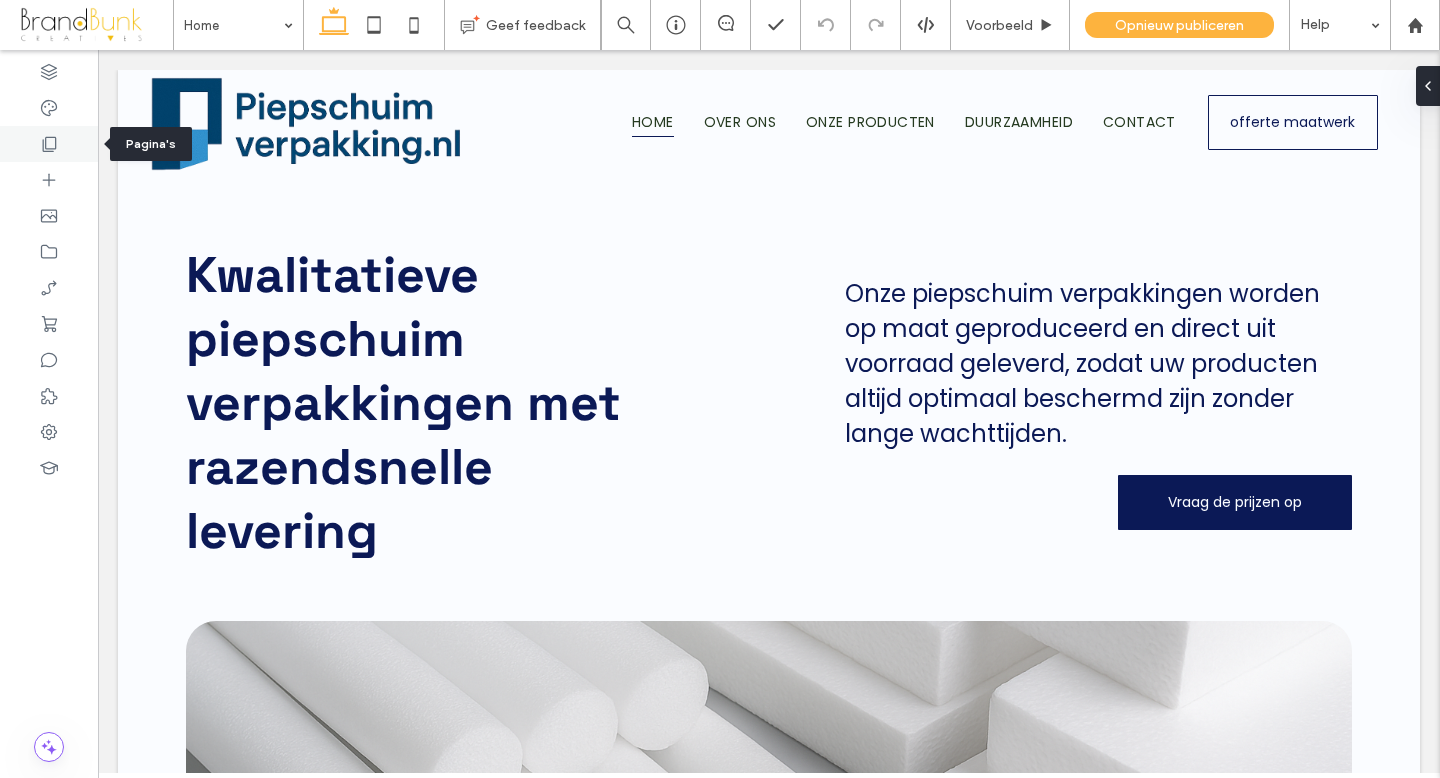 click 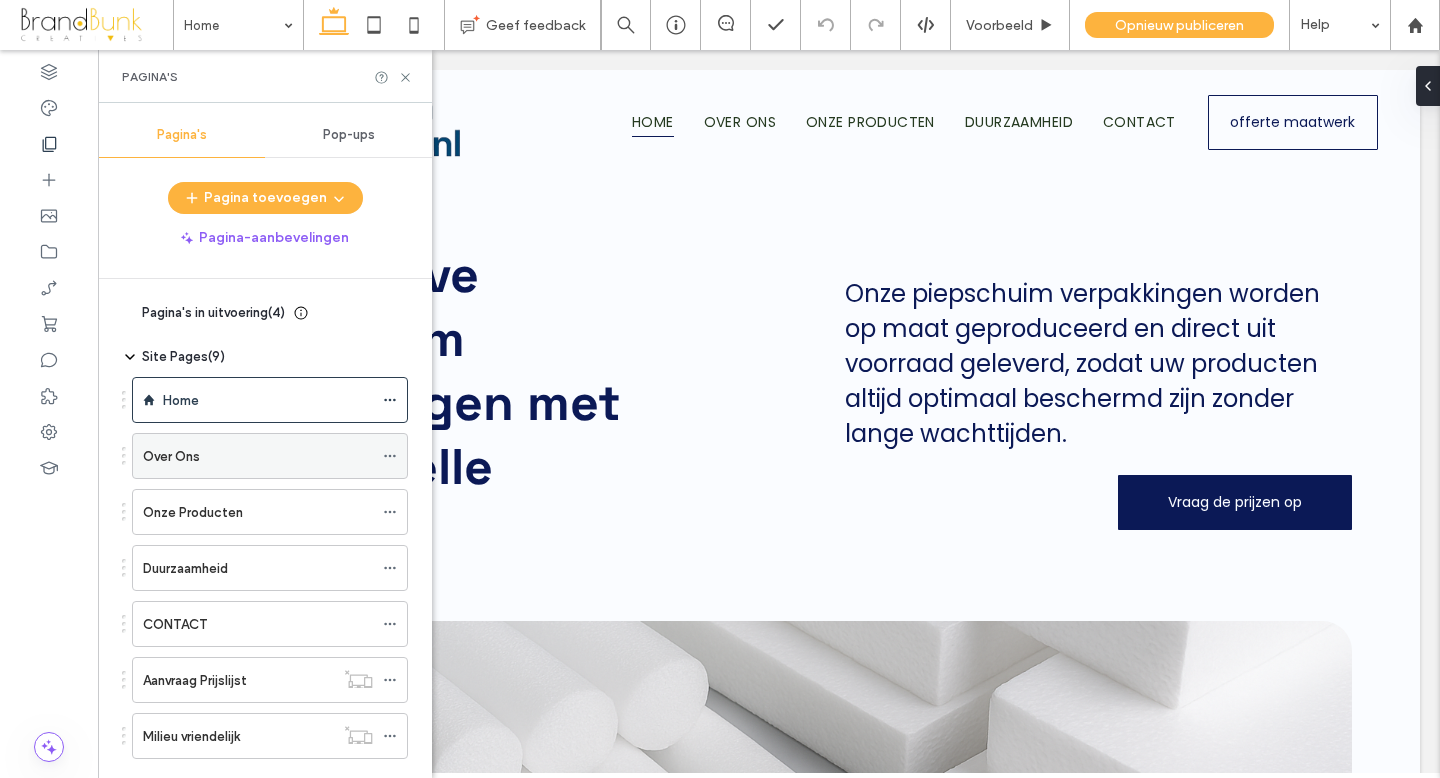 click 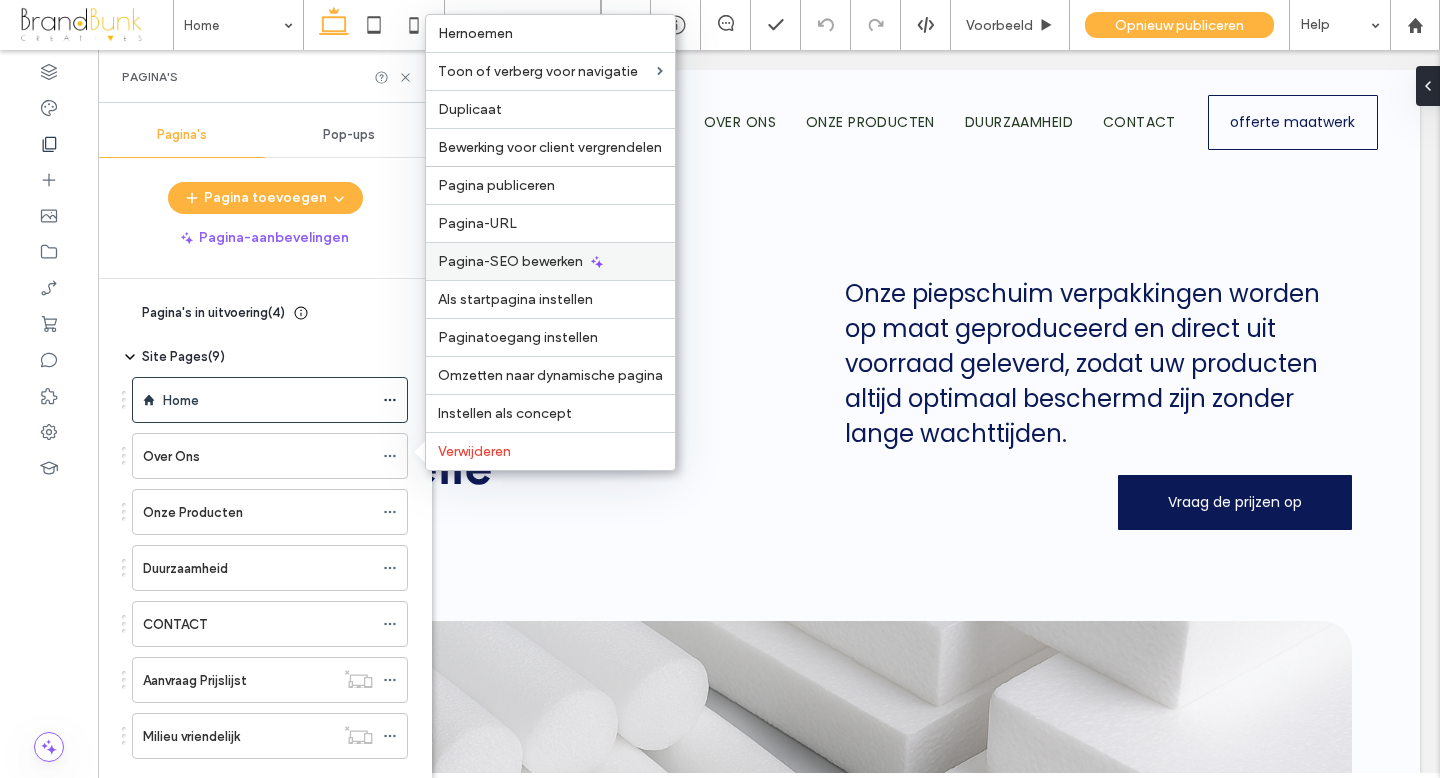 click on "Pagina-SEO bewerken" at bounding box center [510, 261] 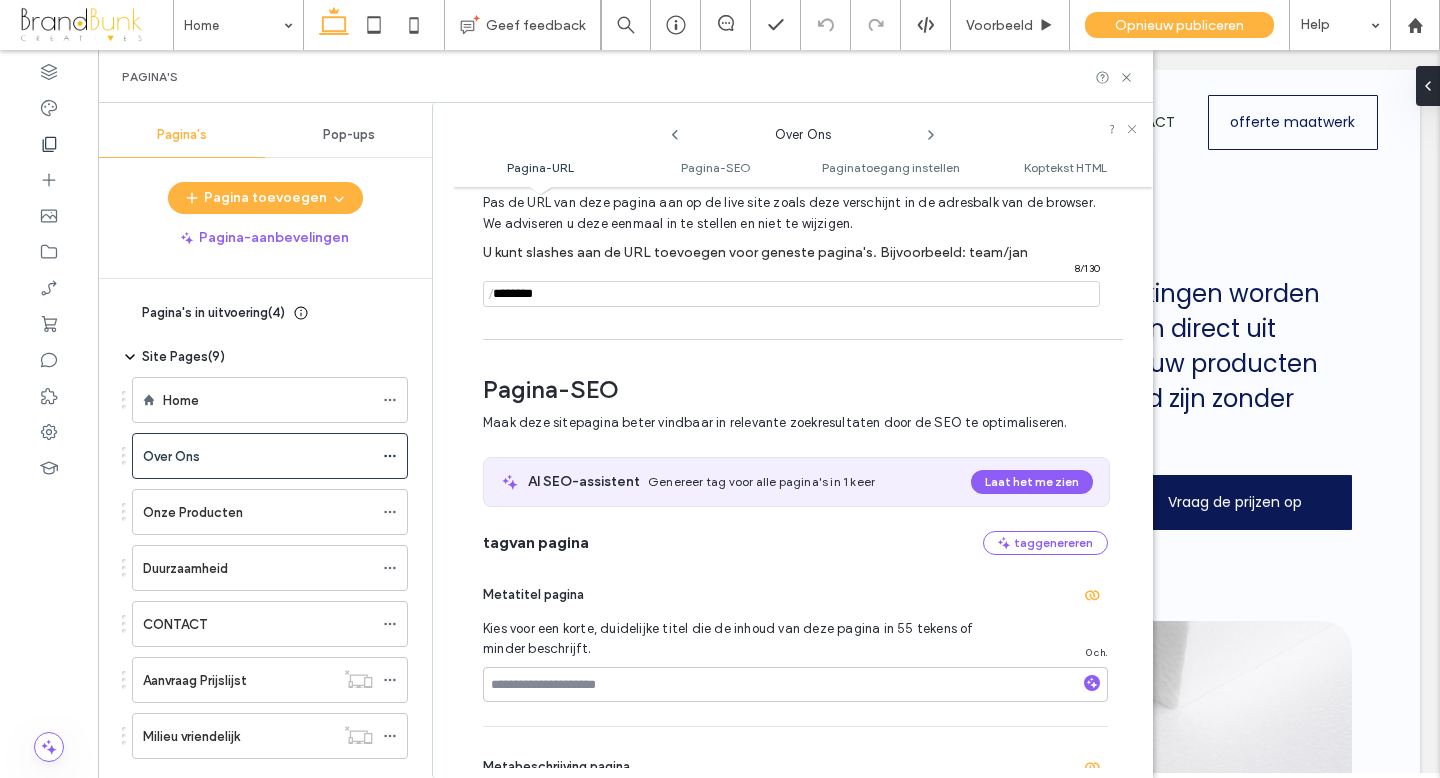 scroll, scrollTop: 112, scrollLeft: 0, axis: vertical 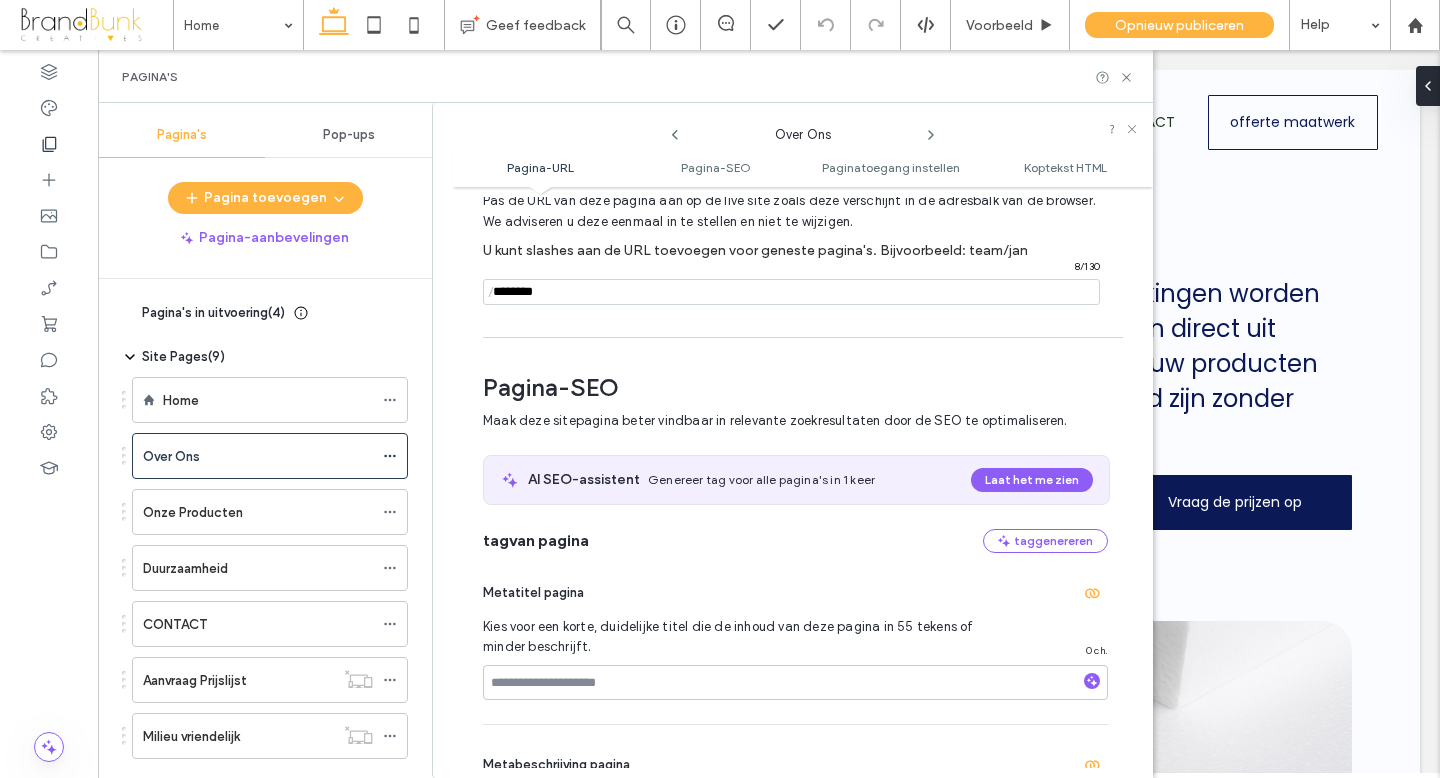 drag, startPoint x: 550, startPoint y: 296, endPoint x: 484, endPoint y: 293, distance: 66.068146 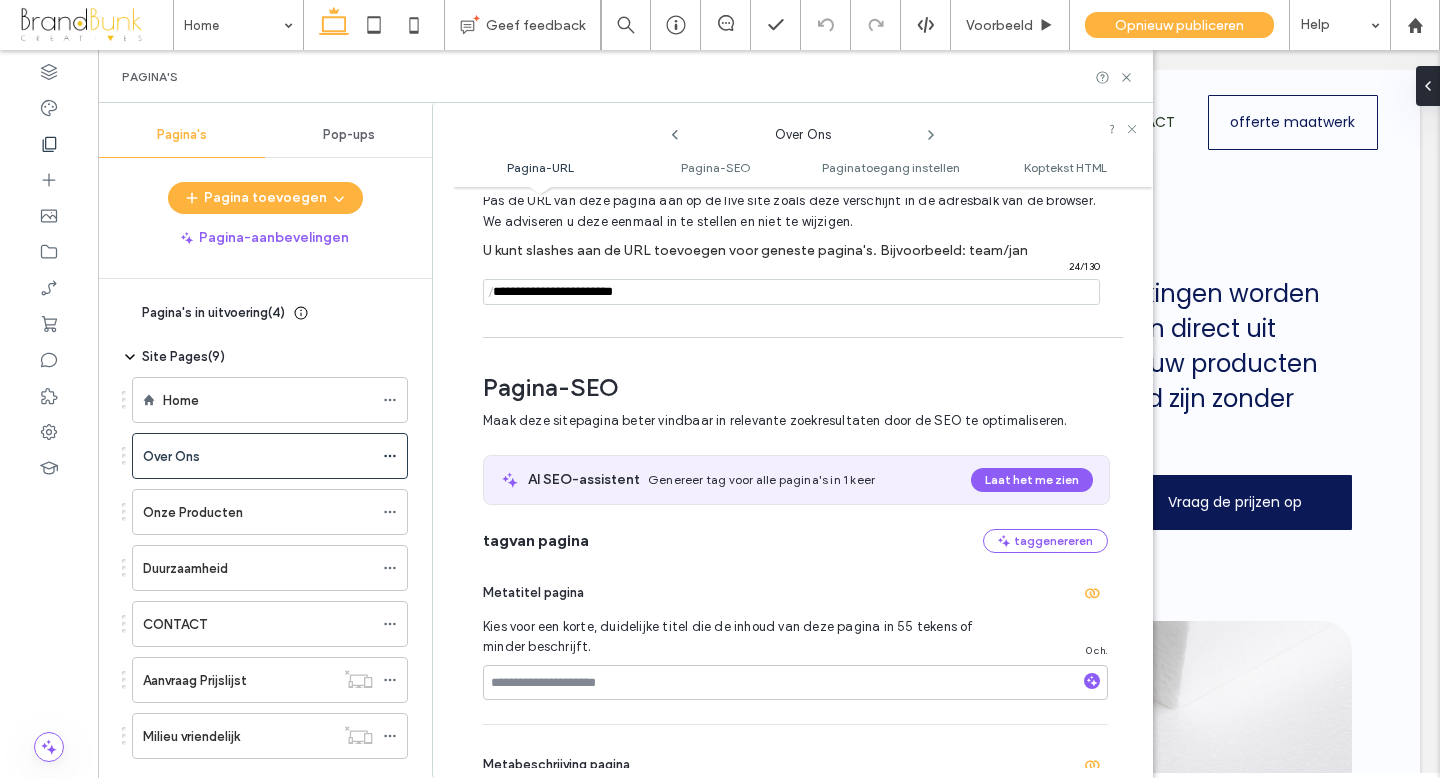 type on "**********" 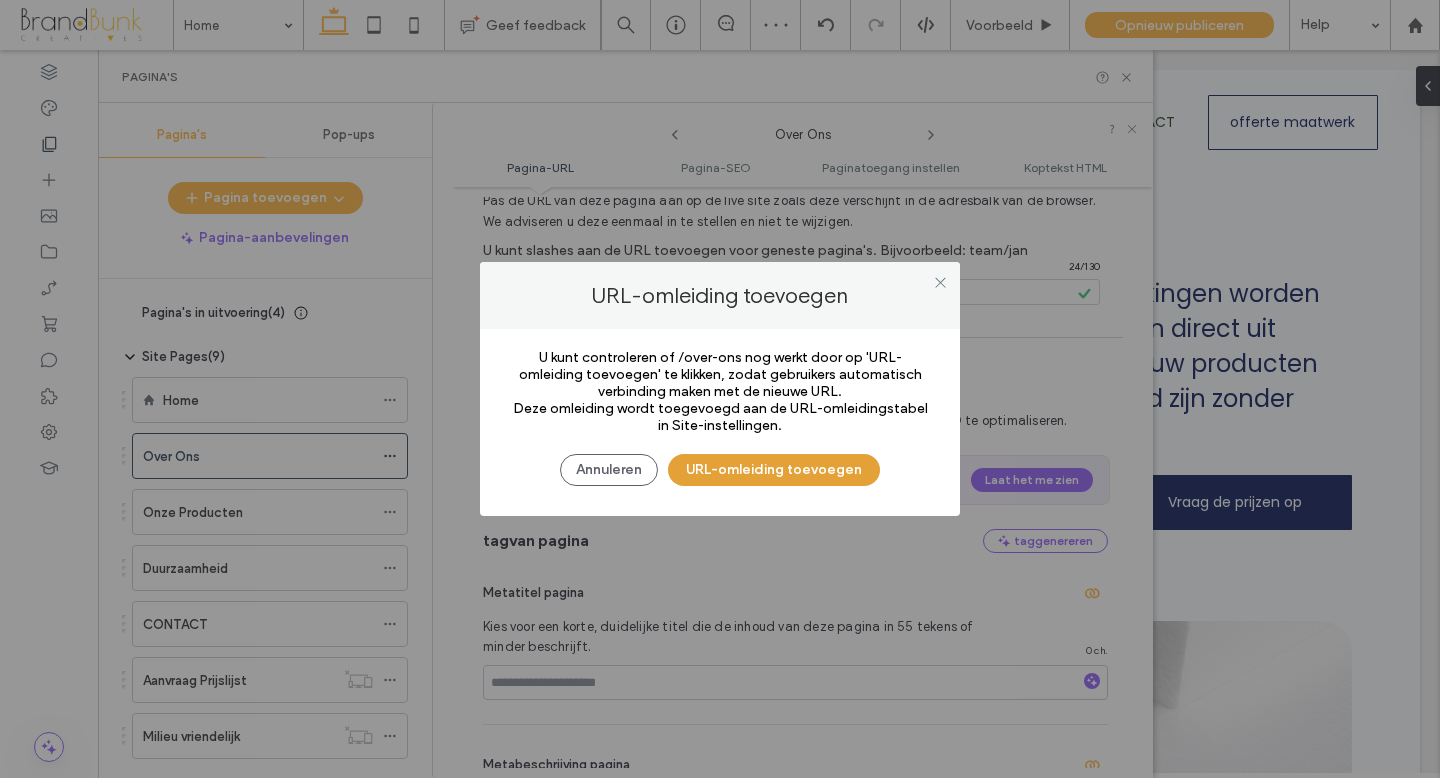 click on "URL-omleiding toevoegen" at bounding box center (774, 470) 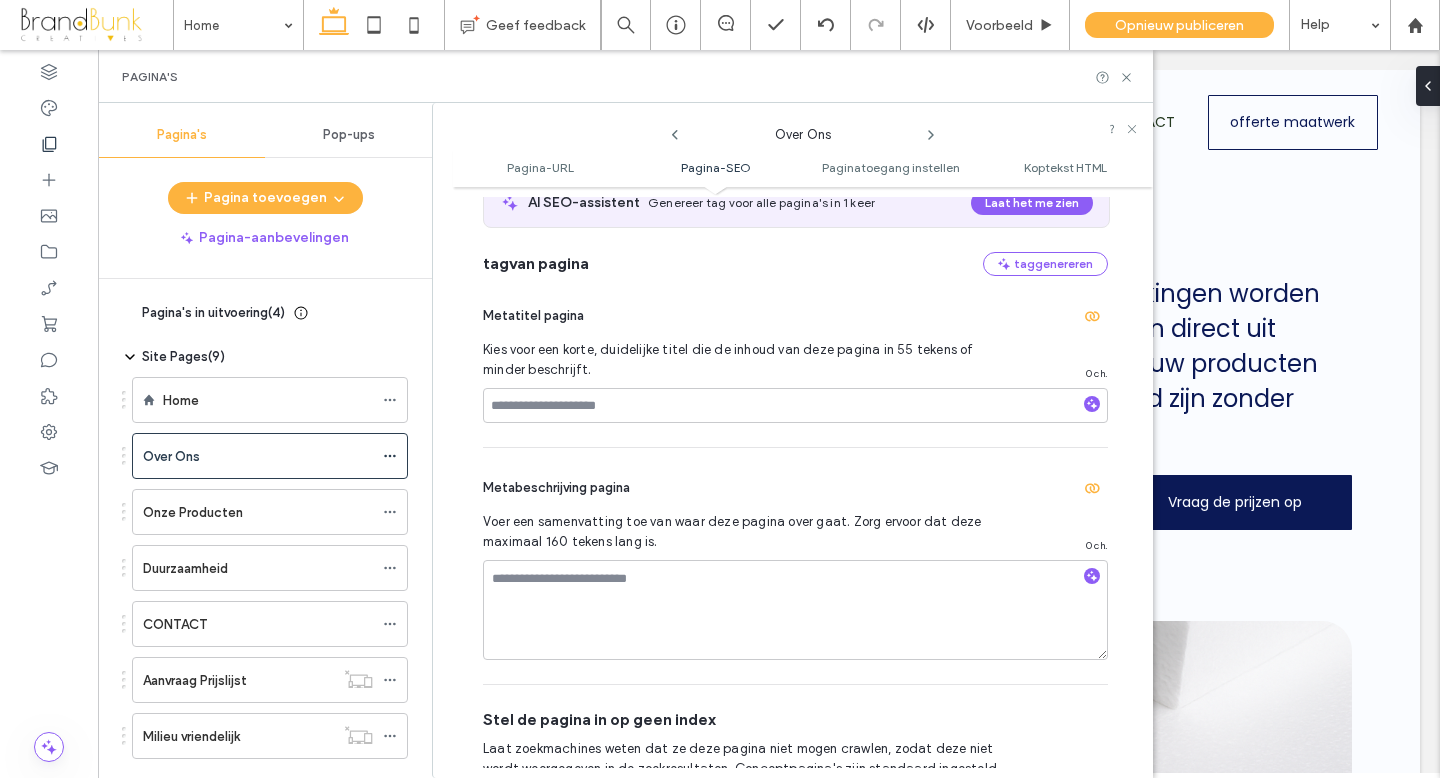 scroll, scrollTop: 398, scrollLeft: 0, axis: vertical 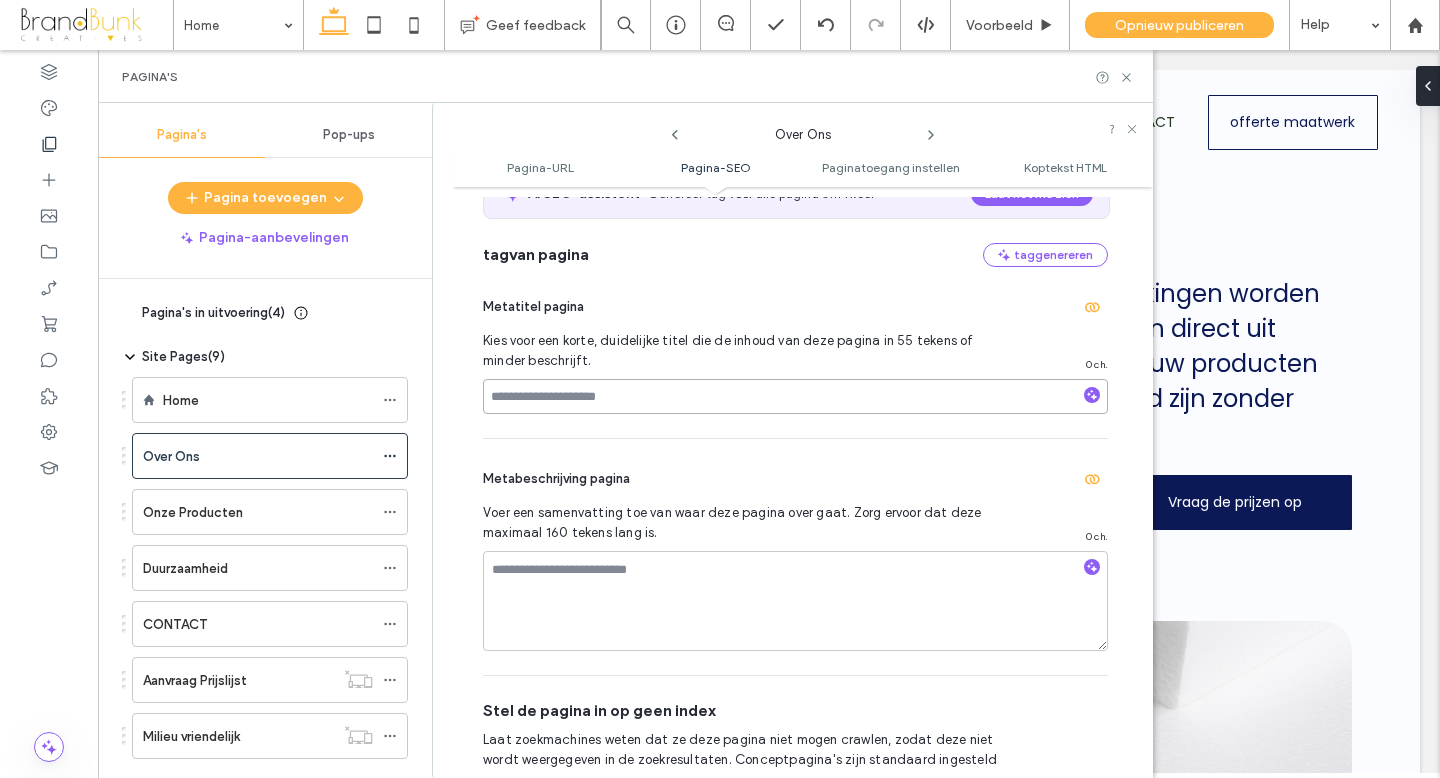 click at bounding box center [795, 396] 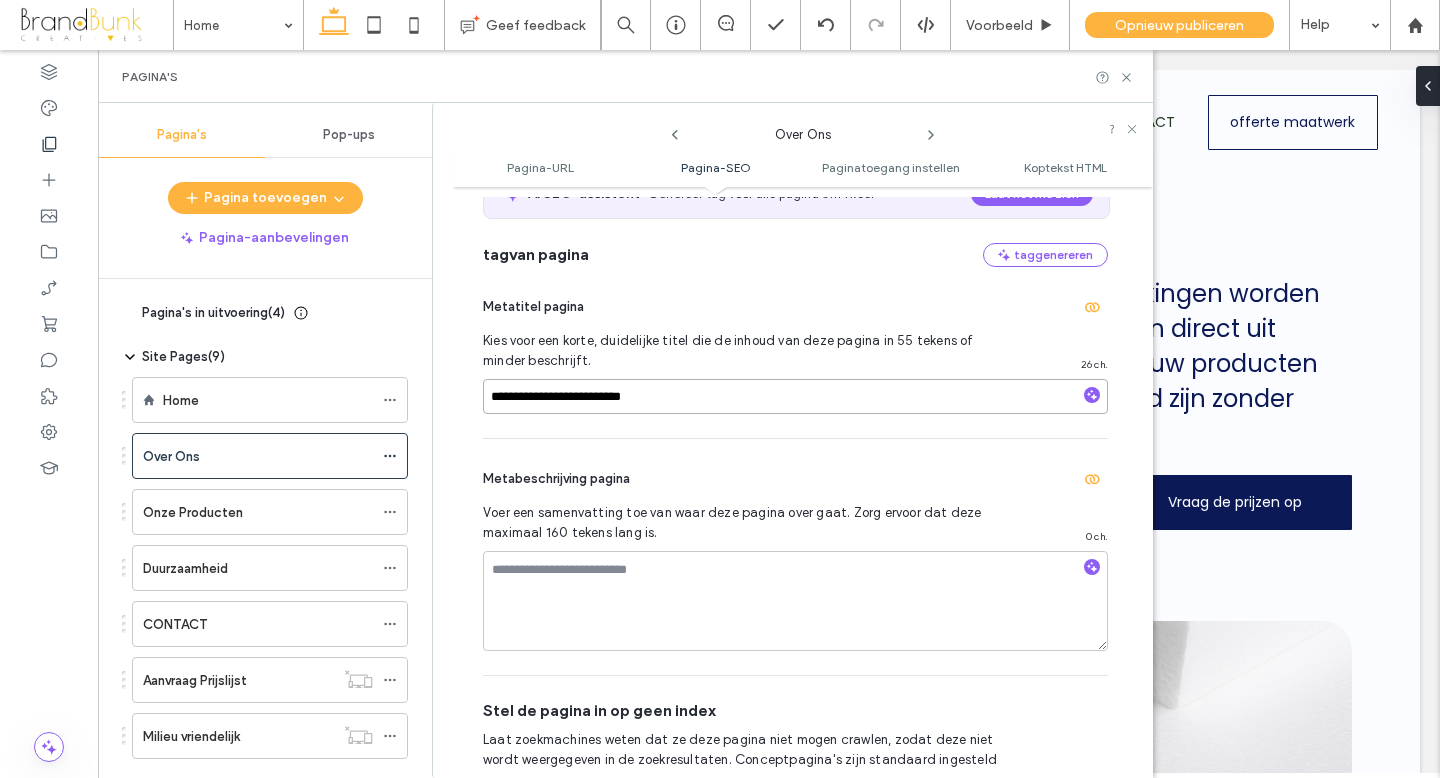 type on "**********" 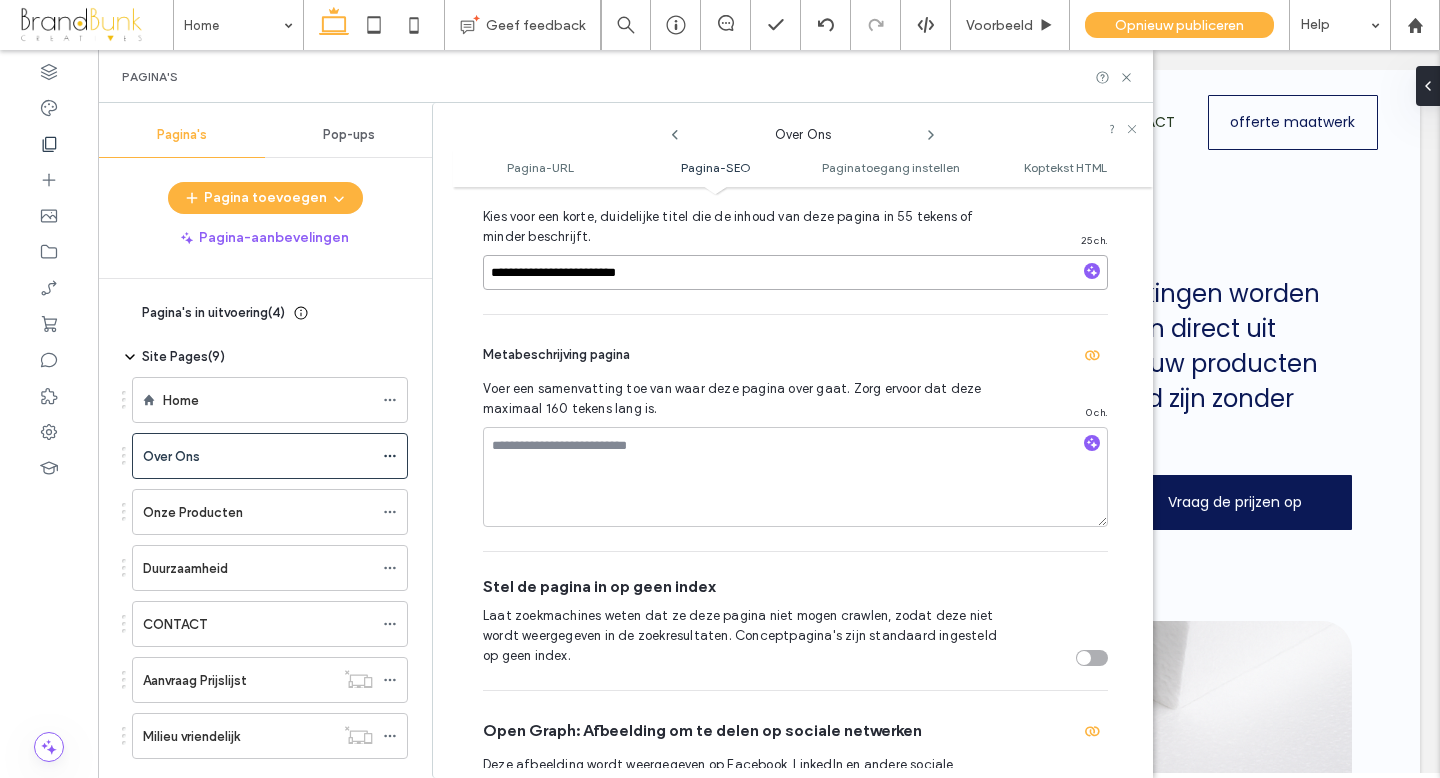 scroll, scrollTop: 527, scrollLeft: 0, axis: vertical 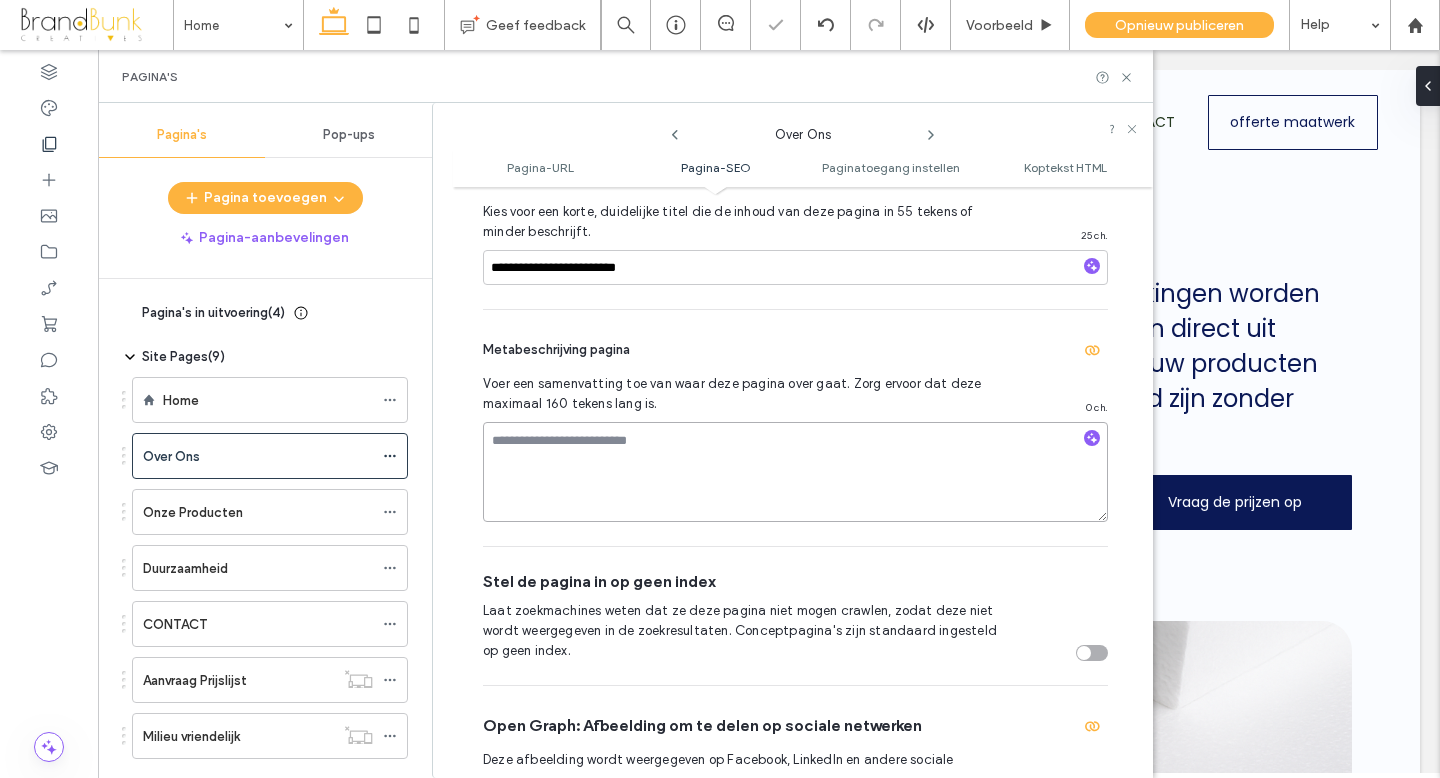 click at bounding box center (795, 472) 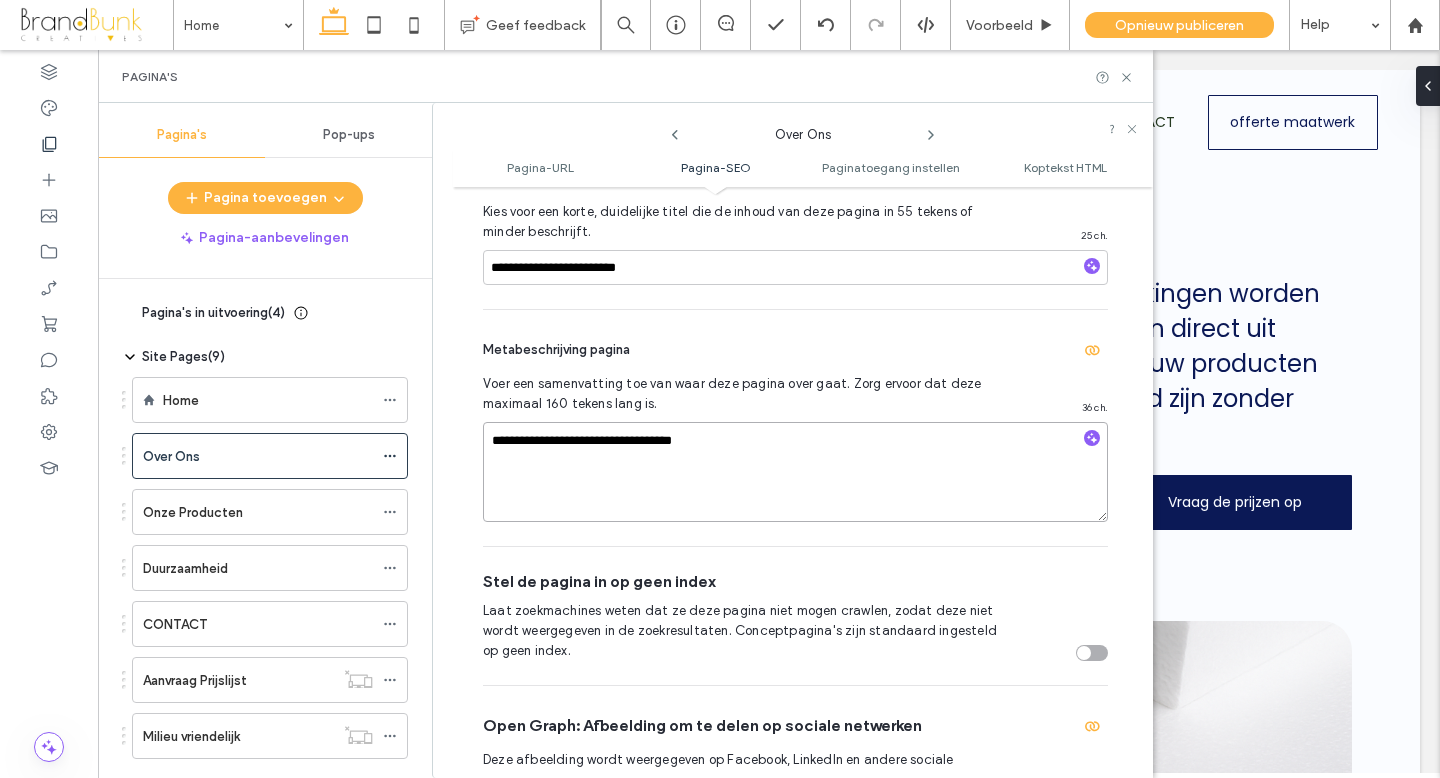 type on "**********" 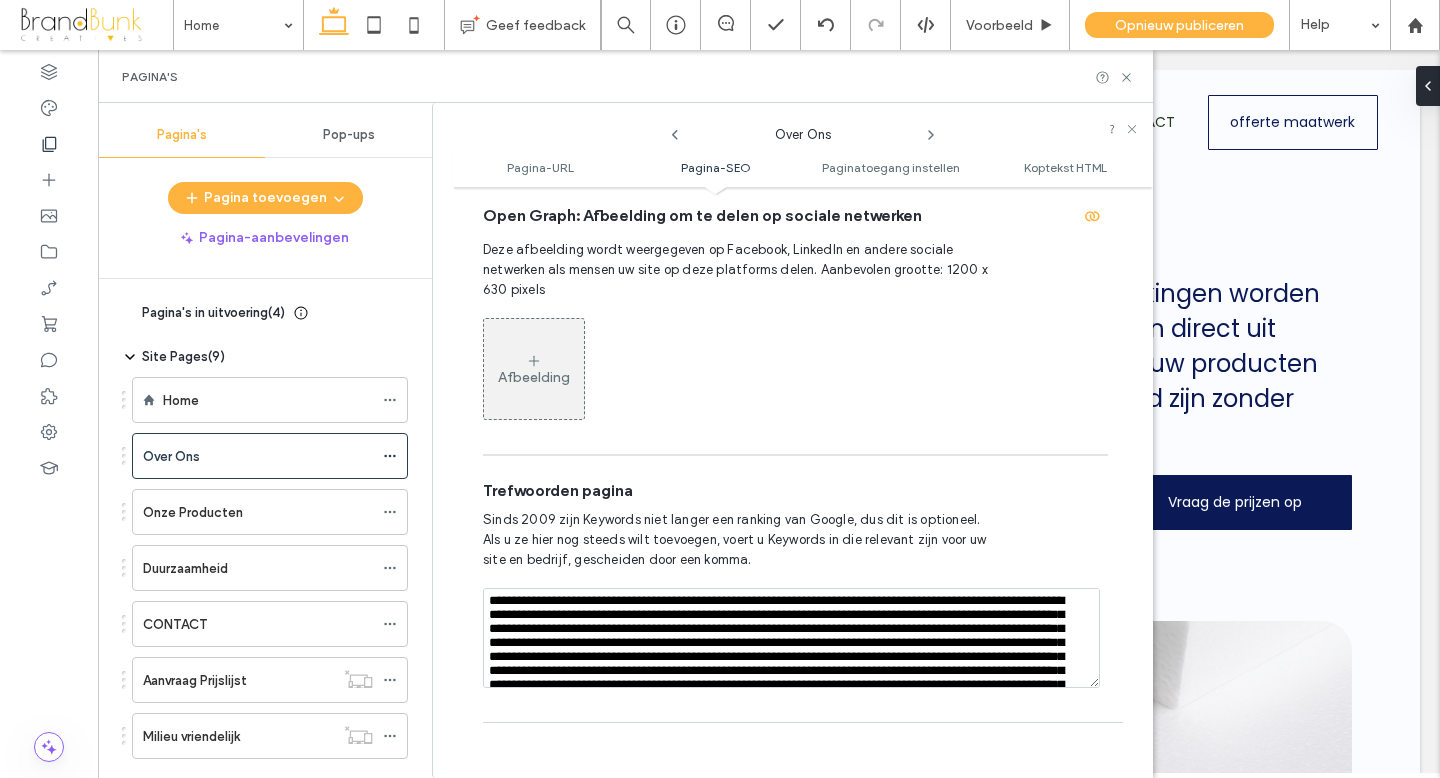 scroll, scrollTop: 1040, scrollLeft: 0, axis: vertical 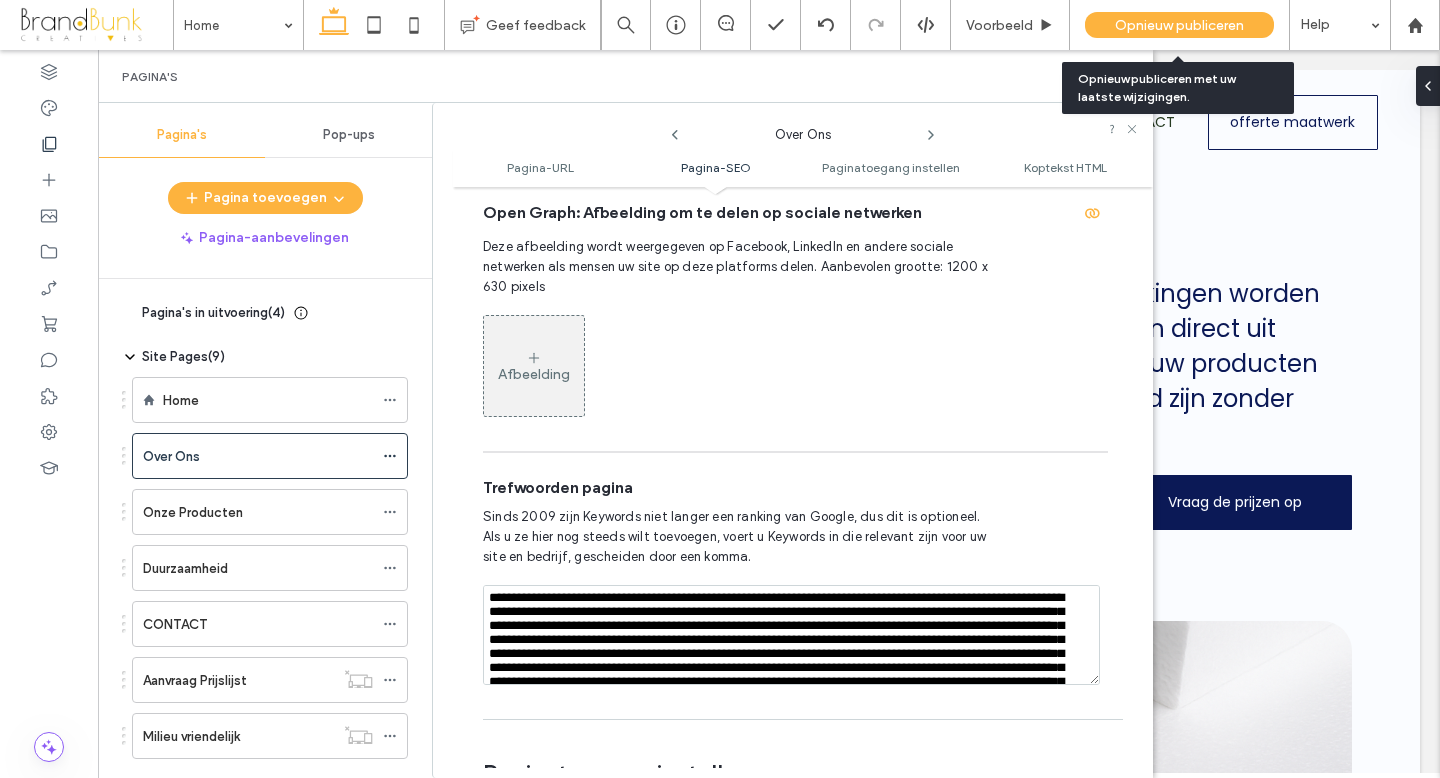 click on "Opnieuw publiceren" at bounding box center [1179, 25] 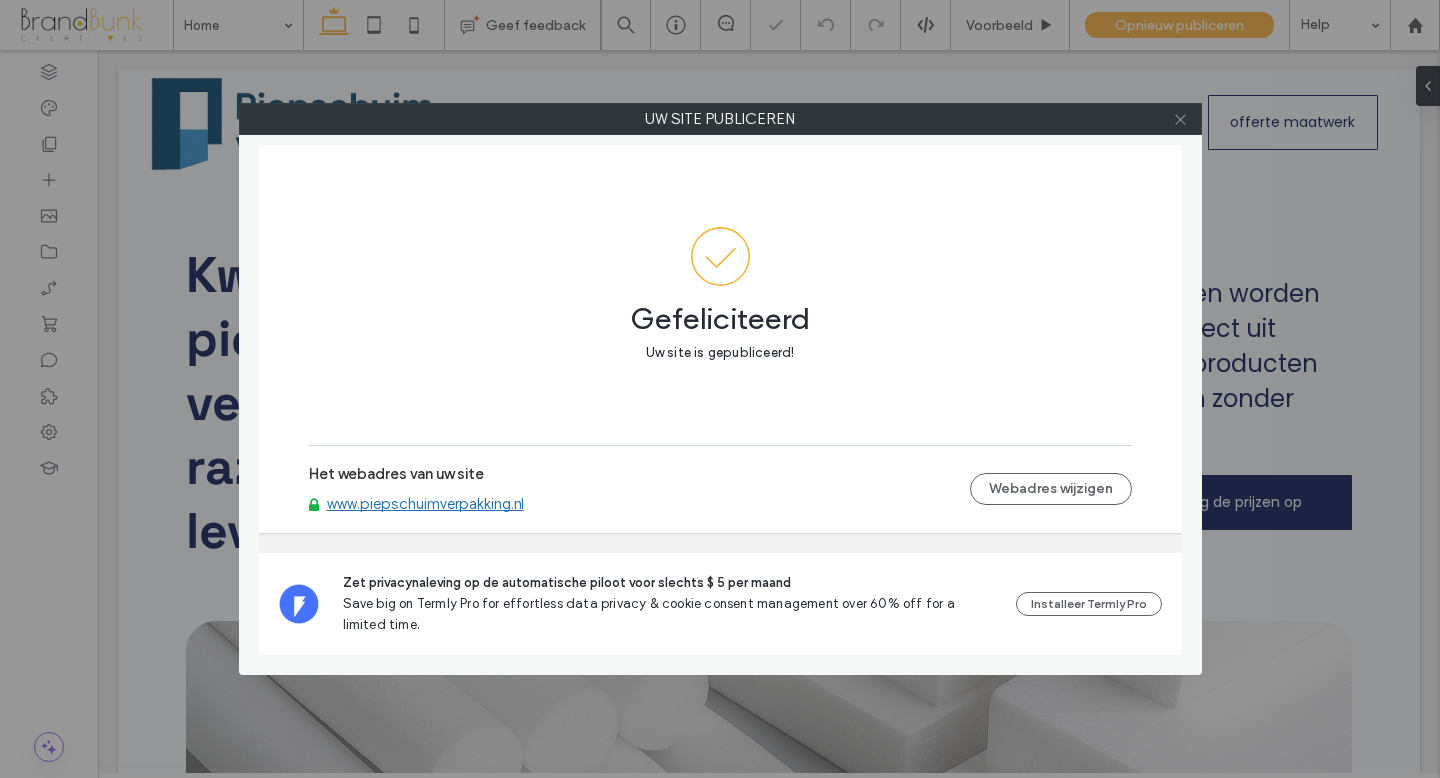 click 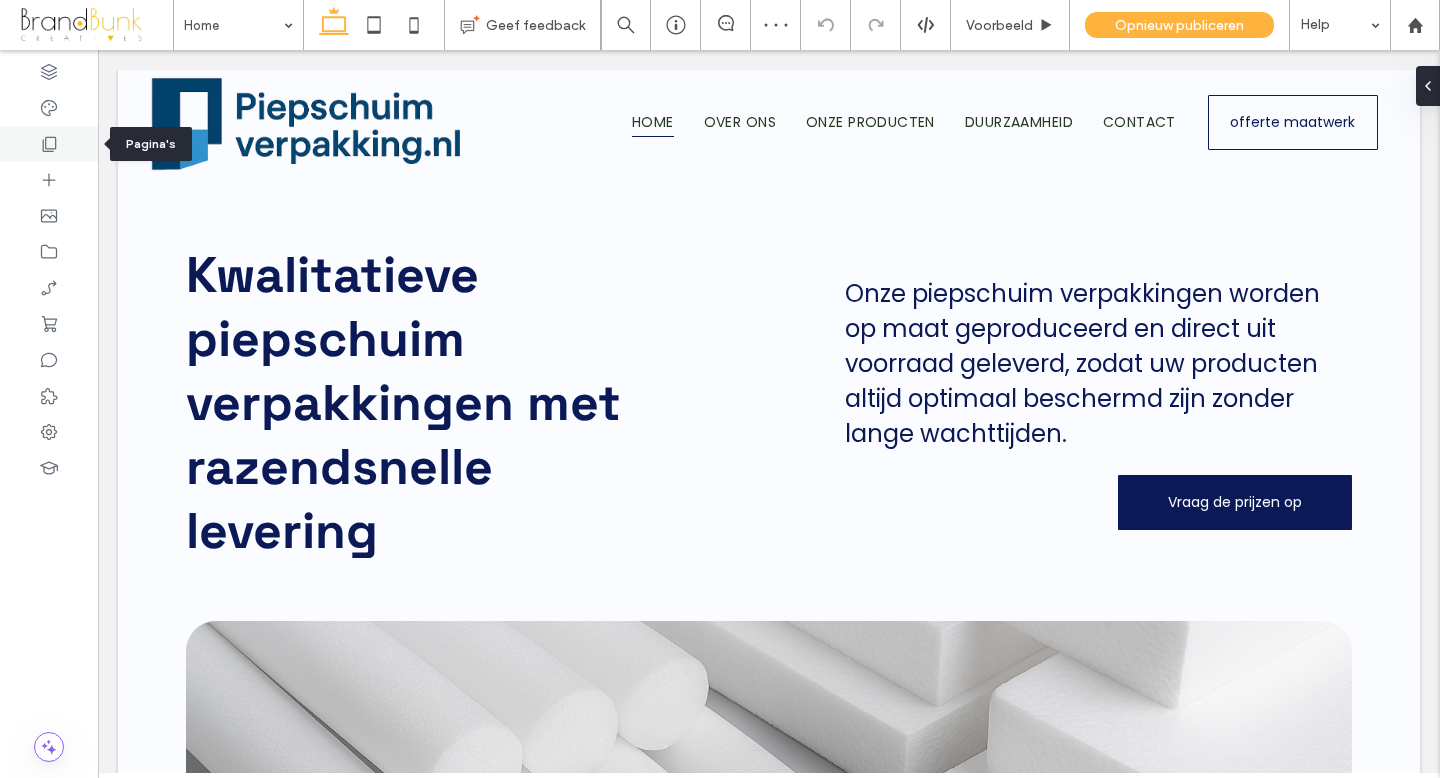 click 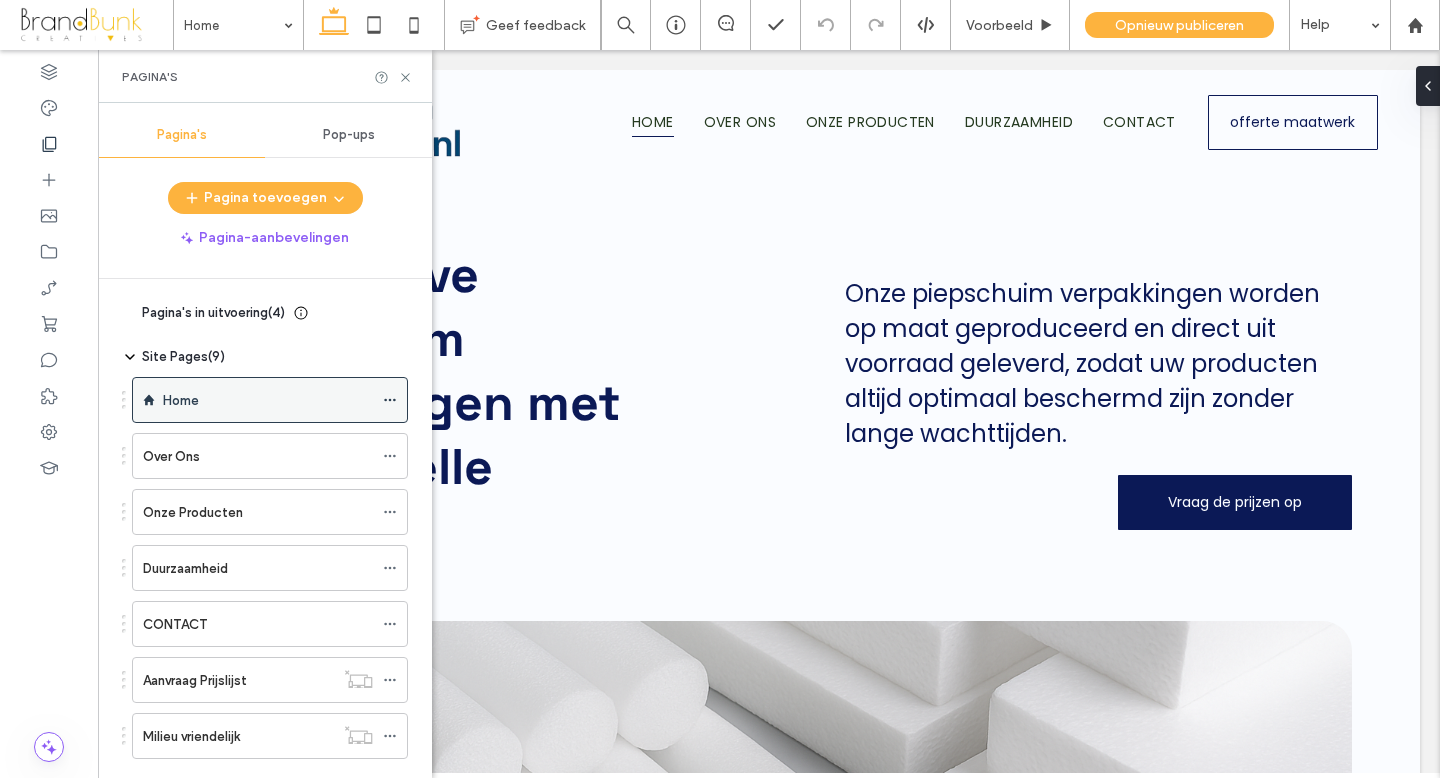 click 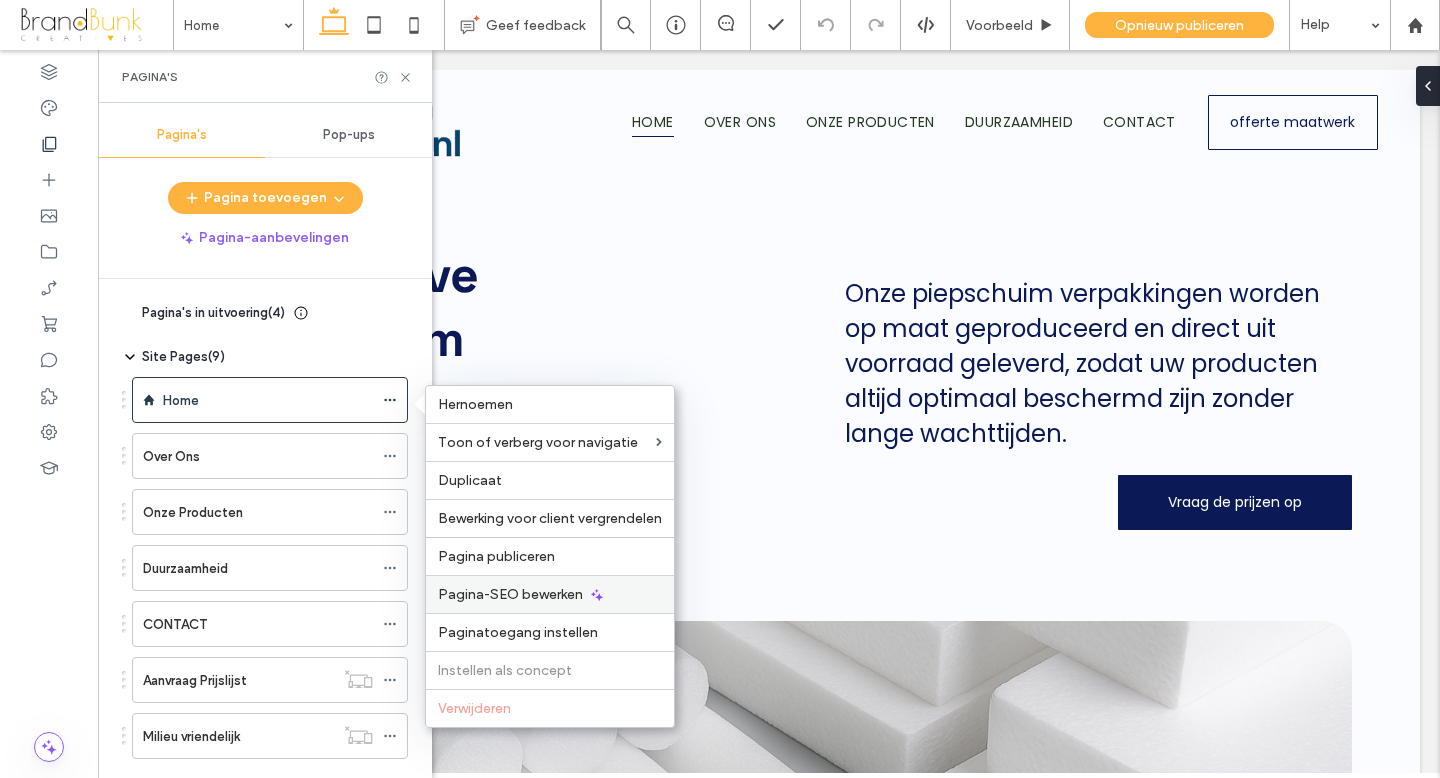 click on "Pagina-SEO bewerken" at bounding box center (510, 594) 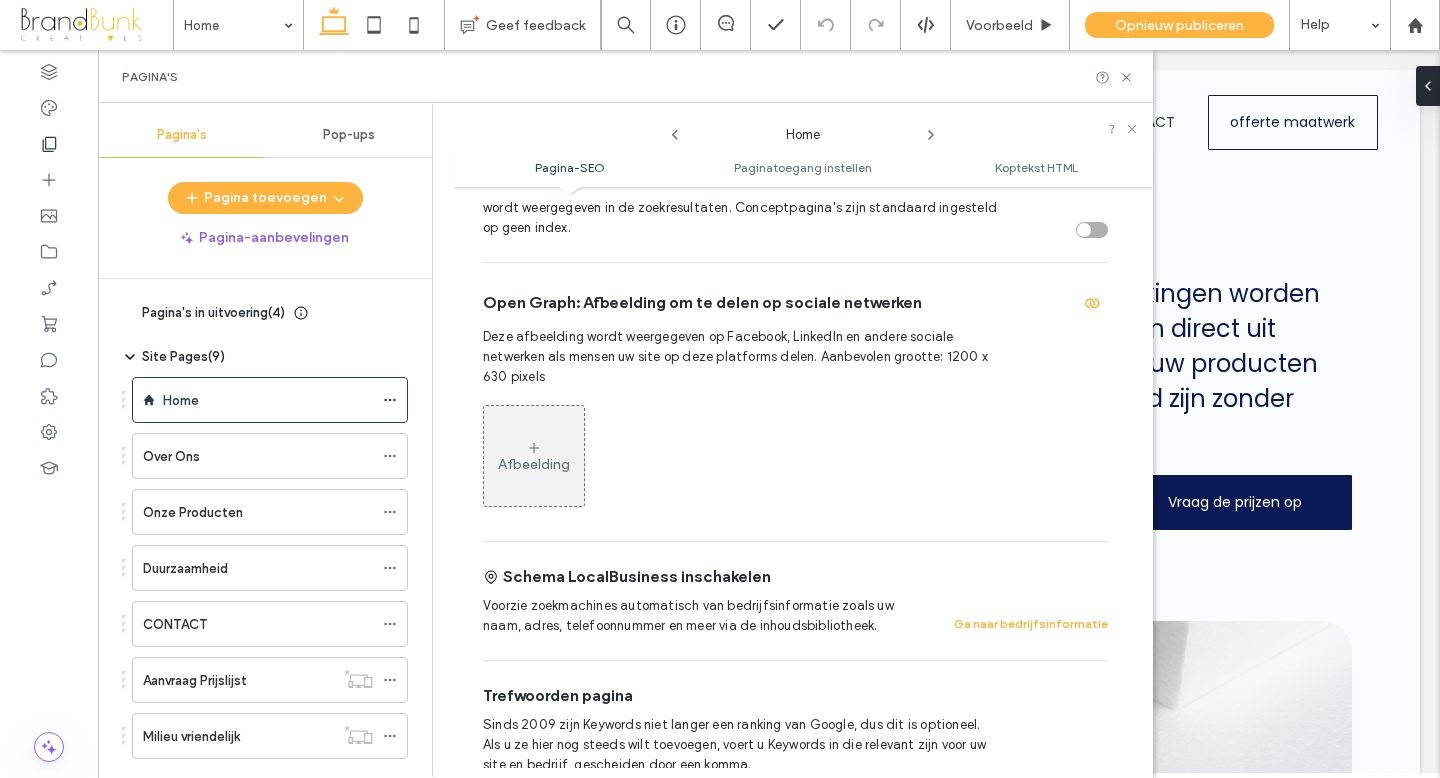 scroll, scrollTop: 688, scrollLeft: 0, axis: vertical 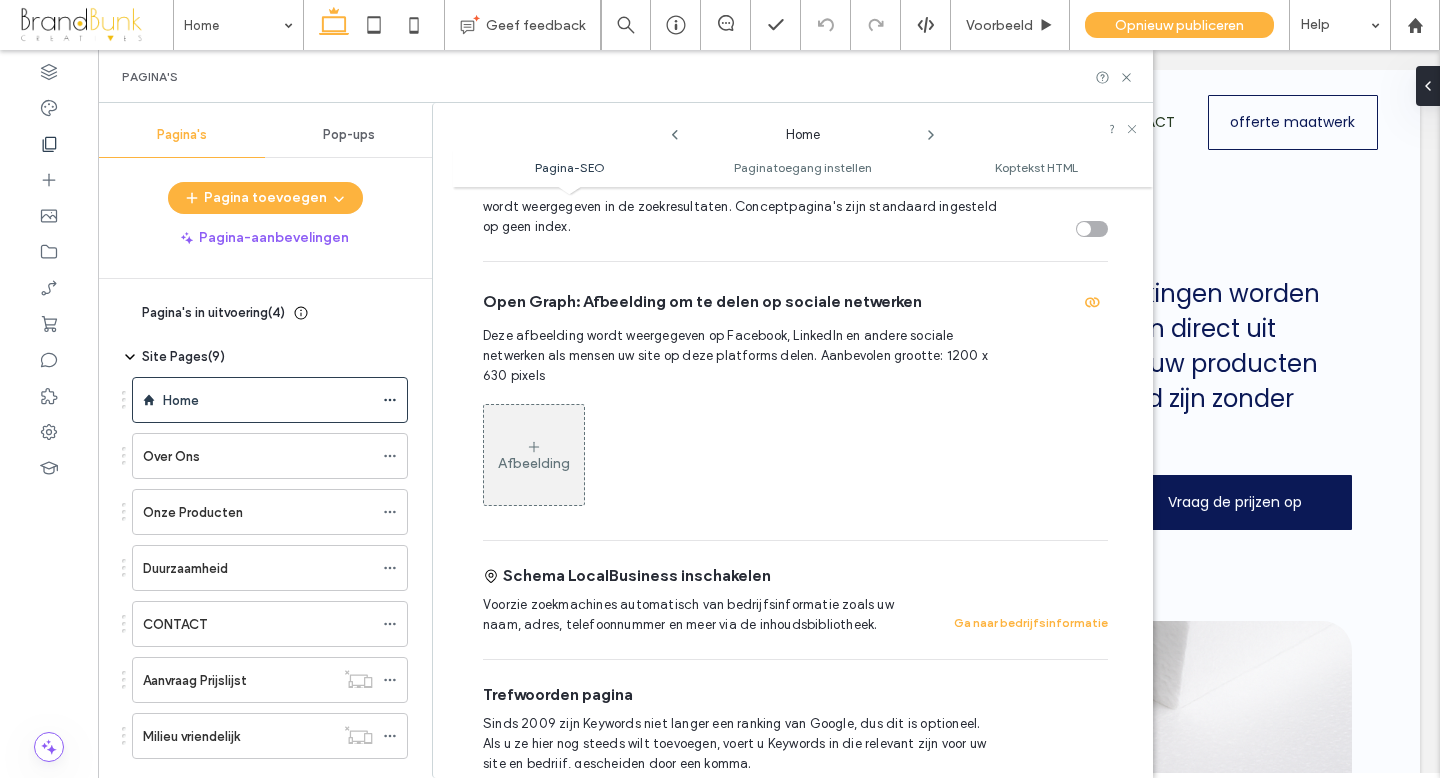 click 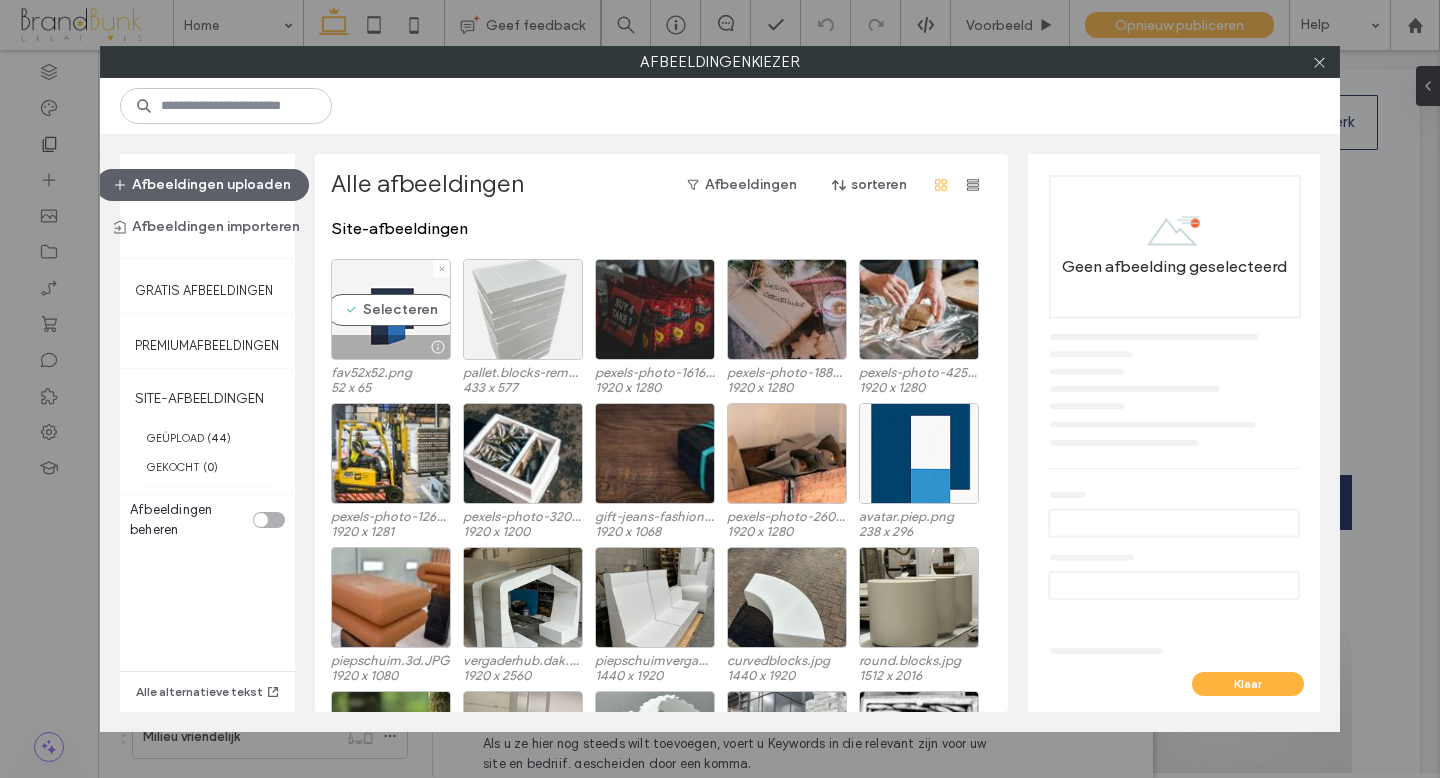 click on "Selecteren" at bounding box center [391, 309] 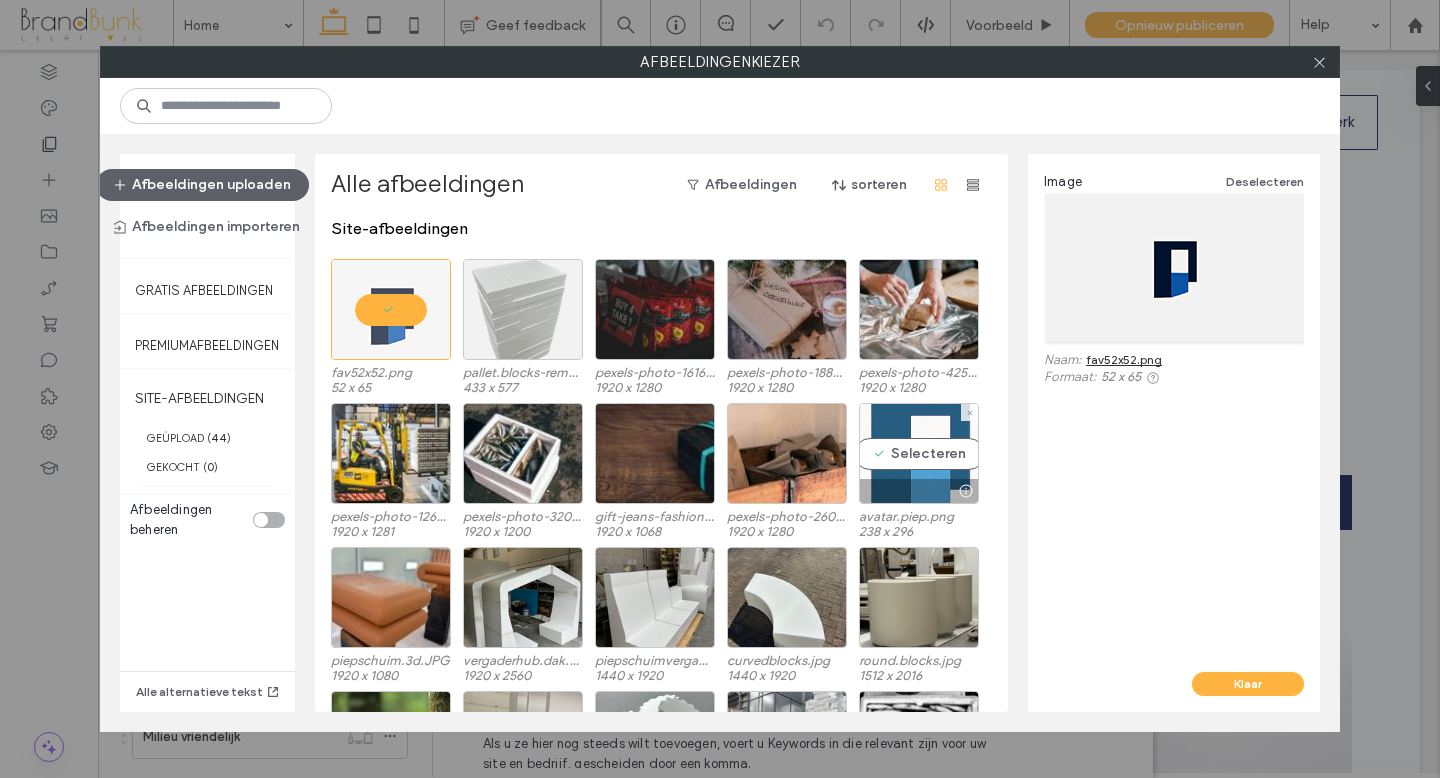 click on "Selecteren" at bounding box center [919, 453] 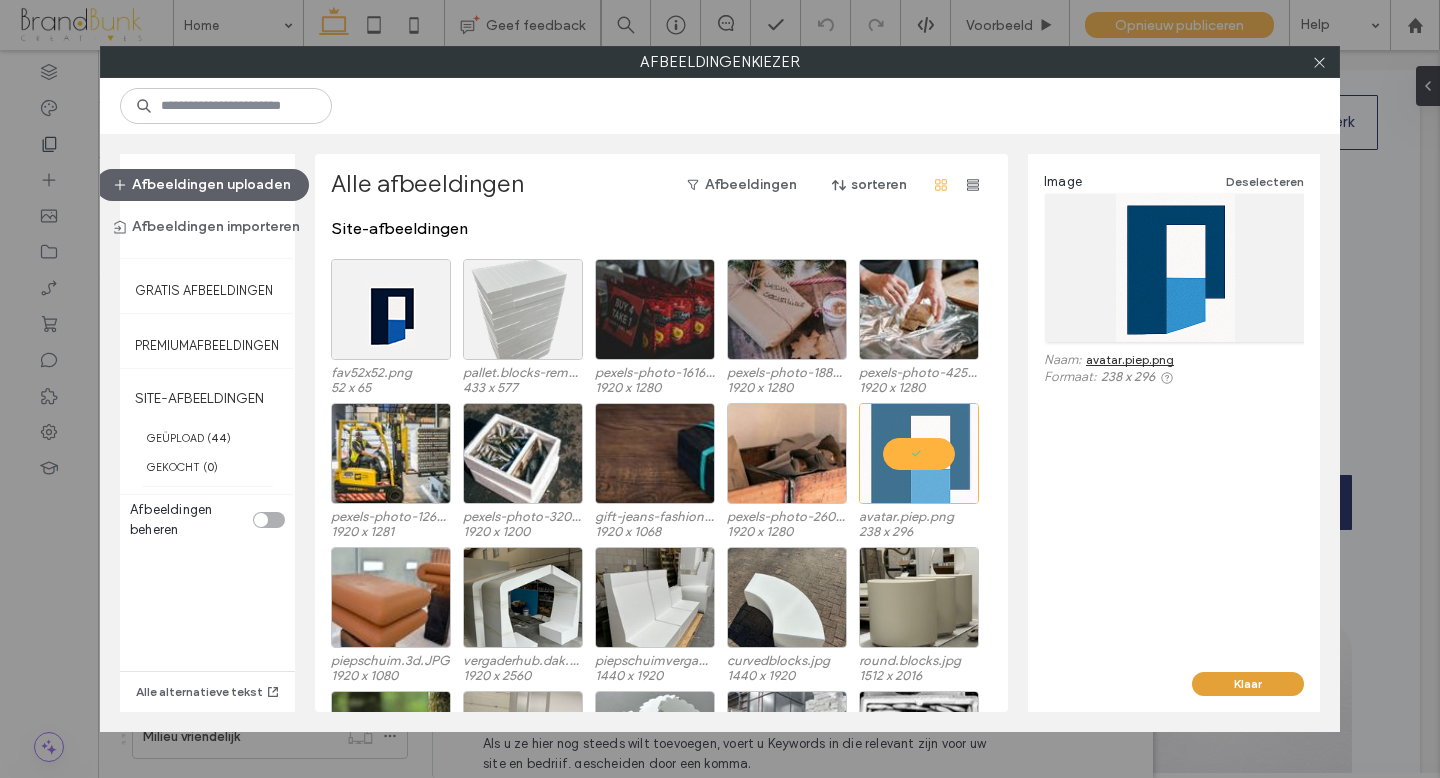 click on "Klaar" at bounding box center [1248, 684] 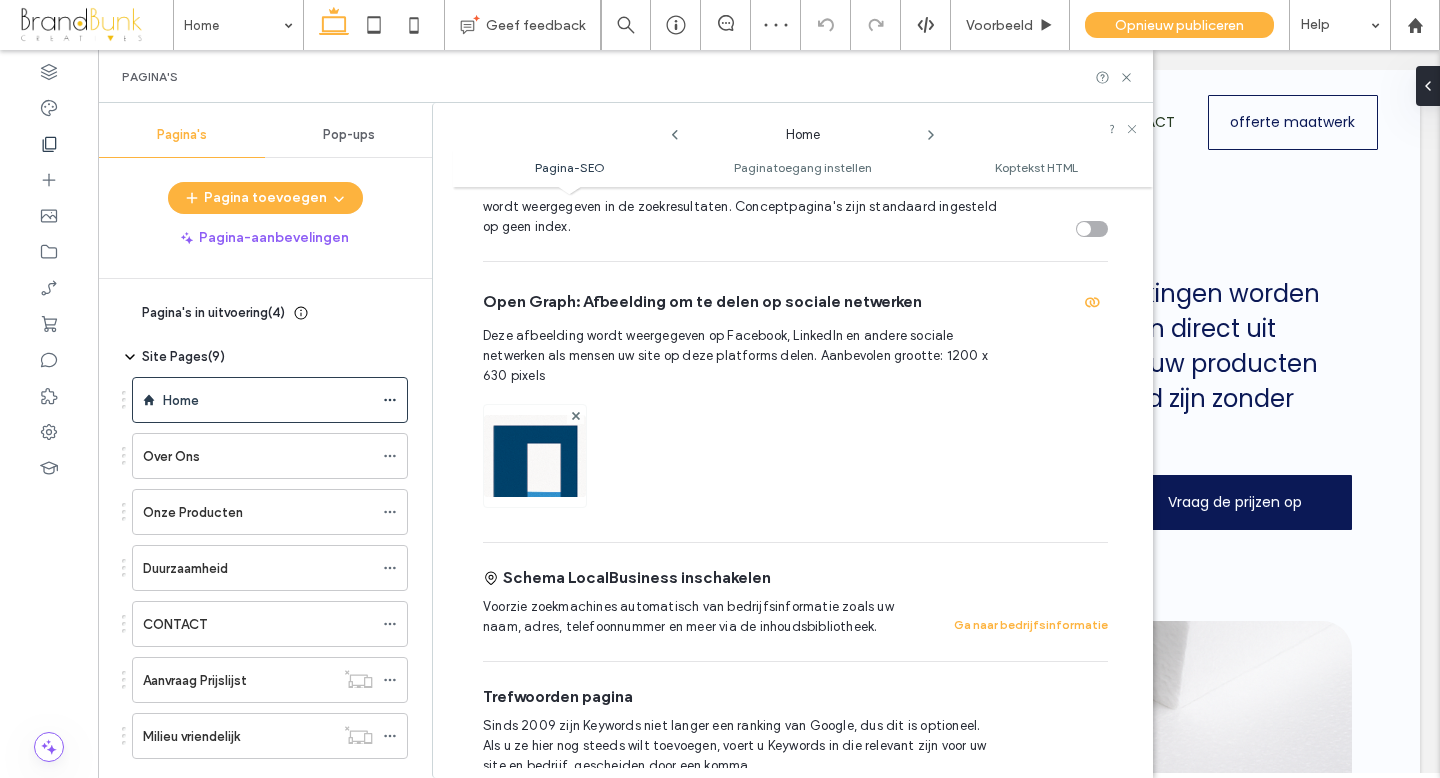 click at bounding box center [535, 483] 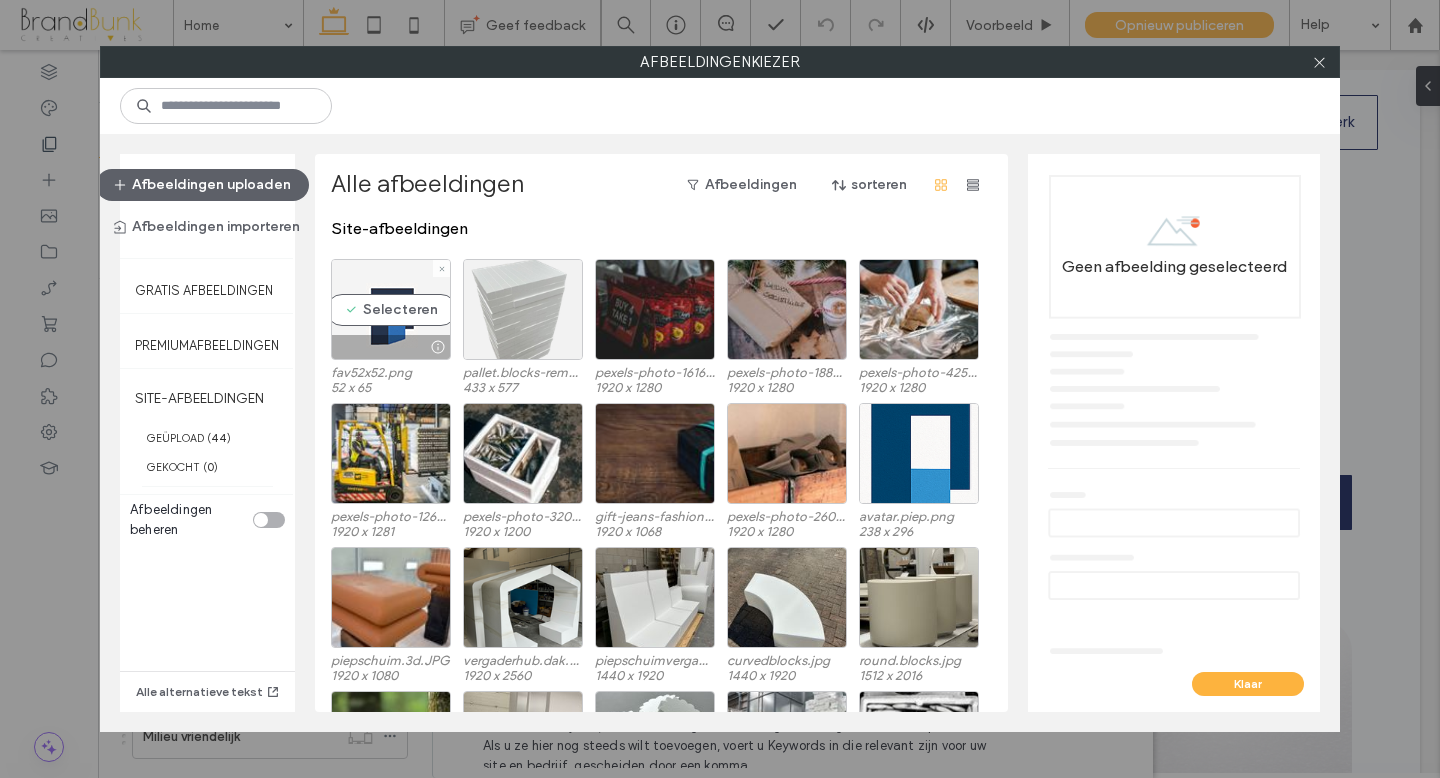 click on "Selecteren" at bounding box center (391, 309) 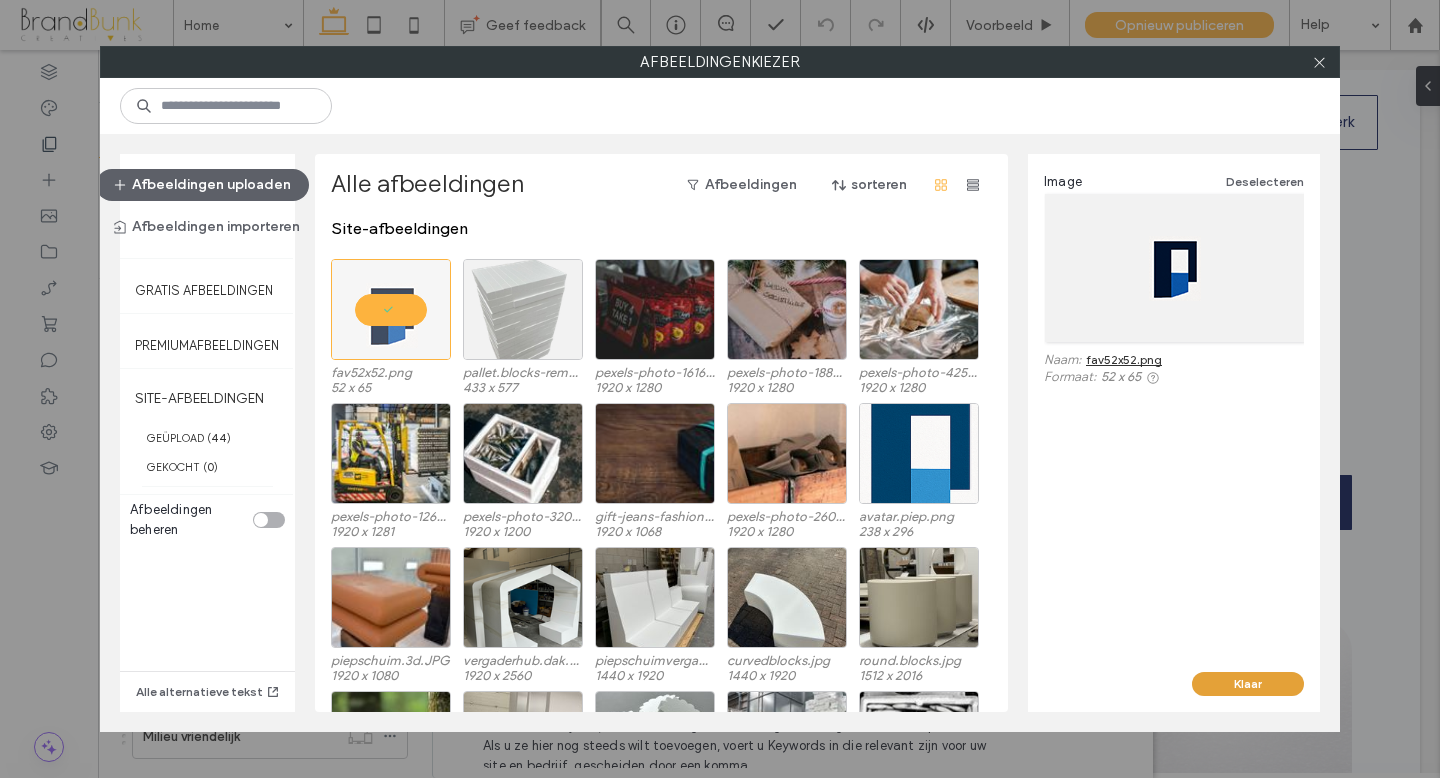 click on "Klaar" at bounding box center [1248, 684] 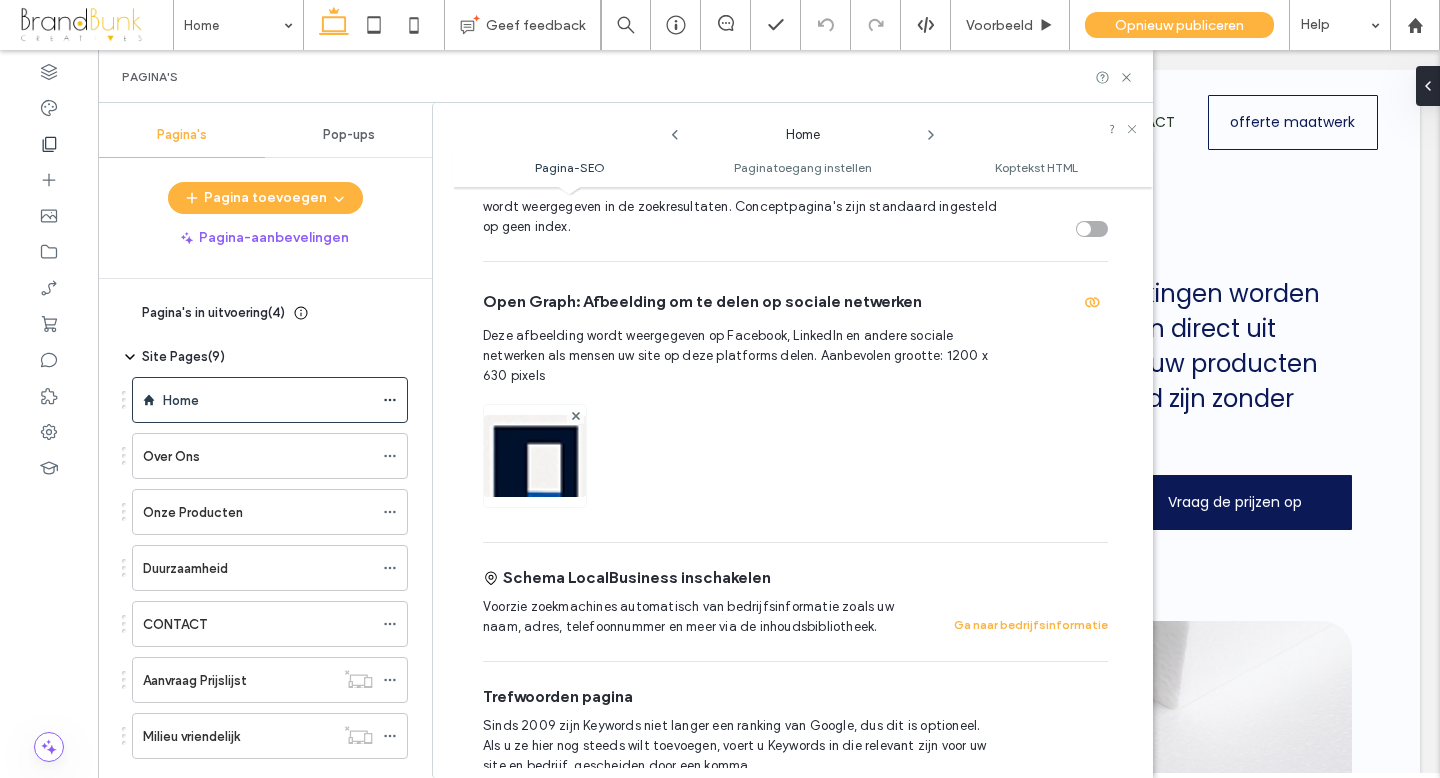 click at bounding box center [535, 483] 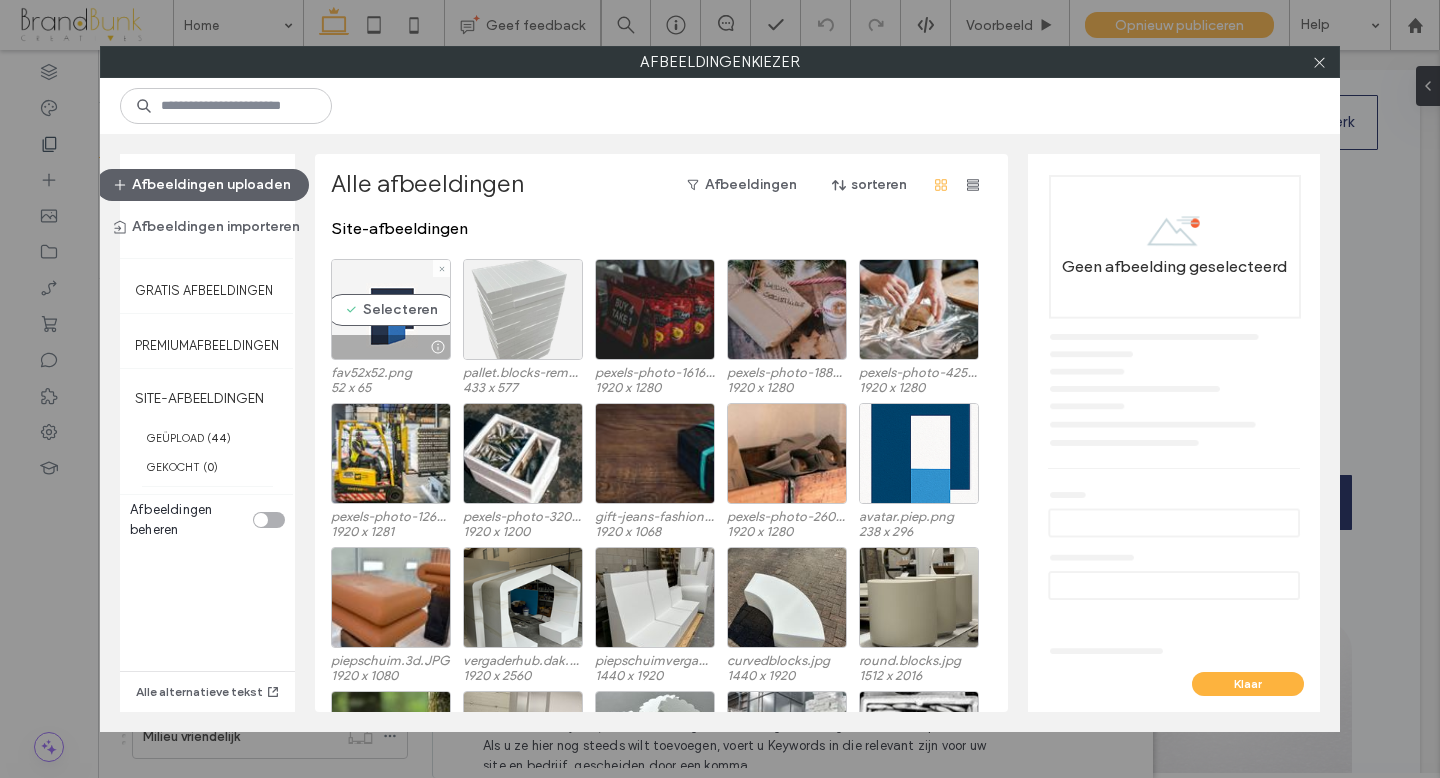 click on "Selecteren" at bounding box center (391, 309) 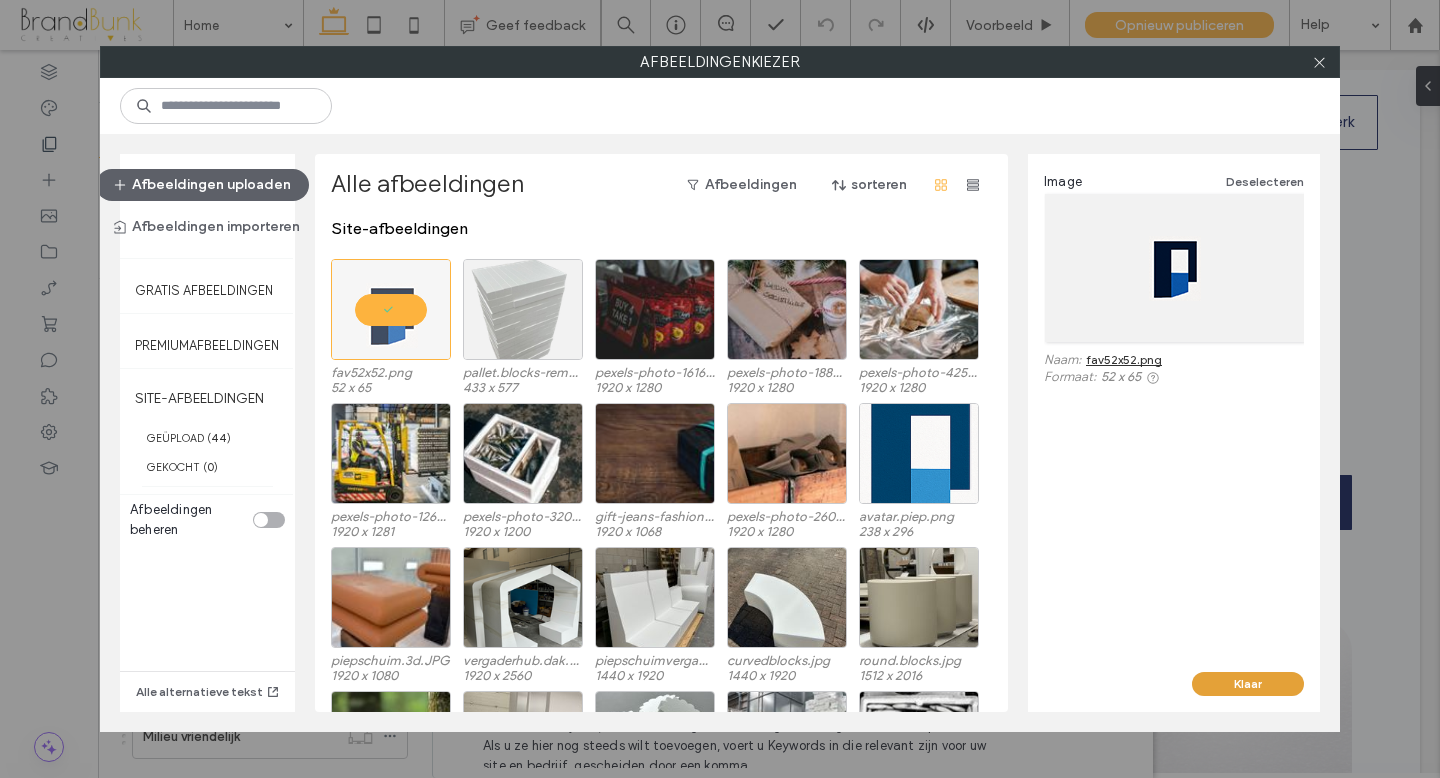 click on "Klaar" at bounding box center [1248, 684] 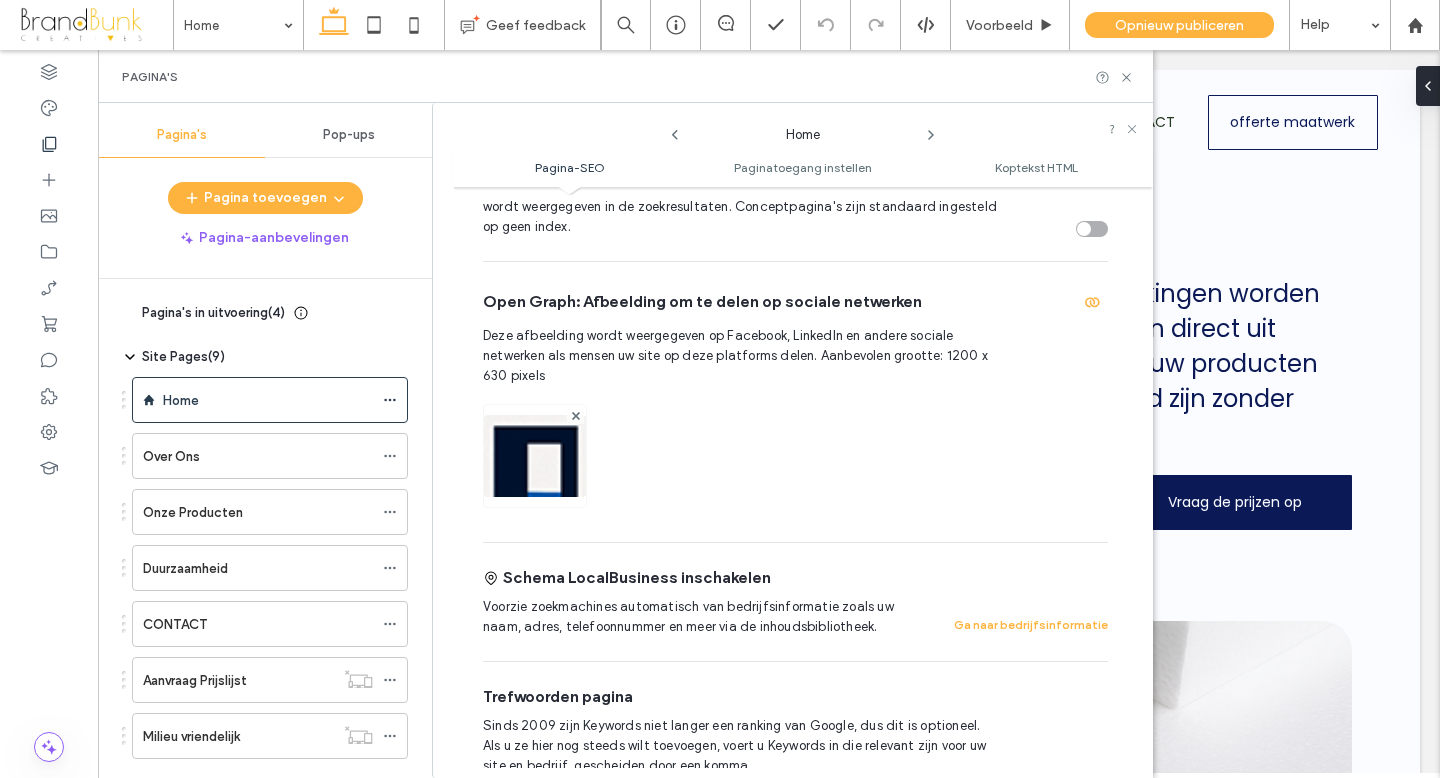 click at bounding box center (535, 483) 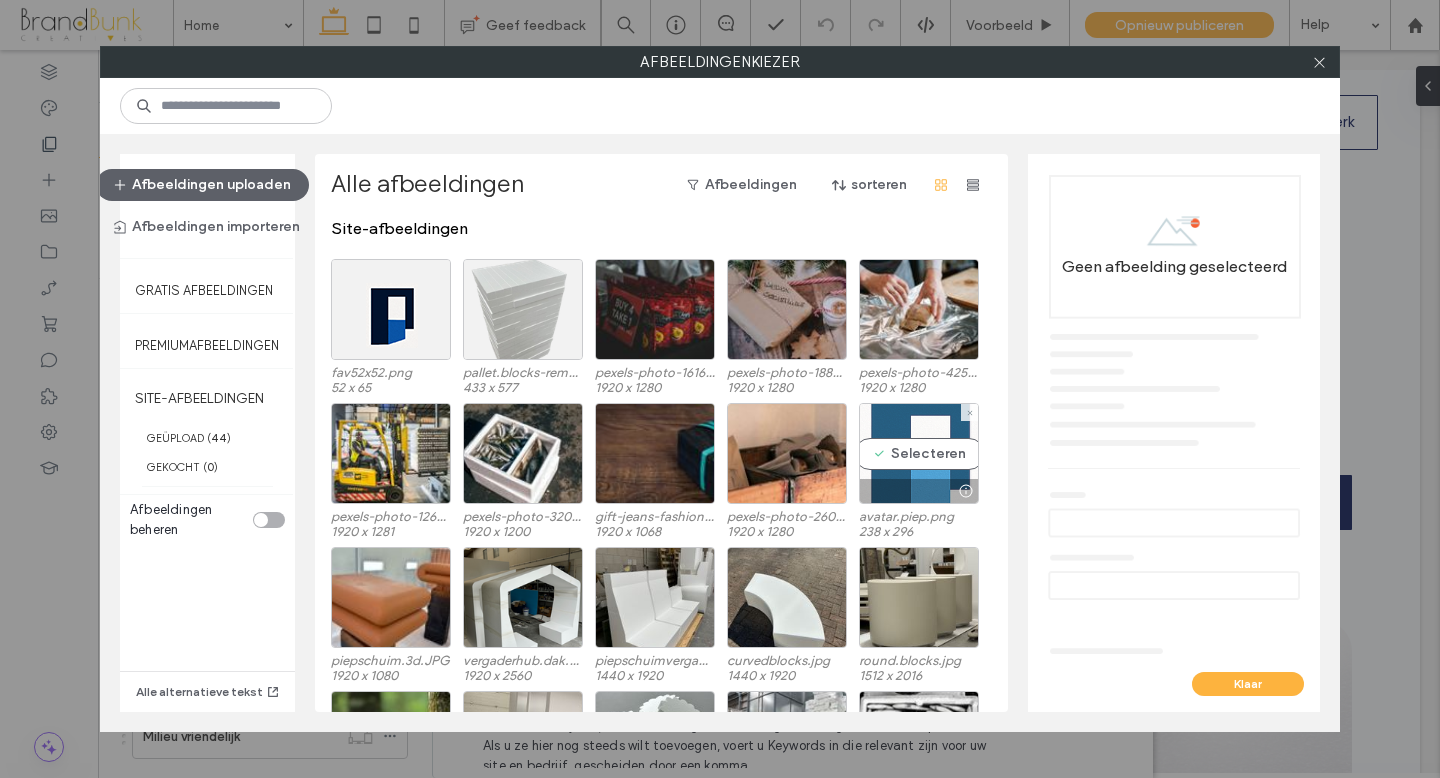 click on "Selecteren" at bounding box center [919, 453] 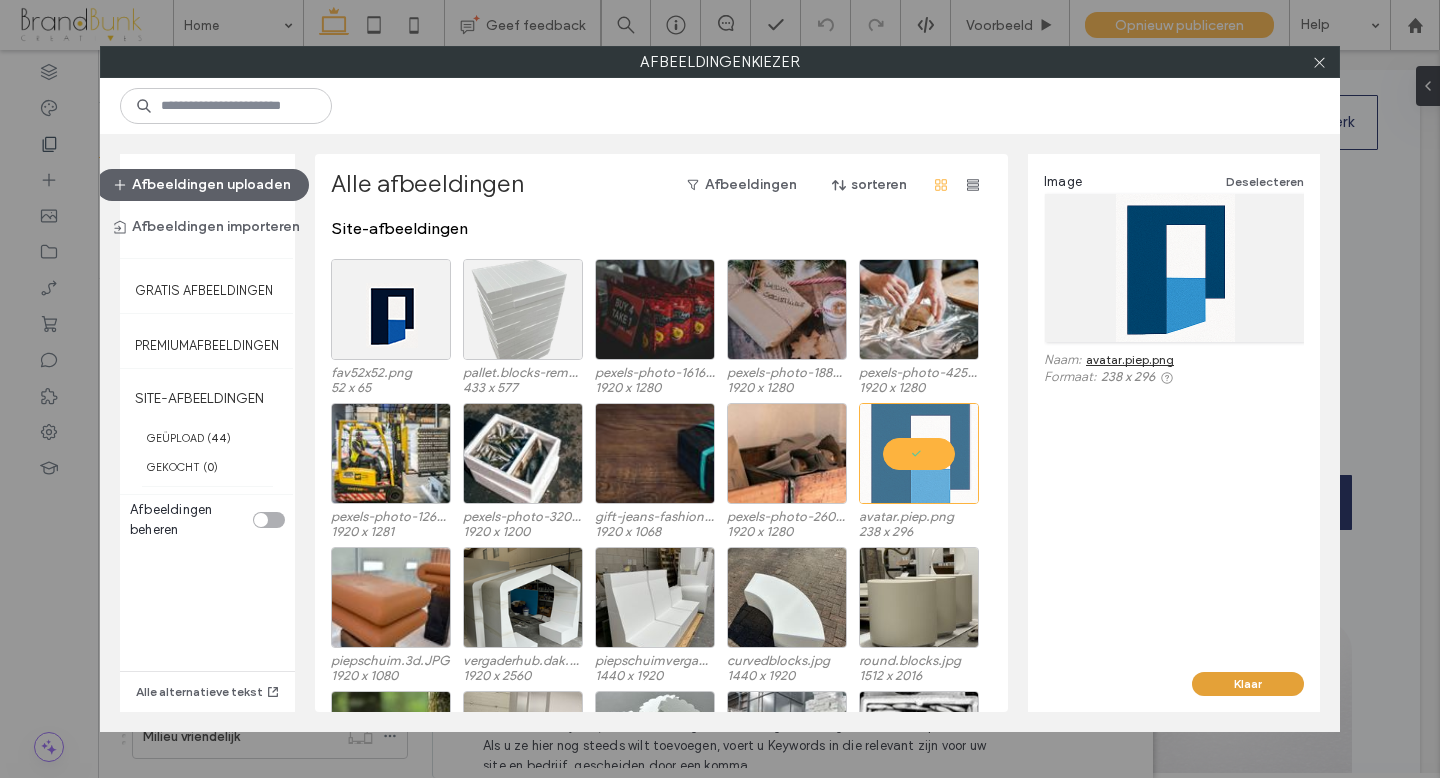 click on "Klaar" at bounding box center (1248, 684) 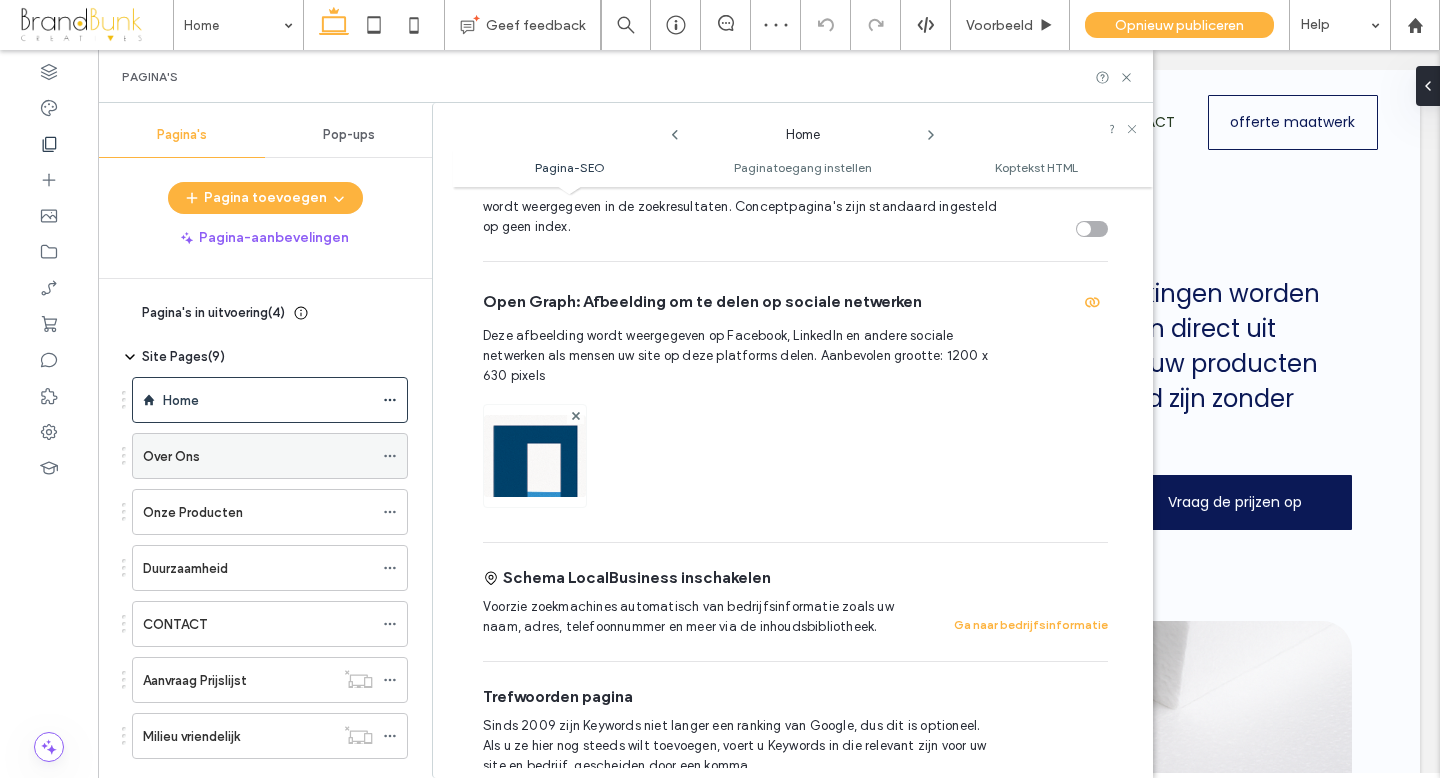 click 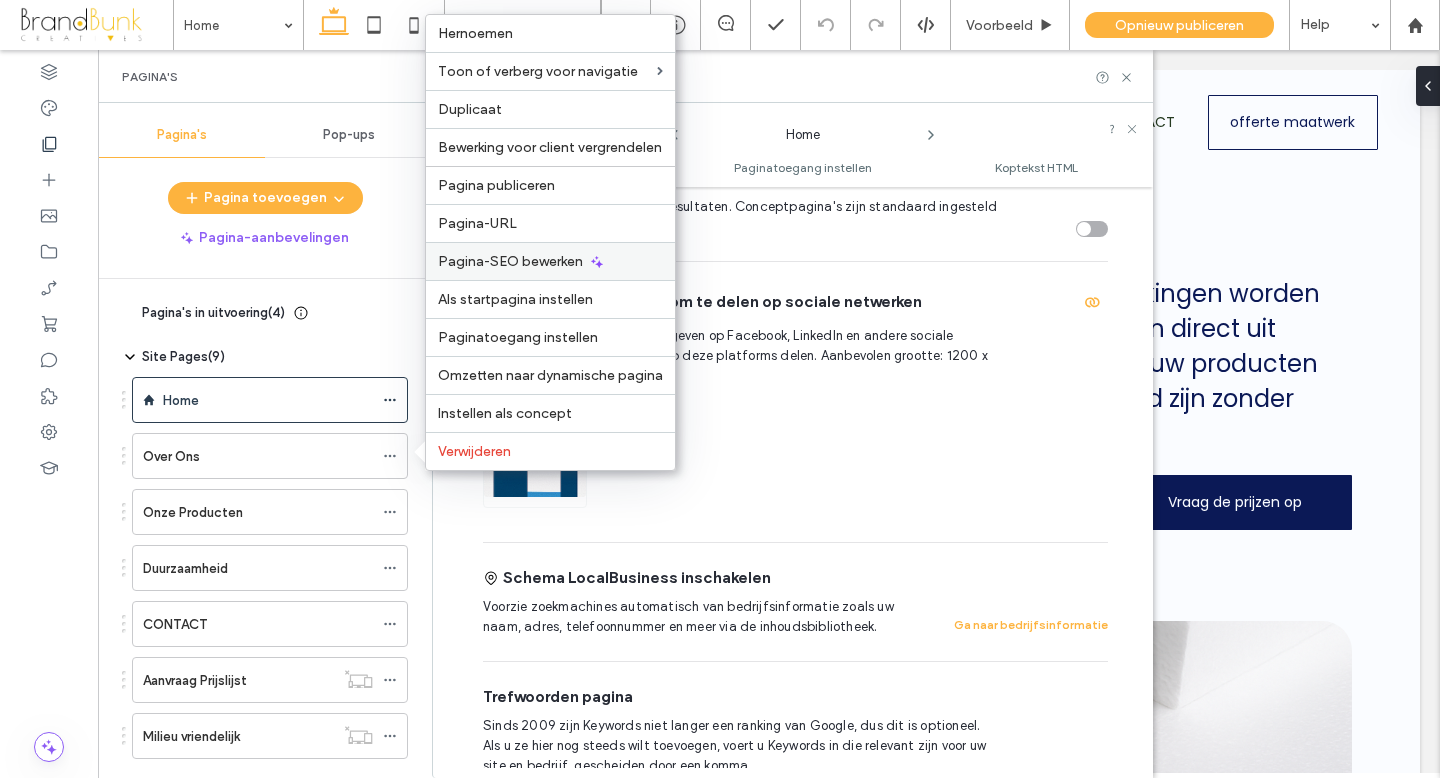 click on "Pagina-SEO bewerken" at bounding box center [510, 261] 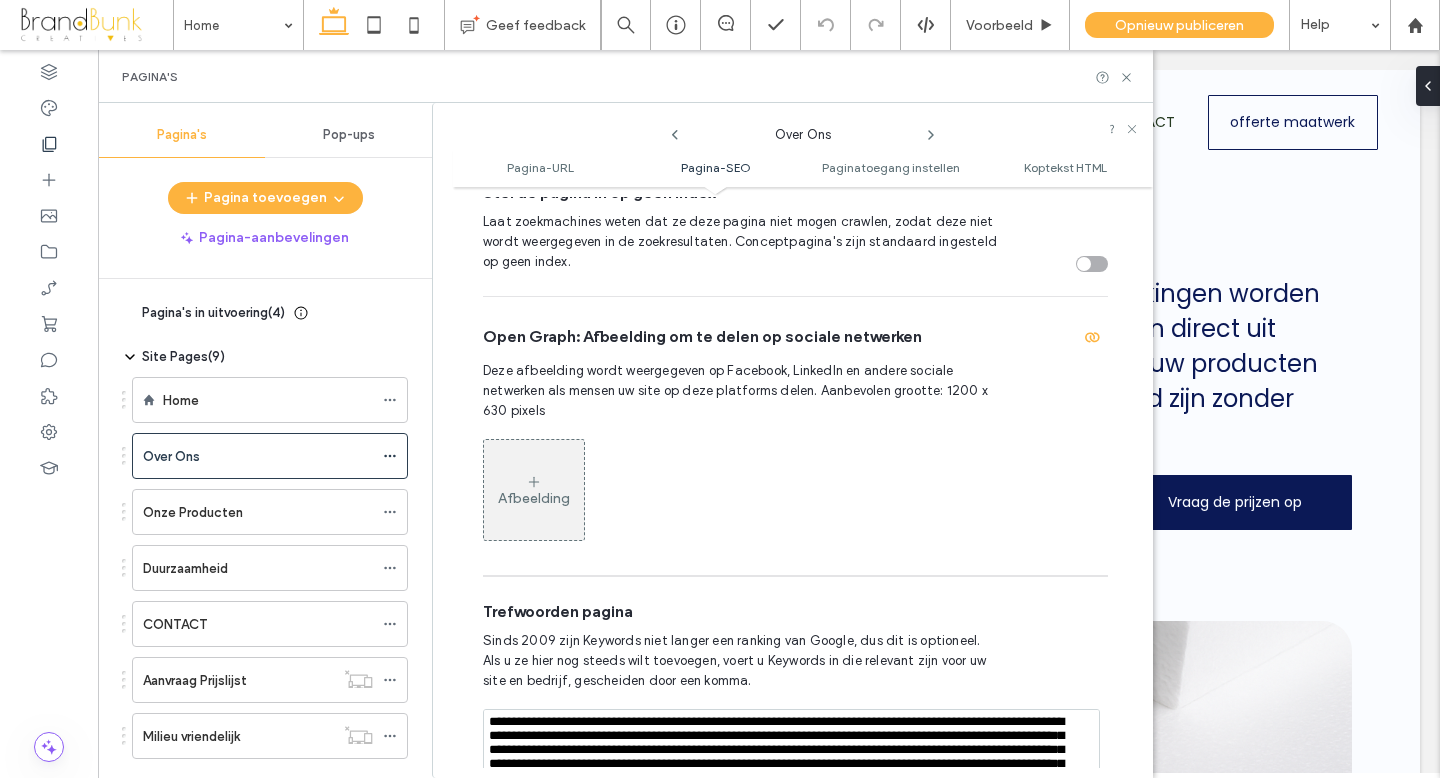 scroll, scrollTop: 919, scrollLeft: 0, axis: vertical 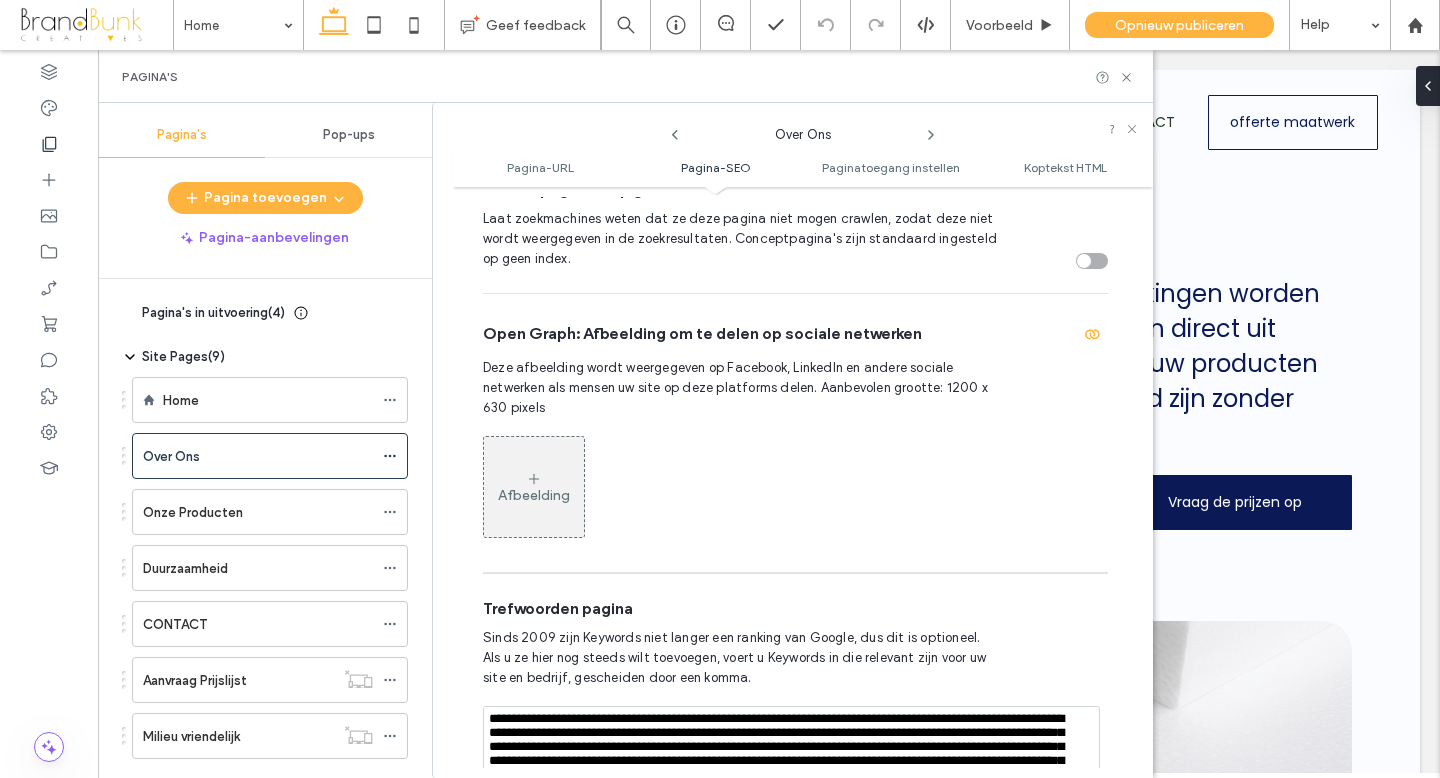 click 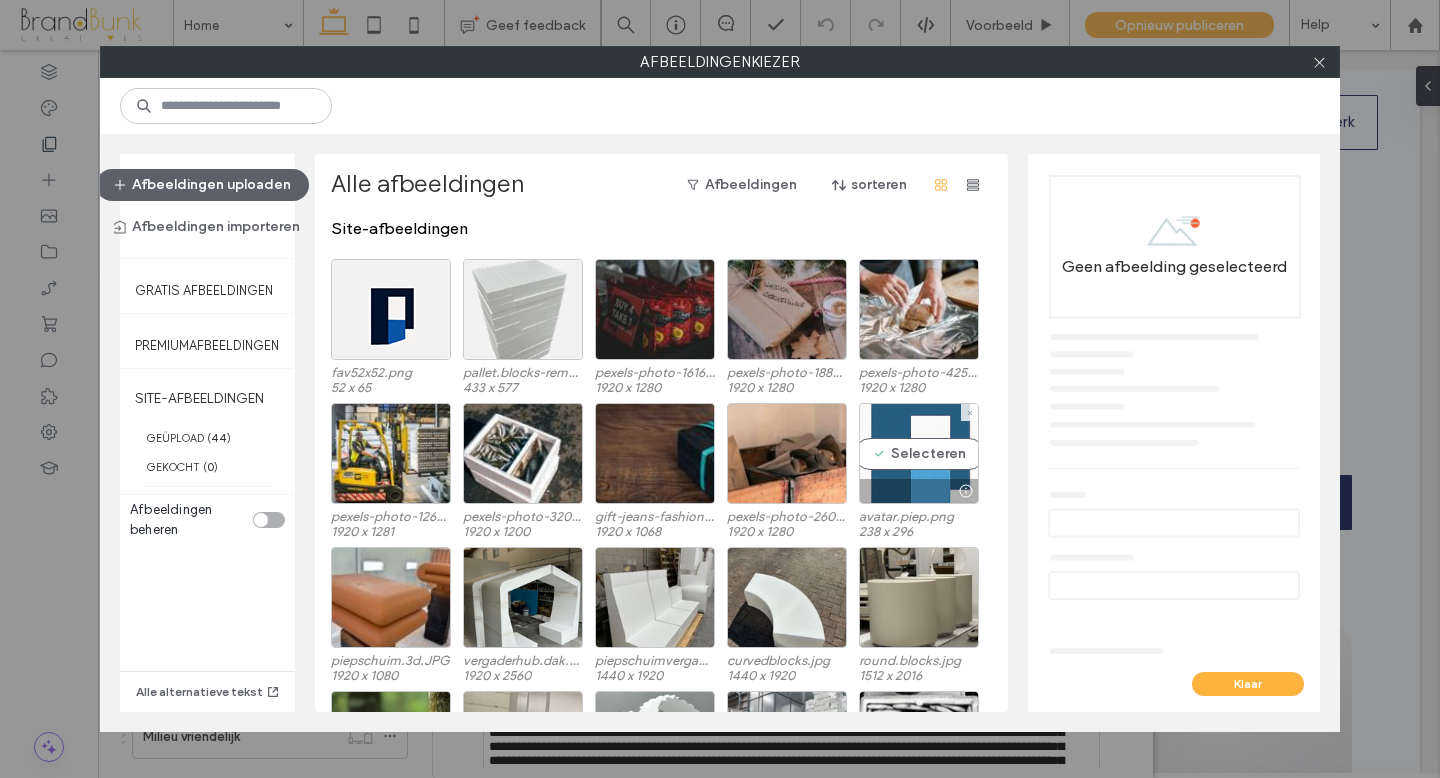 click on "Selecteren" at bounding box center [919, 453] 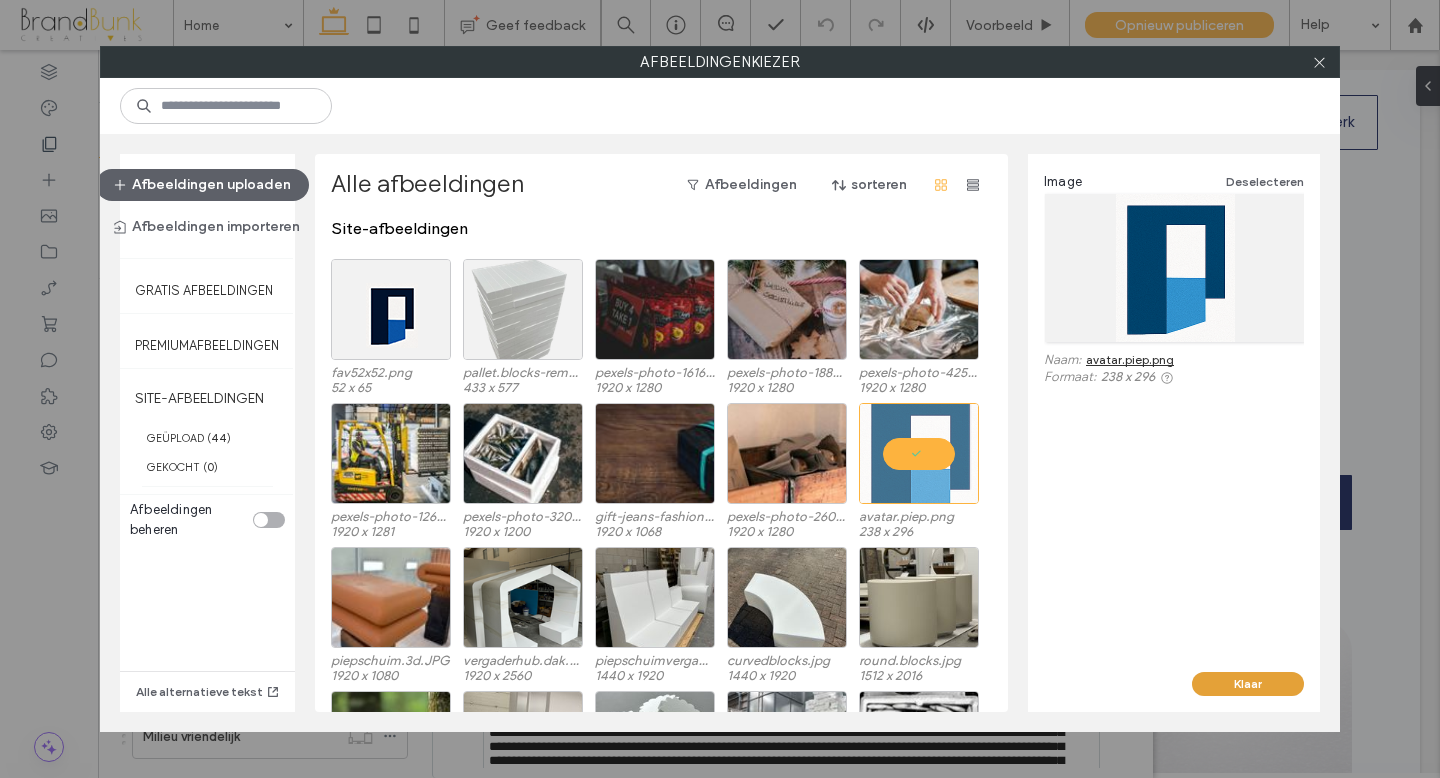 click on "Klaar" at bounding box center (1248, 684) 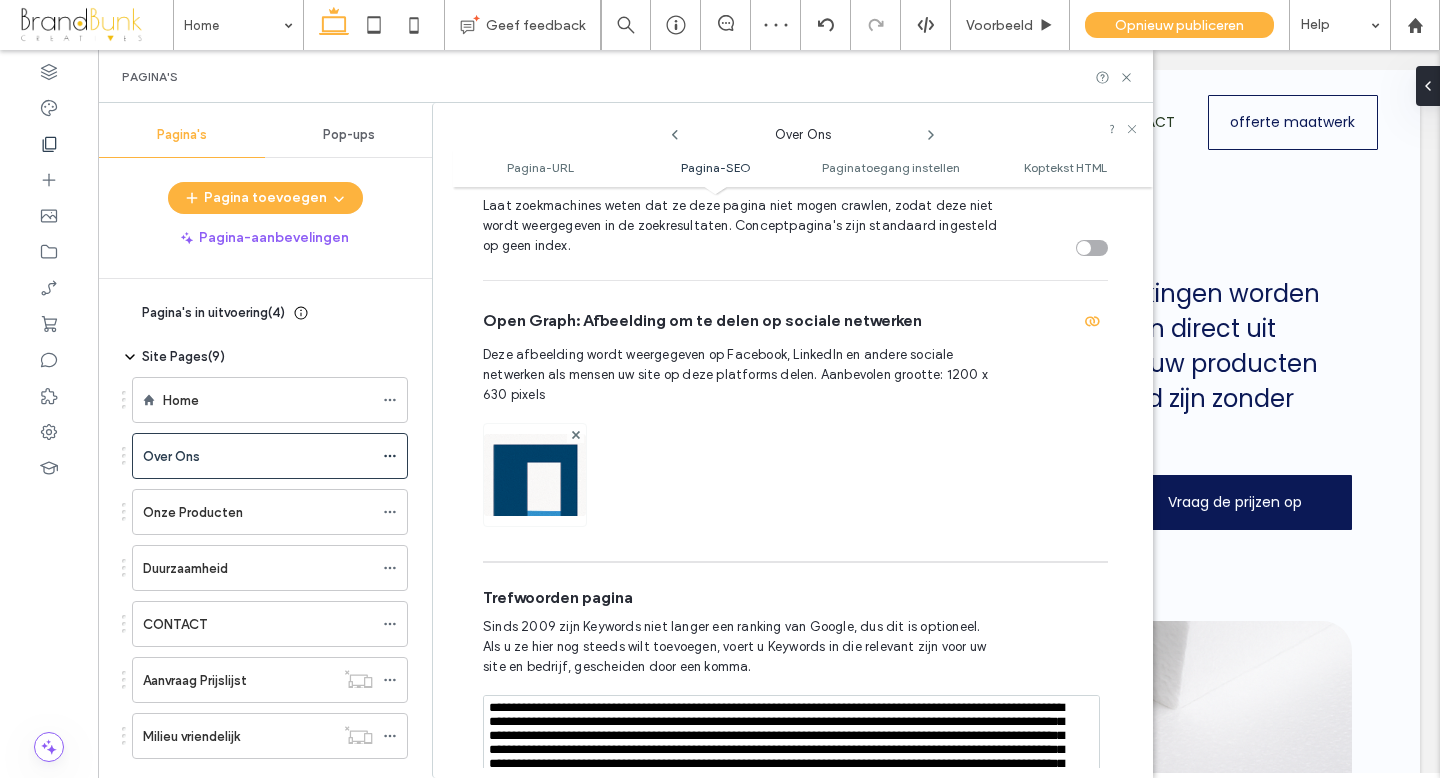 scroll, scrollTop: 934, scrollLeft: 0, axis: vertical 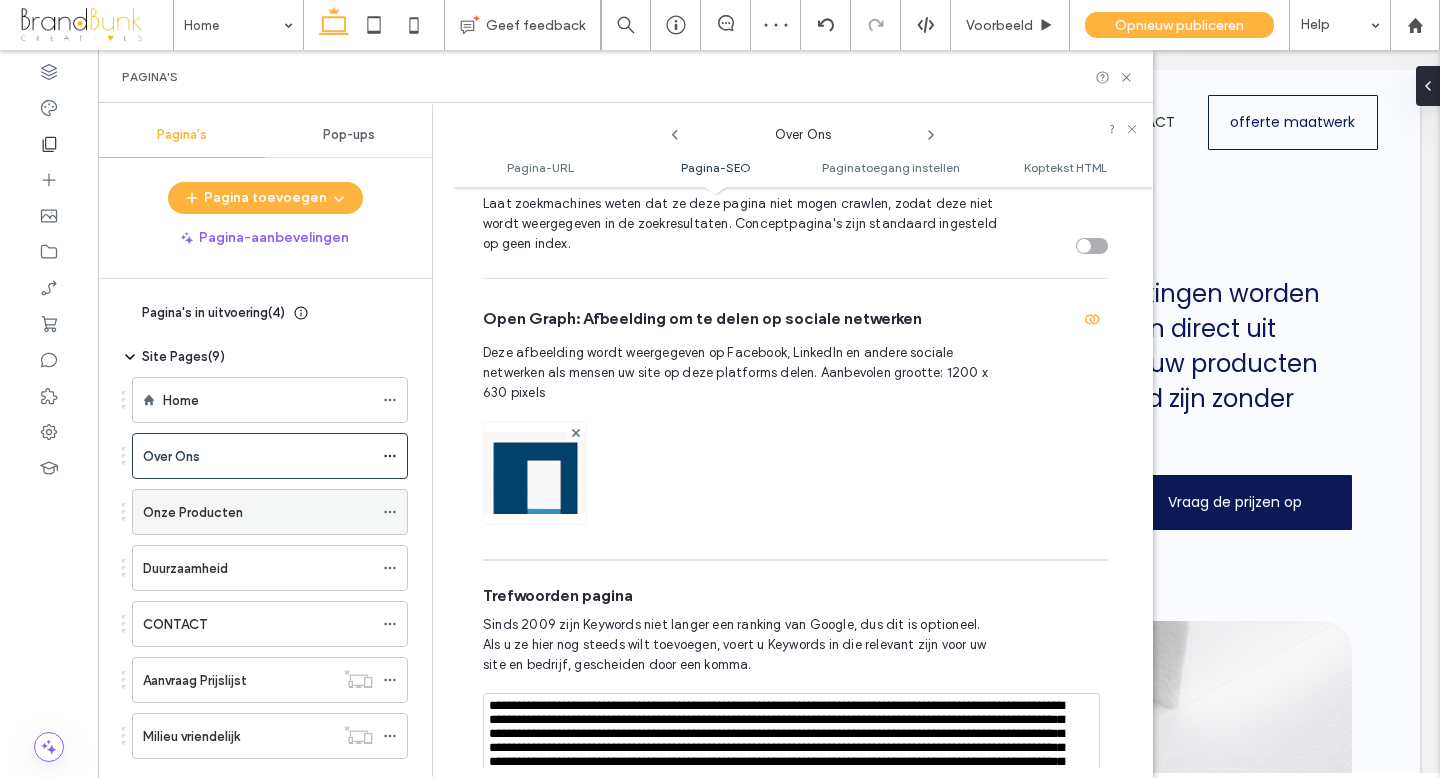 click 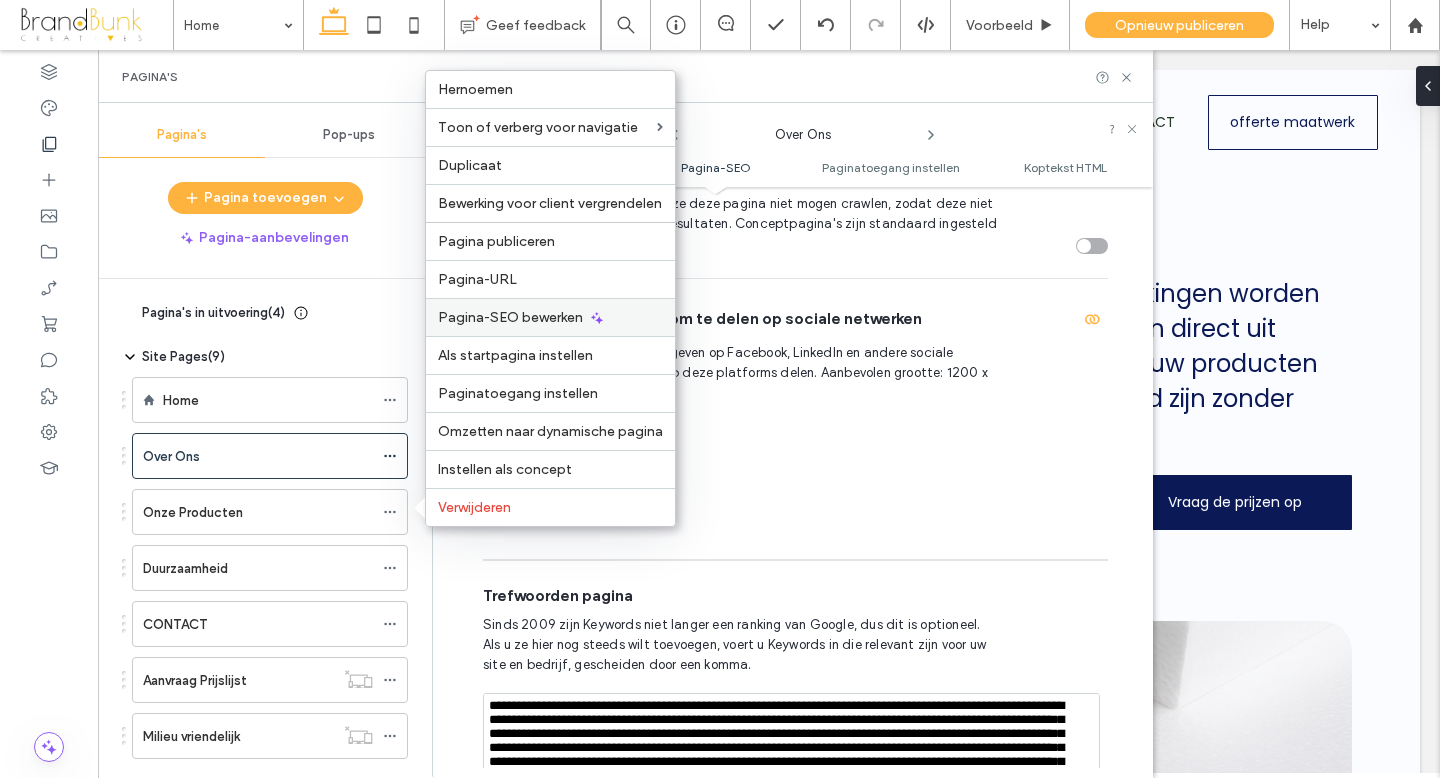 click on "Pagina-SEO bewerken" at bounding box center [510, 317] 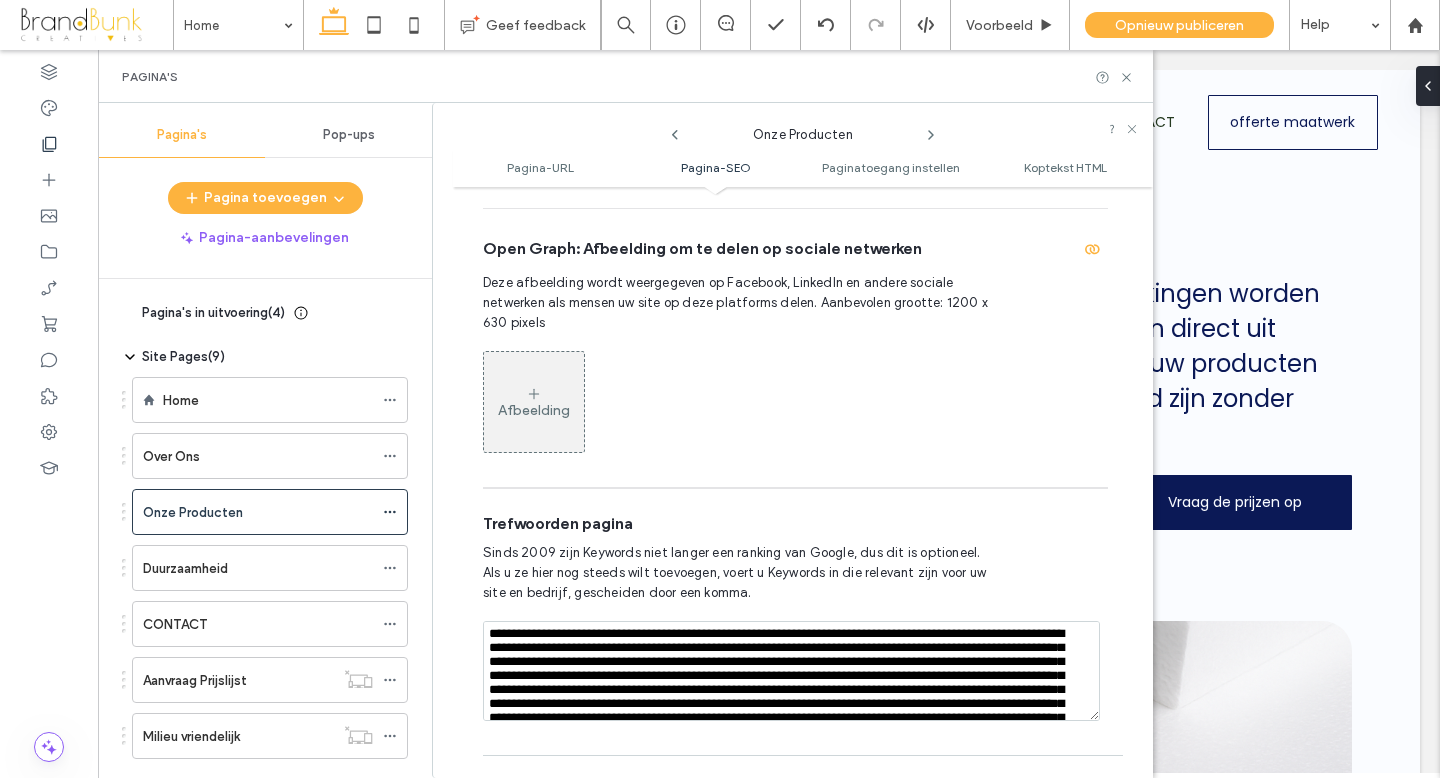 scroll, scrollTop: 1018, scrollLeft: 0, axis: vertical 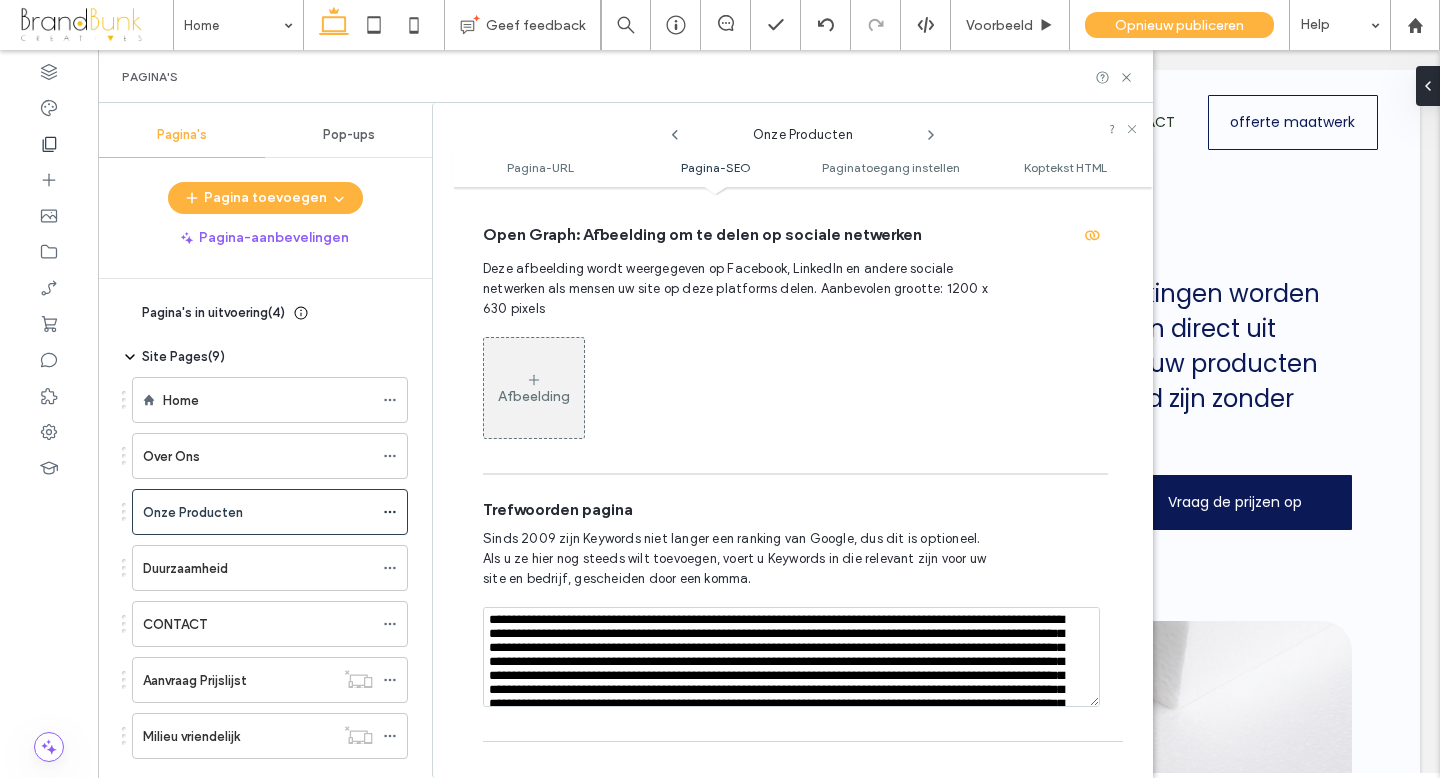click on "Afbeelding" at bounding box center (534, 388) 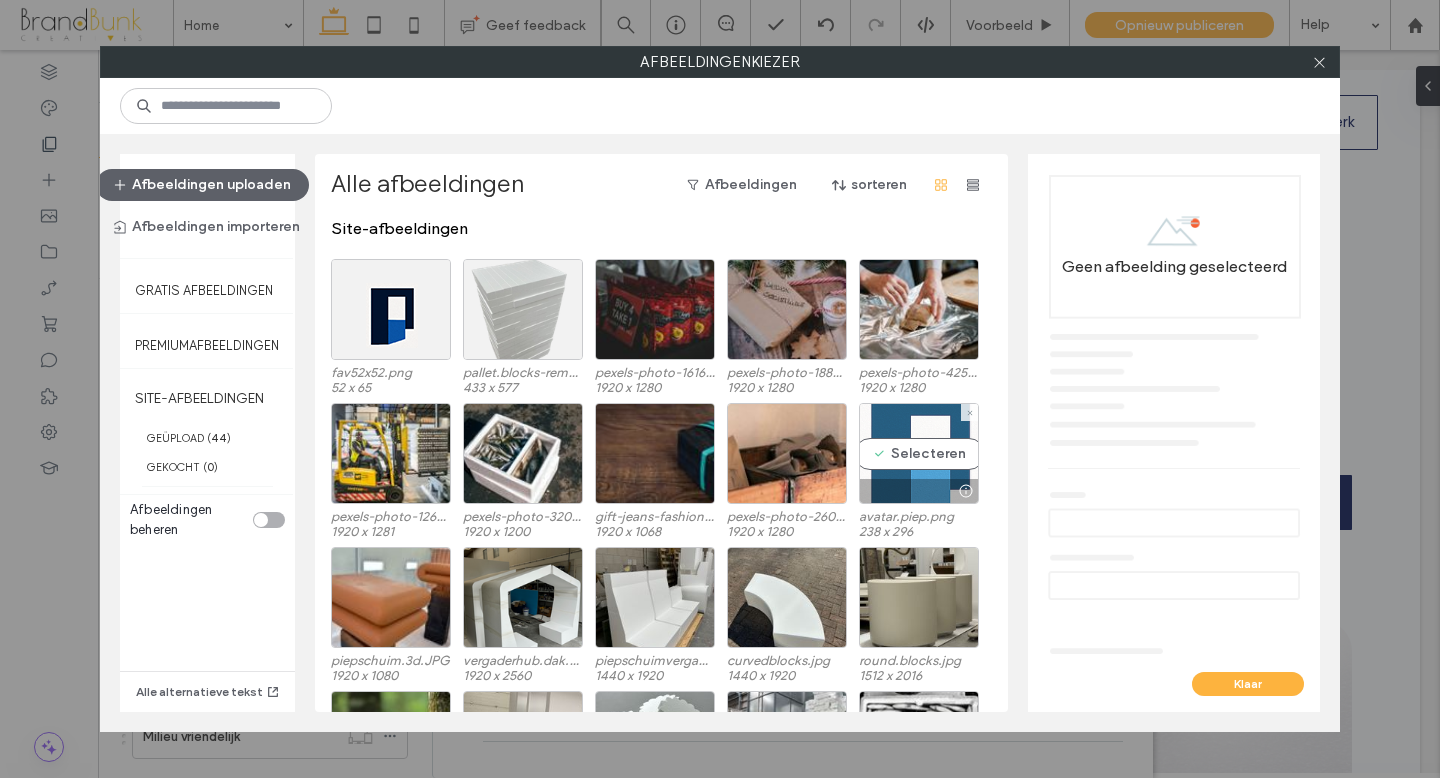 click on "Selecteren" at bounding box center [919, 453] 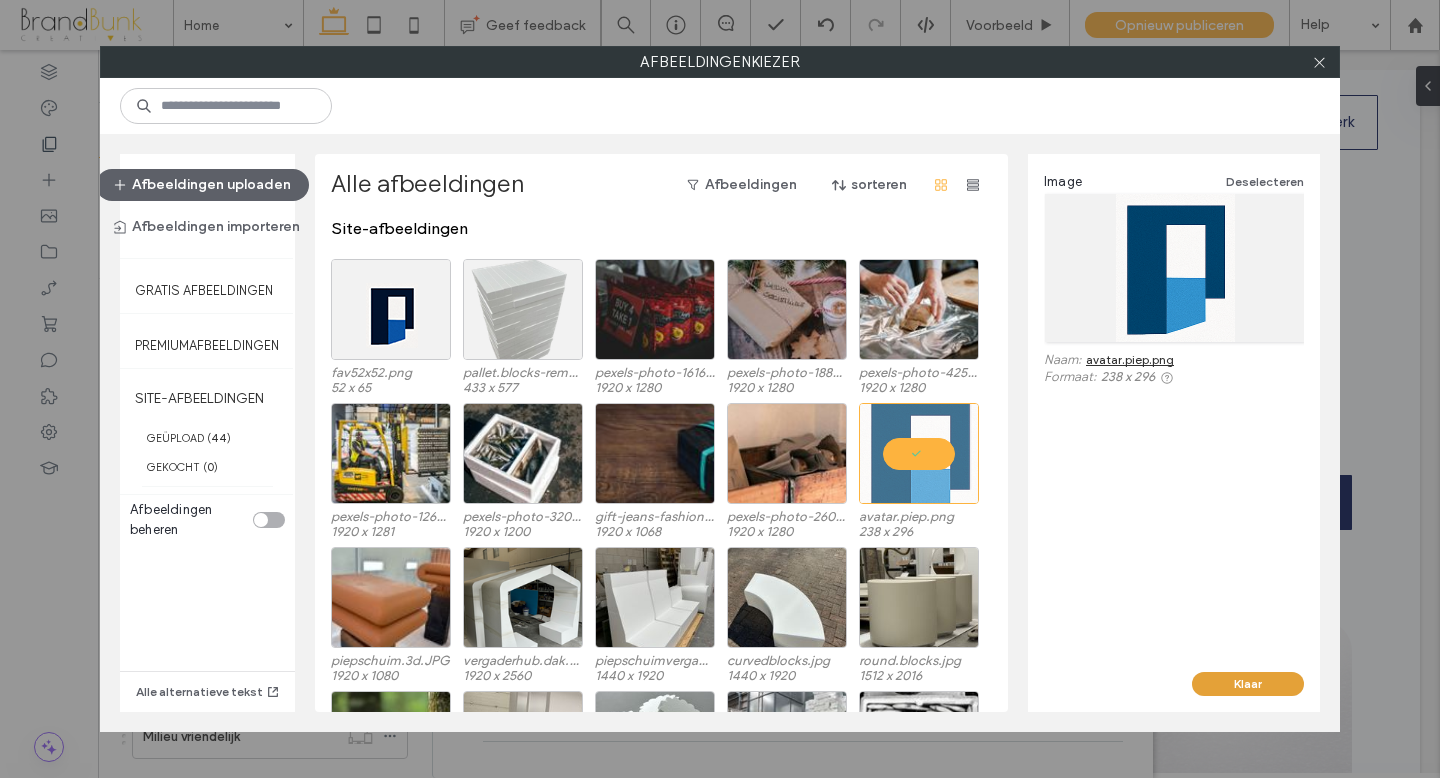 click on "Klaar" at bounding box center (1248, 684) 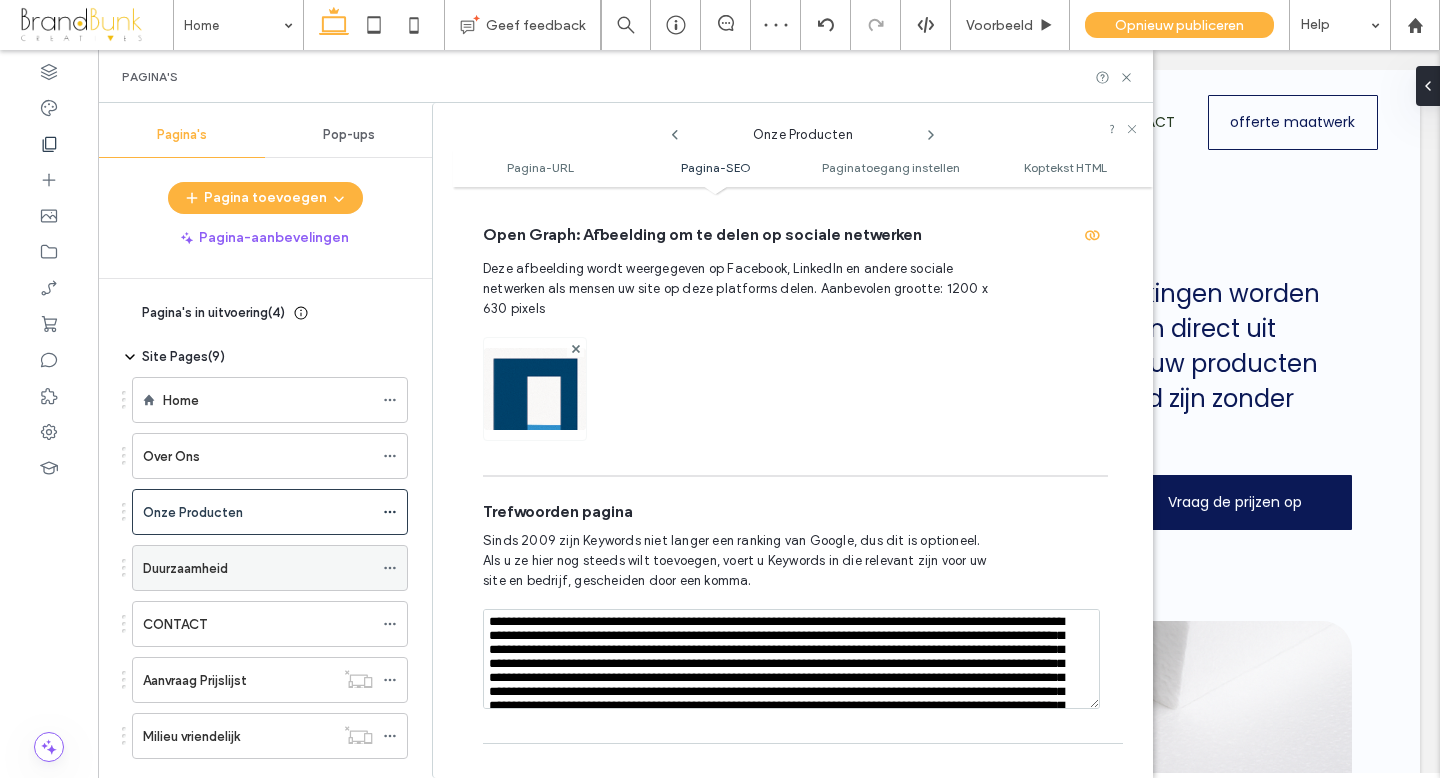 click 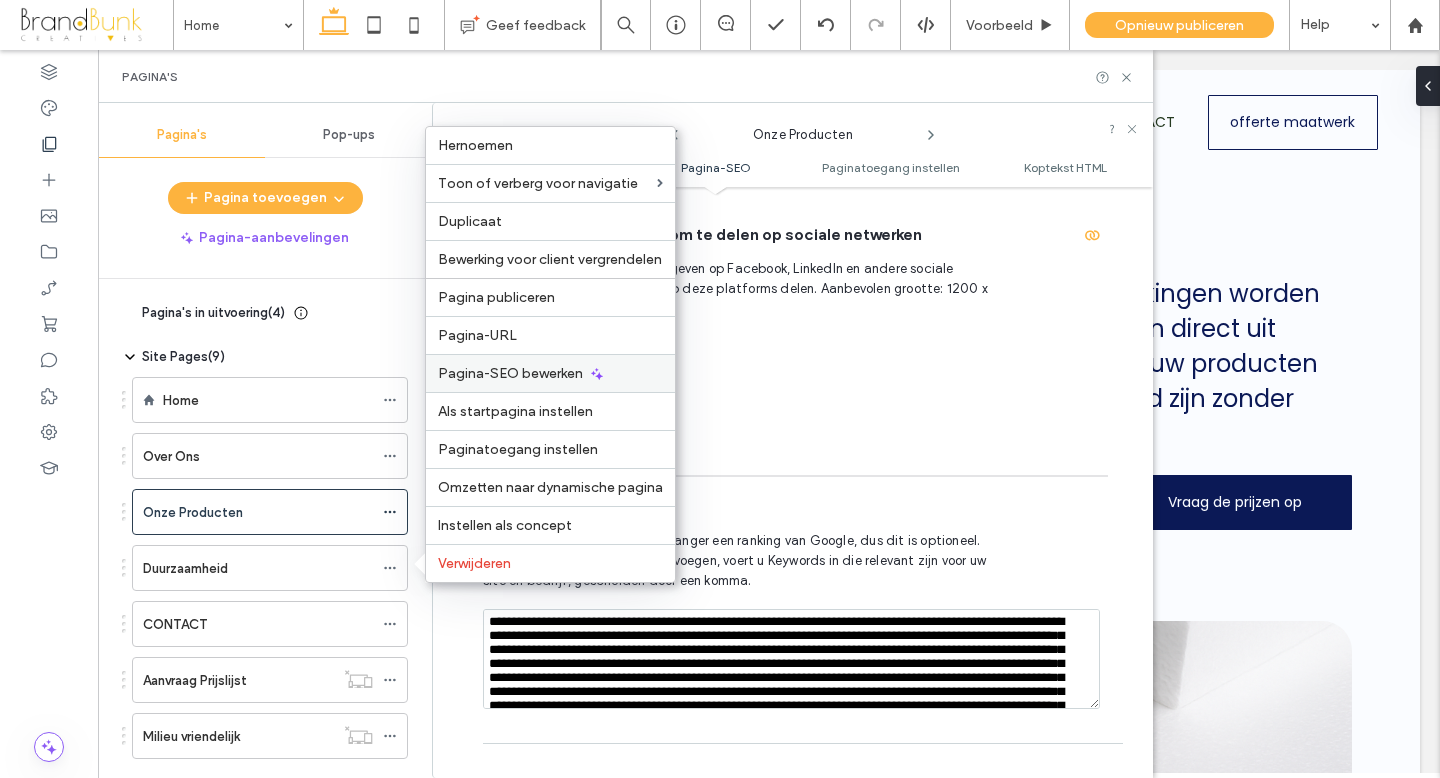 click on "Pagina-SEO bewerken" at bounding box center [510, 373] 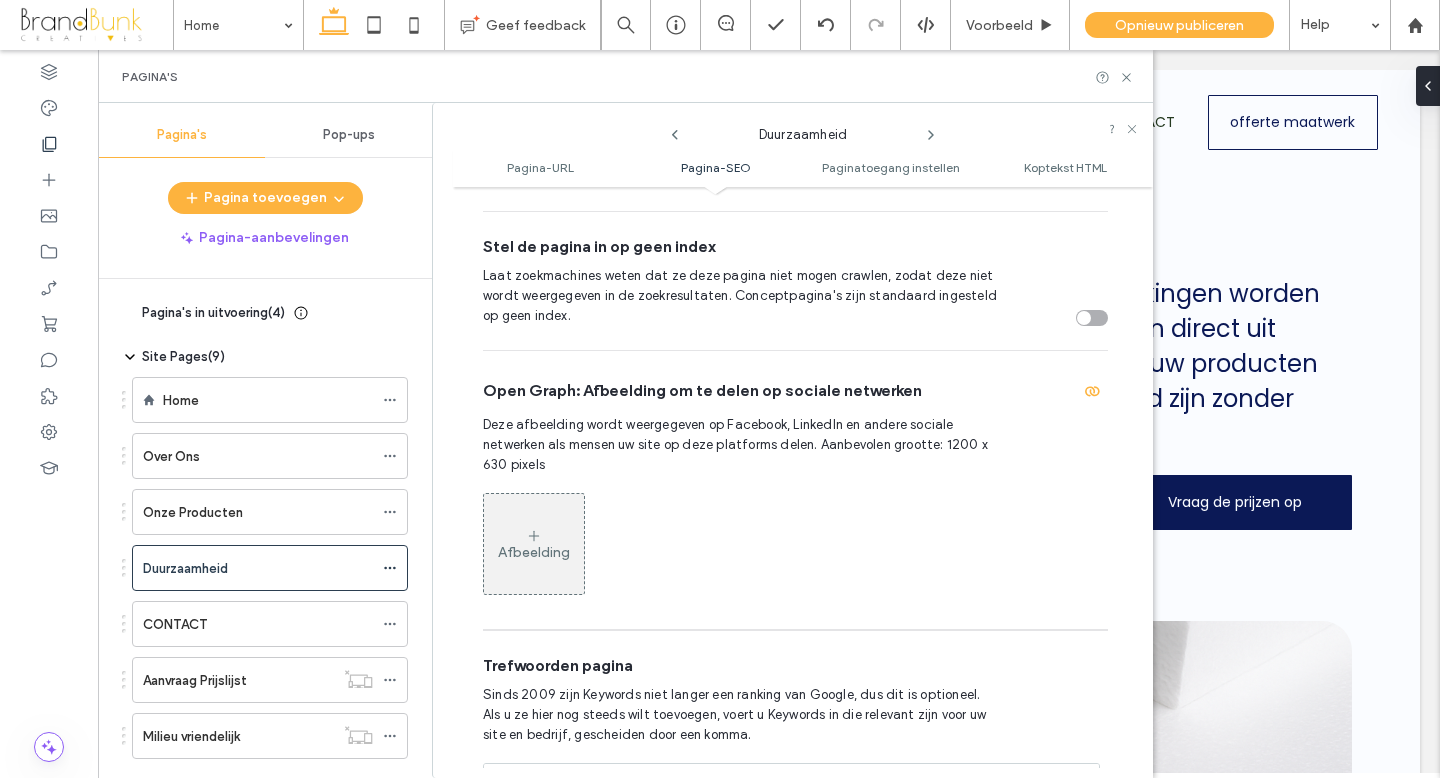 scroll, scrollTop: 863, scrollLeft: 0, axis: vertical 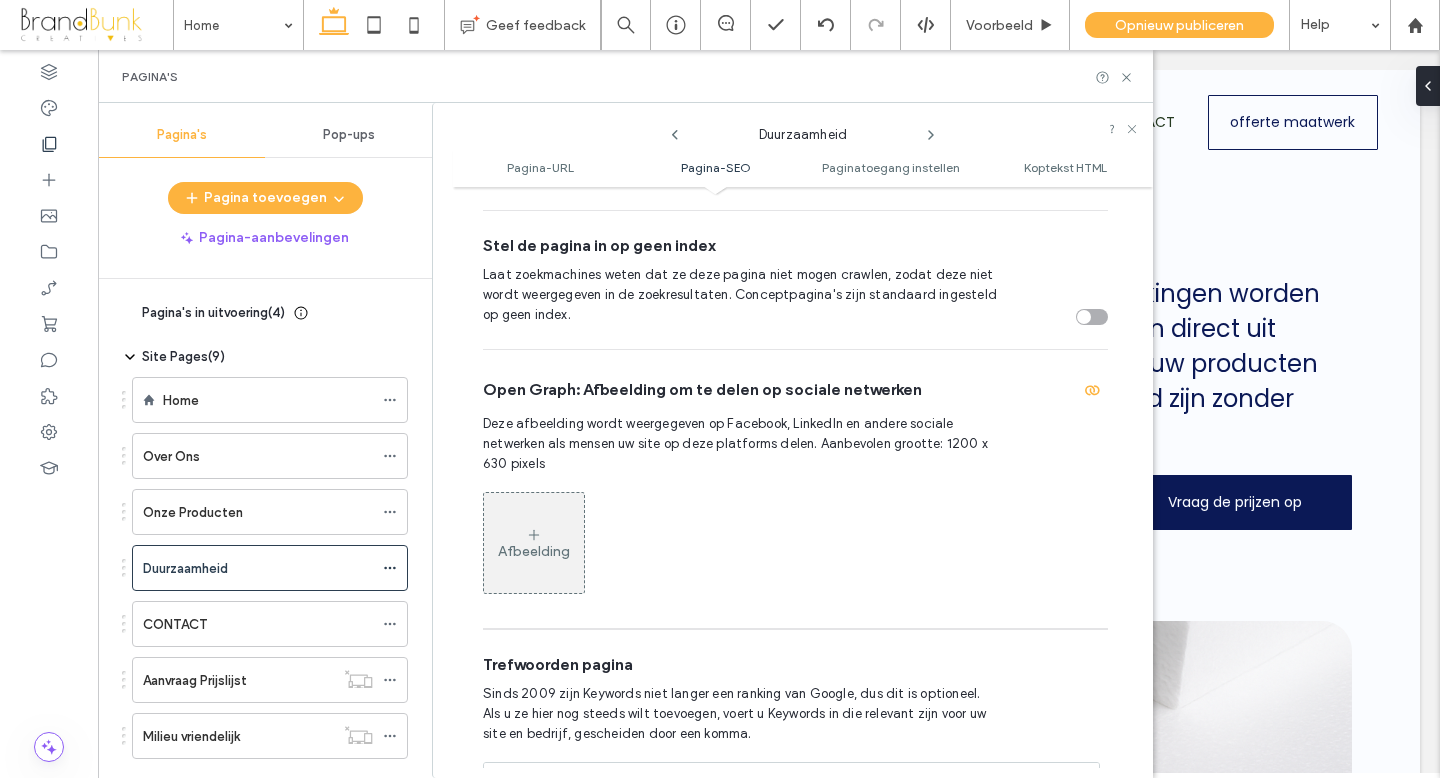 click on "Afbeelding" at bounding box center (534, 543) 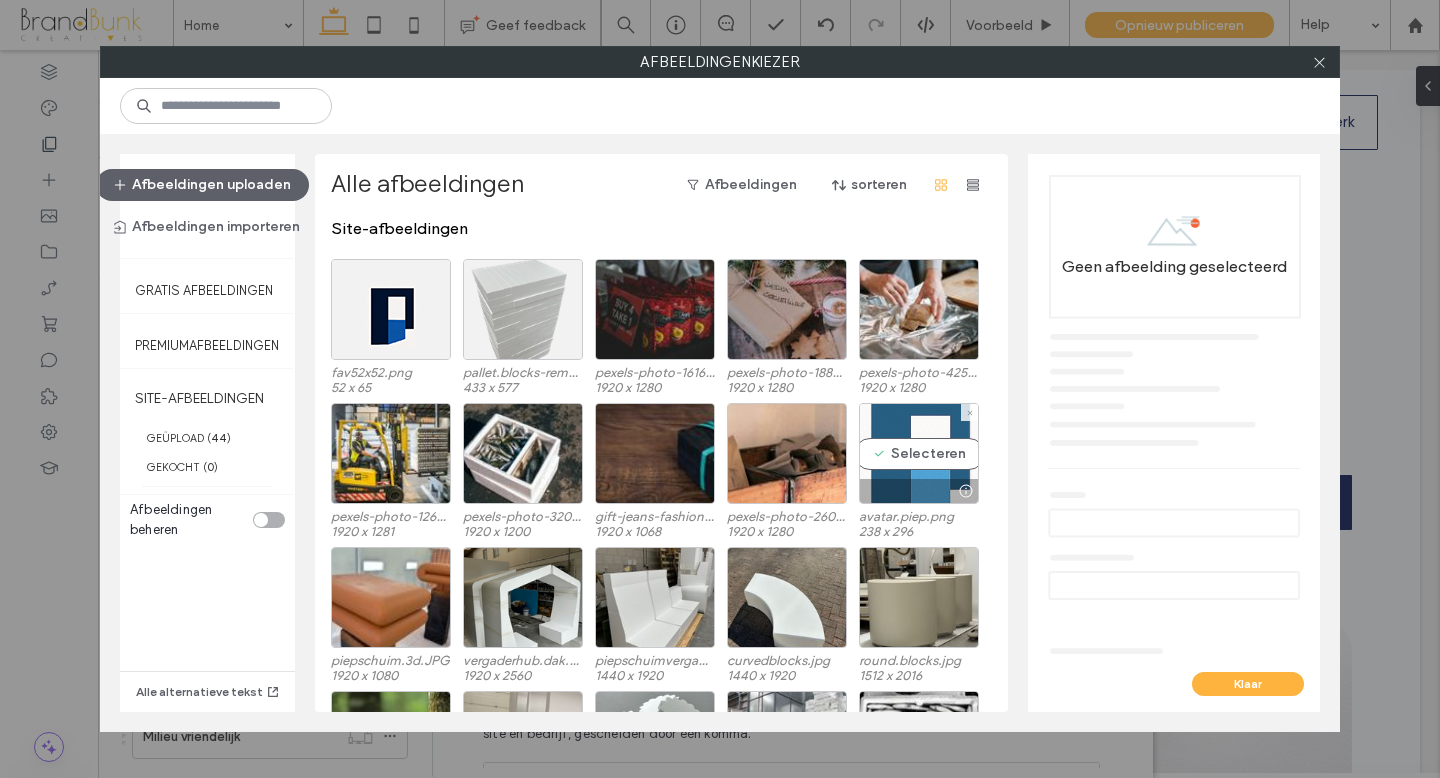 click on "Selecteren" at bounding box center (919, 453) 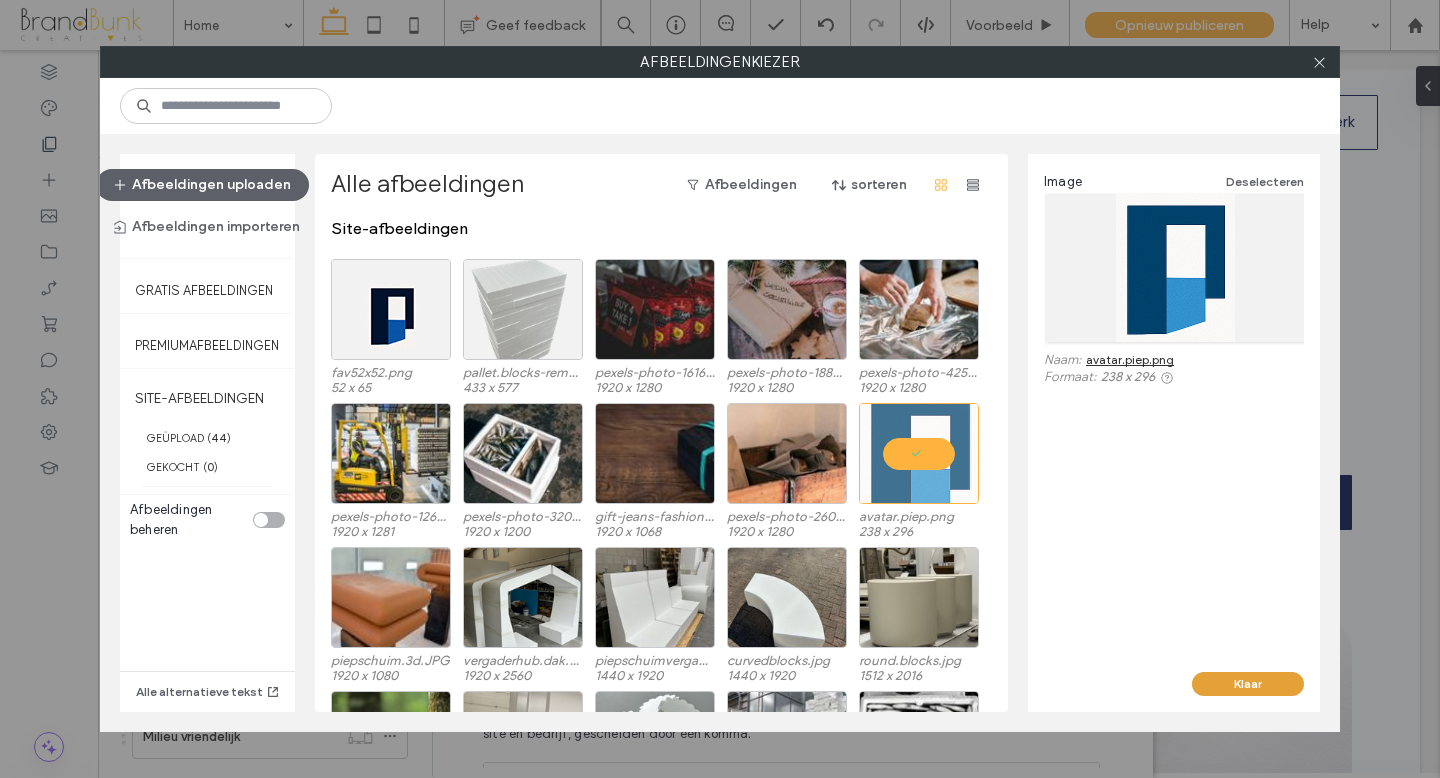 click on "Klaar" at bounding box center (1248, 684) 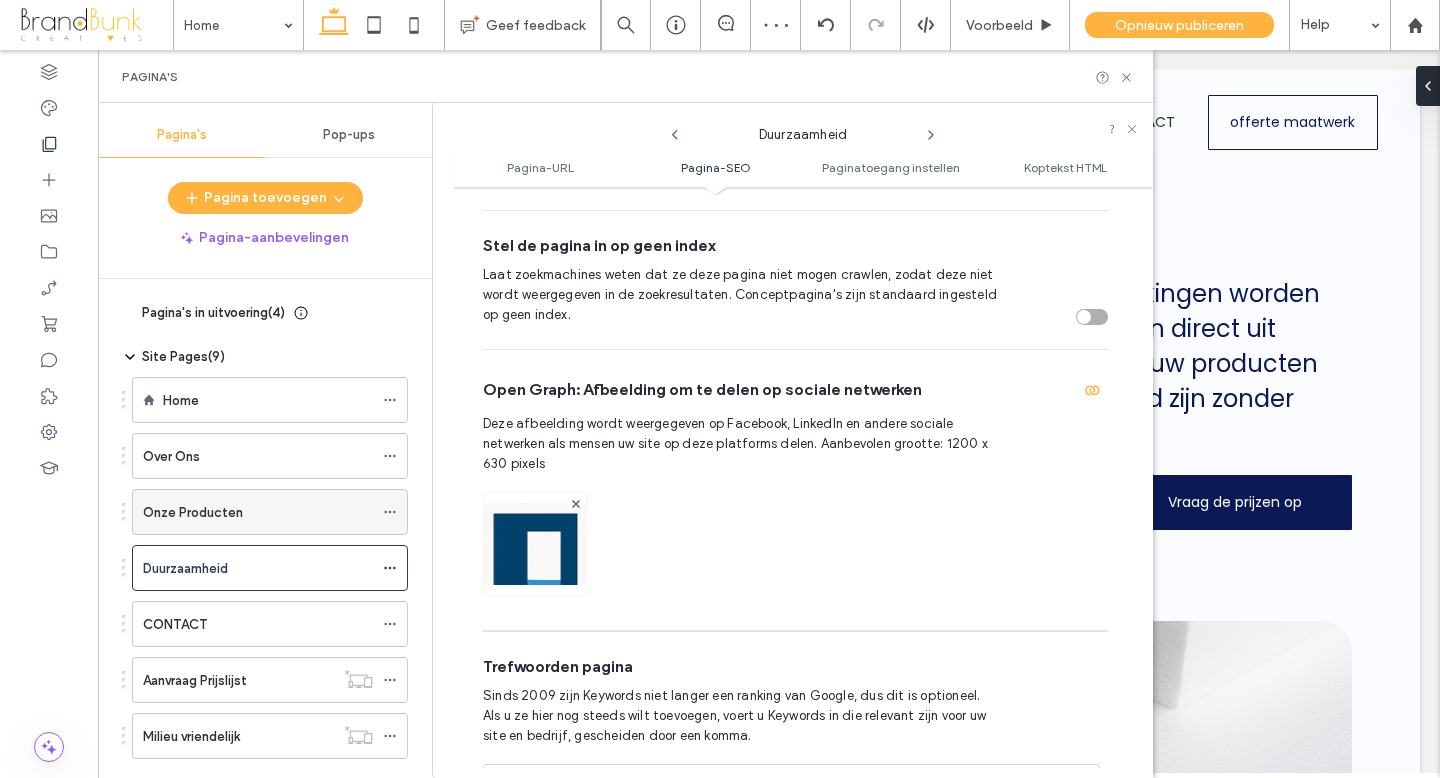 click 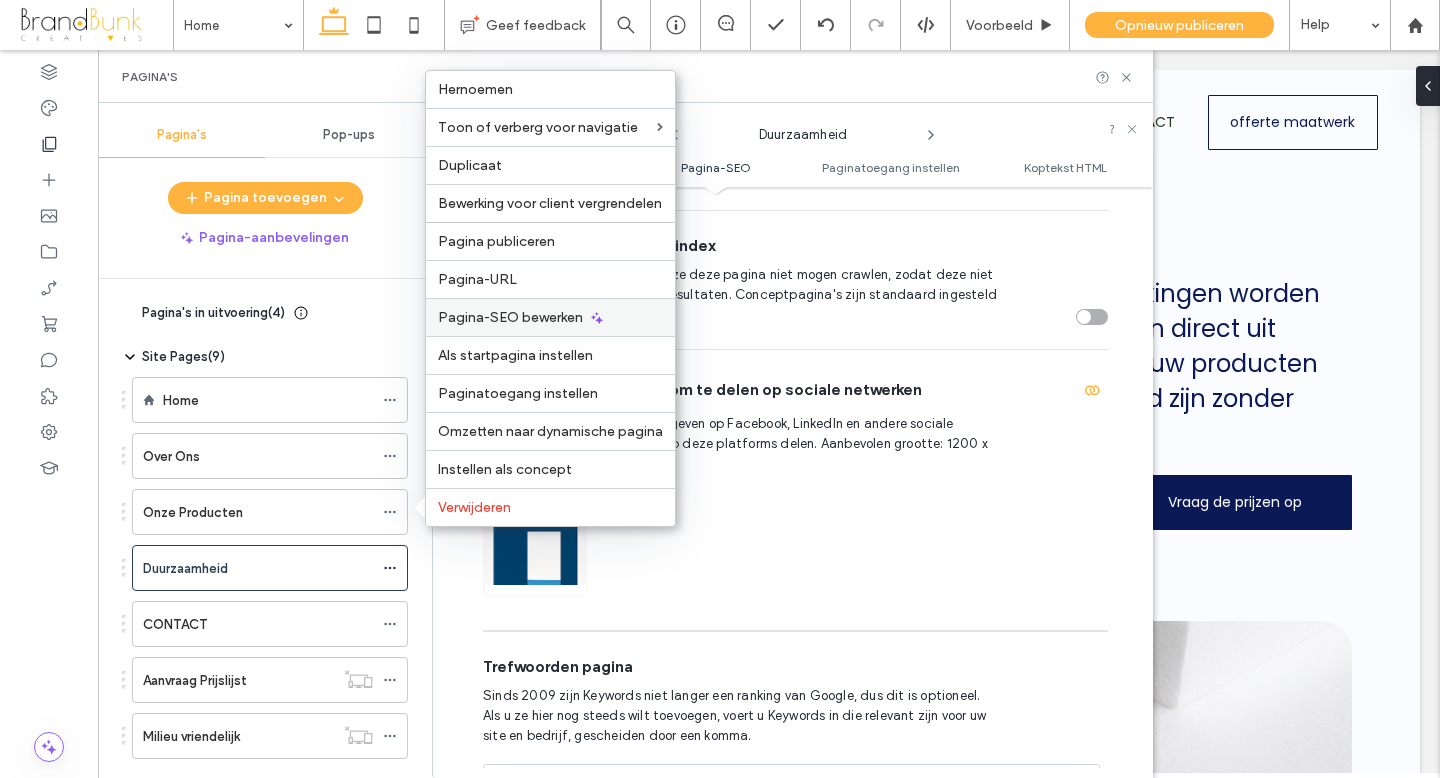 click on "Pagina-SEO bewerken" at bounding box center (510, 317) 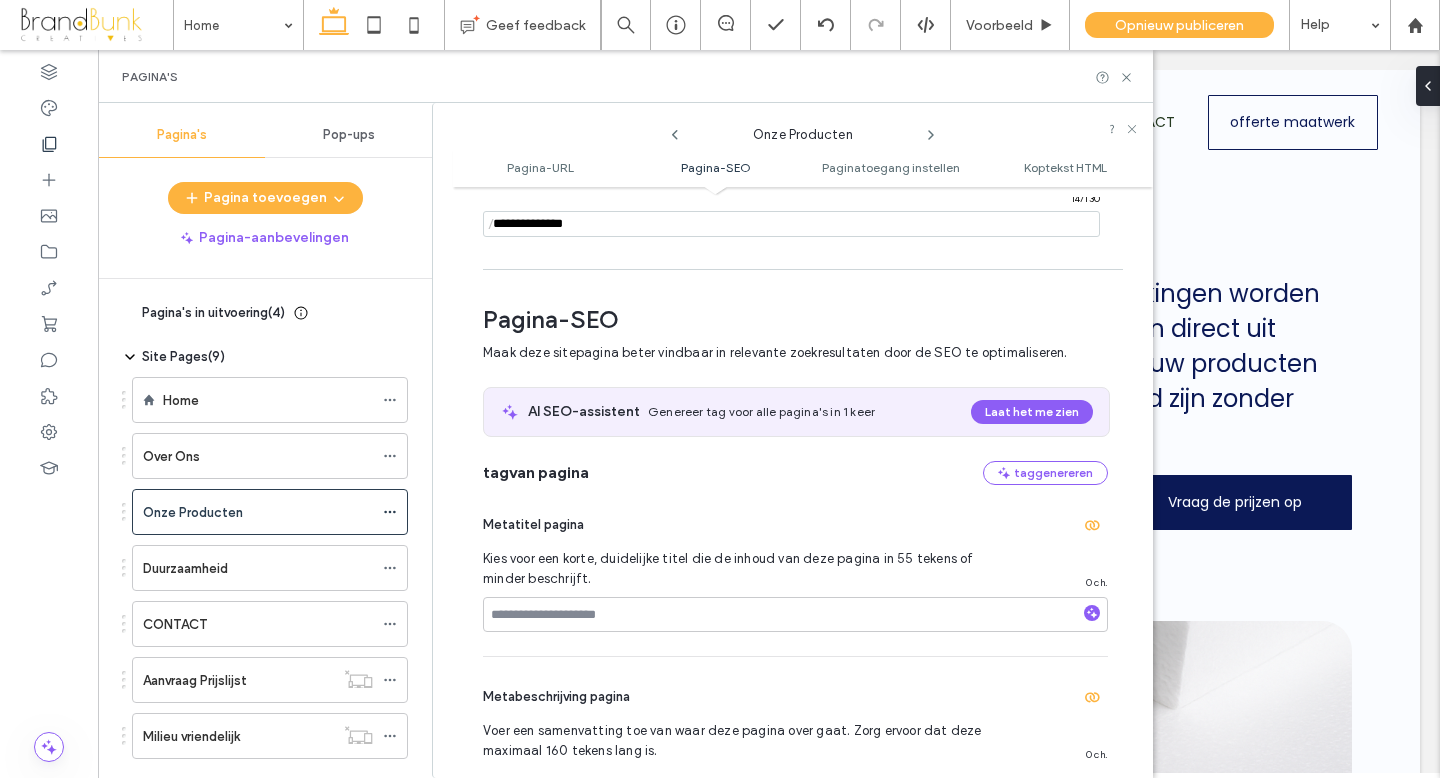 scroll, scrollTop: 275, scrollLeft: 0, axis: vertical 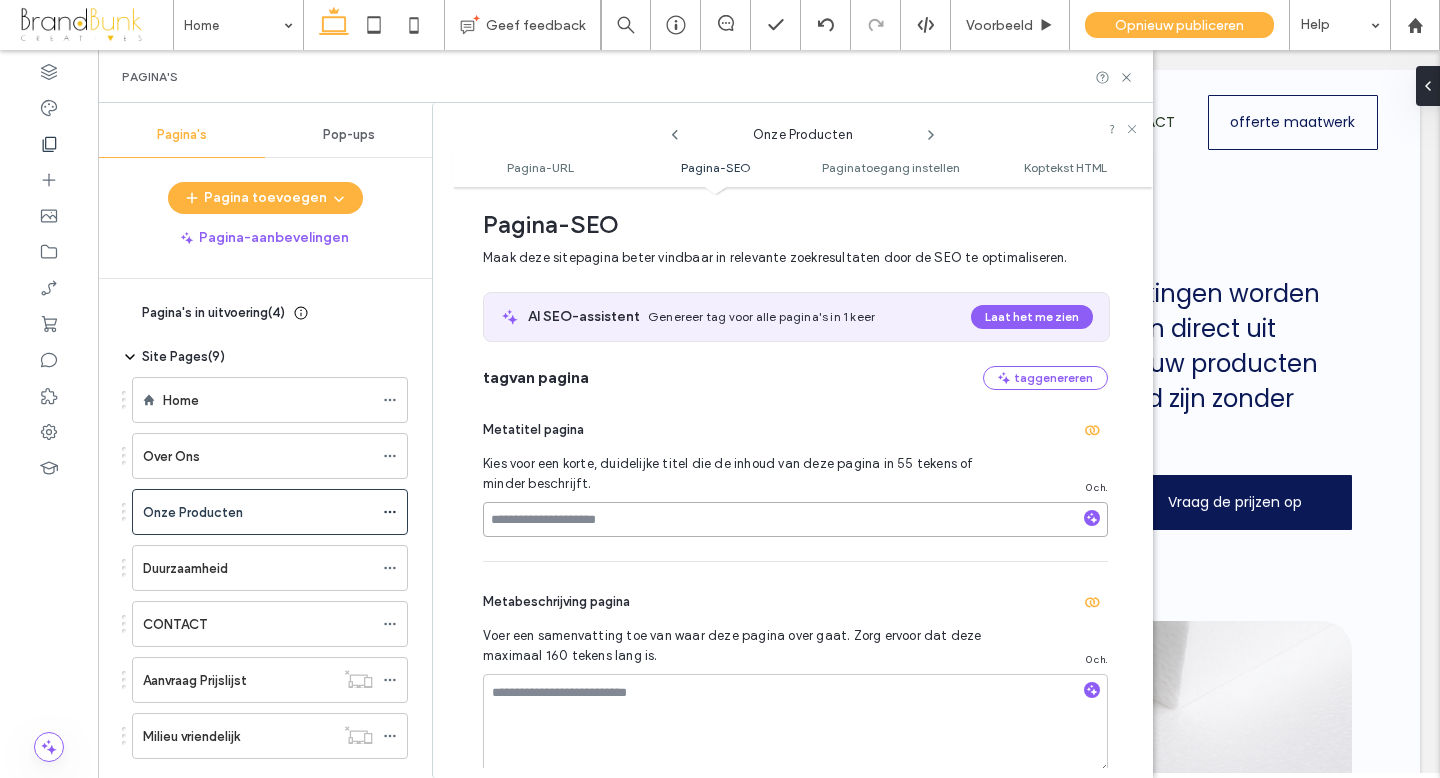 click at bounding box center (795, 519) 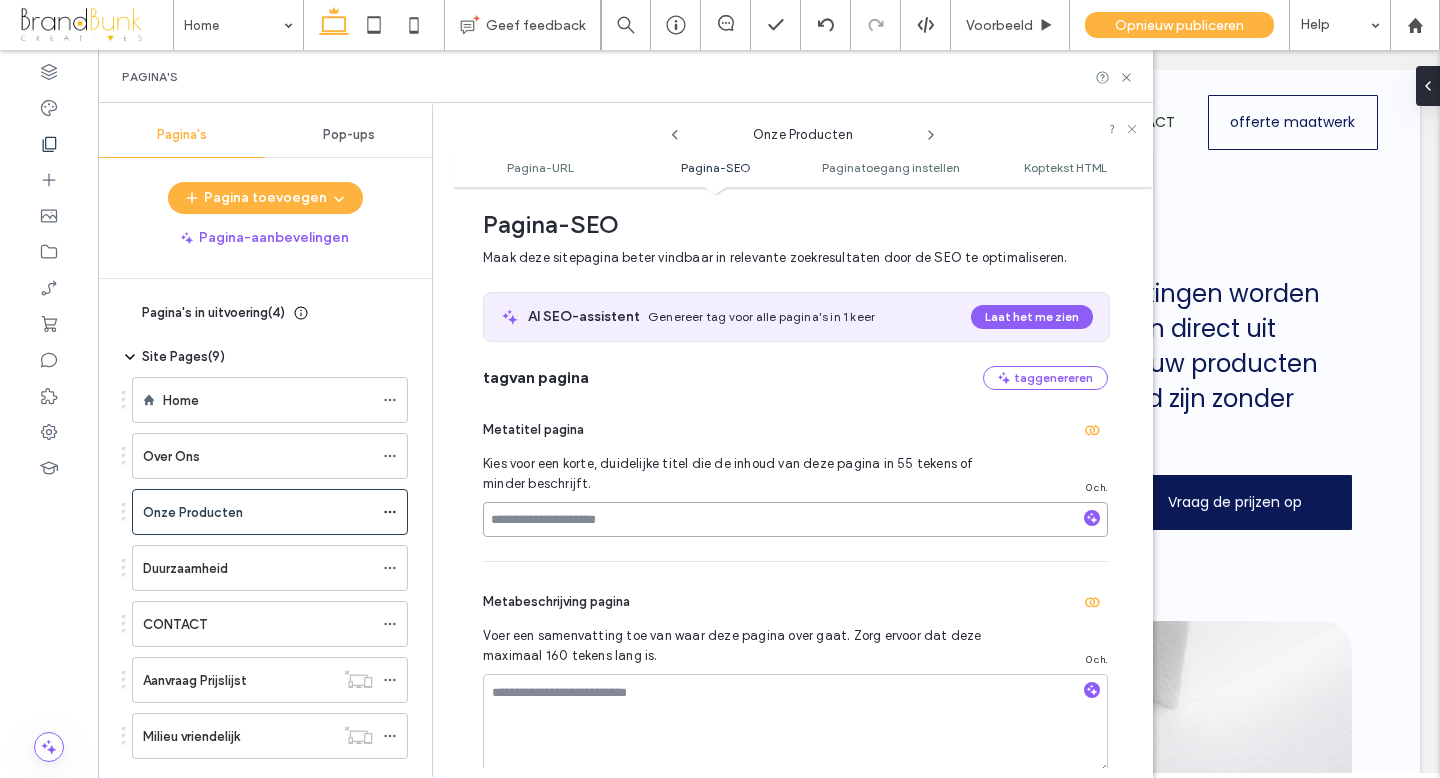 type on "*" 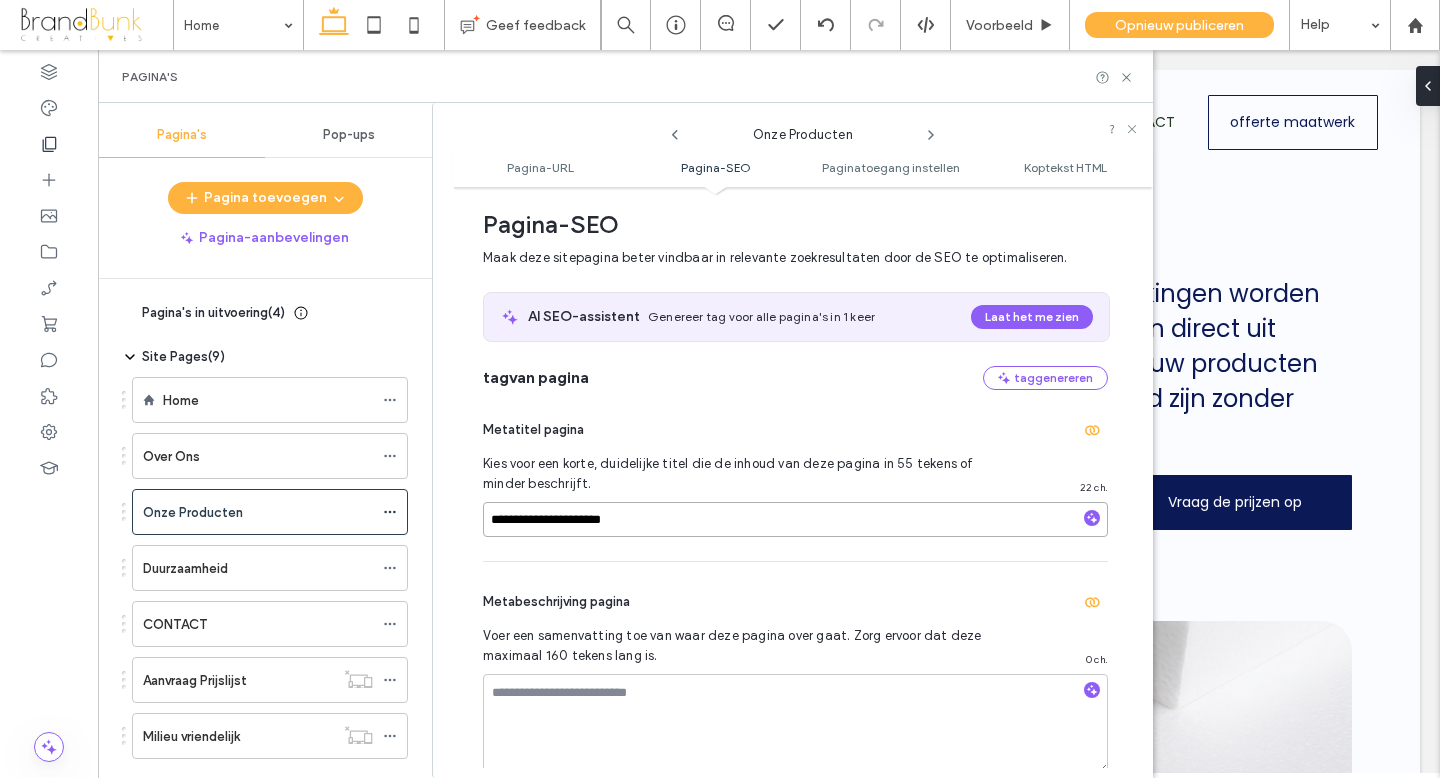 type on "**********" 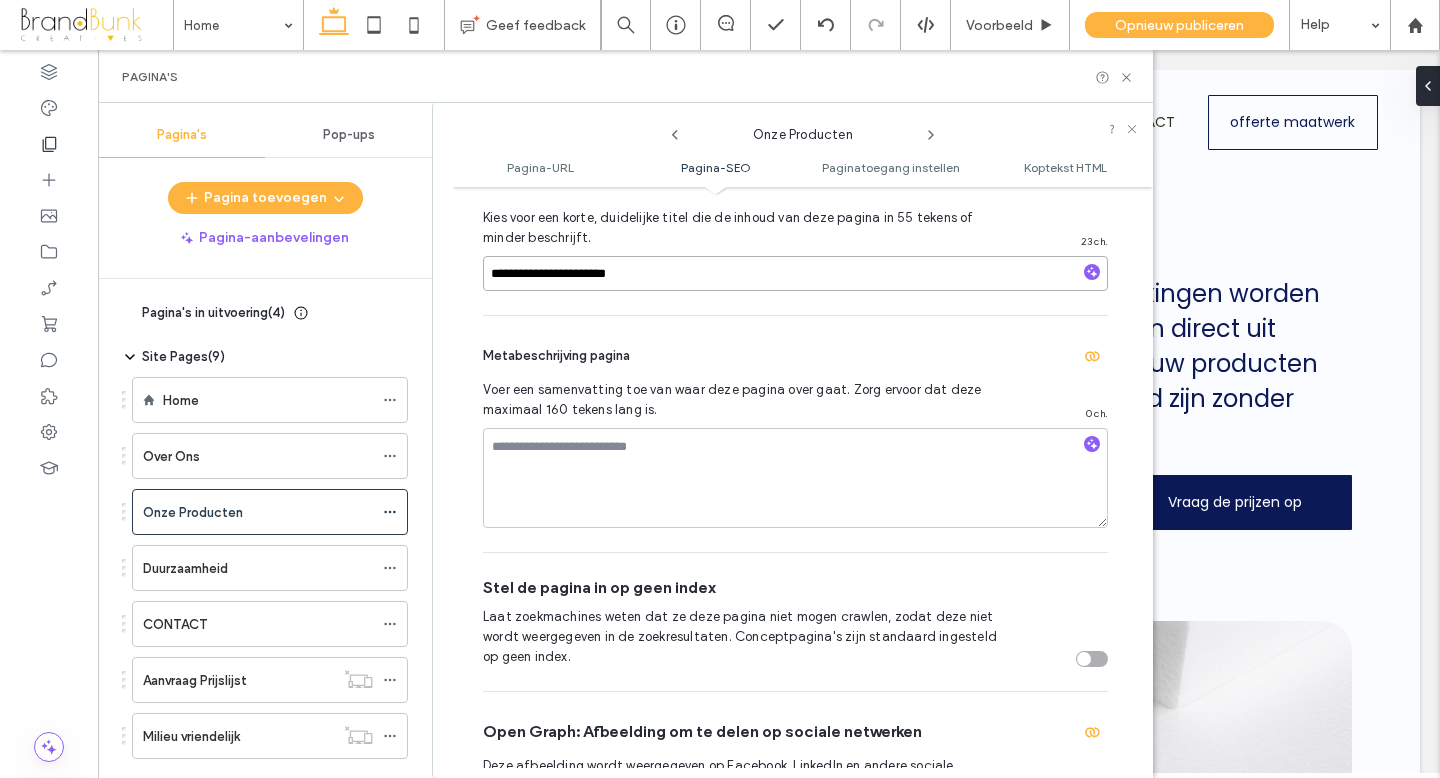 scroll, scrollTop: 523, scrollLeft: 0, axis: vertical 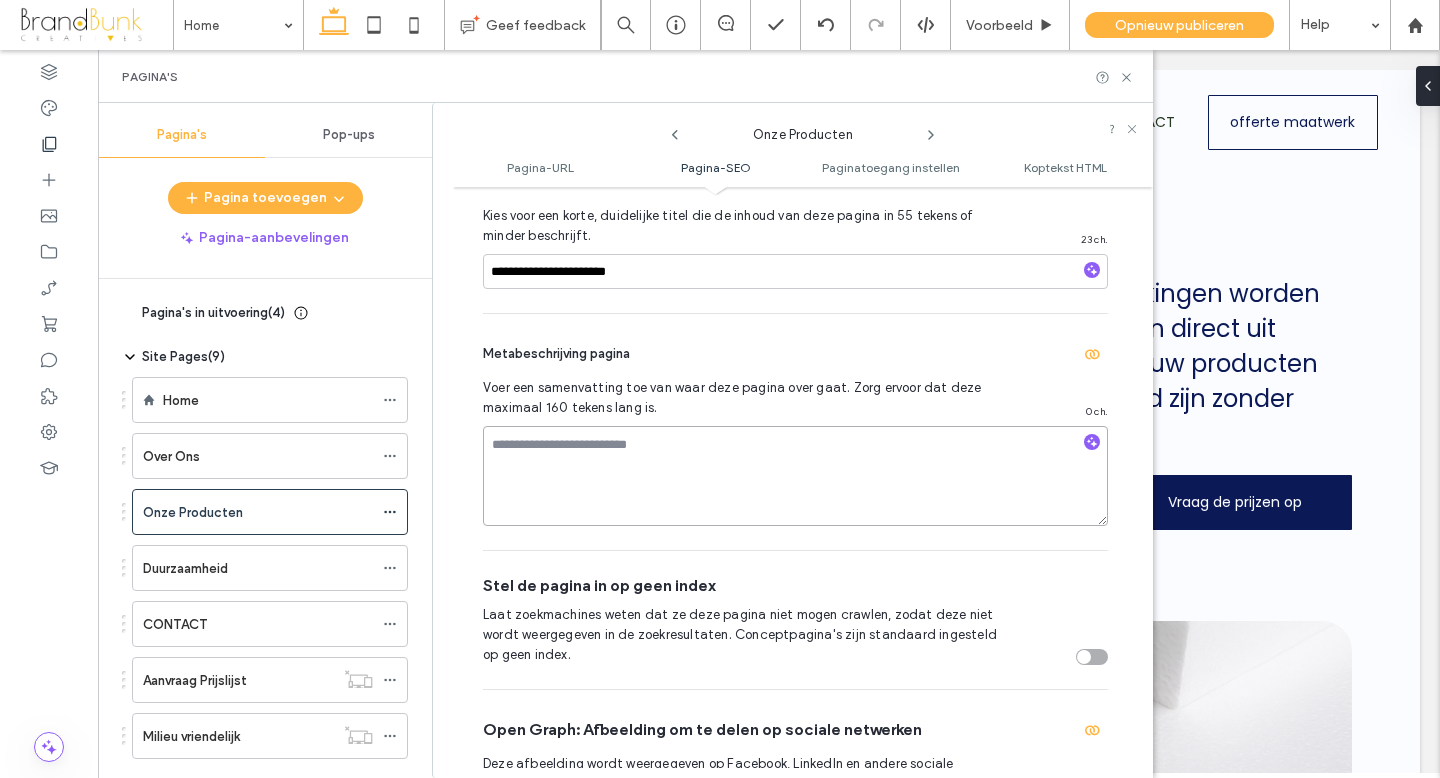 click at bounding box center (795, 476) 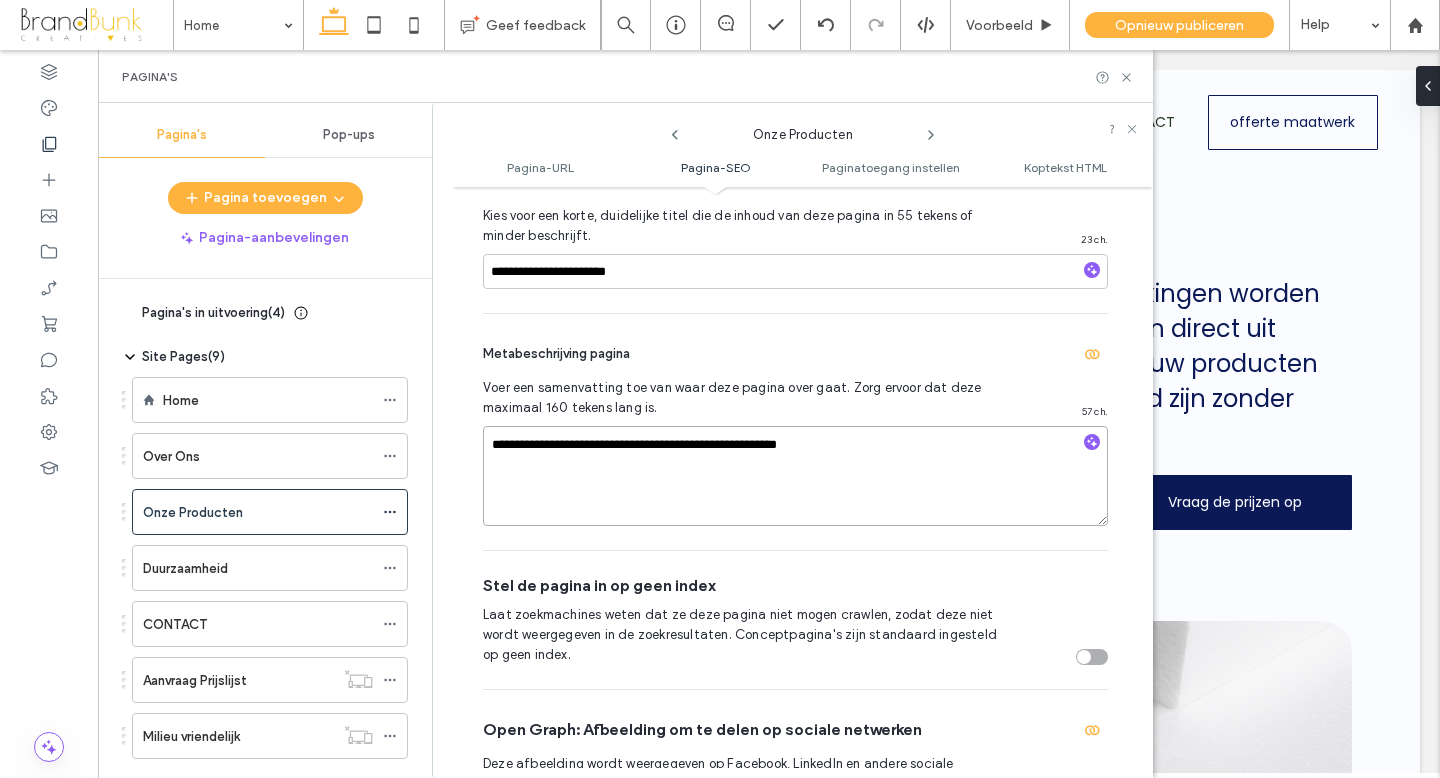 type on "**********" 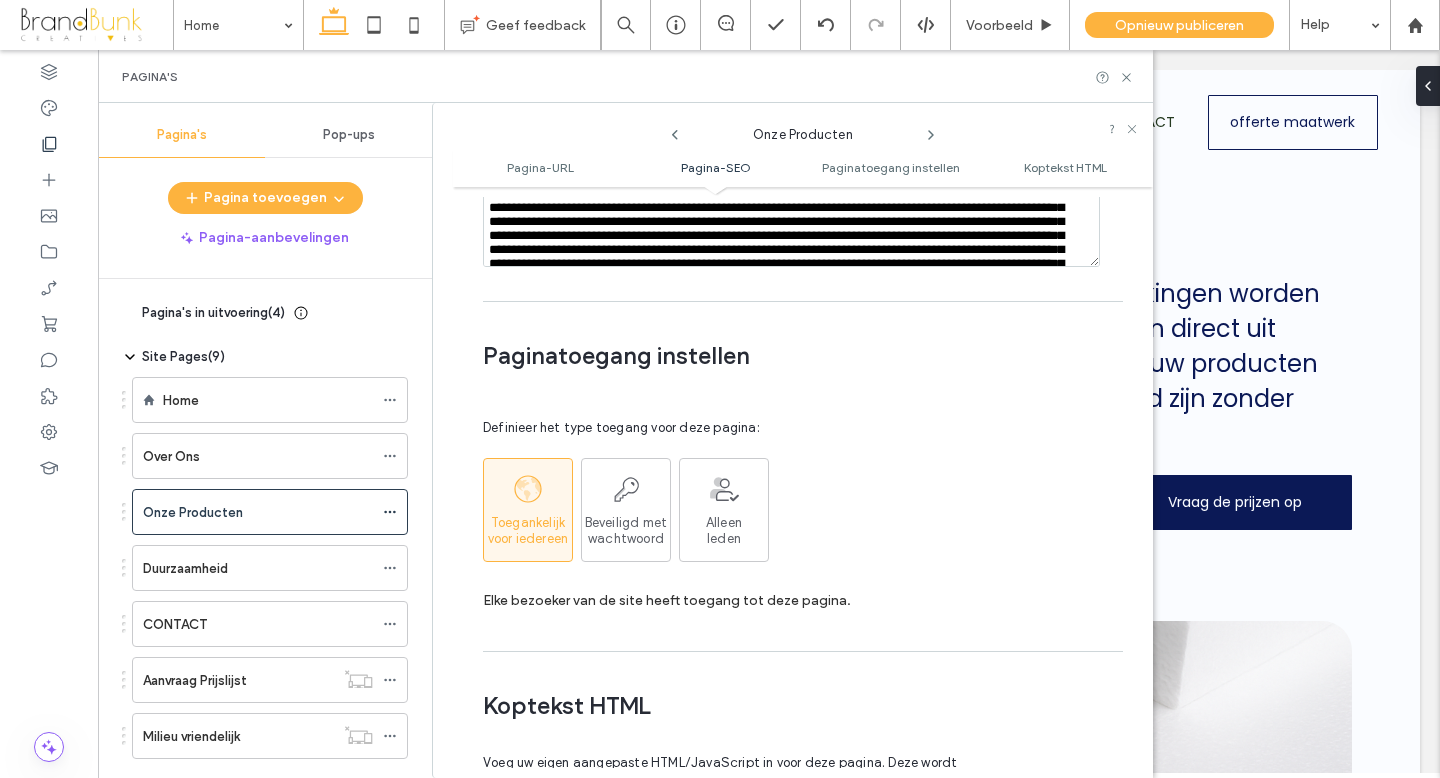 scroll, scrollTop: 1462, scrollLeft: 0, axis: vertical 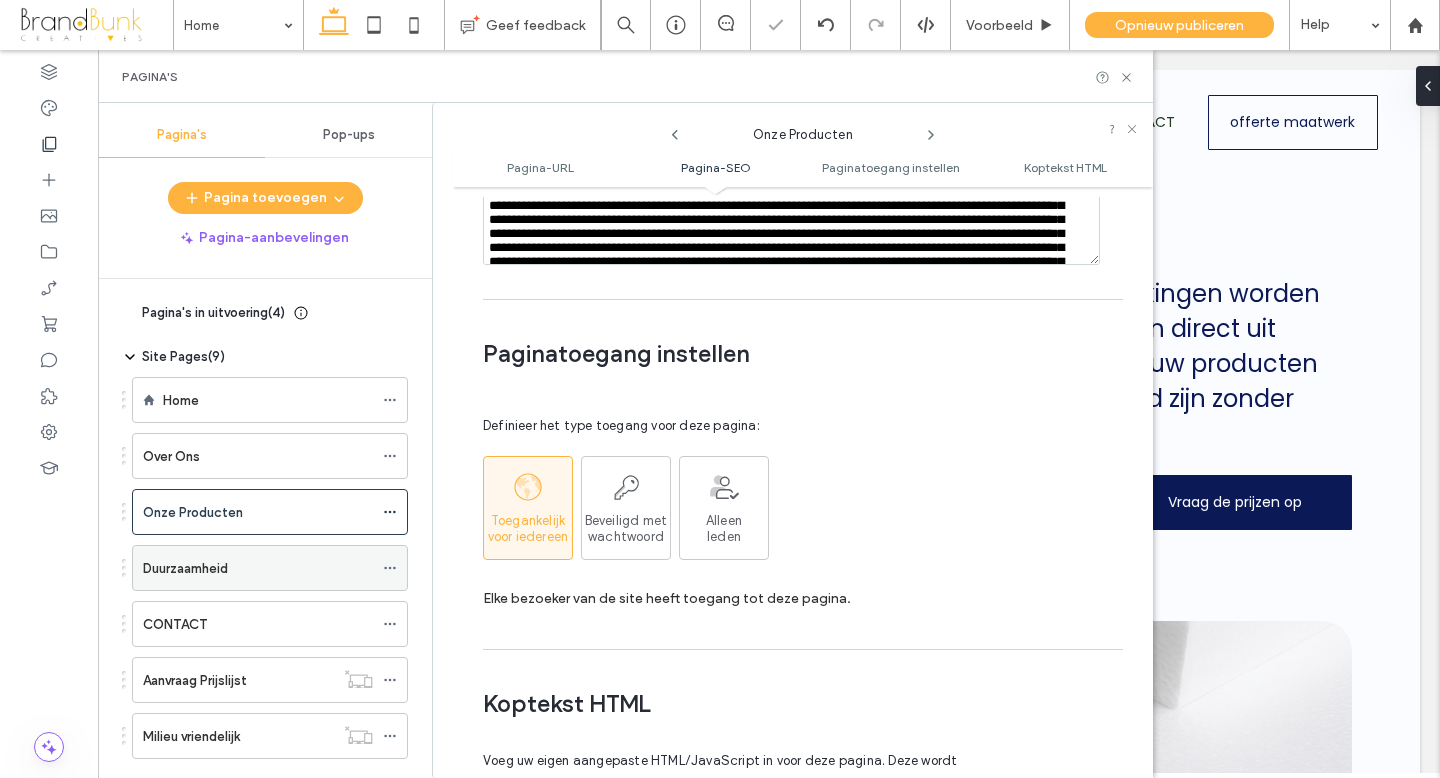 click 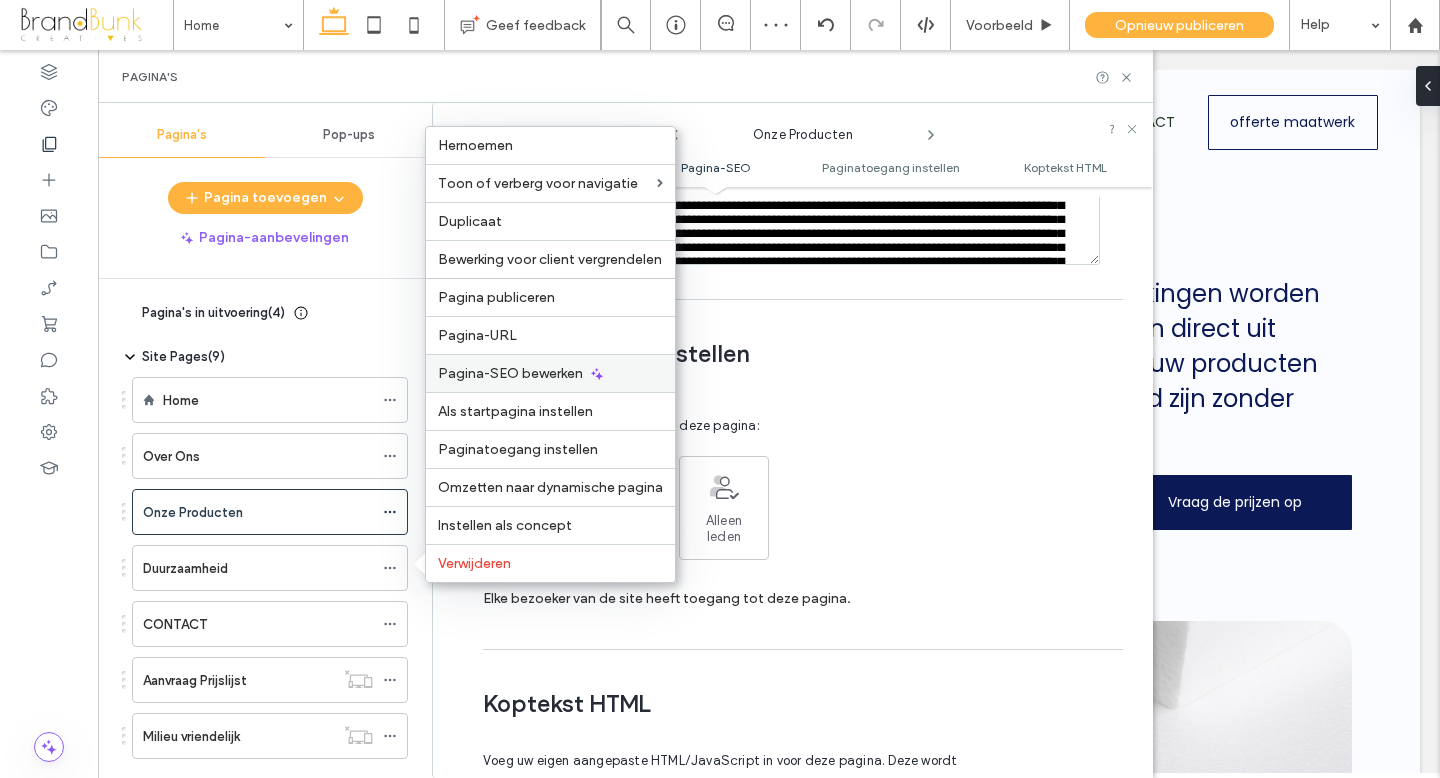 click on "Pagina-SEO bewerken" at bounding box center [510, 373] 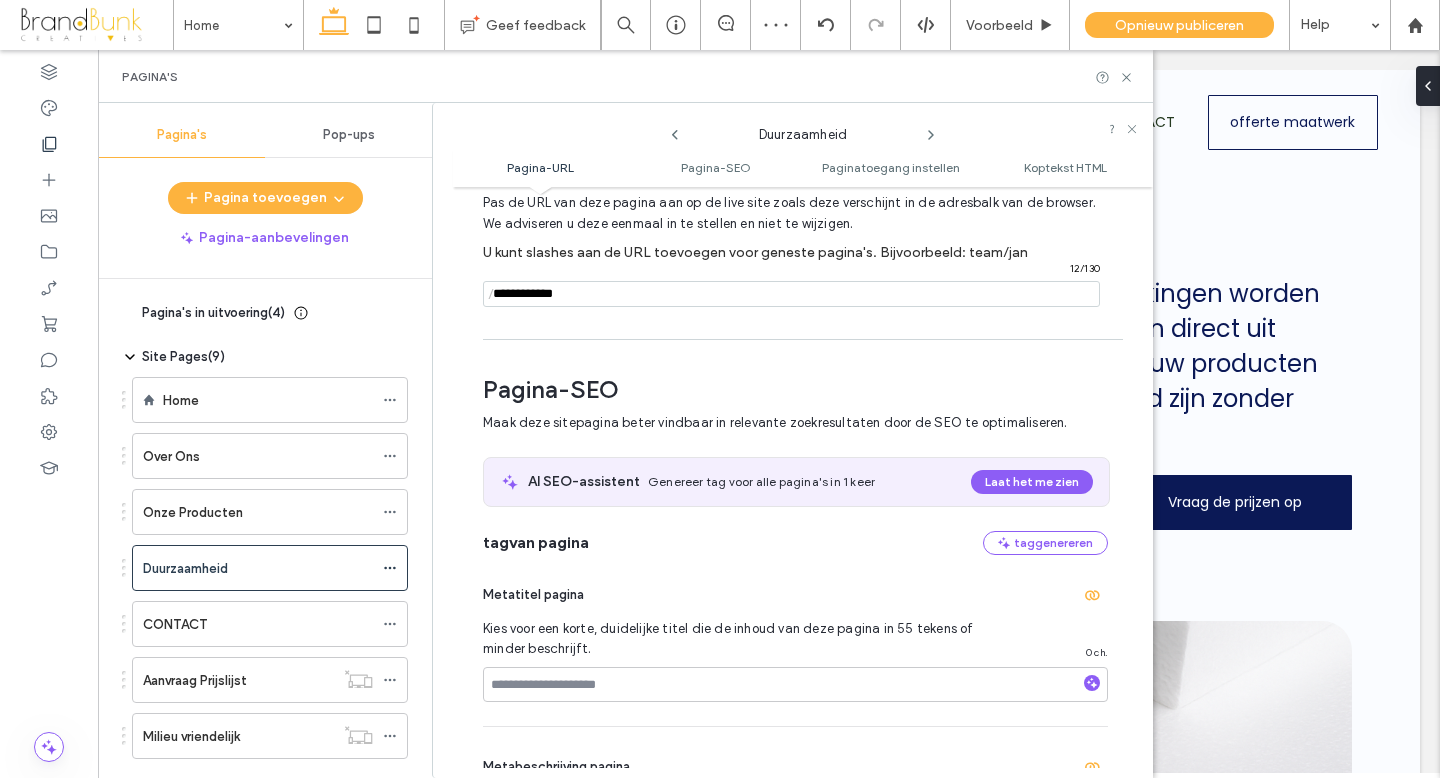 scroll, scrollTop: 275, scrollLeft: 0, axis: vertical 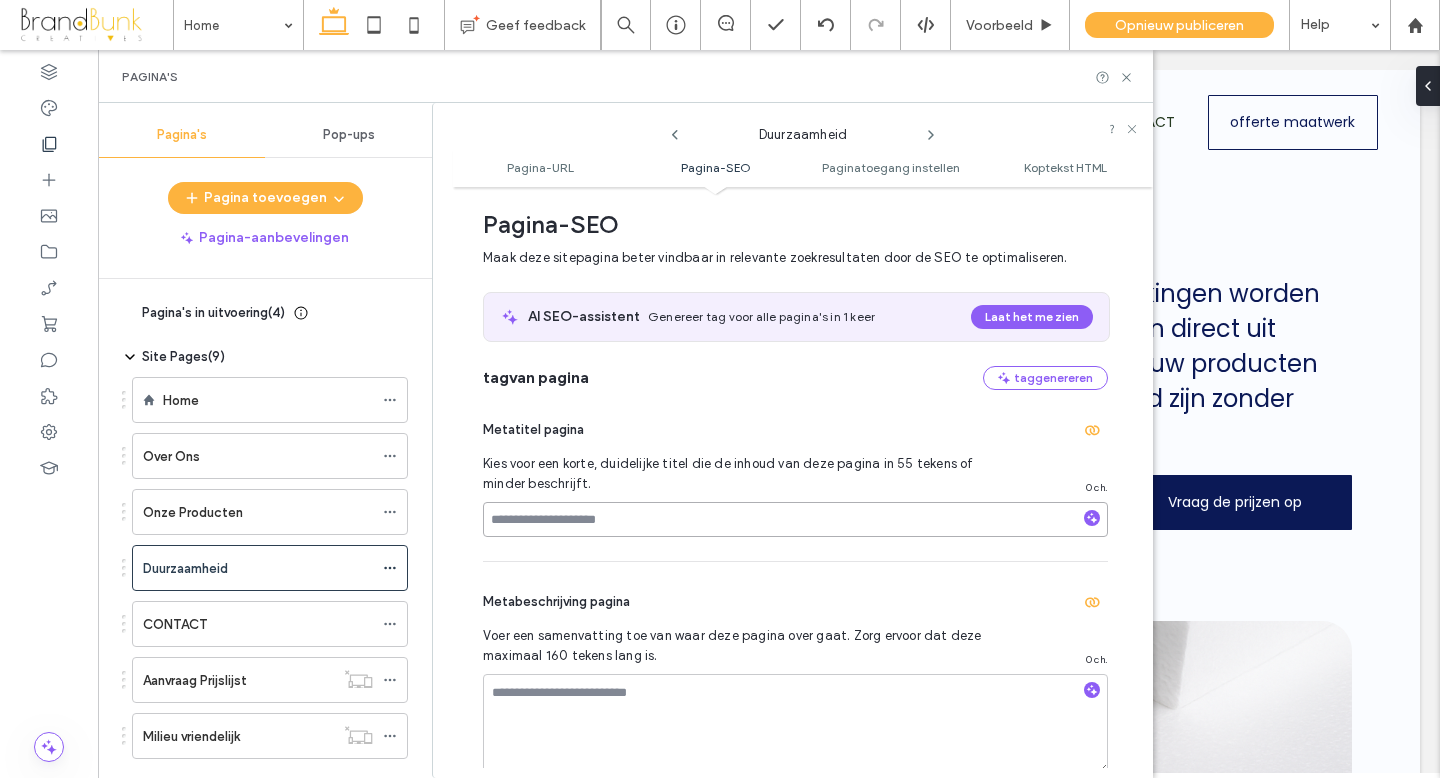 click at bounding box center [795, 519] 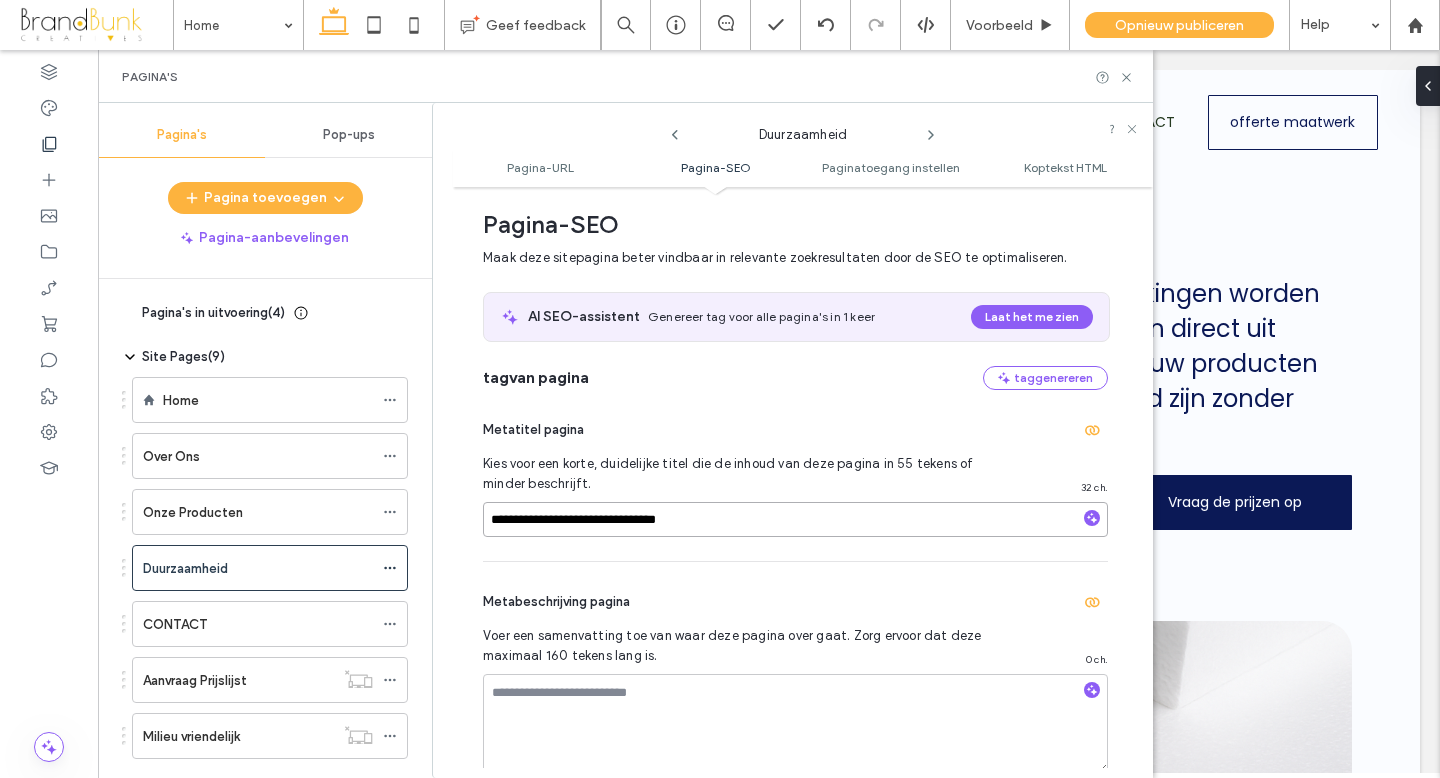 type on "**********" 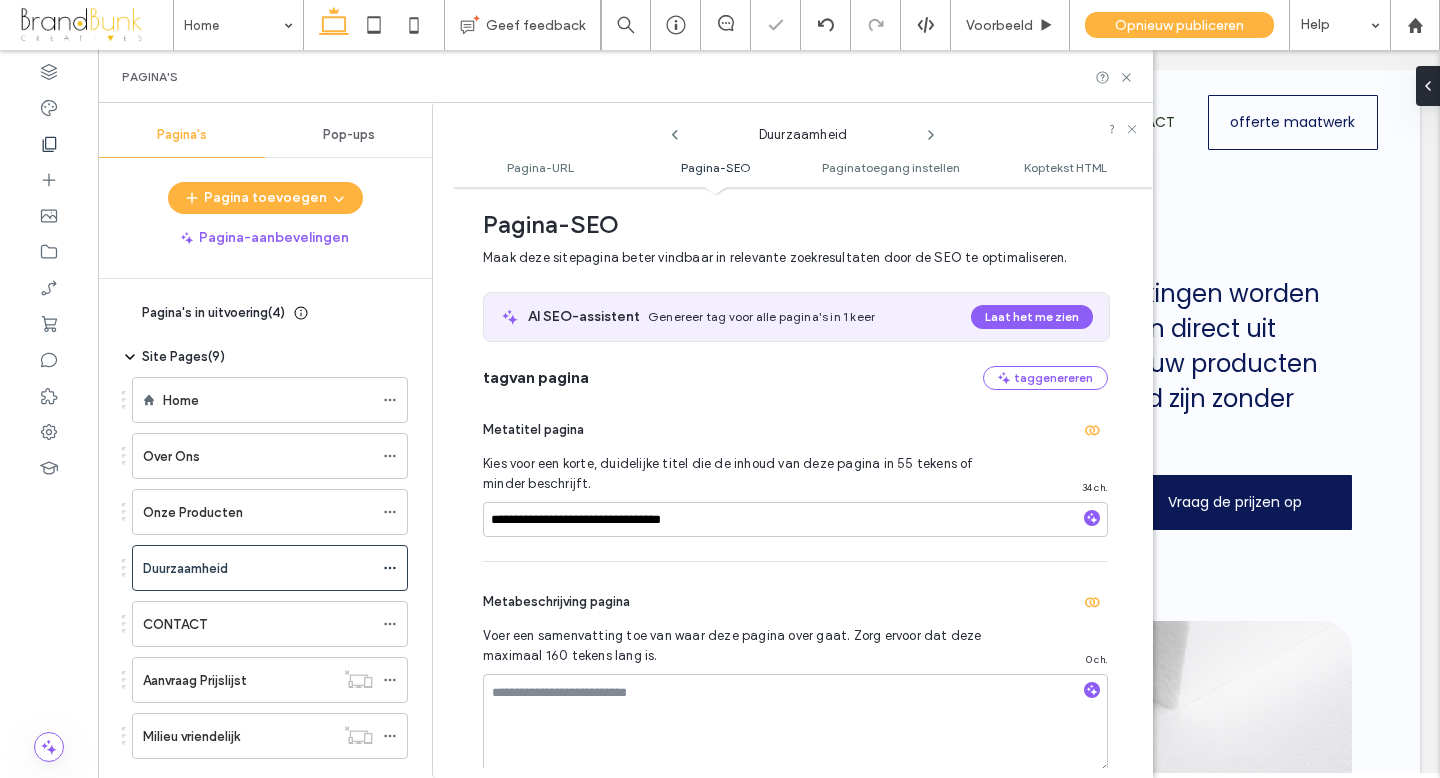 click on "**********" at bounding box center (795, 475) 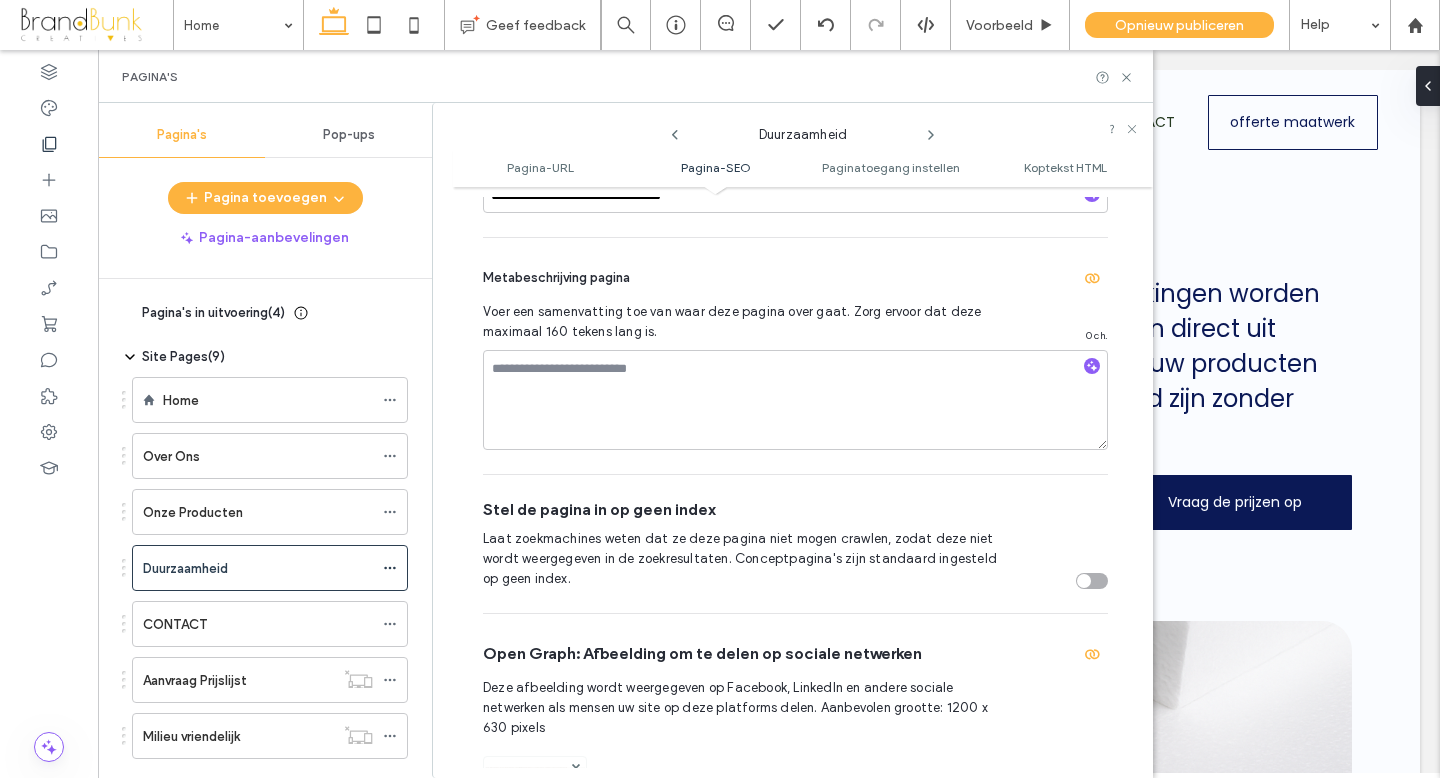 scroll, scrollTop: 615, scrollLeft: 0, axis: vertical 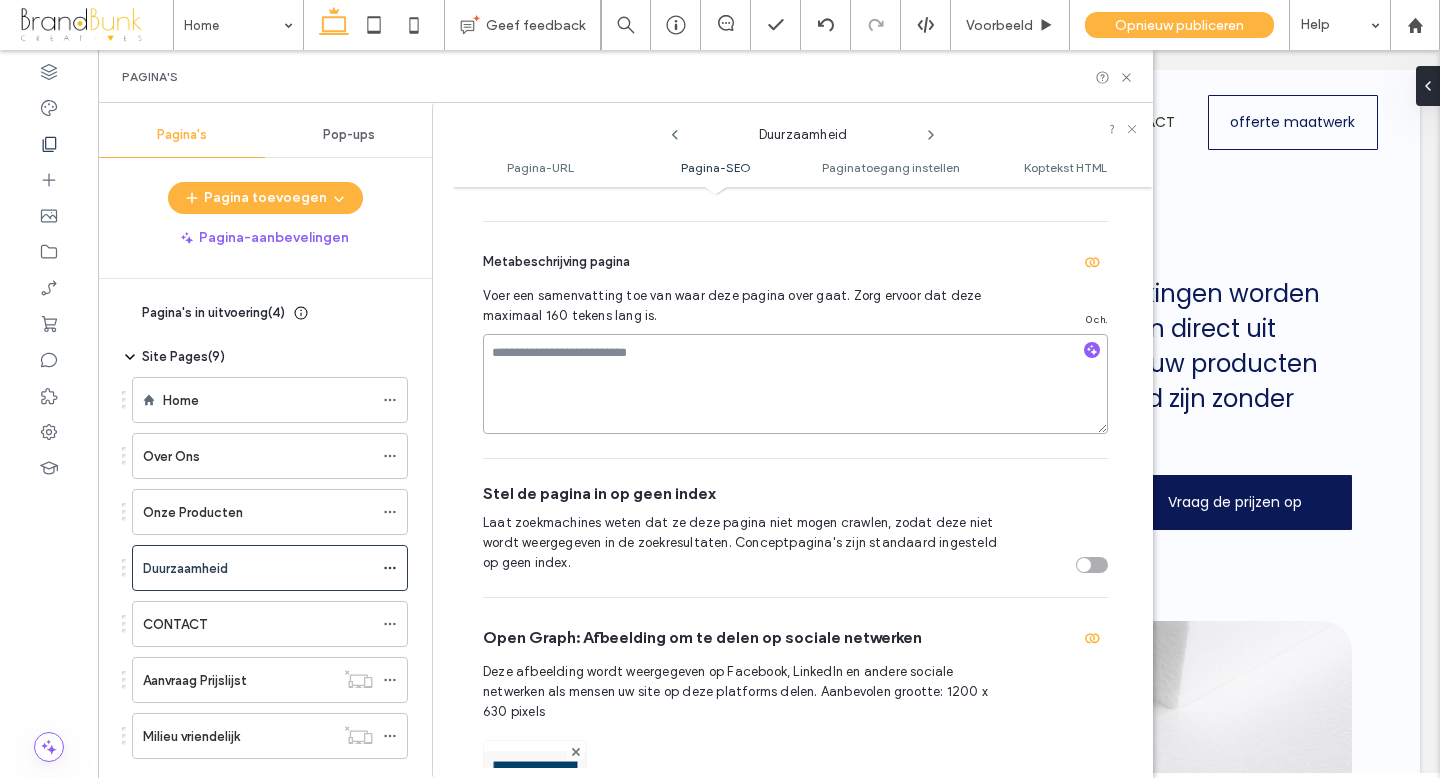 click at bounding box center [795, 384] 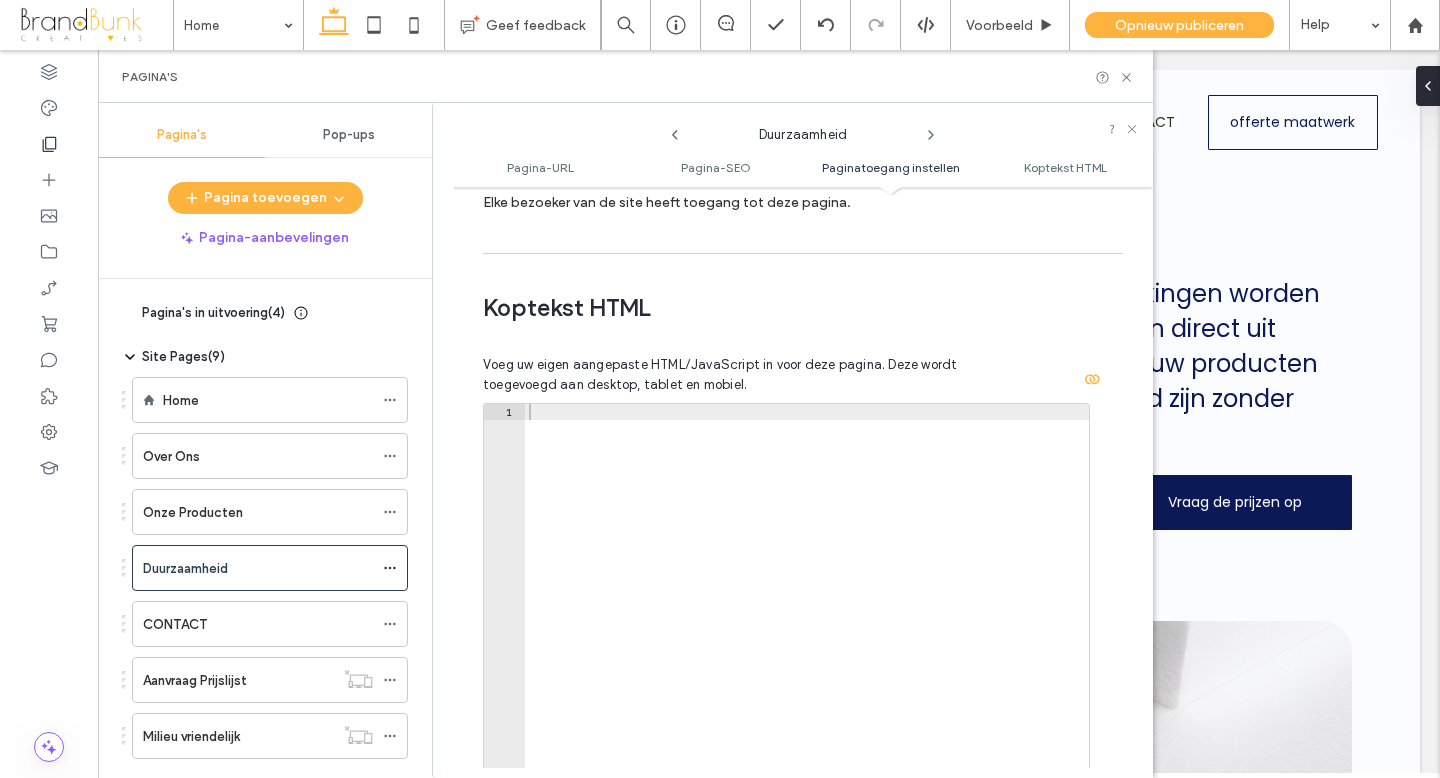 scroll, scrollTop: 1861, scrollLeft: 0, axis: vertical 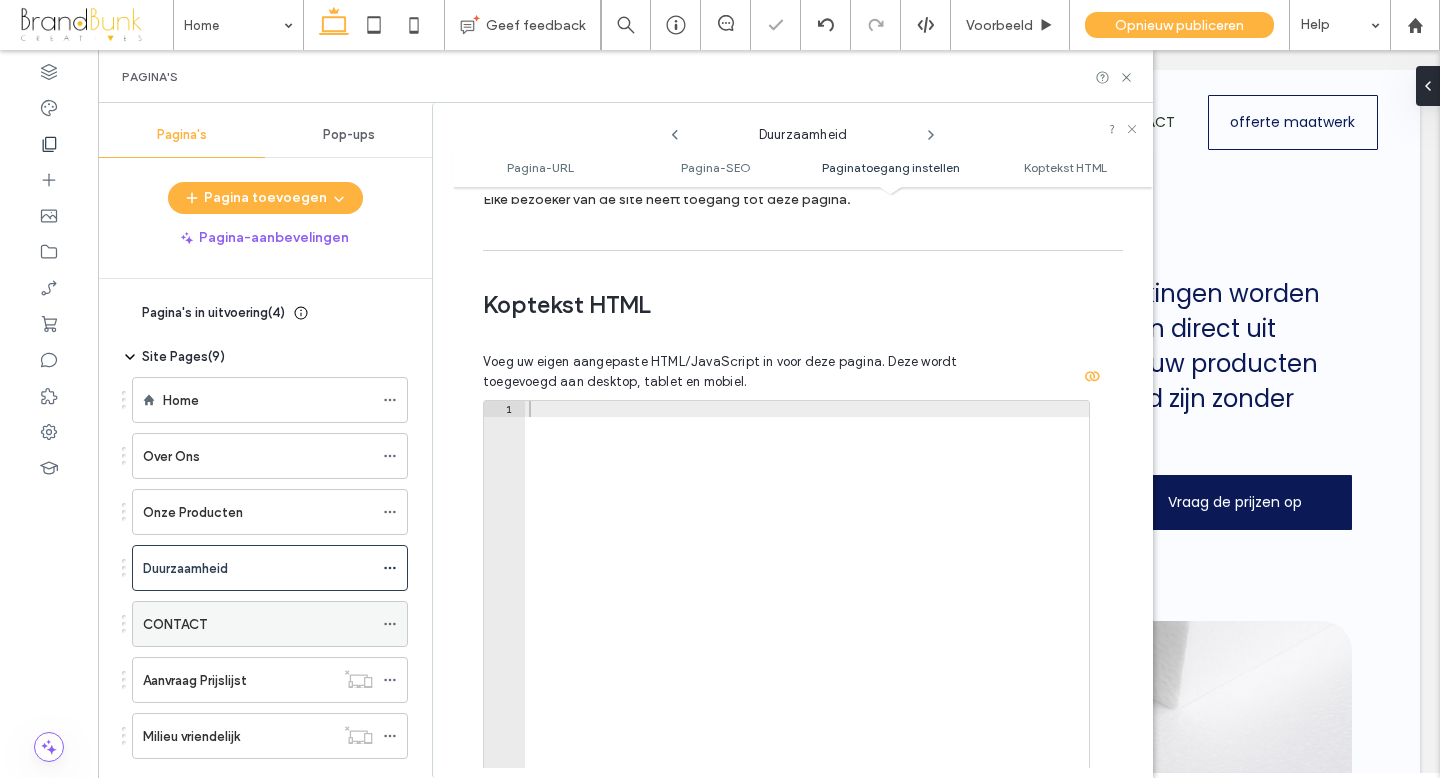 click 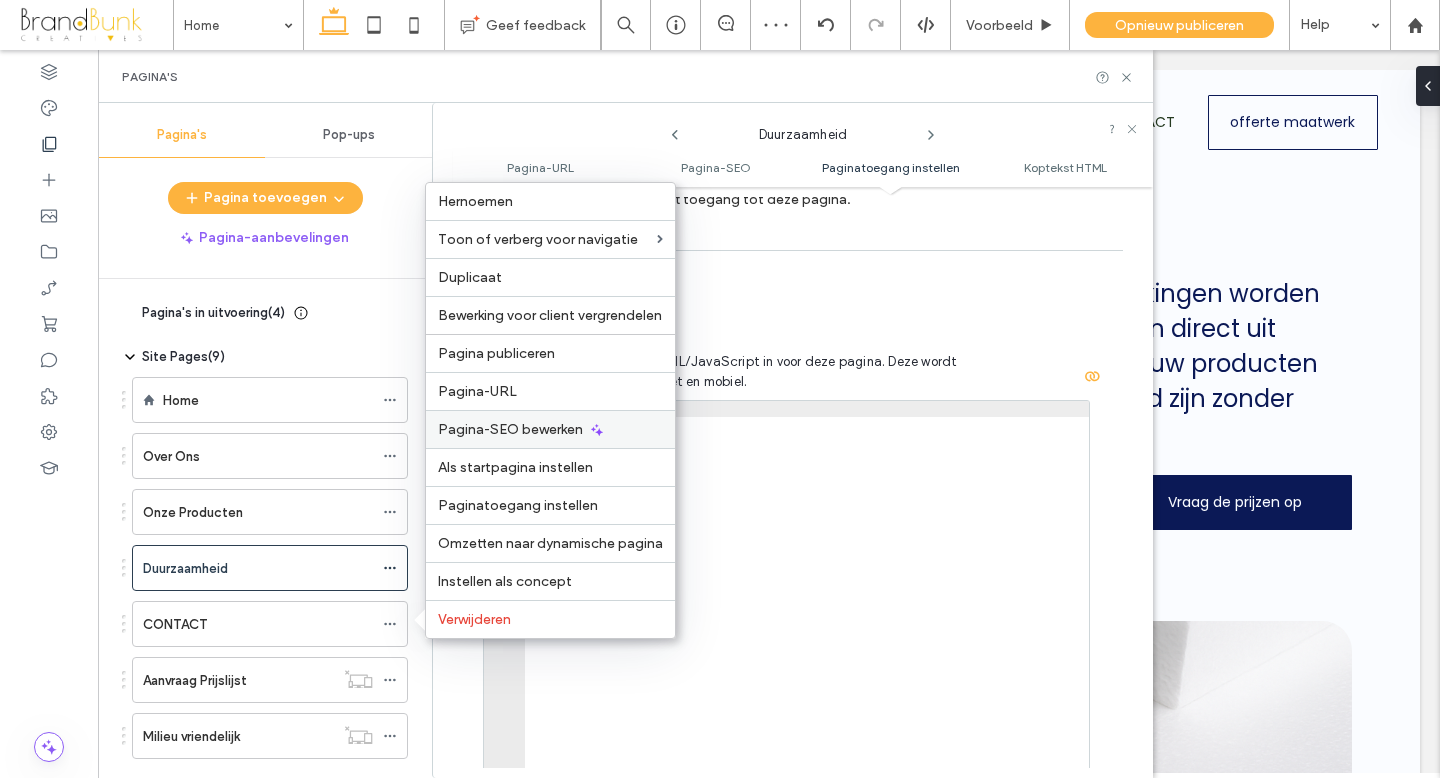 click on "Pagina-SEO bewerken" at bounding box center [510, 429] 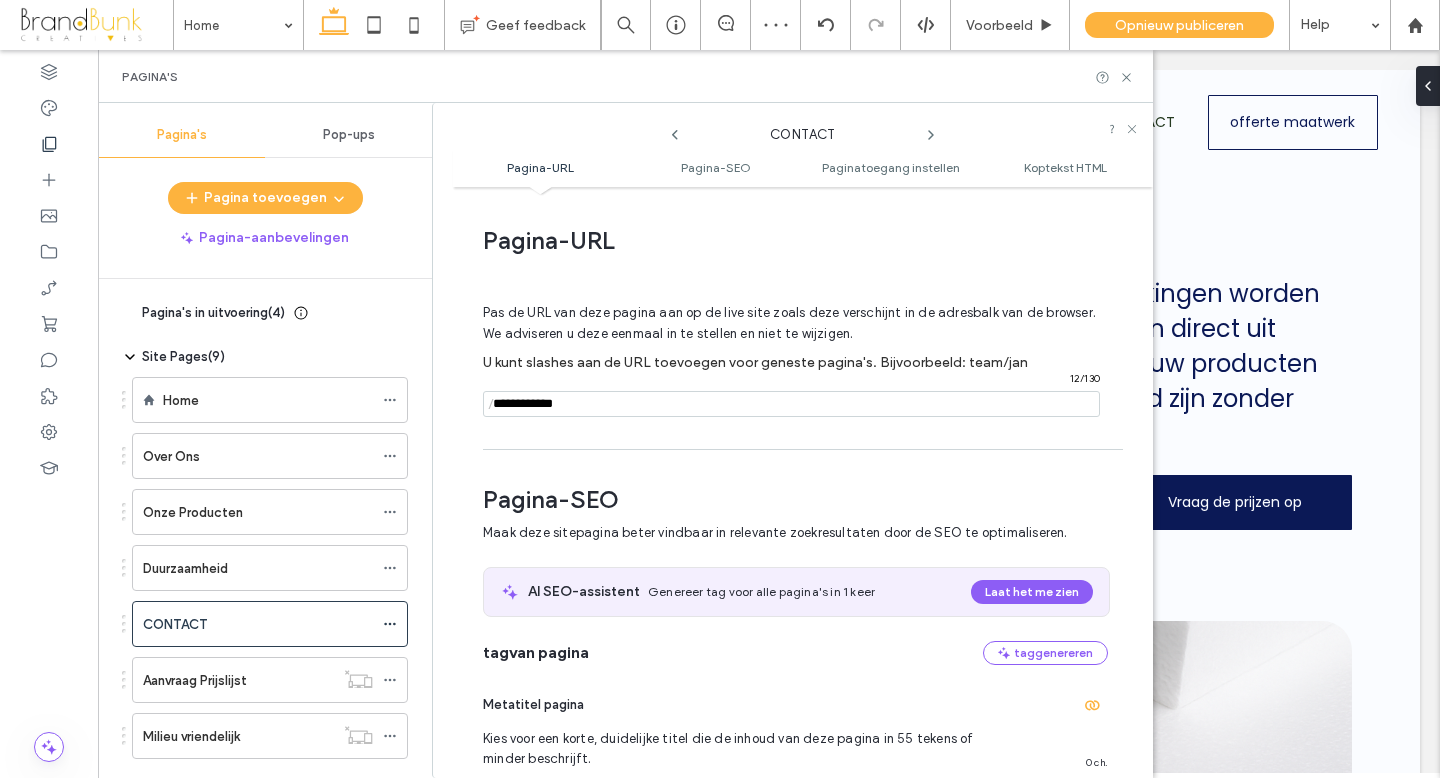 scroll, scrollTop: 275, scrollLeft: 0, axis: vertical 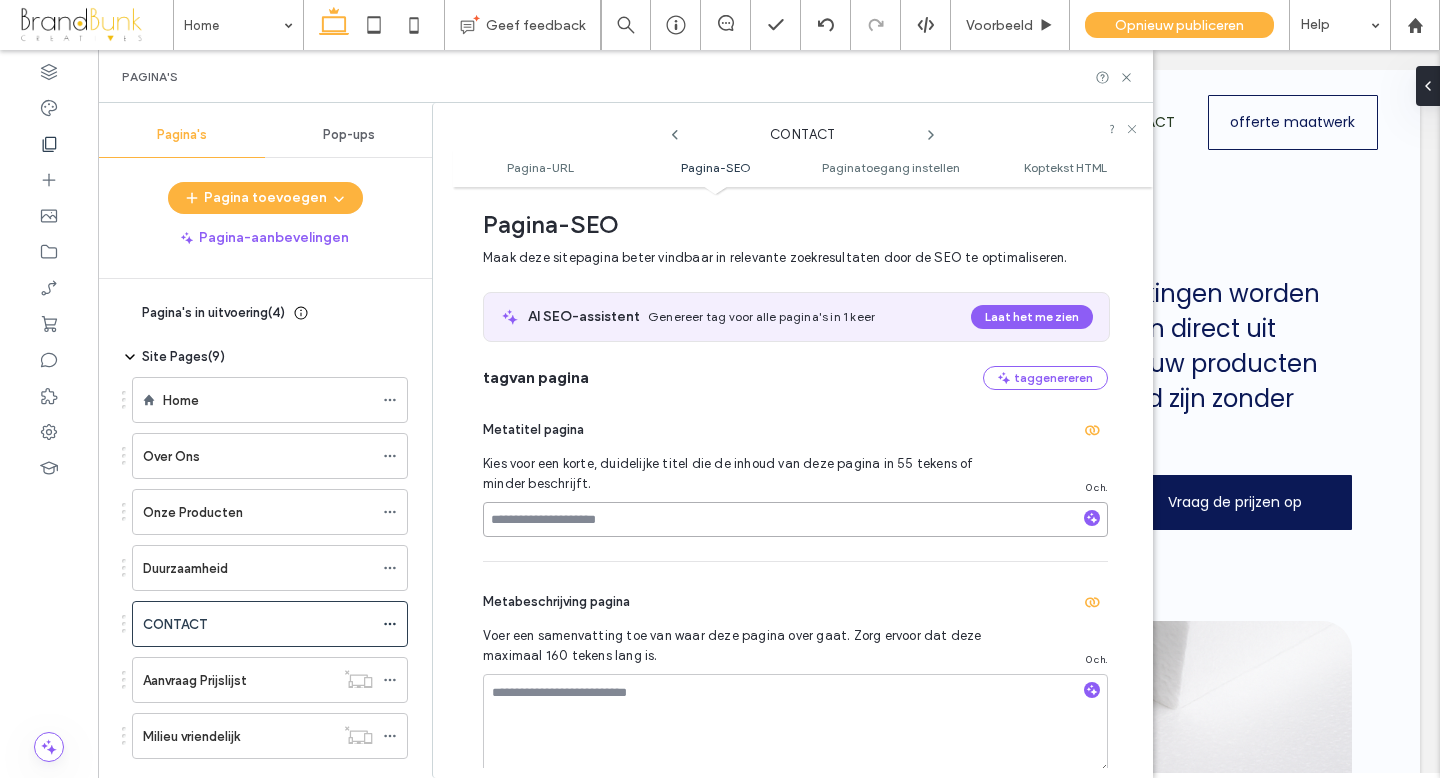 click at bounding box center (795, 519) 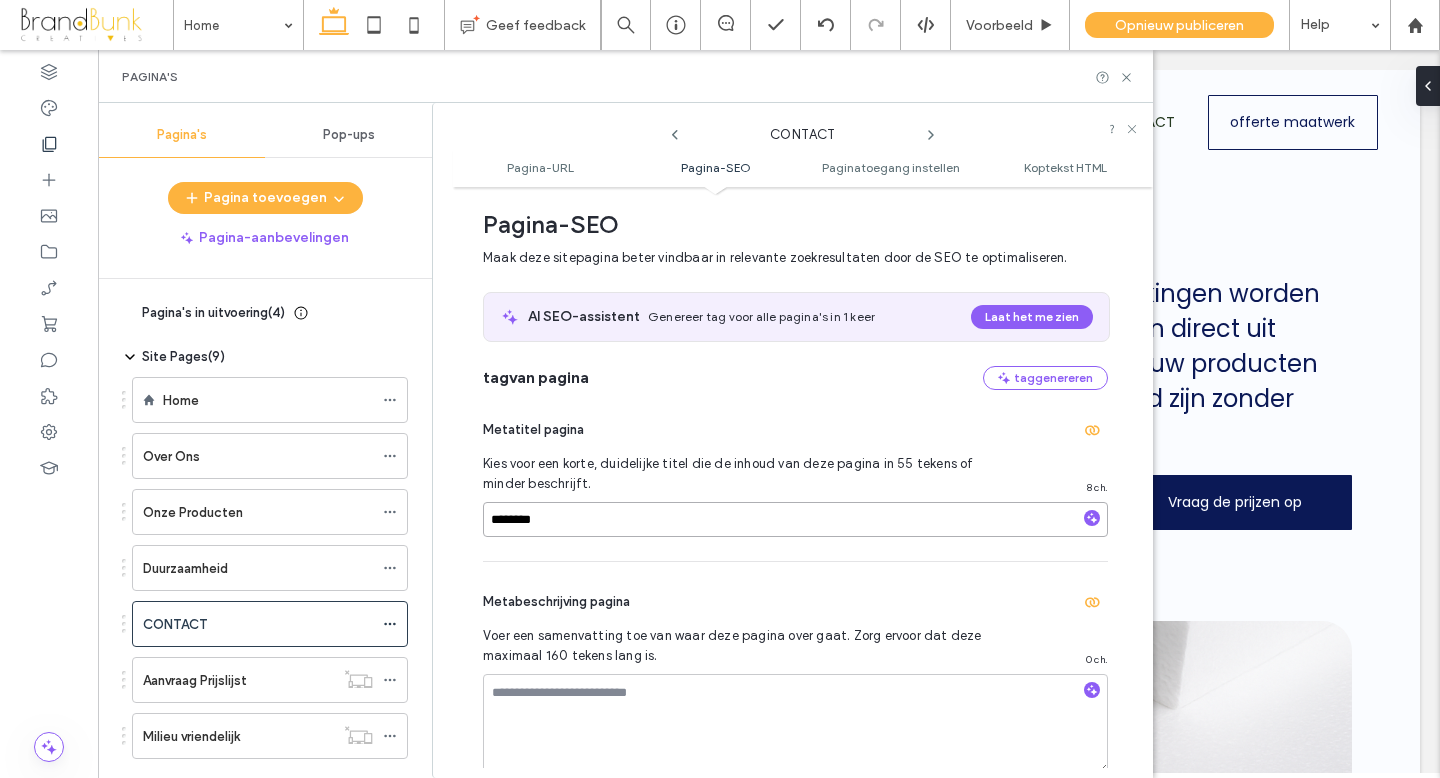 type on "*********" 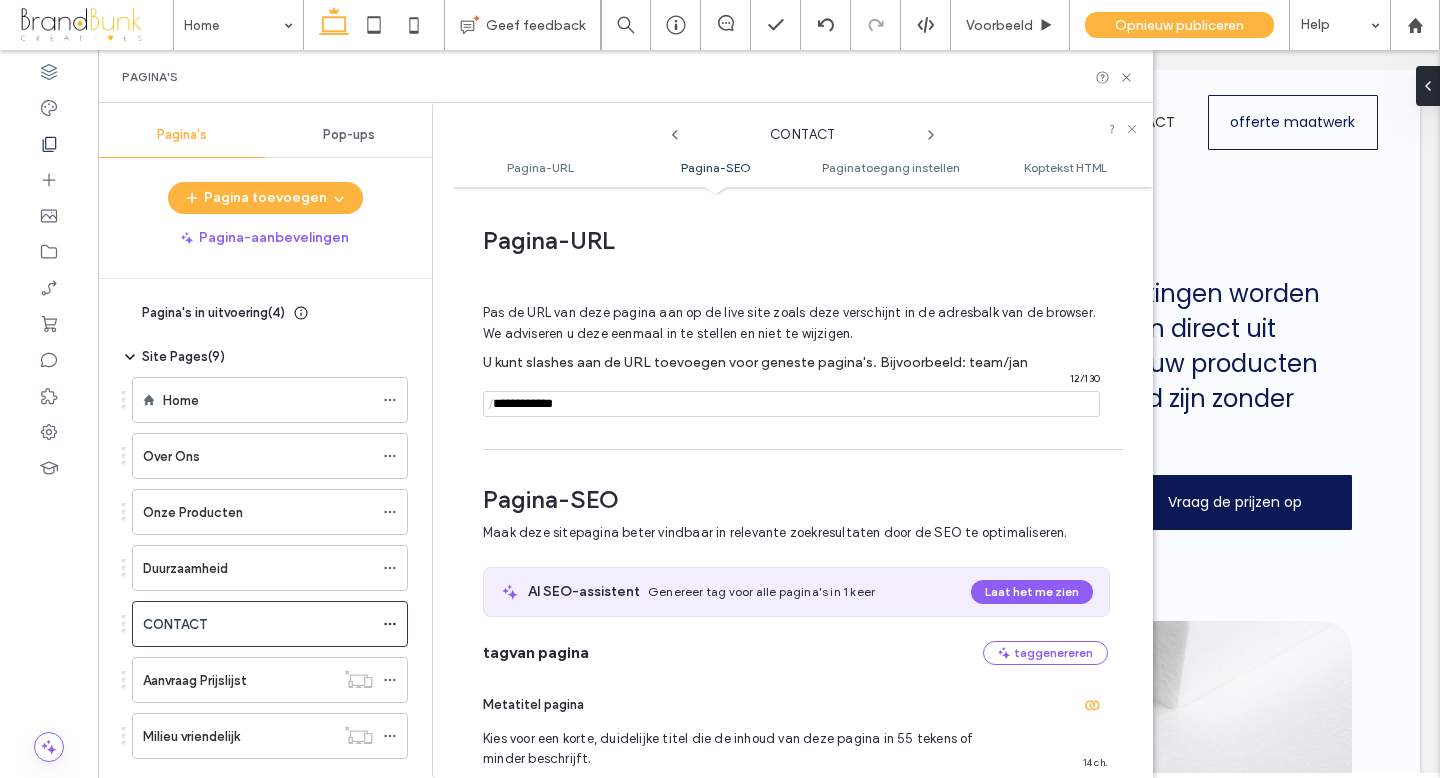 scroll, scrollTop: 0, scrollLeft: 0, axis: both 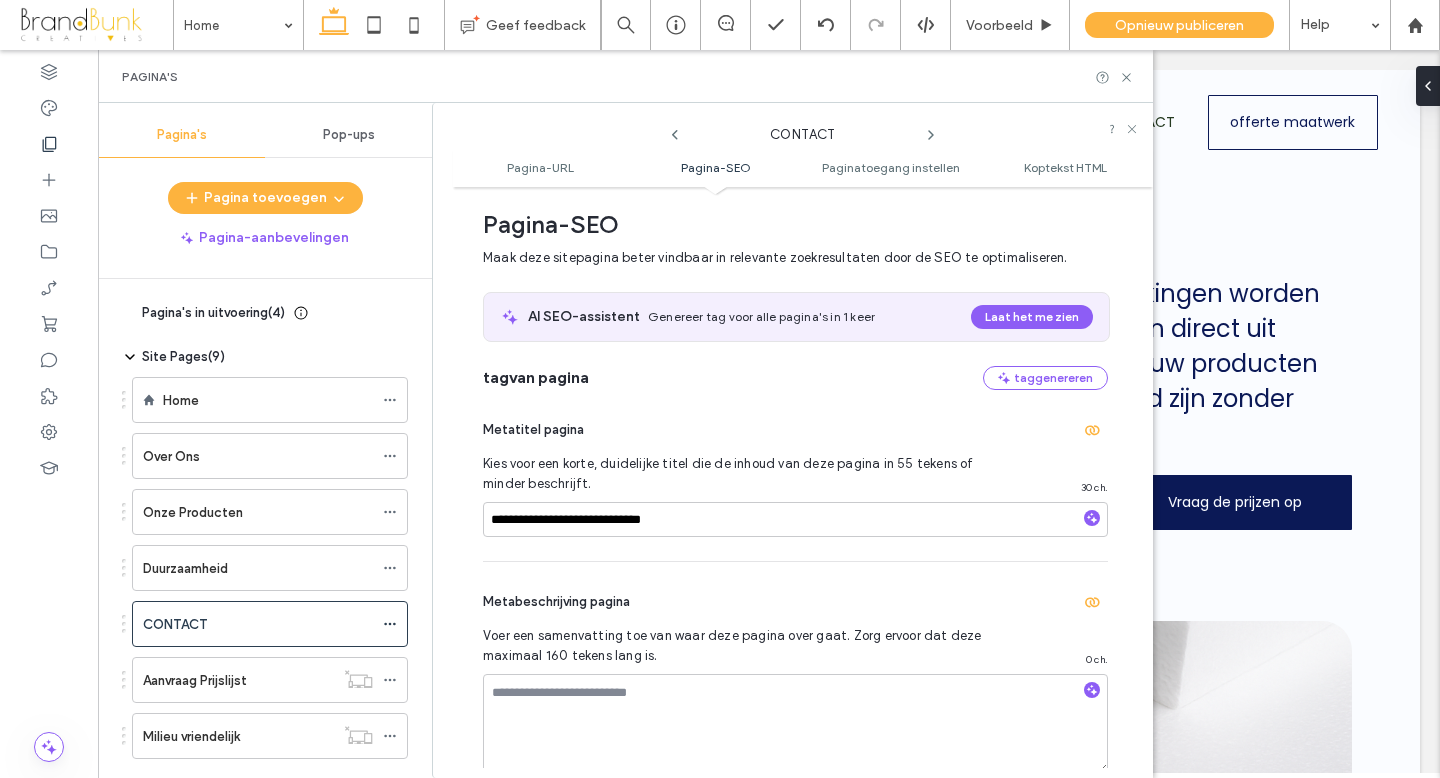 type on "**********" 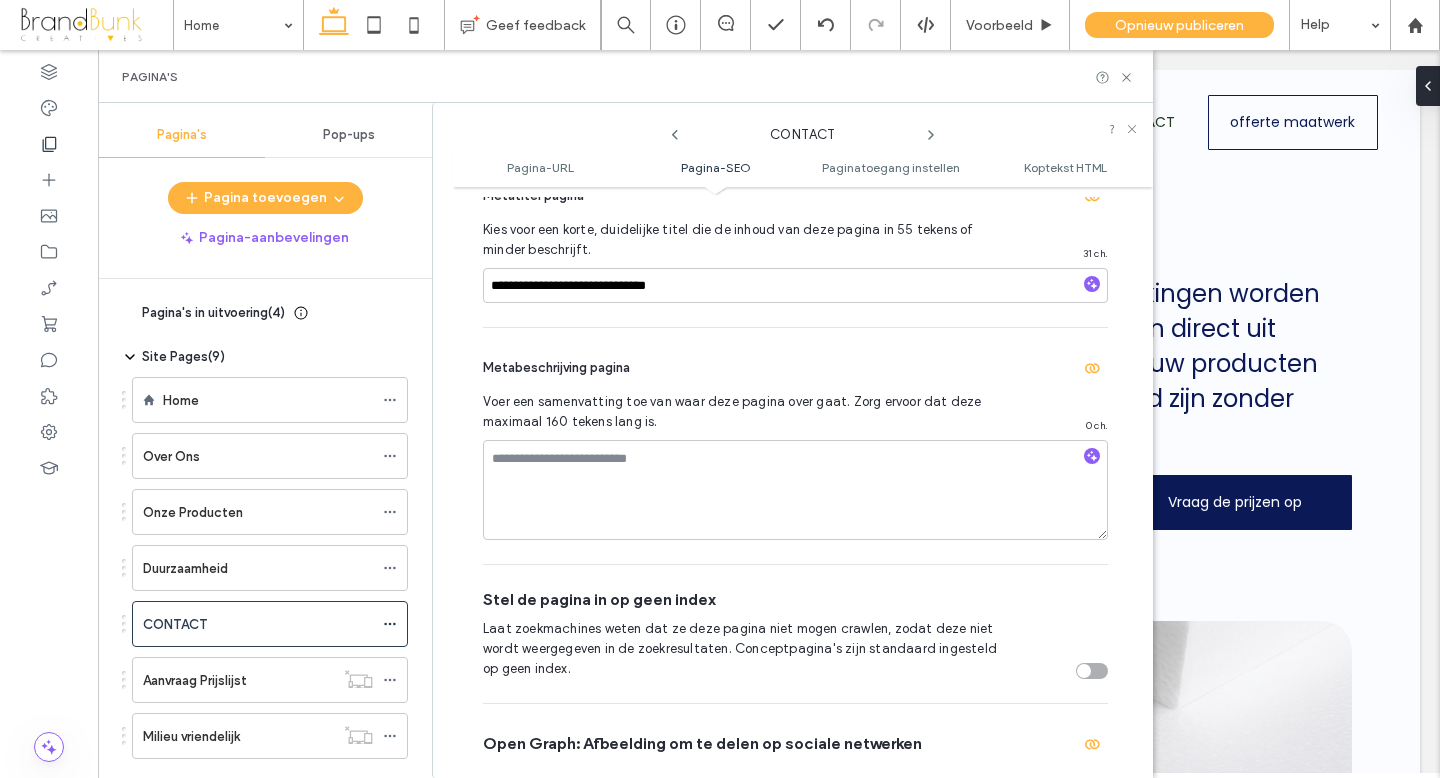 scroll, scrollTop: 552, scrollLeft: 0, axis: vertical 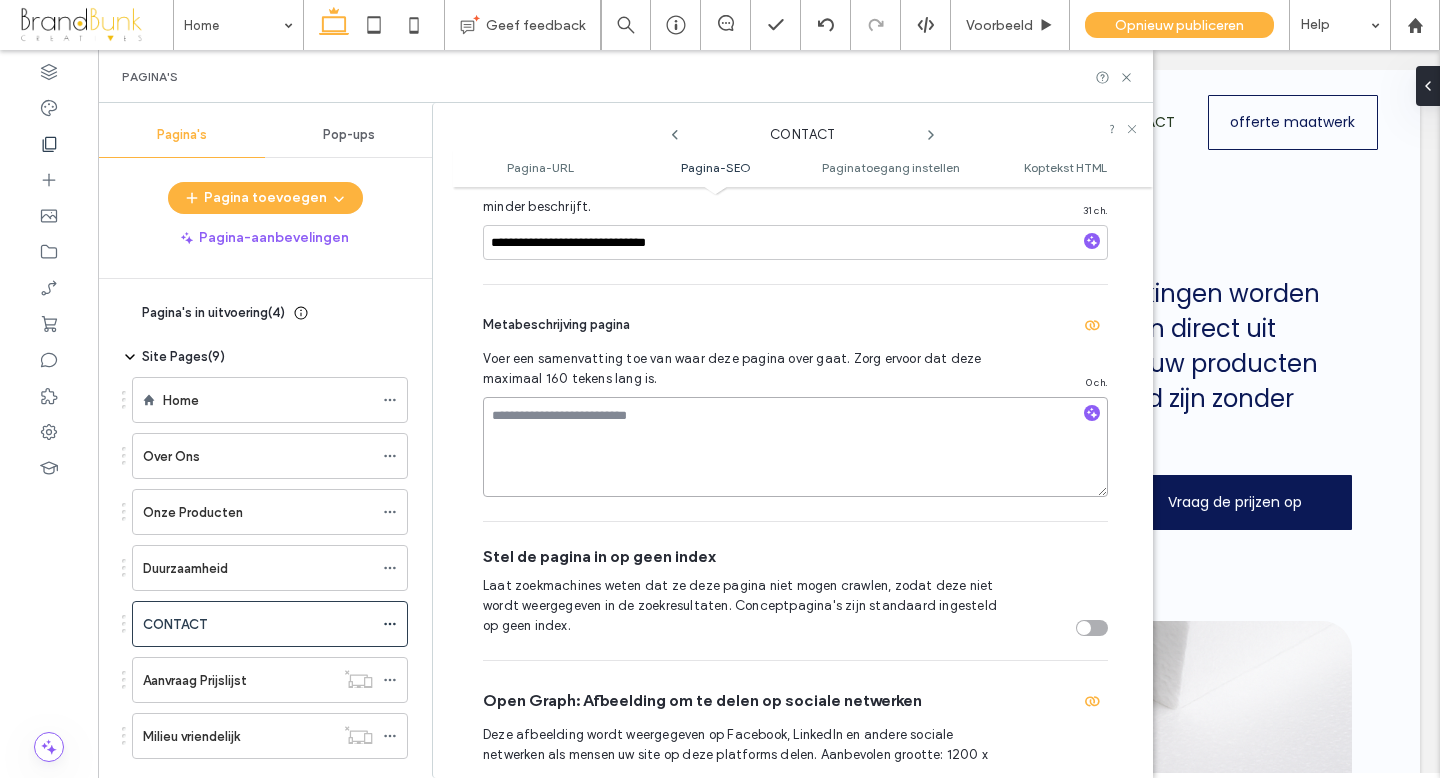 click at bounding box center [795, 447] 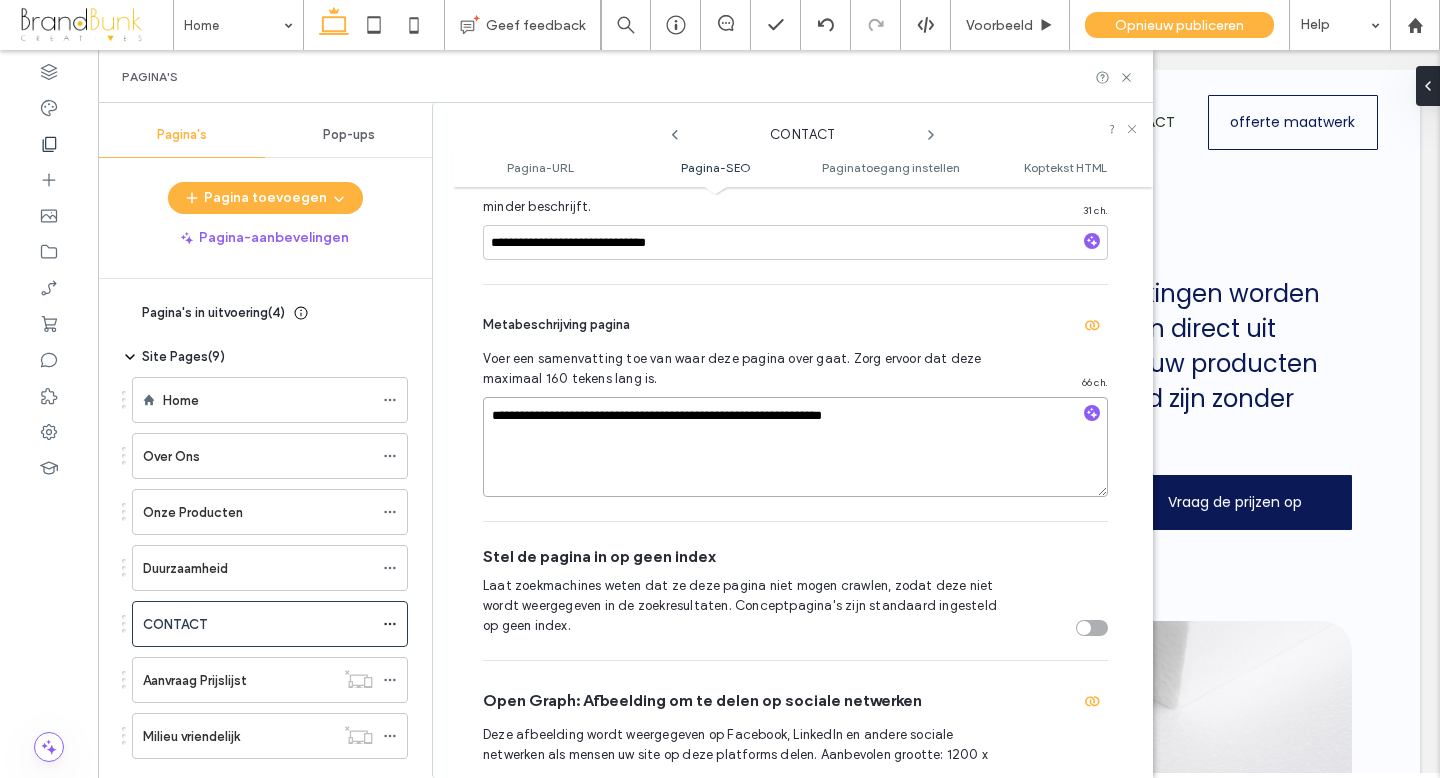 type on "**********" 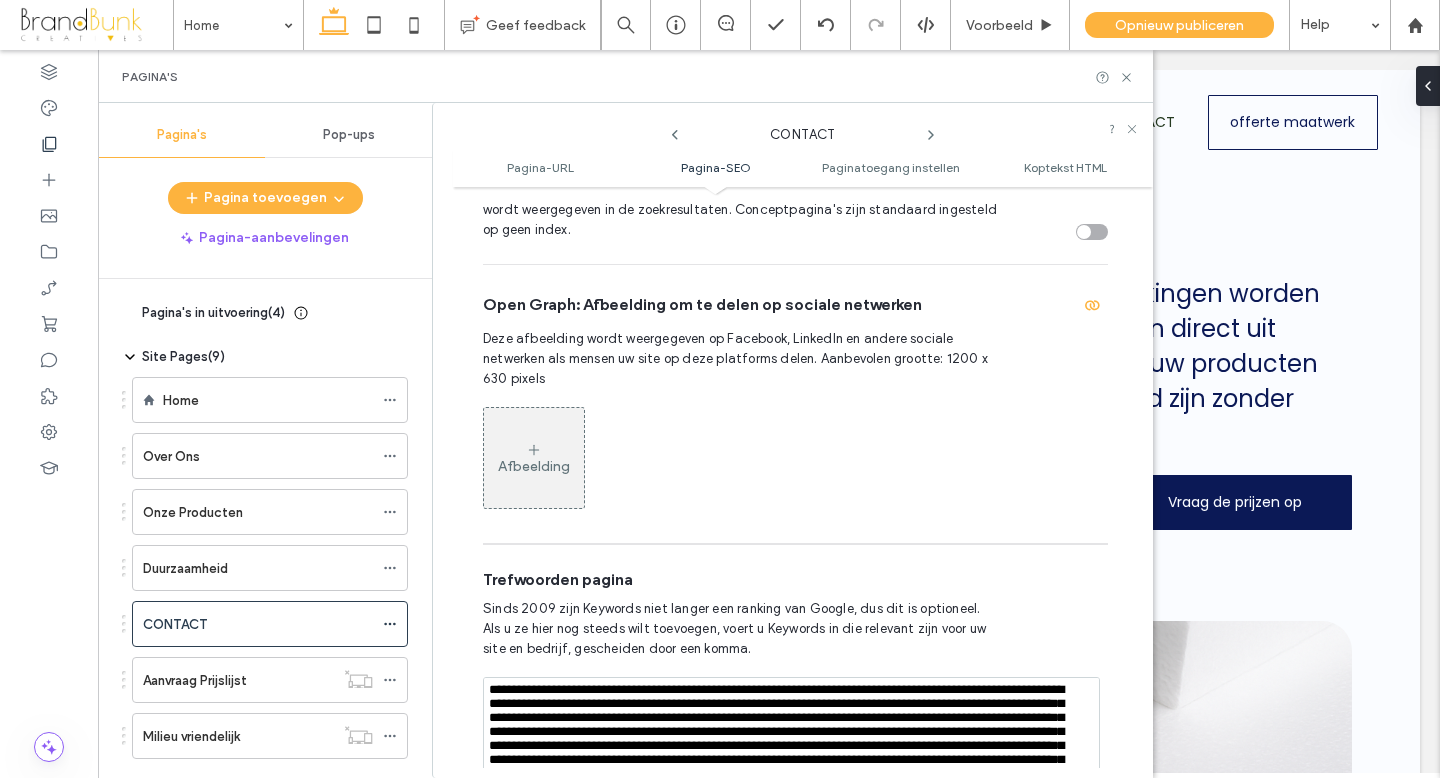scroll, scrollTop: 950, scrollLeft: 0, axis: vertical 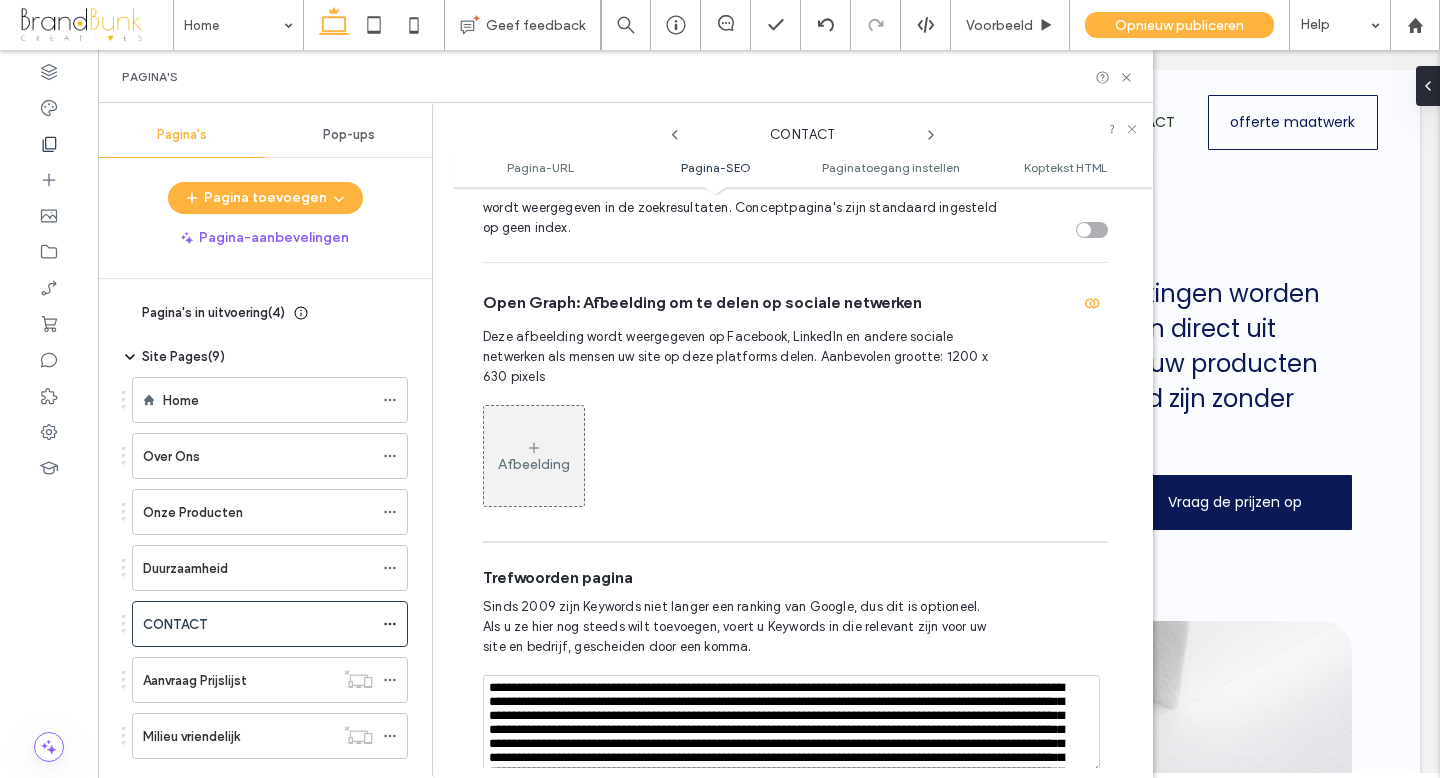 click 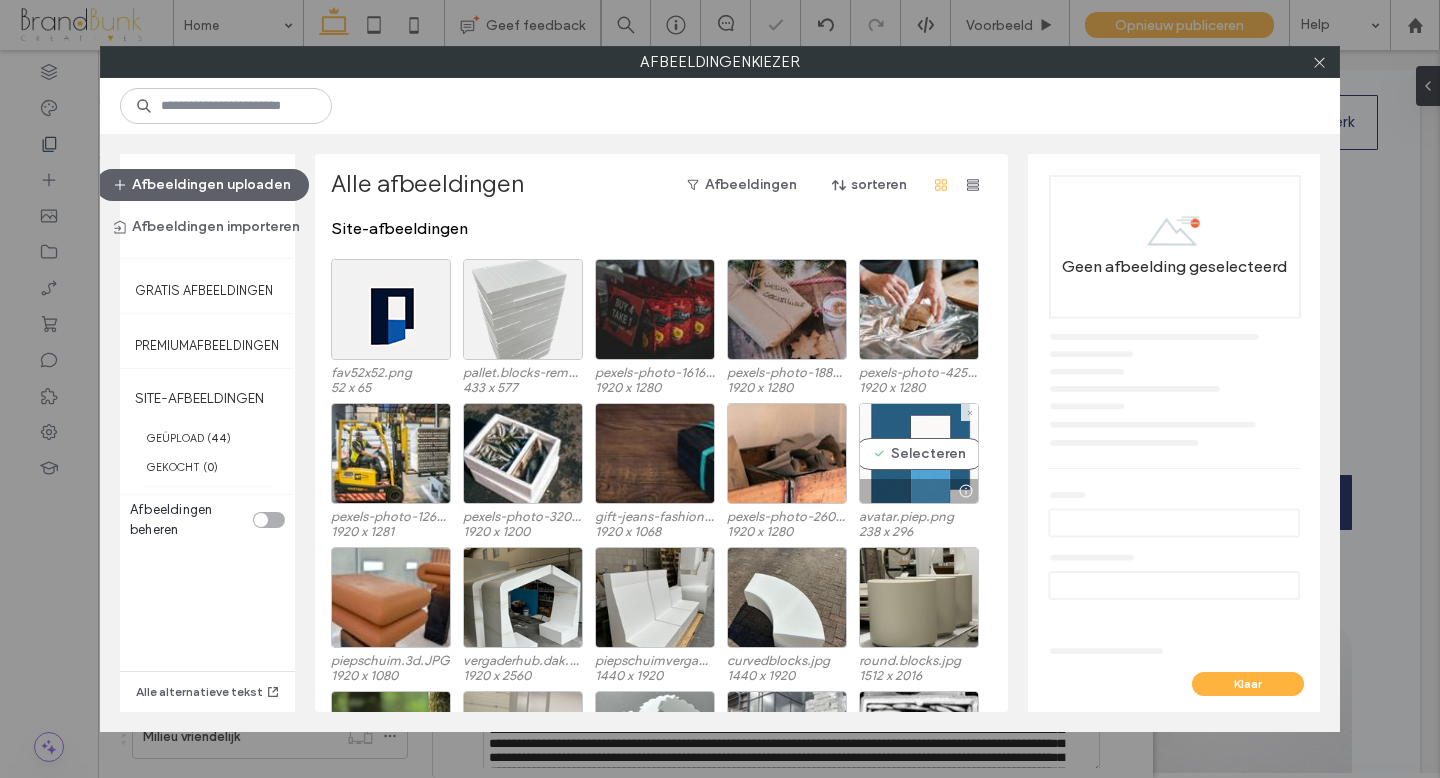 click on "Selecteren" at bounding box center (919, 453) 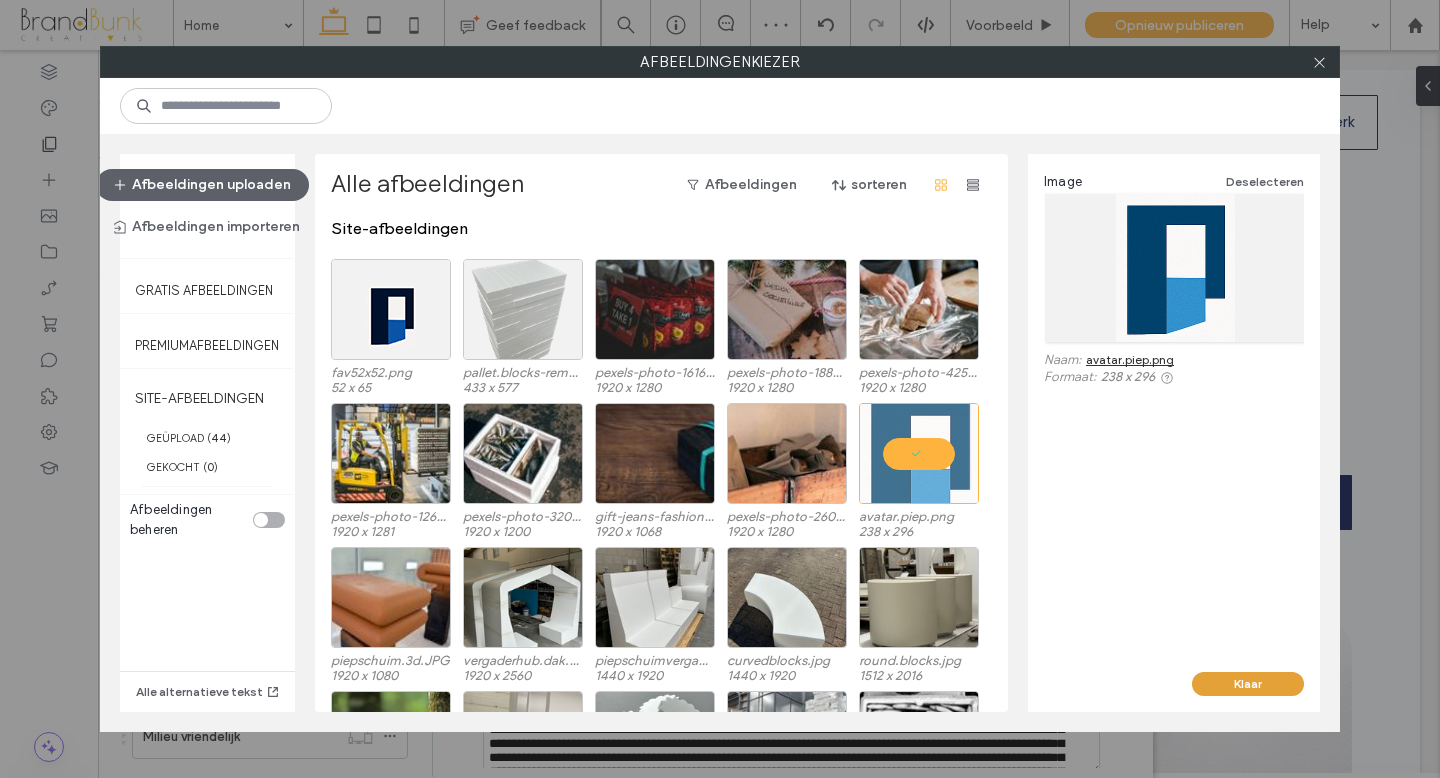 click on "Klaar" at bounding box center [1248, 684] 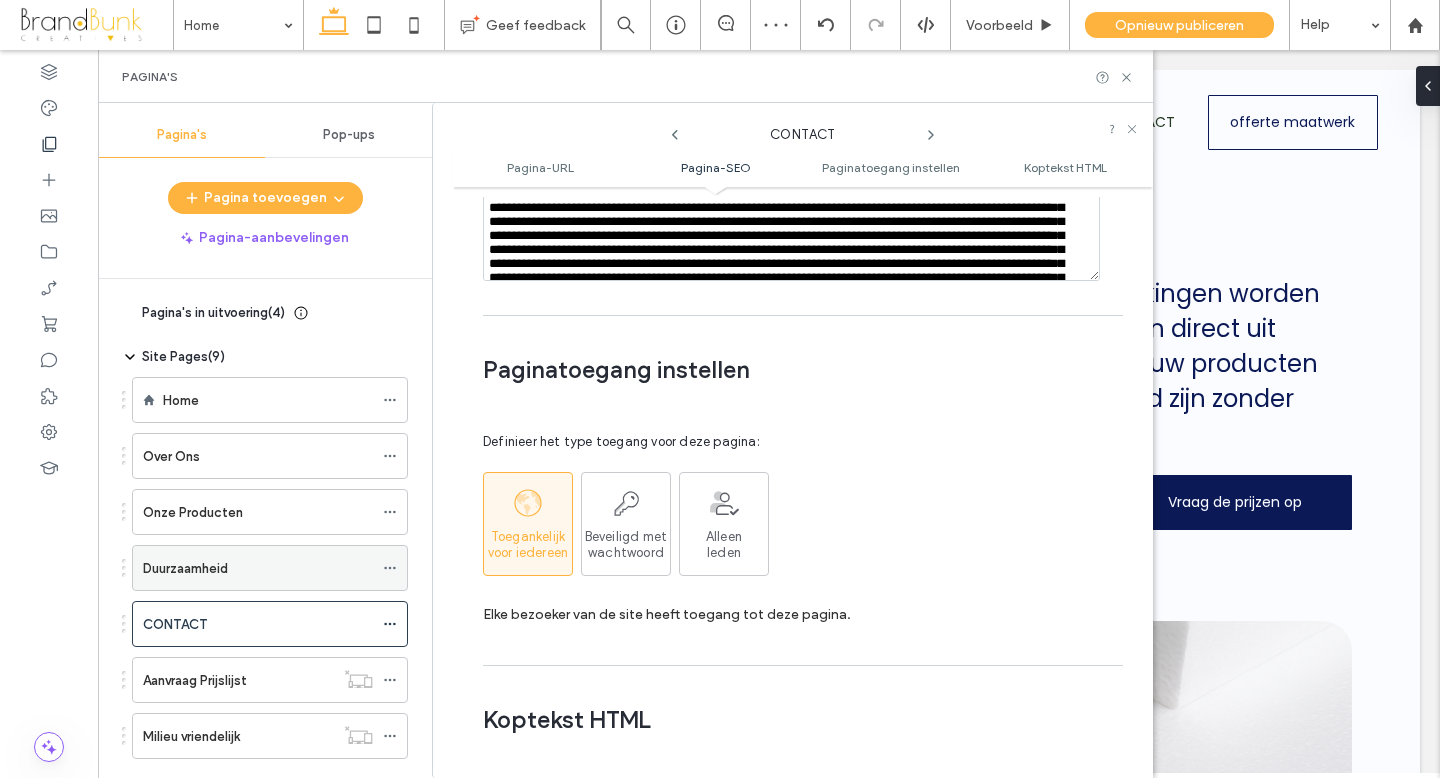 scroll, scrollTop: 1453, scrollLeft: 0, axis: vertical 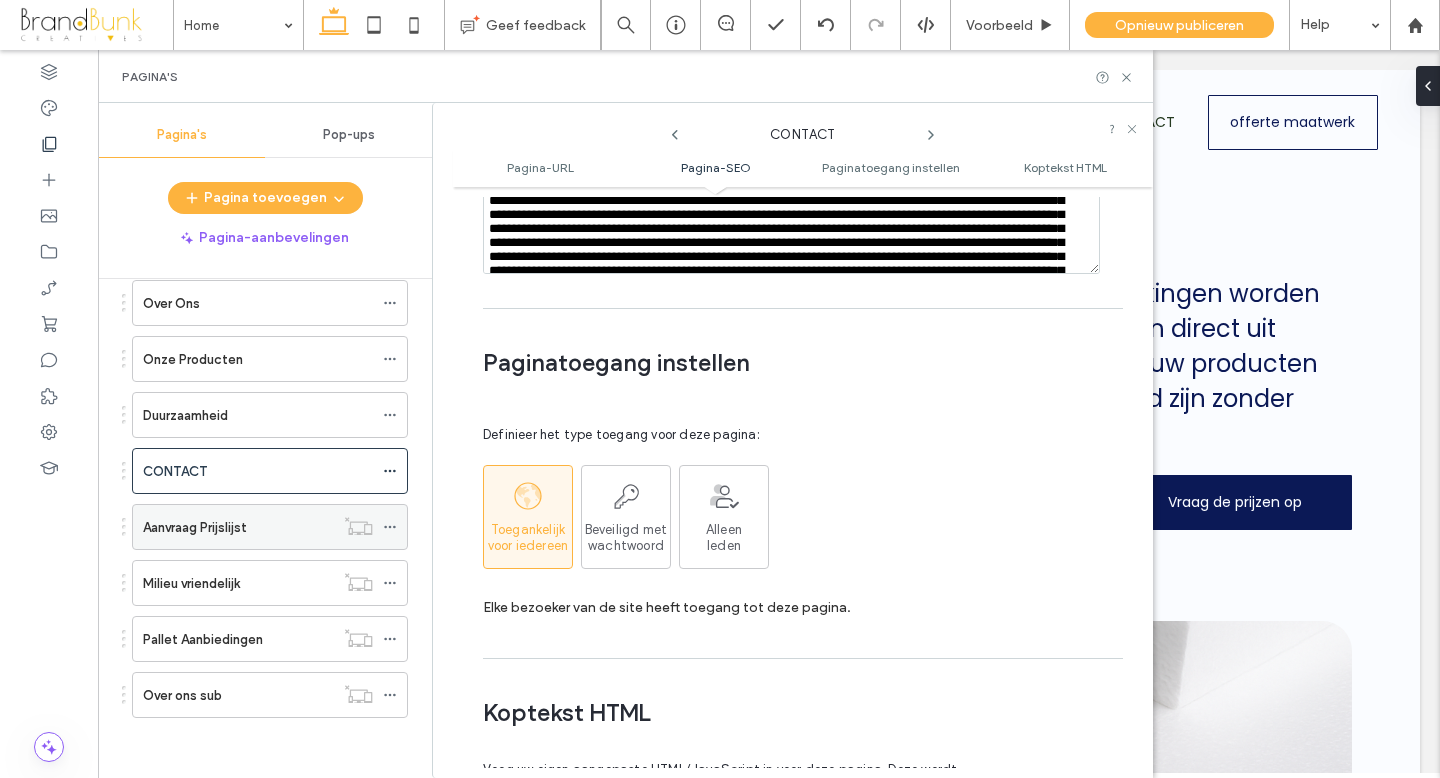 click 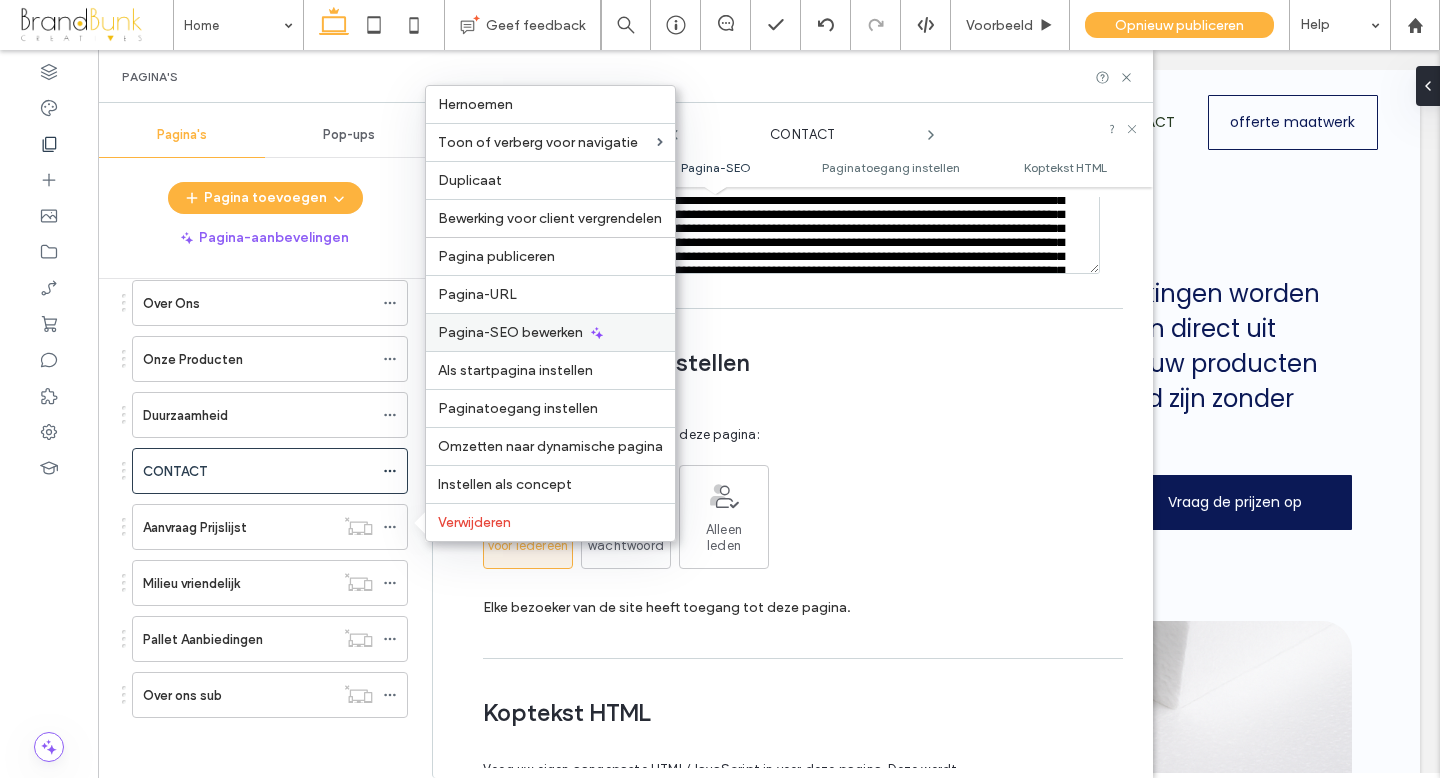click on "Pagina-SEO bewerken" at bounding box center [510, 332] 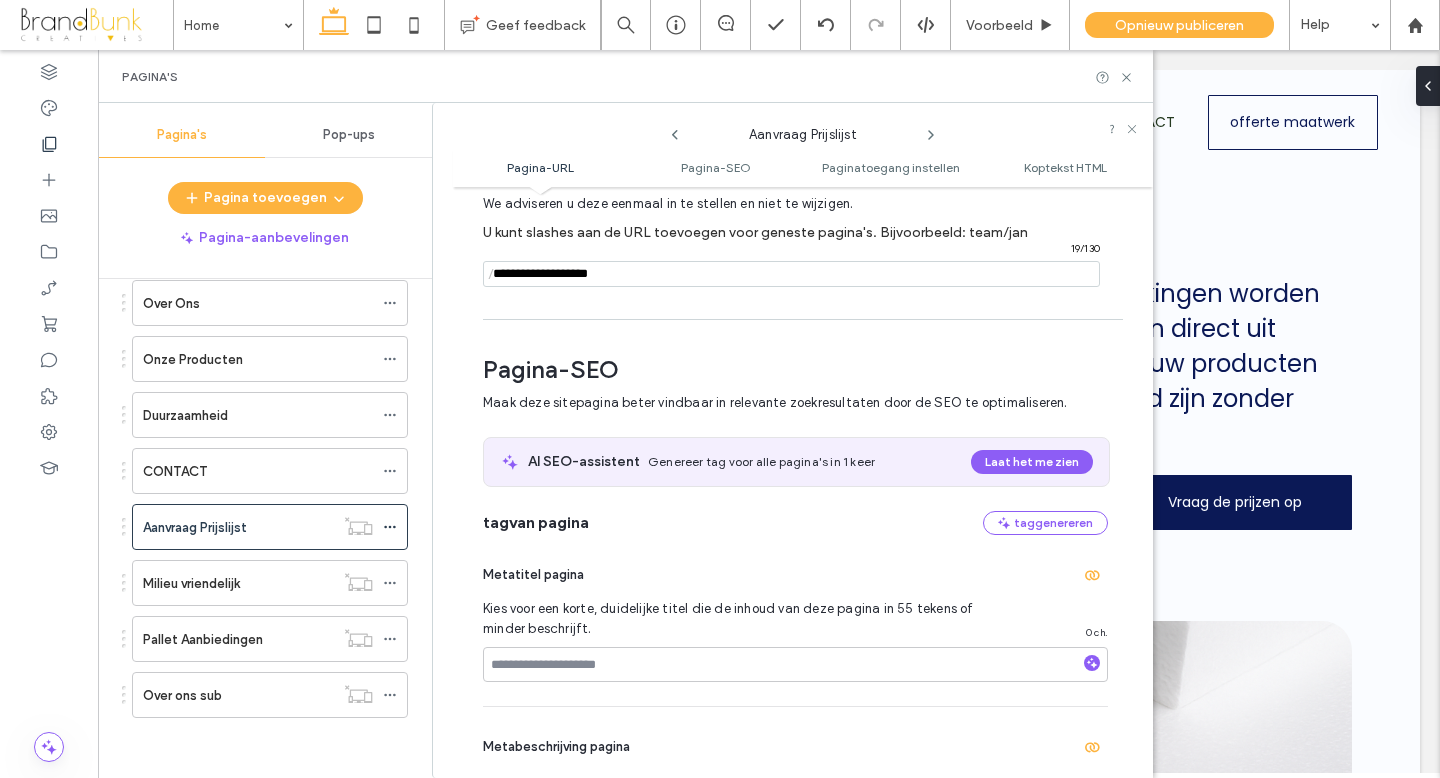 scroll, scrollTop: 275, scrollLeft: 0, axis: vertical 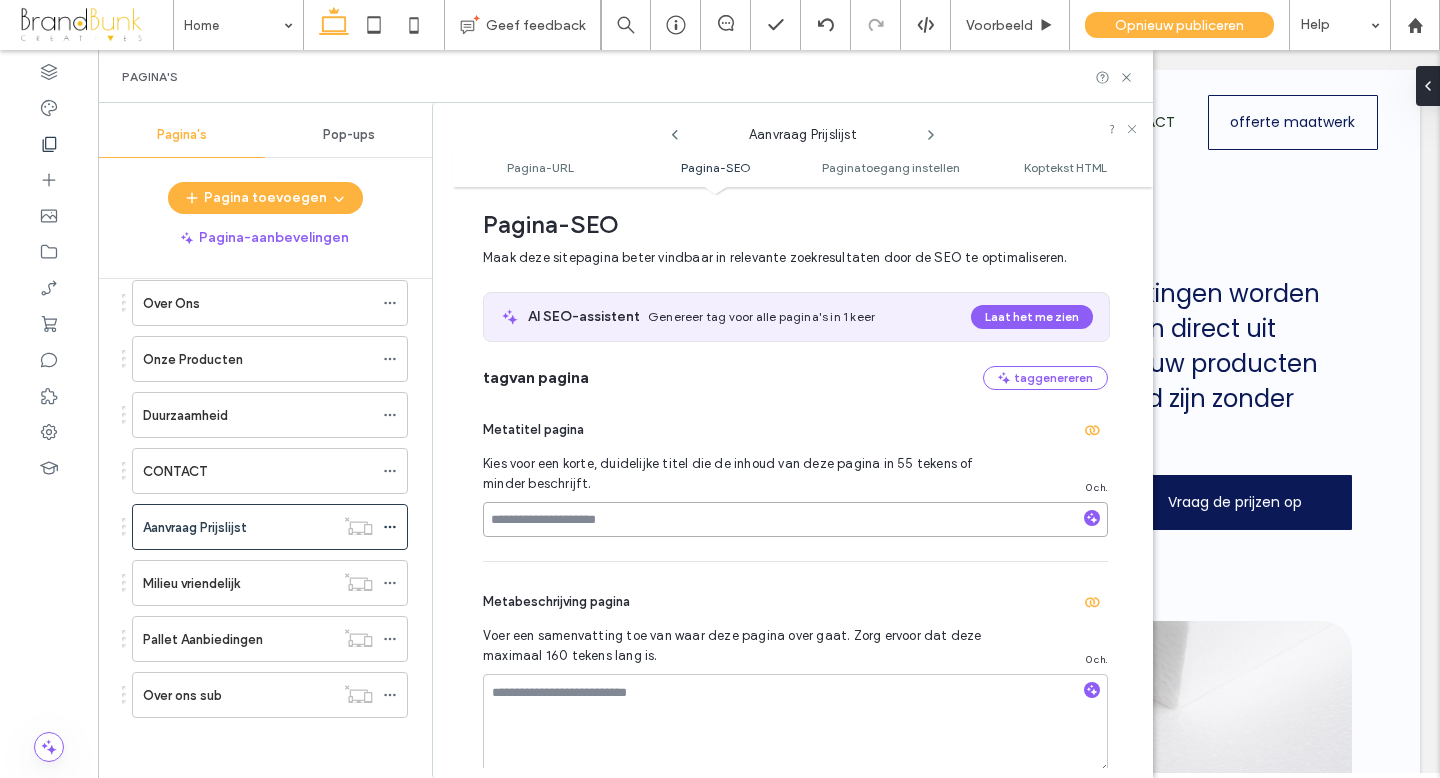 click at bounding box center [795, 519] 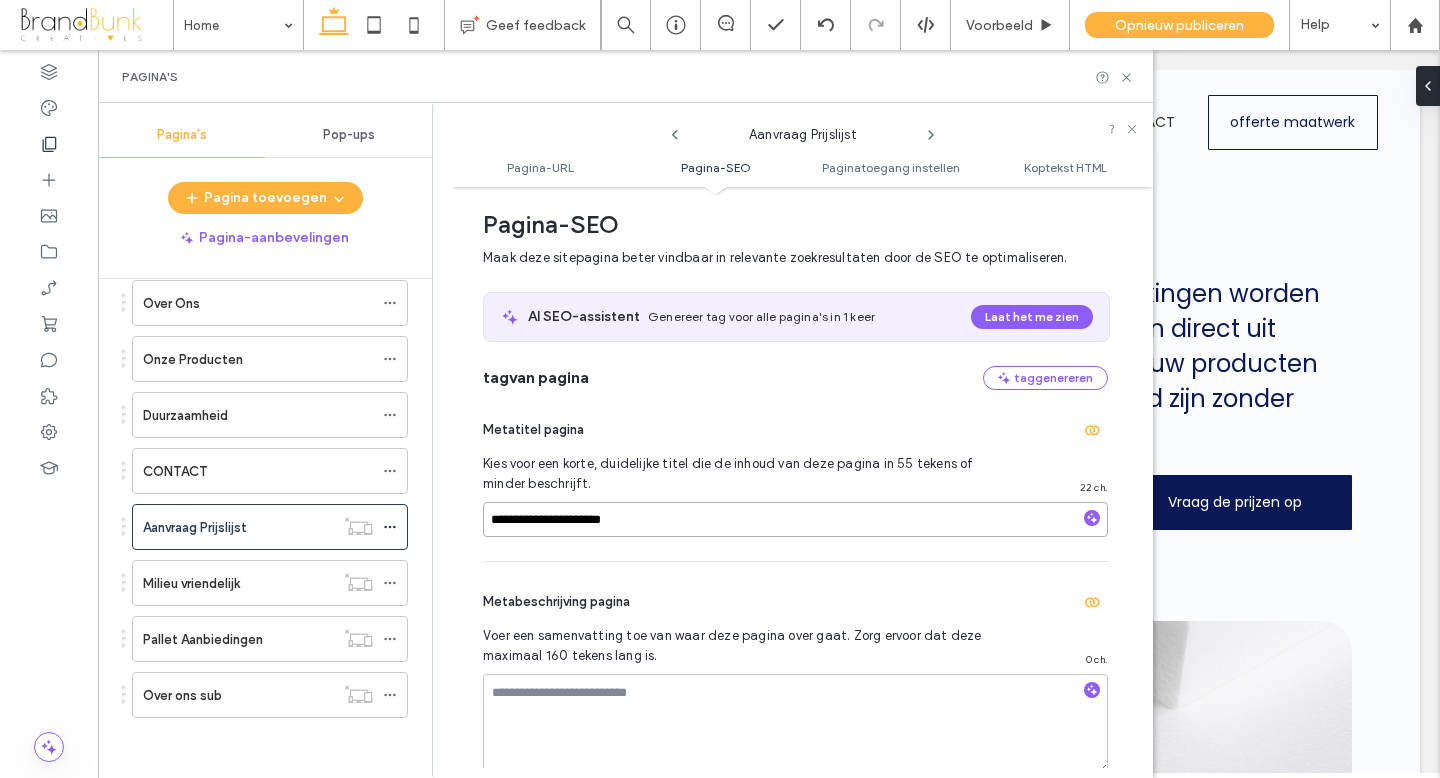 type on "**********" 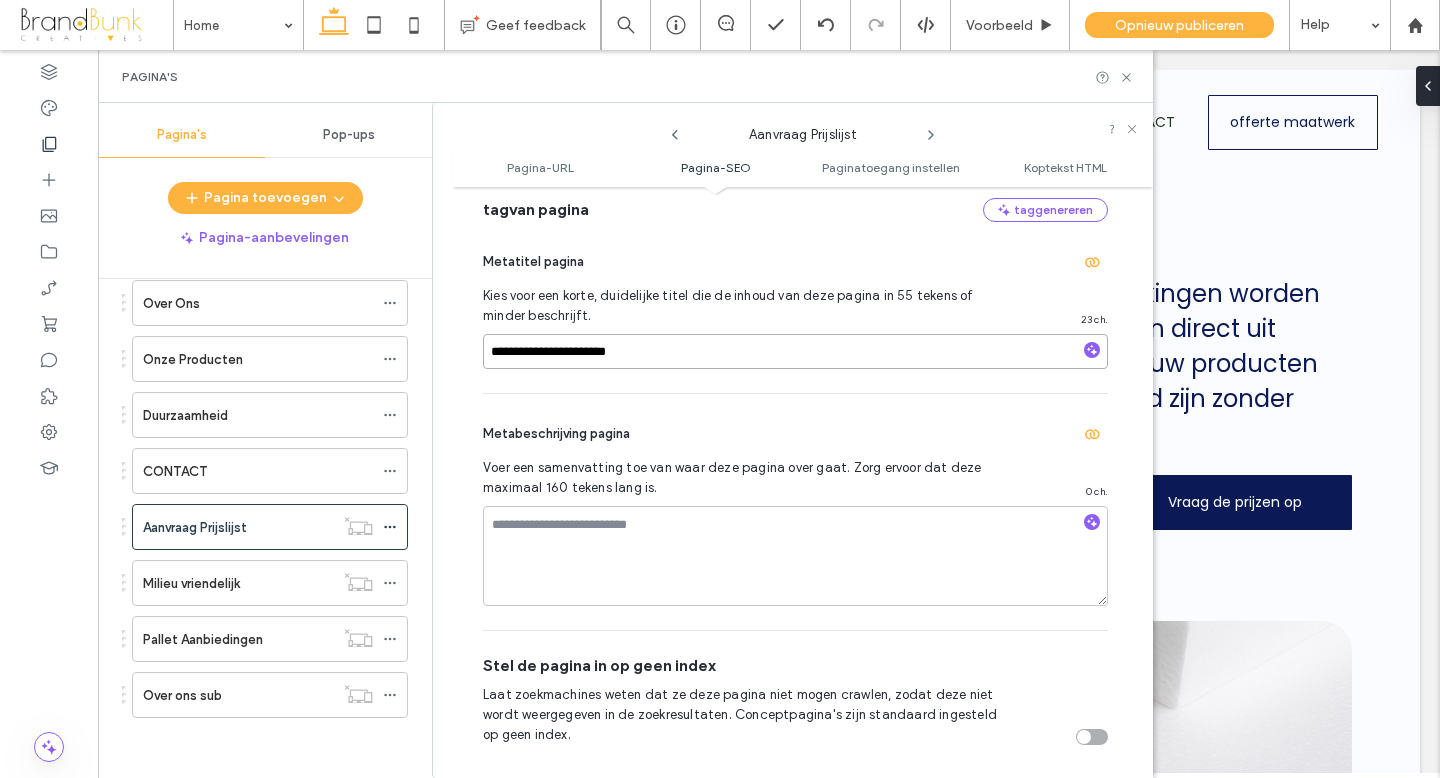 scroll, scrollTop: 456, scrollLeft: 0, axis: vertical 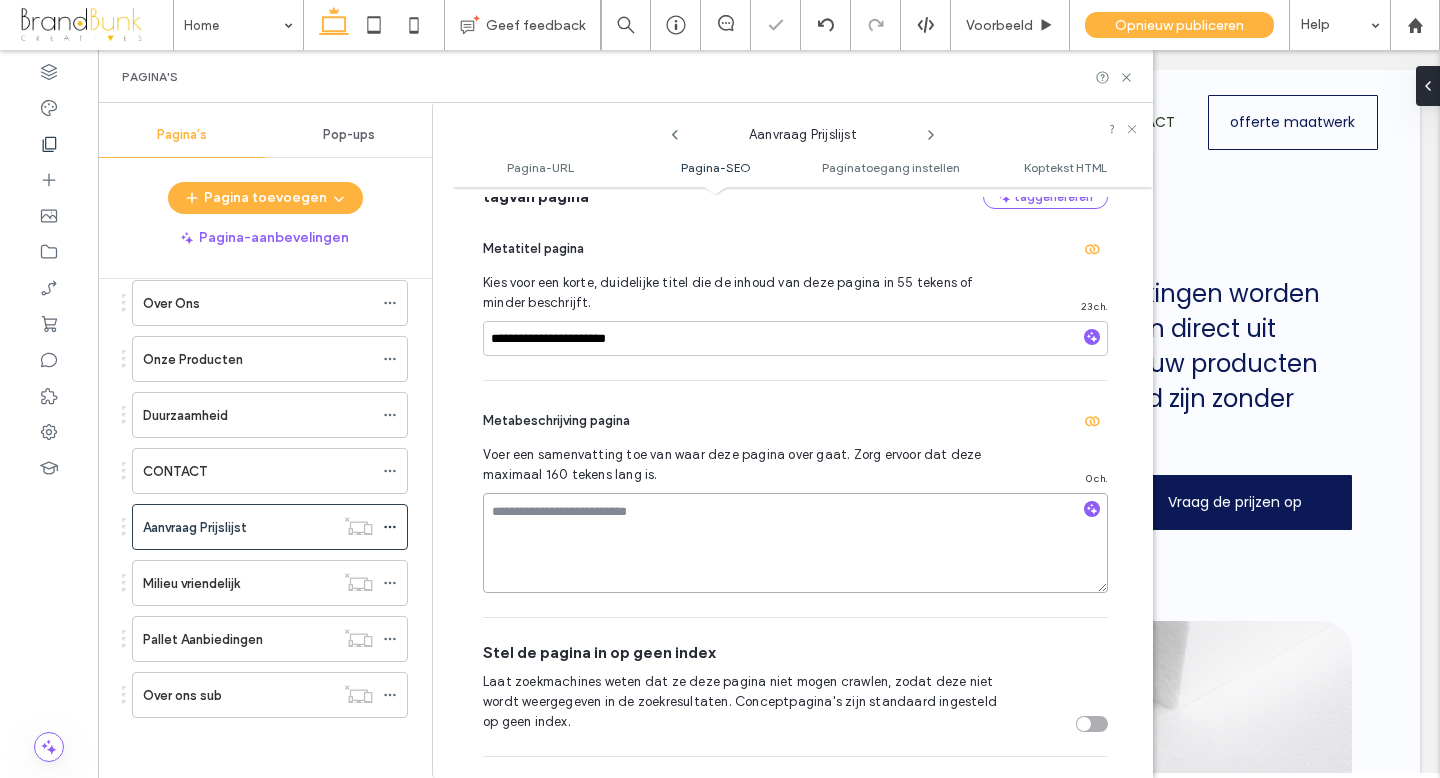 click at bounding box center [795, 543] 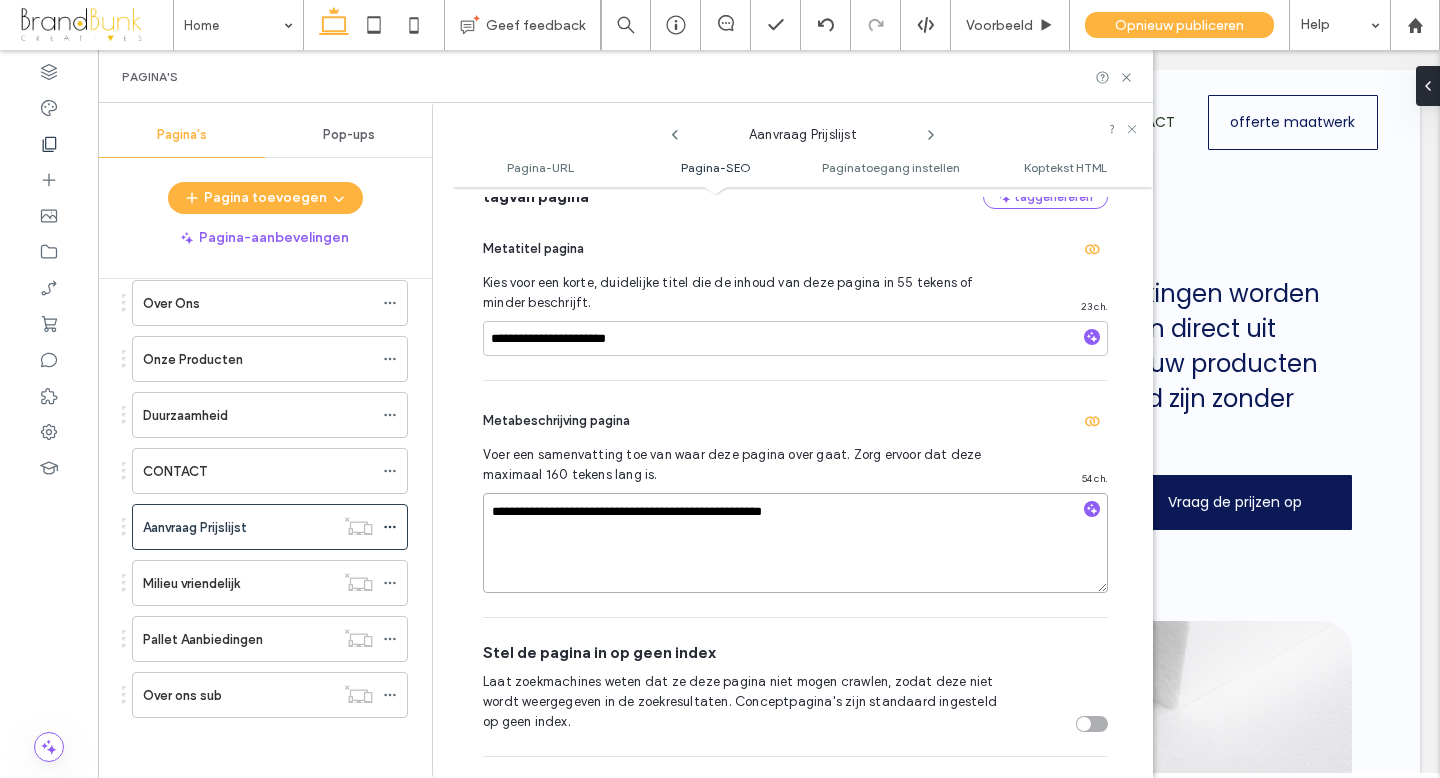 type on "**********" 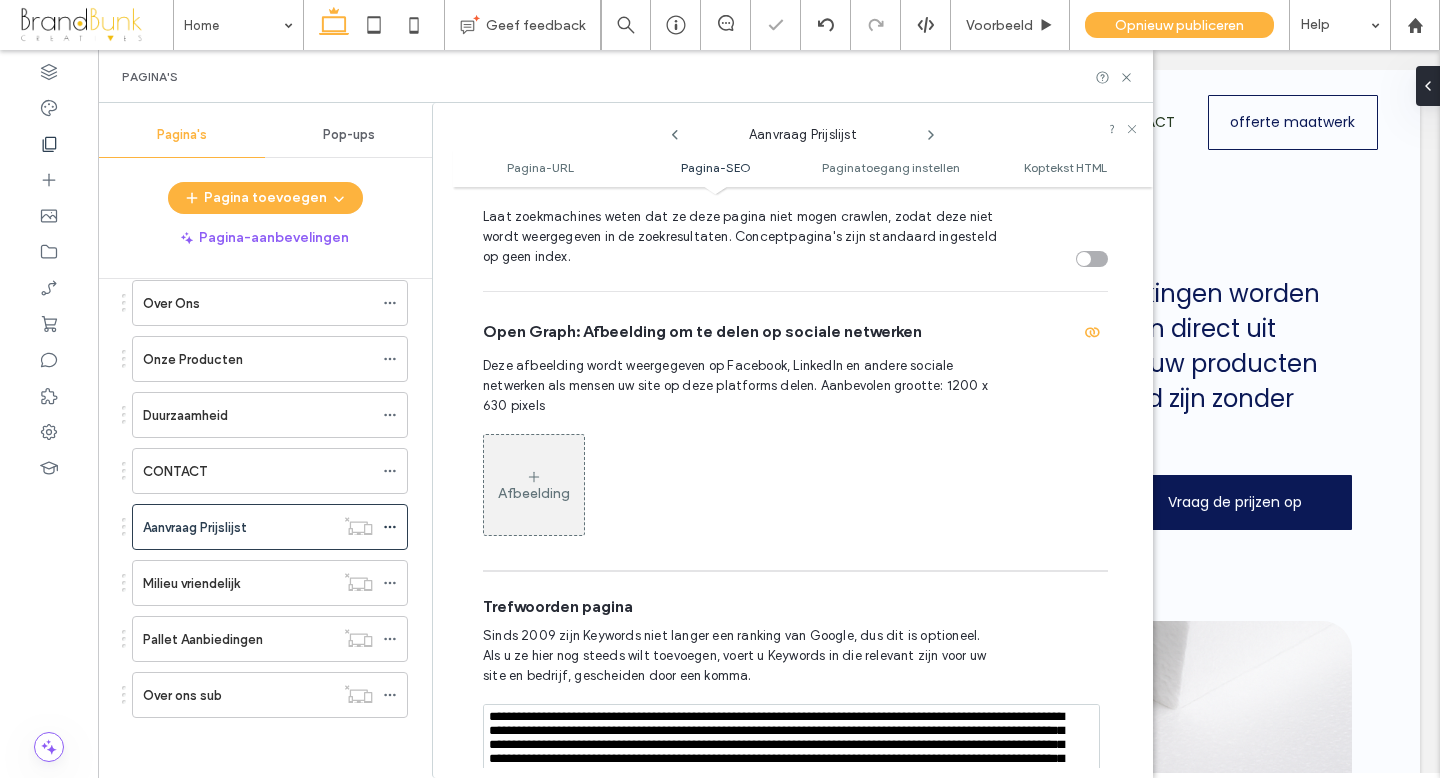 click 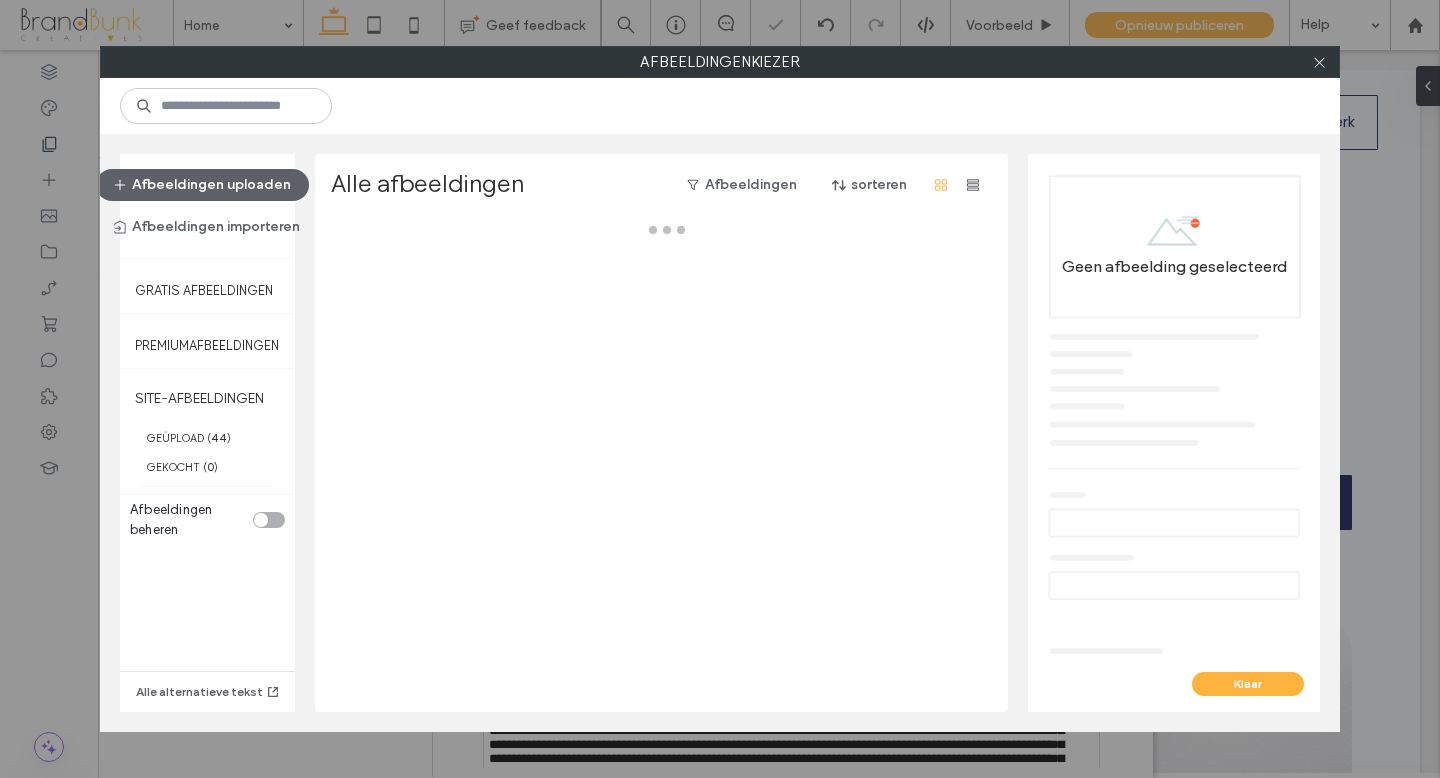 scroll, scrollTop: 925, scrollLeft: 0, axis: vertical 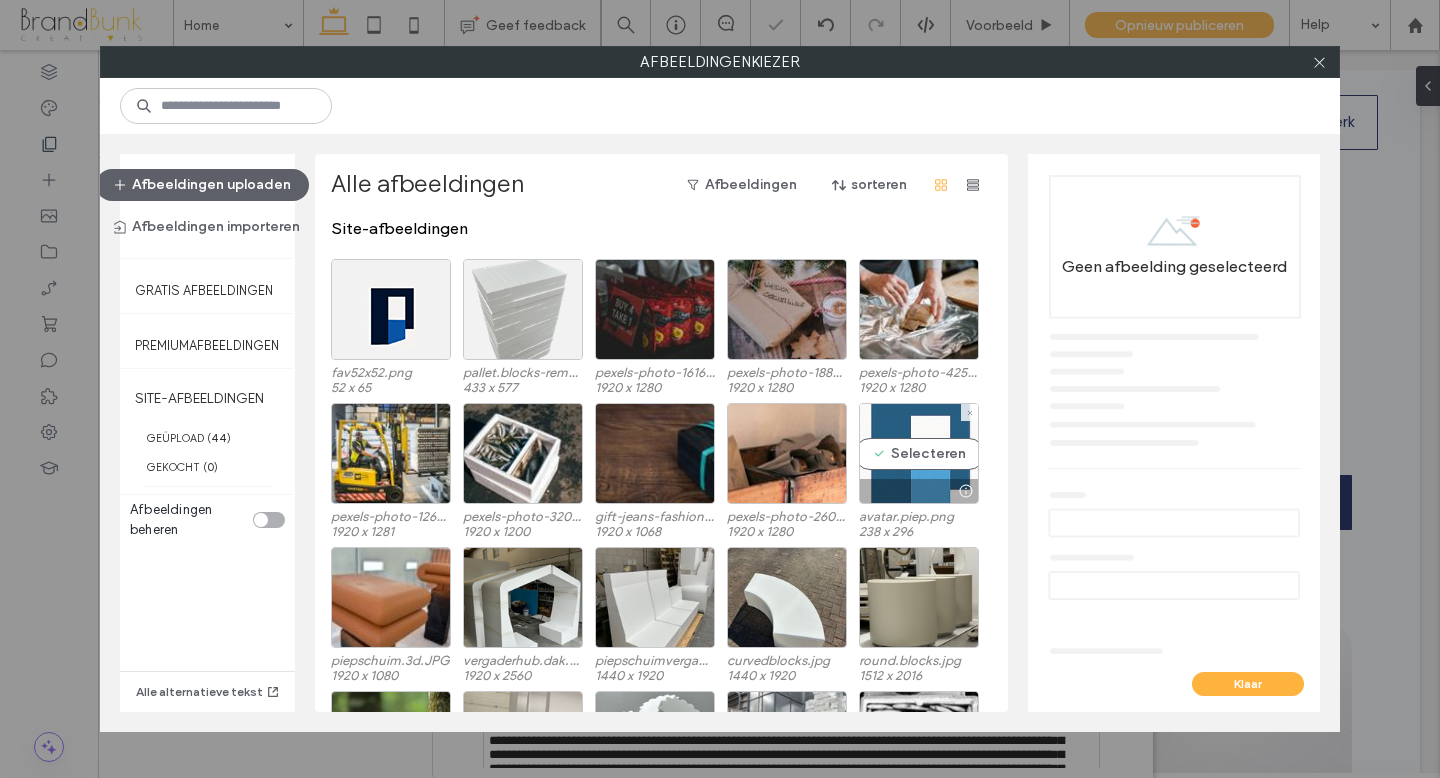 click on "Selecteren" at bounding box center [919, 453] 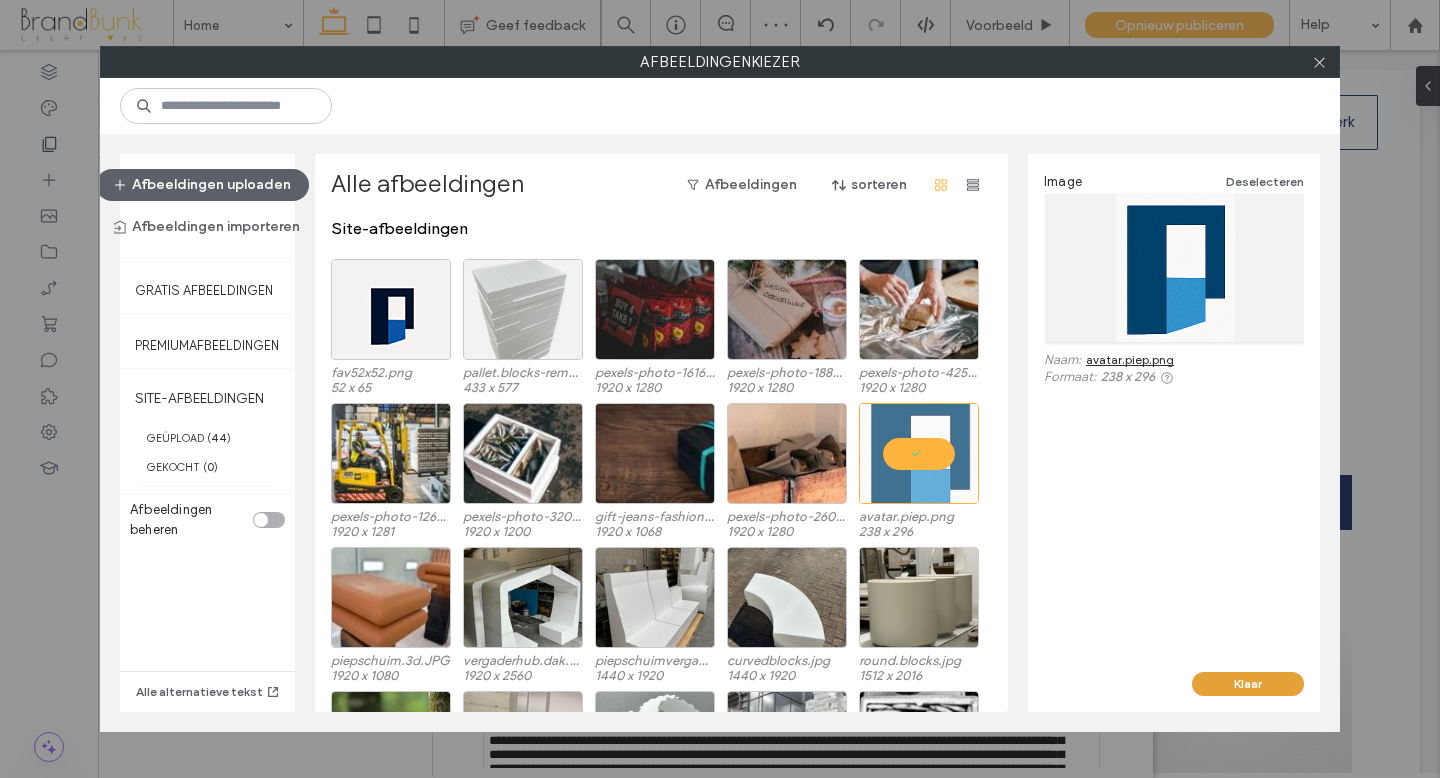 click on "Klaar" at bounding box center [1248, 684] 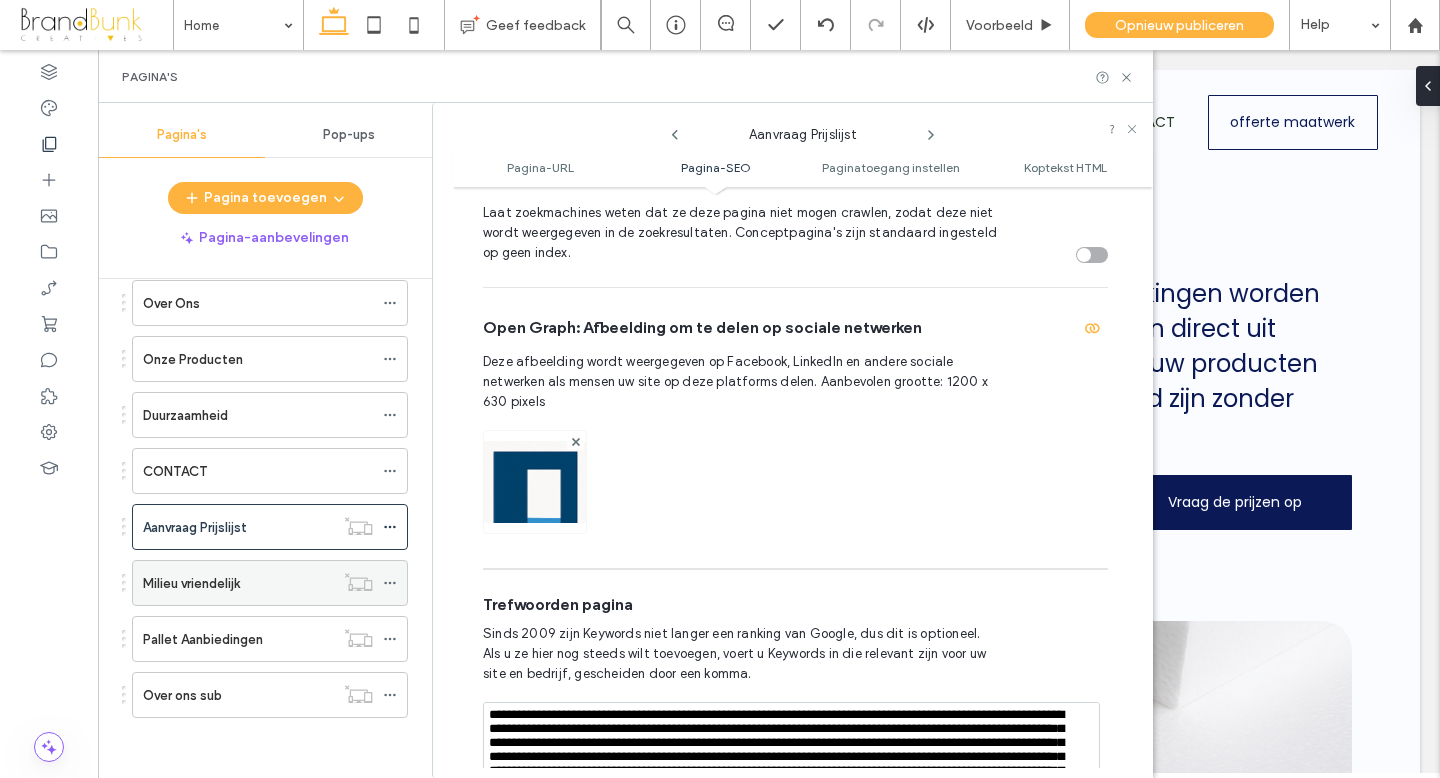 click 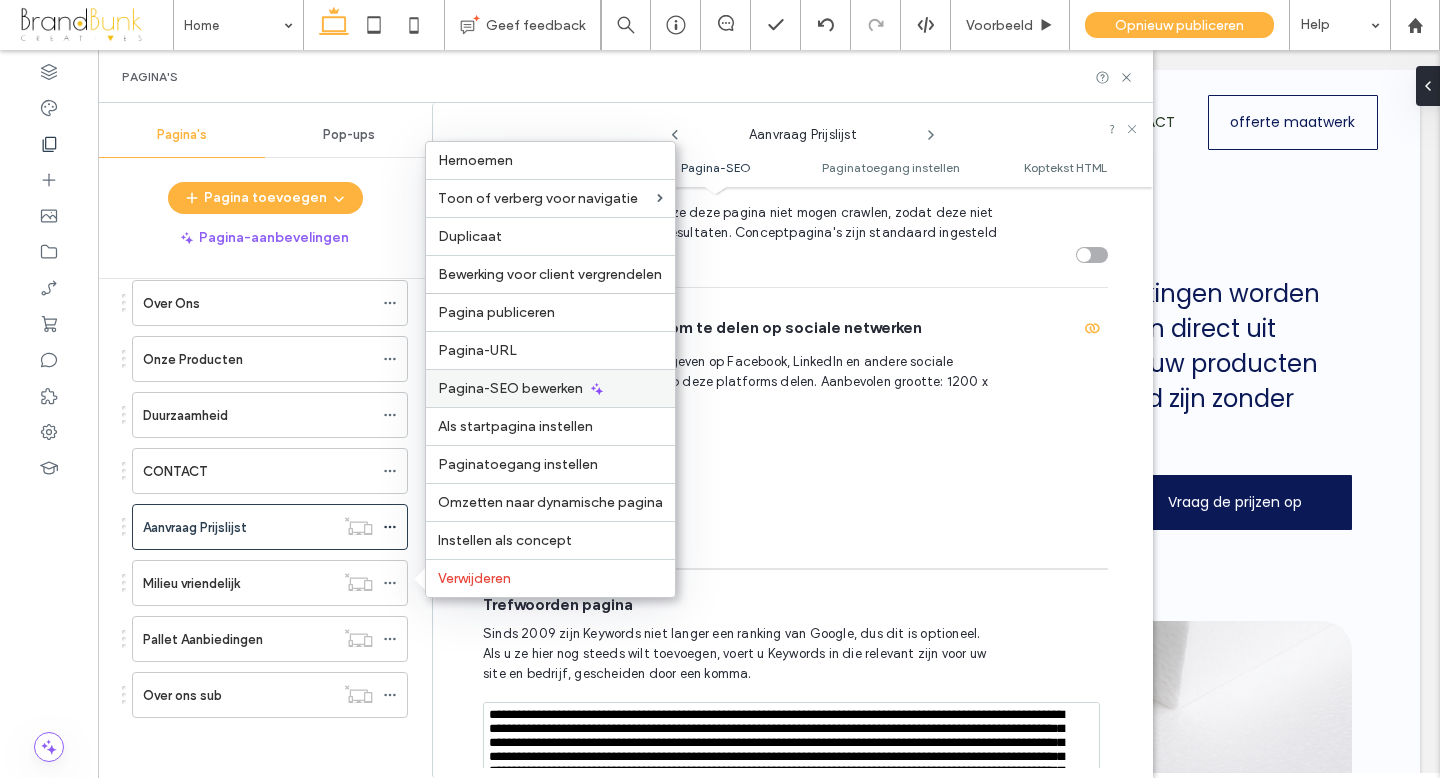 click on "Pagina-SEO bewerken" at bounding box center [510, 388] 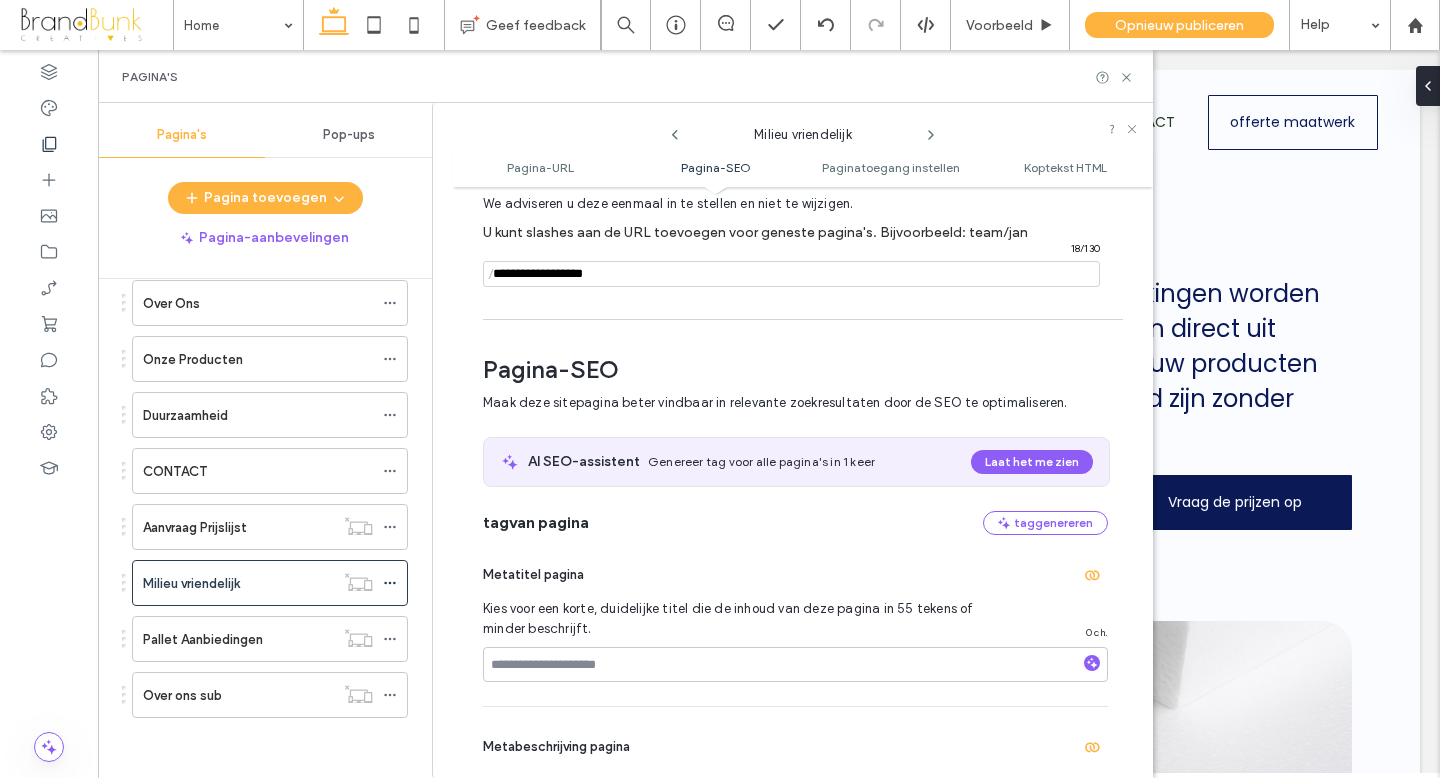 scroll, scrollTop: 275, scrollLeft: 0, axis: vertical 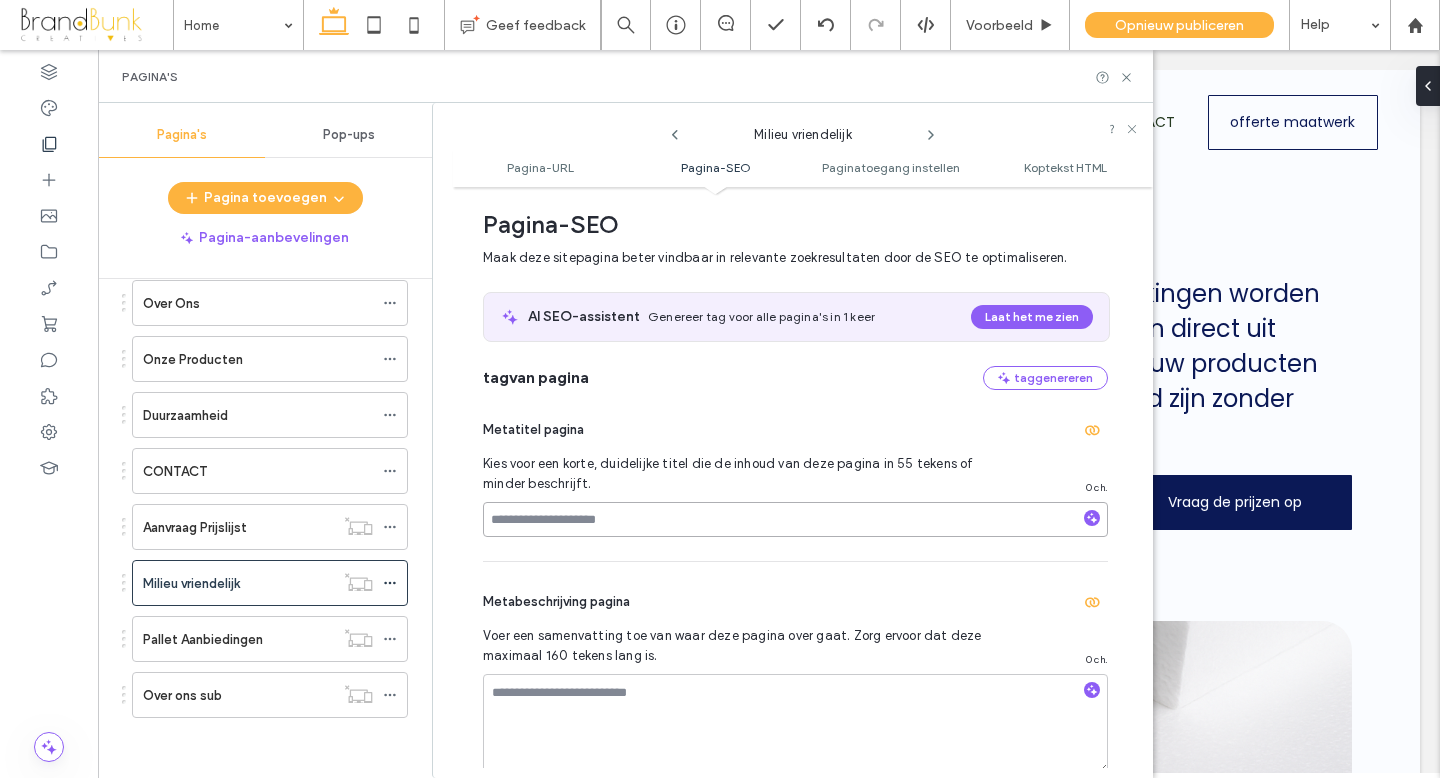 click at bounding box center (795, 519) 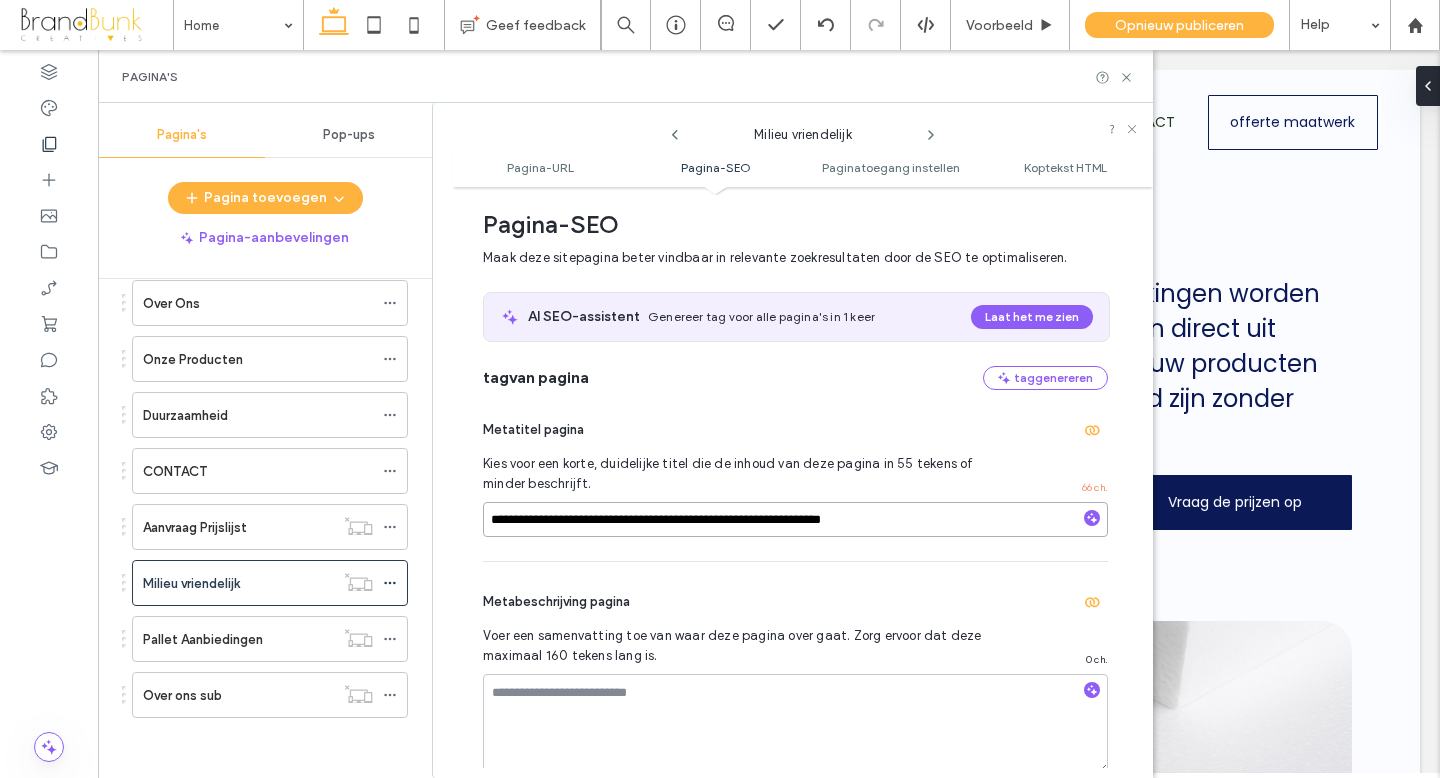 type on "**********" 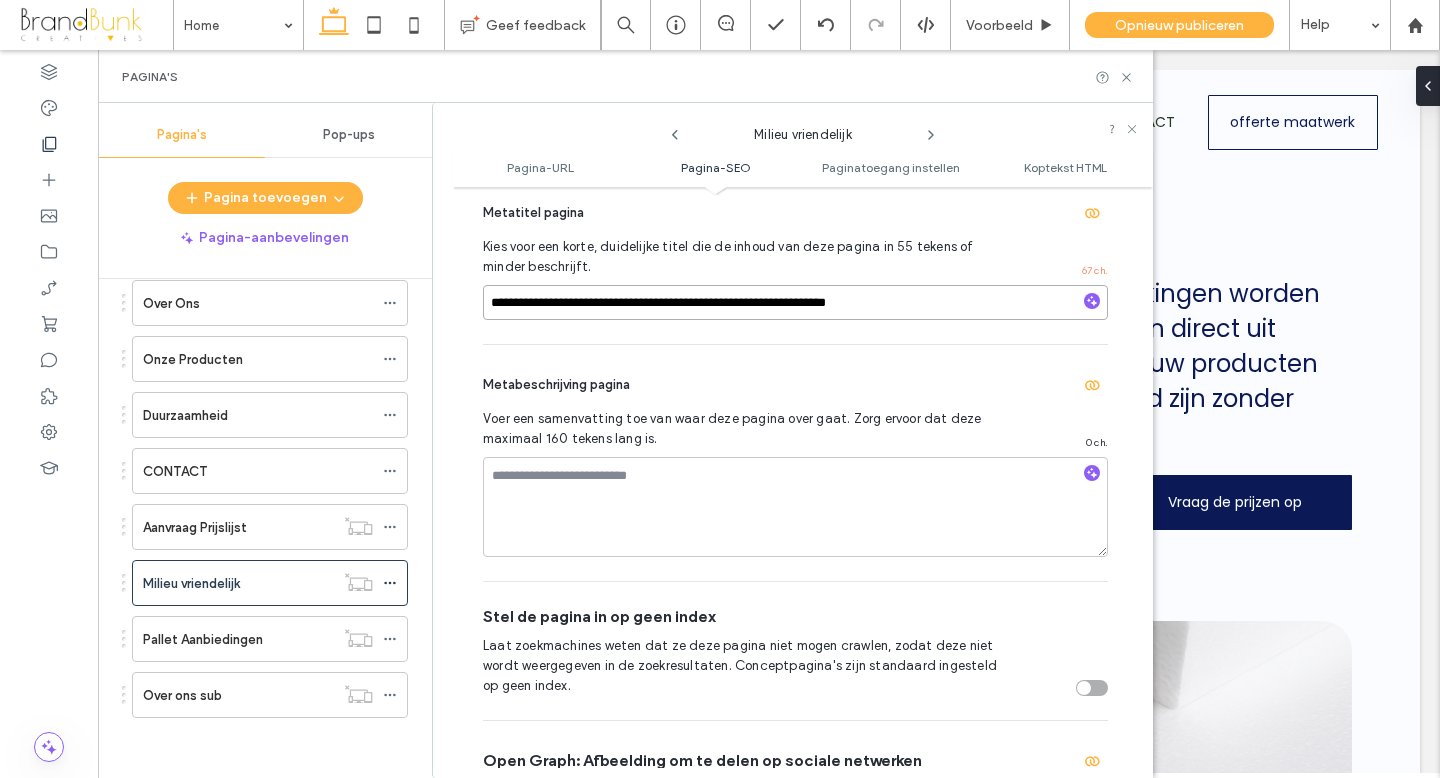 scroll, scrollTop: 494, scrollLeft: 0, axis: vertical 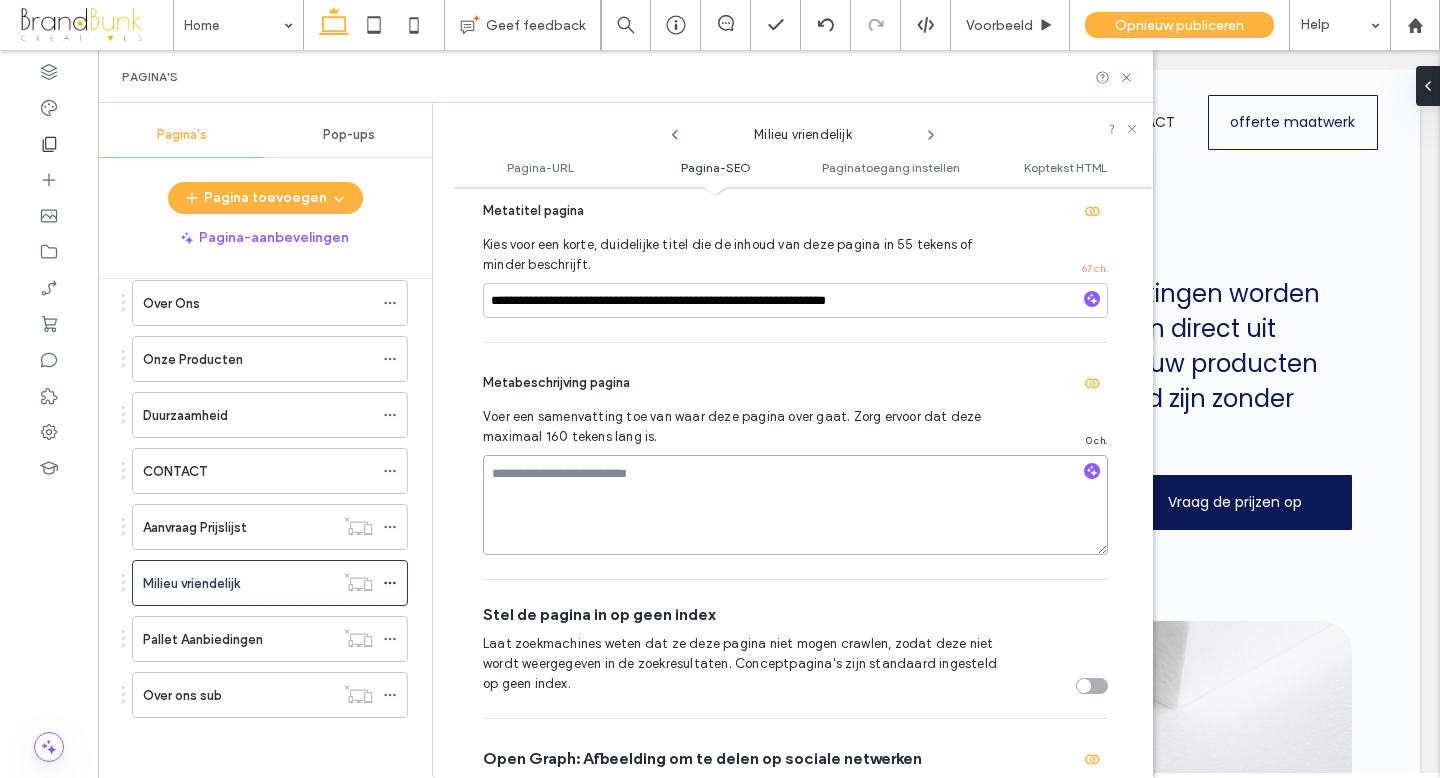 click at bounding box center (795, 505) 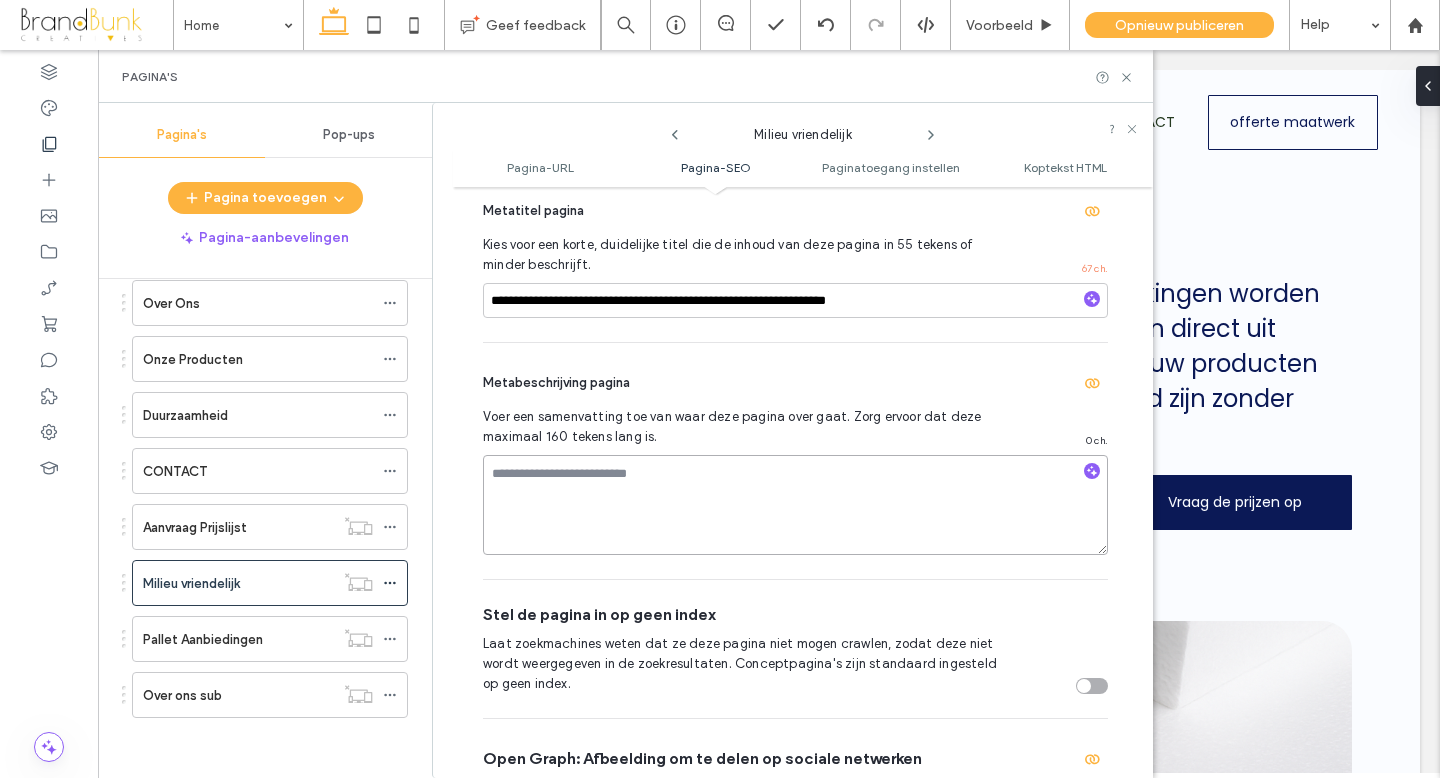 scroll, scrollTop: 505, scrollLeft: 0, axis: vertical 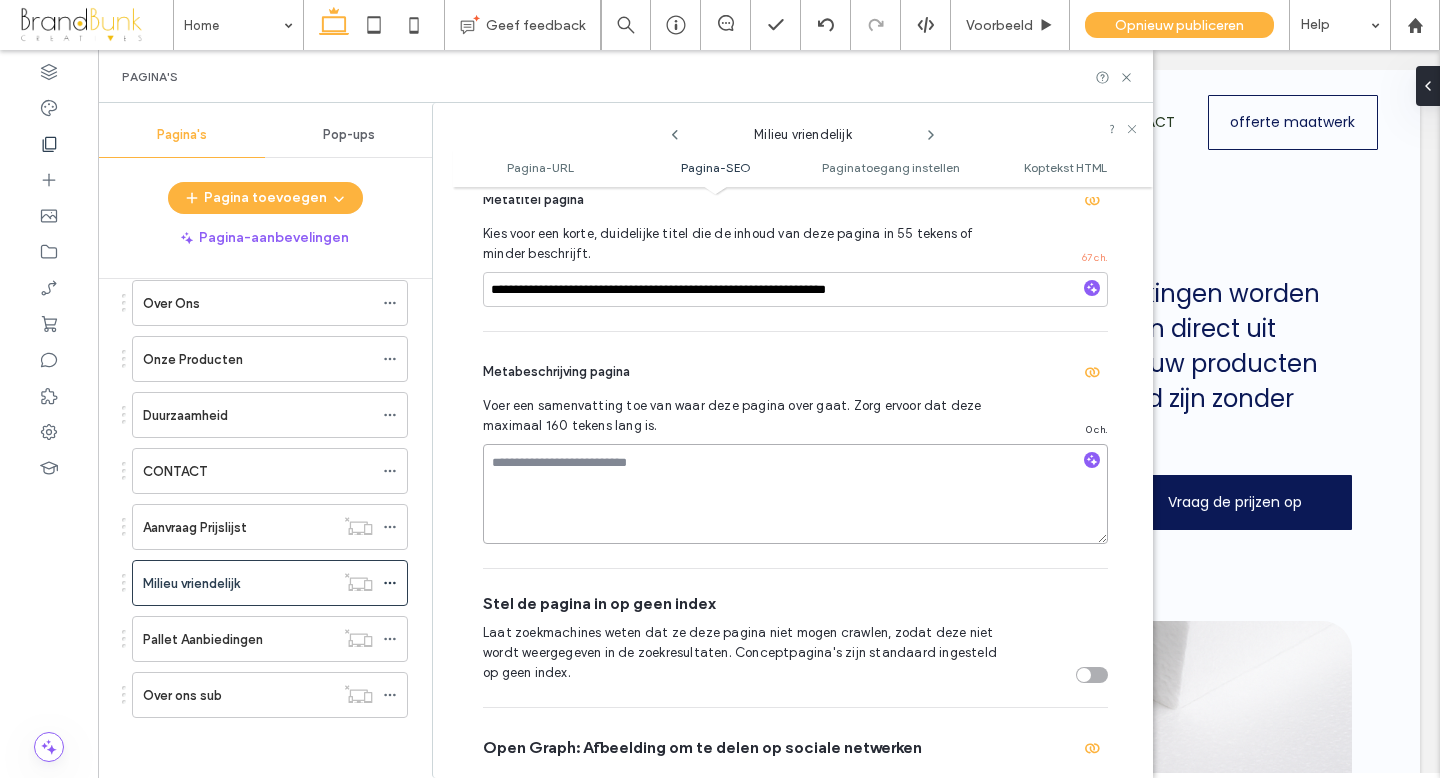 paste on "**********" 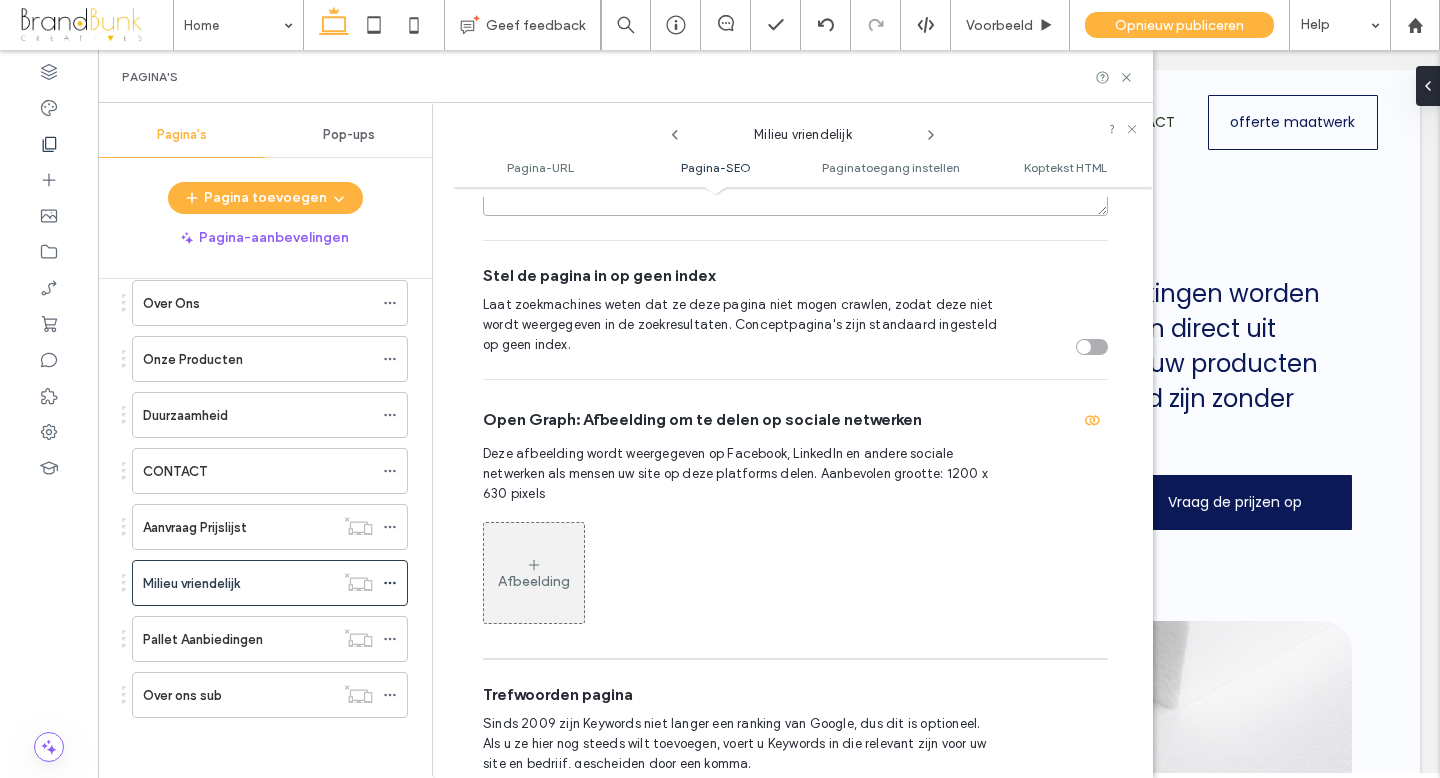 scroll, scrollTop: 885, scrollLeft: 0, axis: vertical 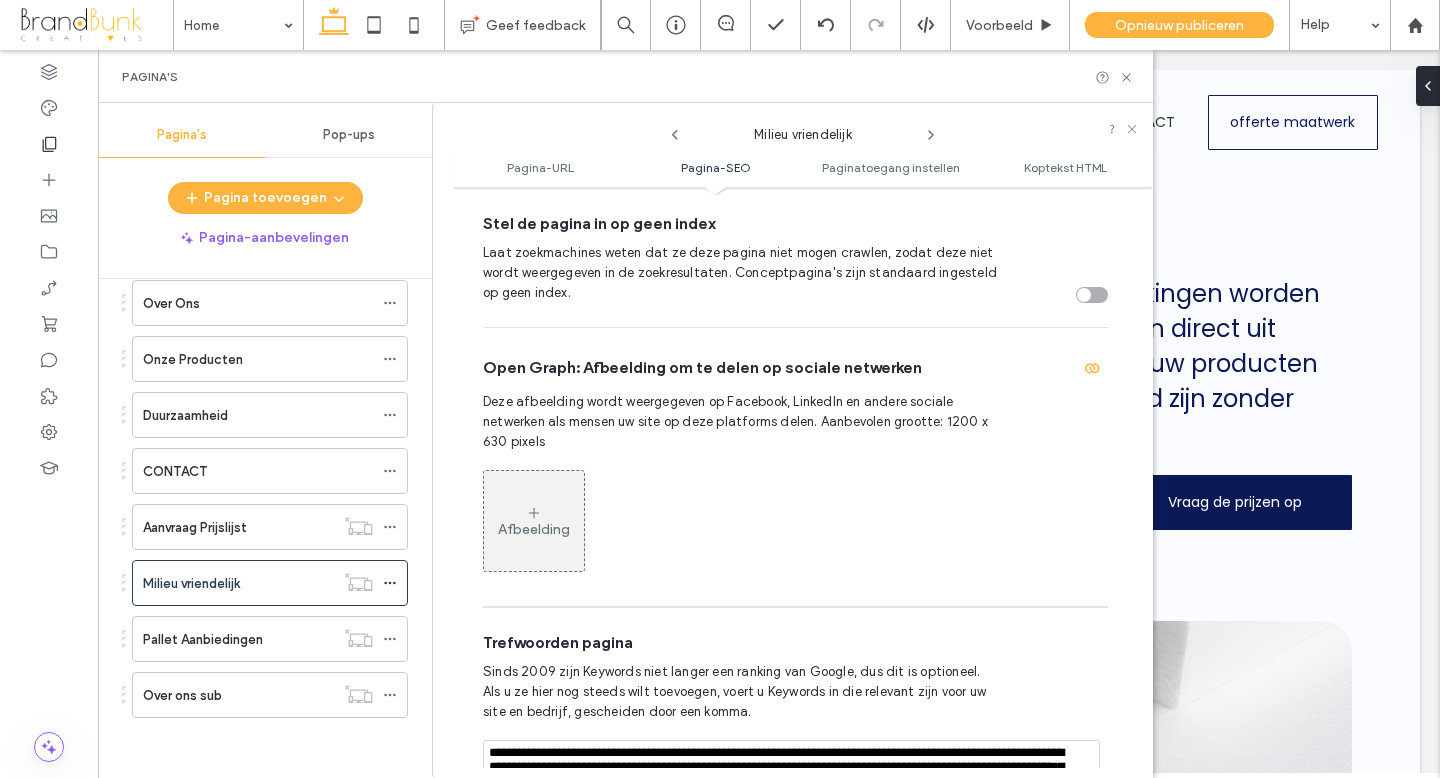 click on "Afbeelding" at bounding box center [534, 521] 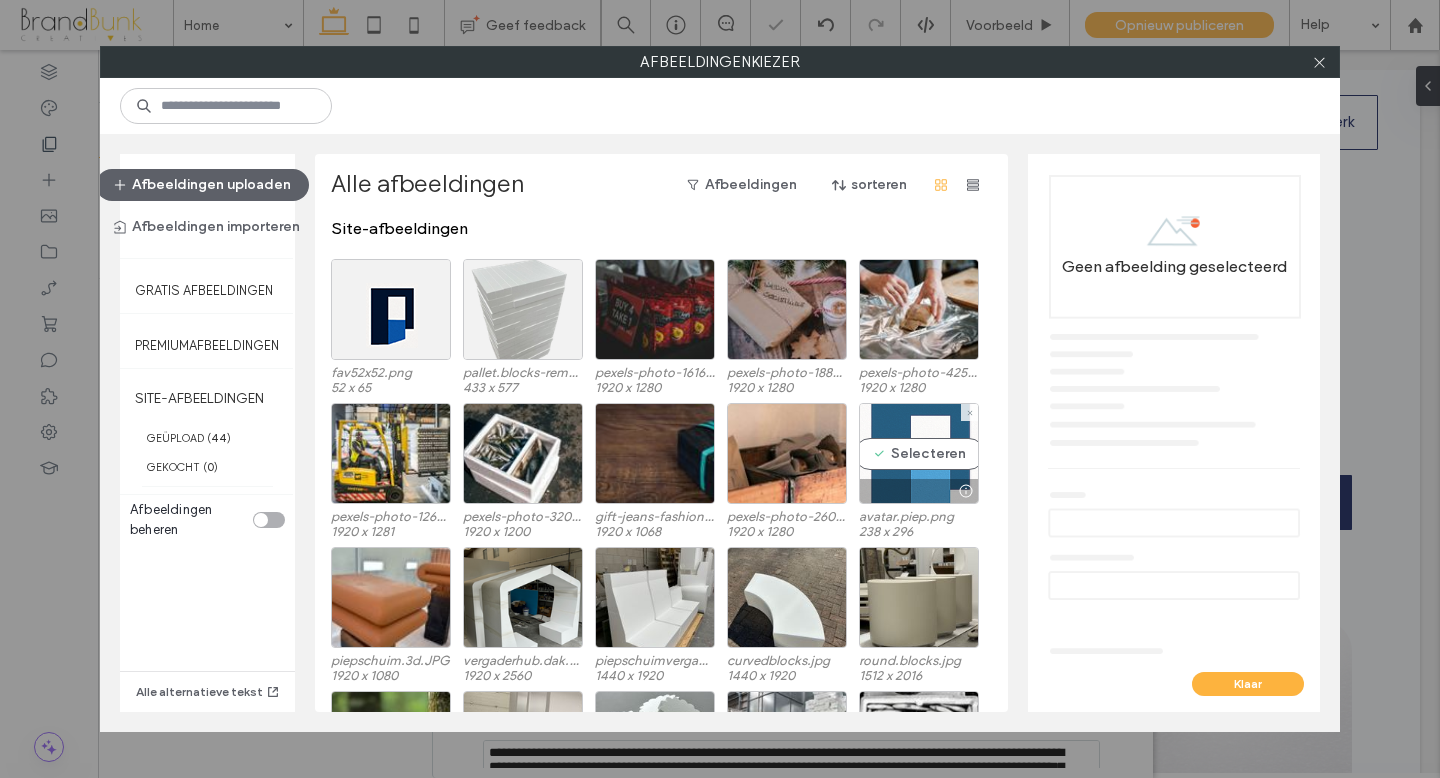 click on "Selecteren" at bounding box center (919, 453) 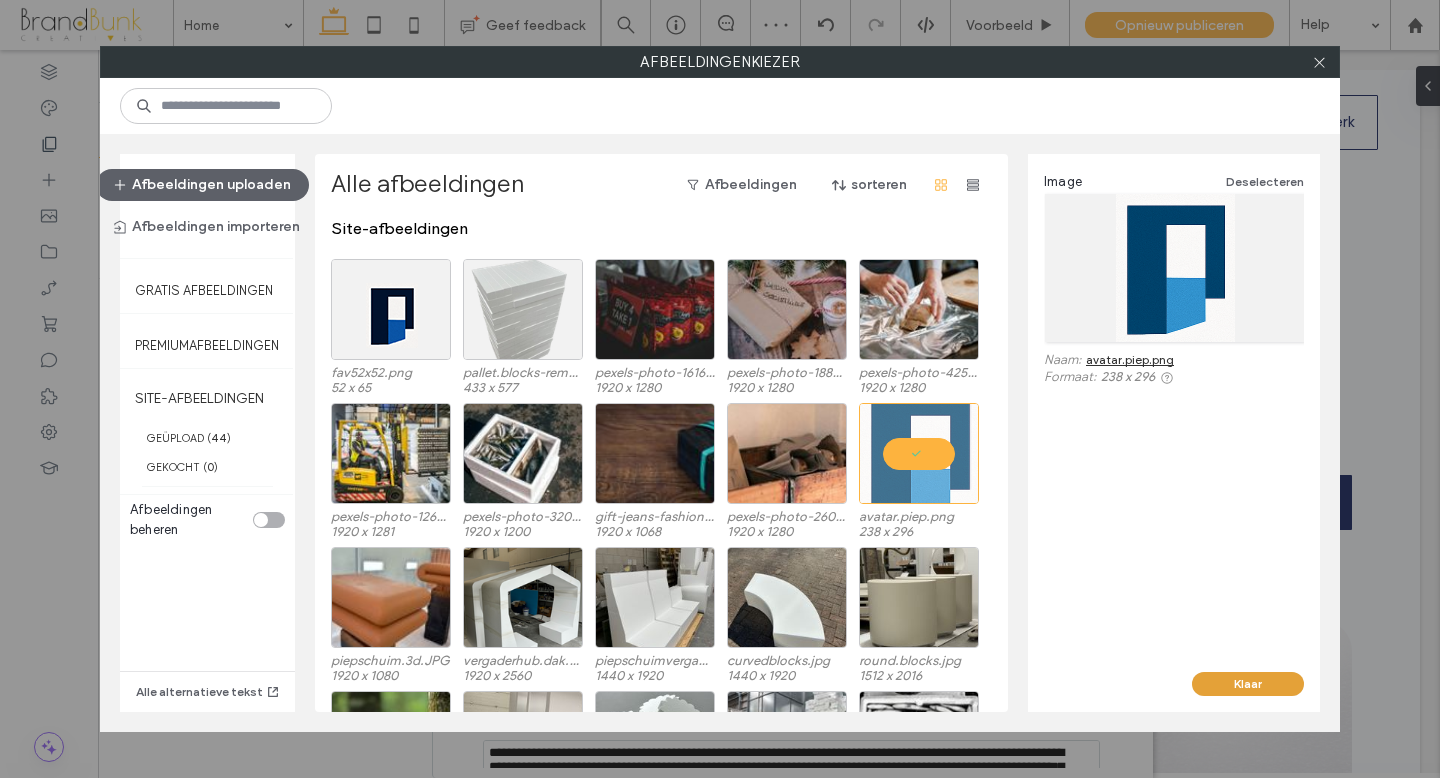 click on "Klaar" at bounding box center [1248, 684] 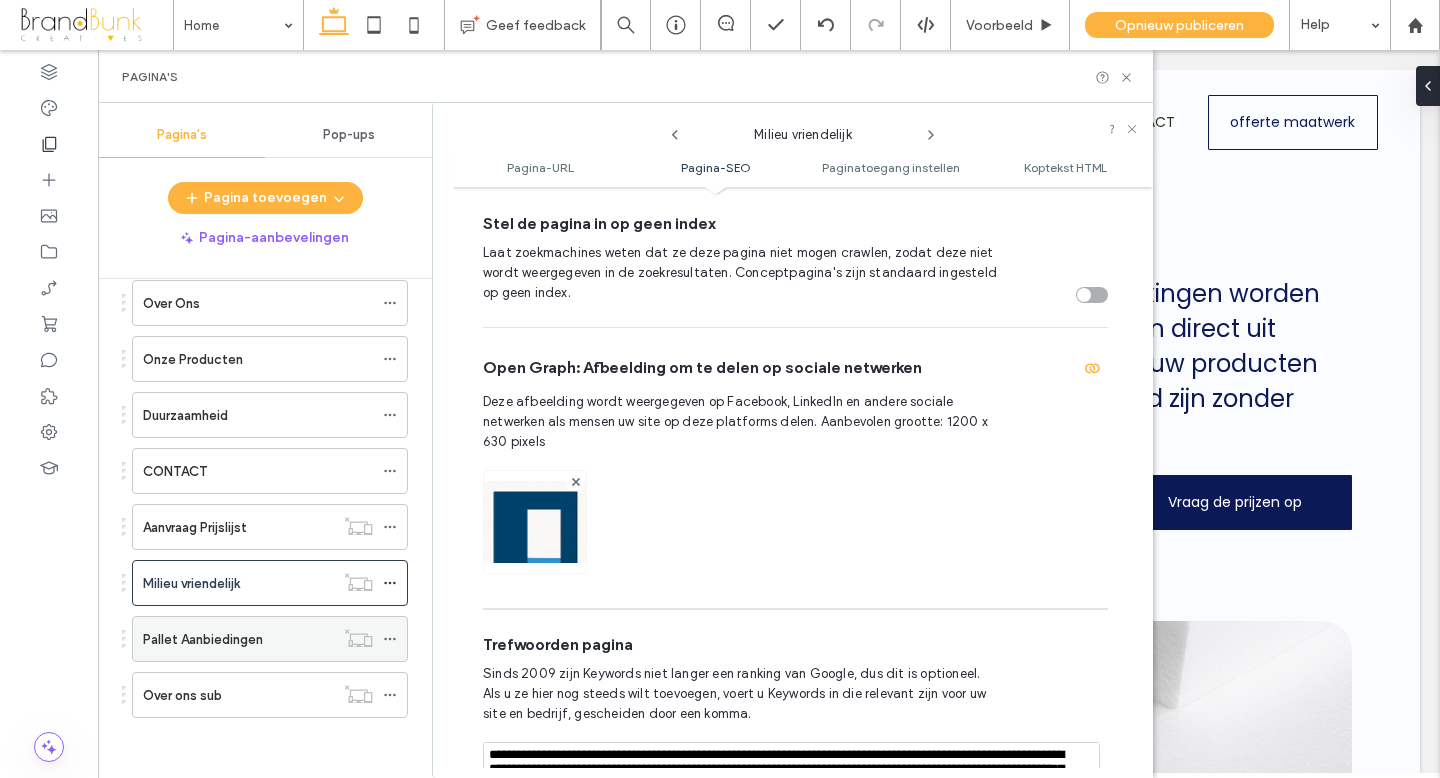 click 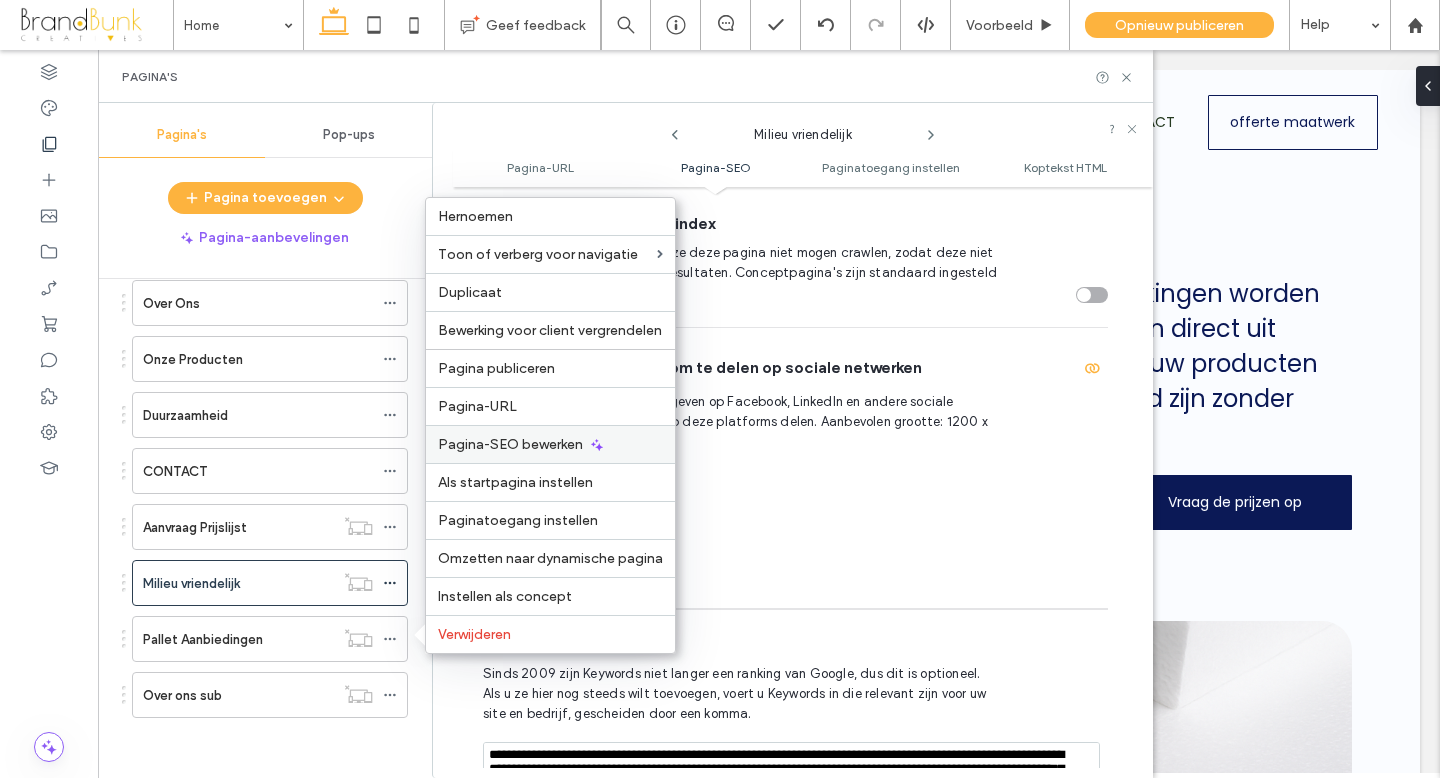 click on "Pagina-SEO bewerken" at bounding box center [510, 444] 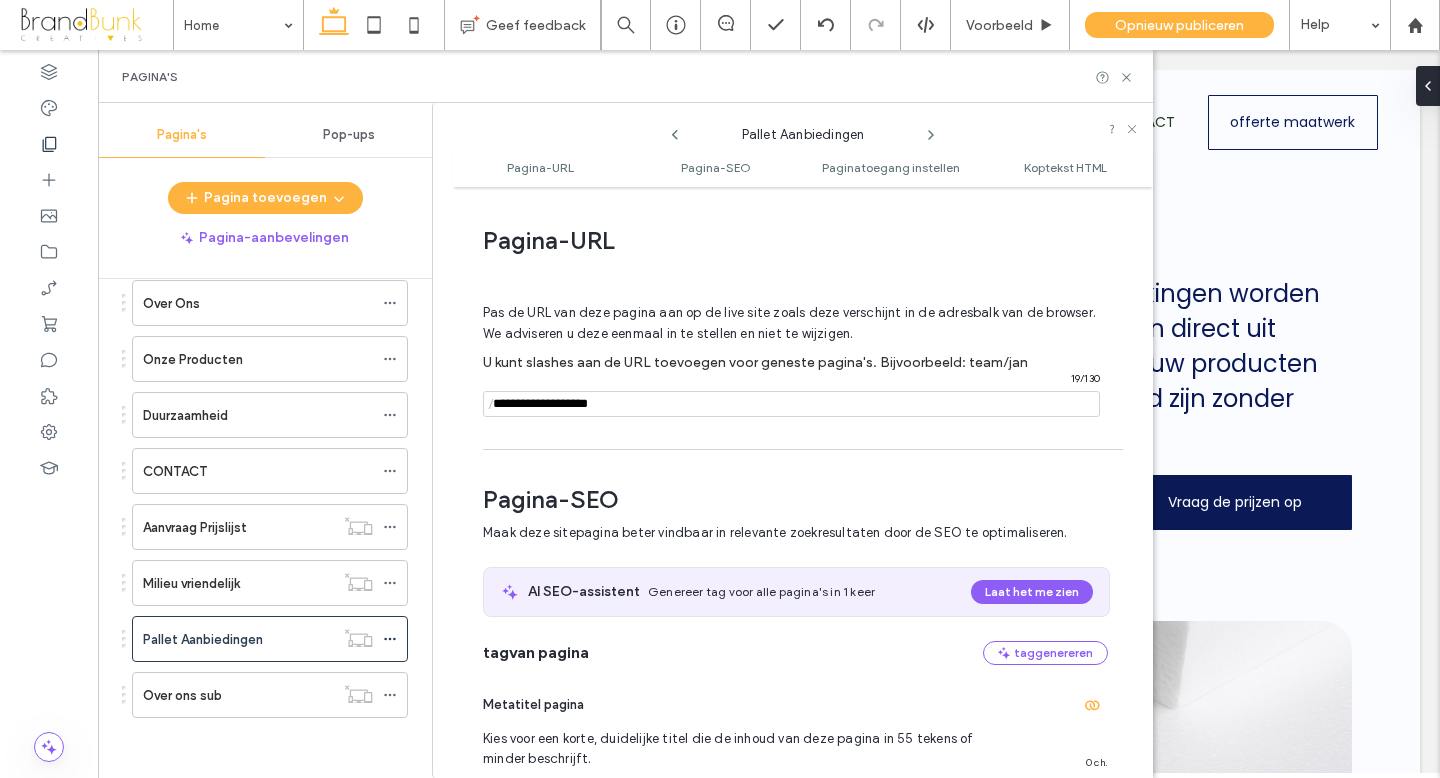 scroll, scrollTop: 275, scrollLeft: 0, axis: vertical 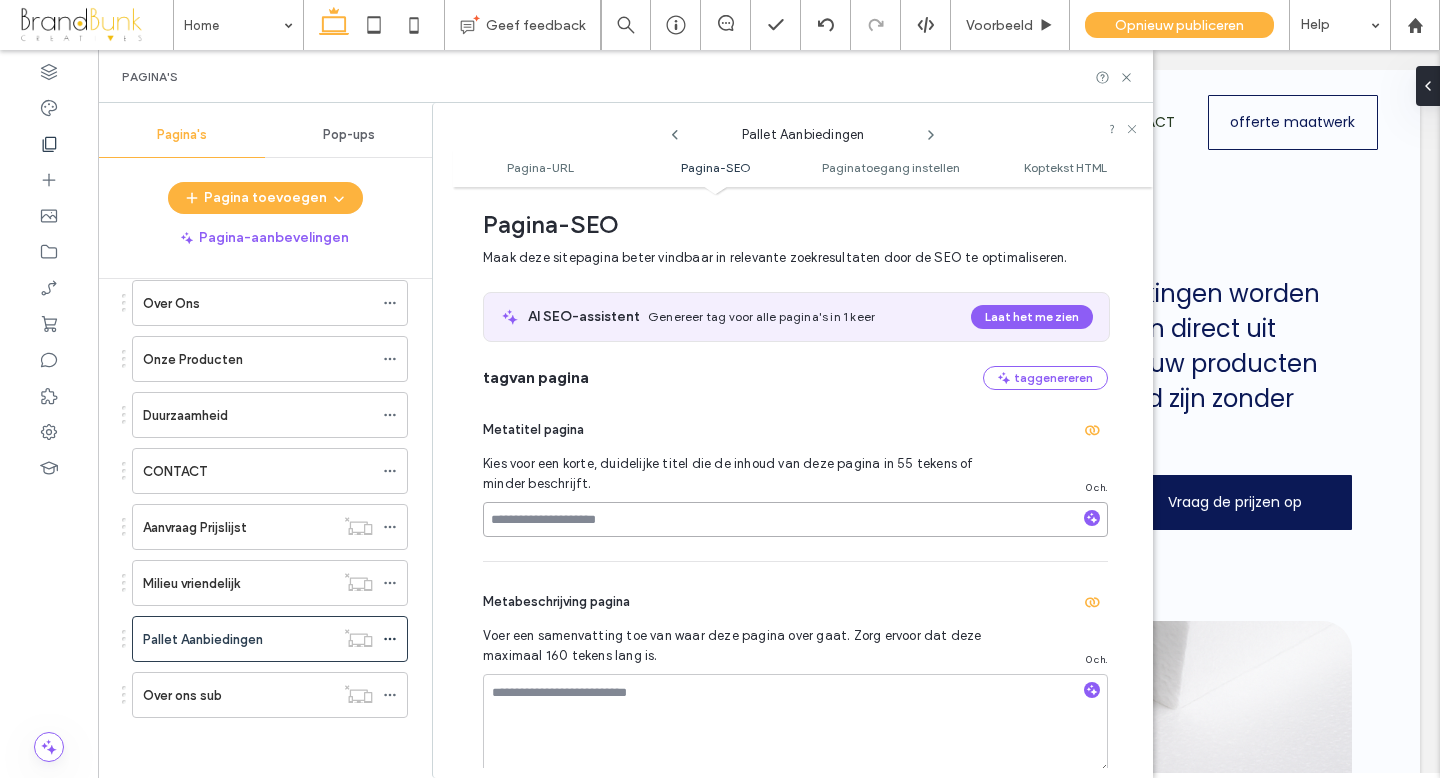click at bounding box center (795, 519) 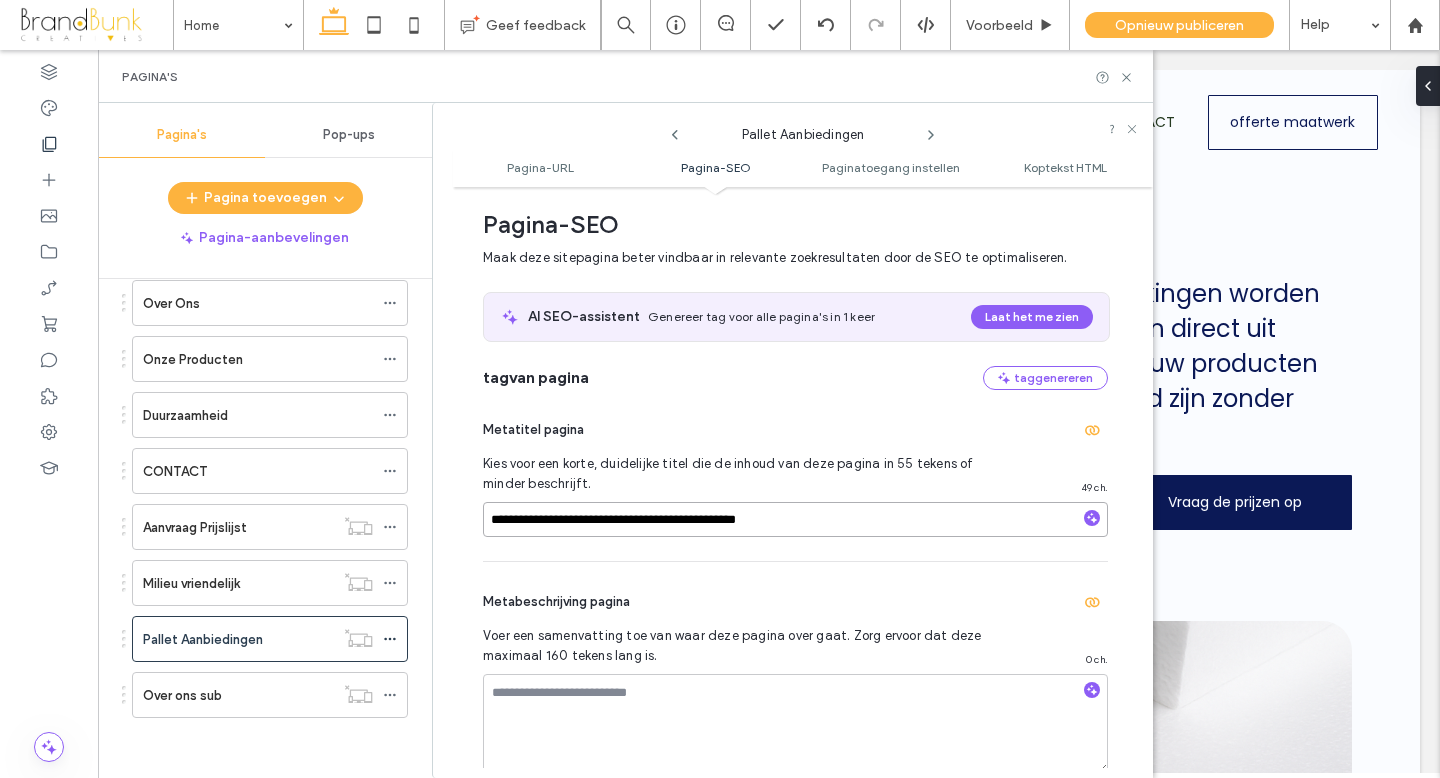 type on "**********" 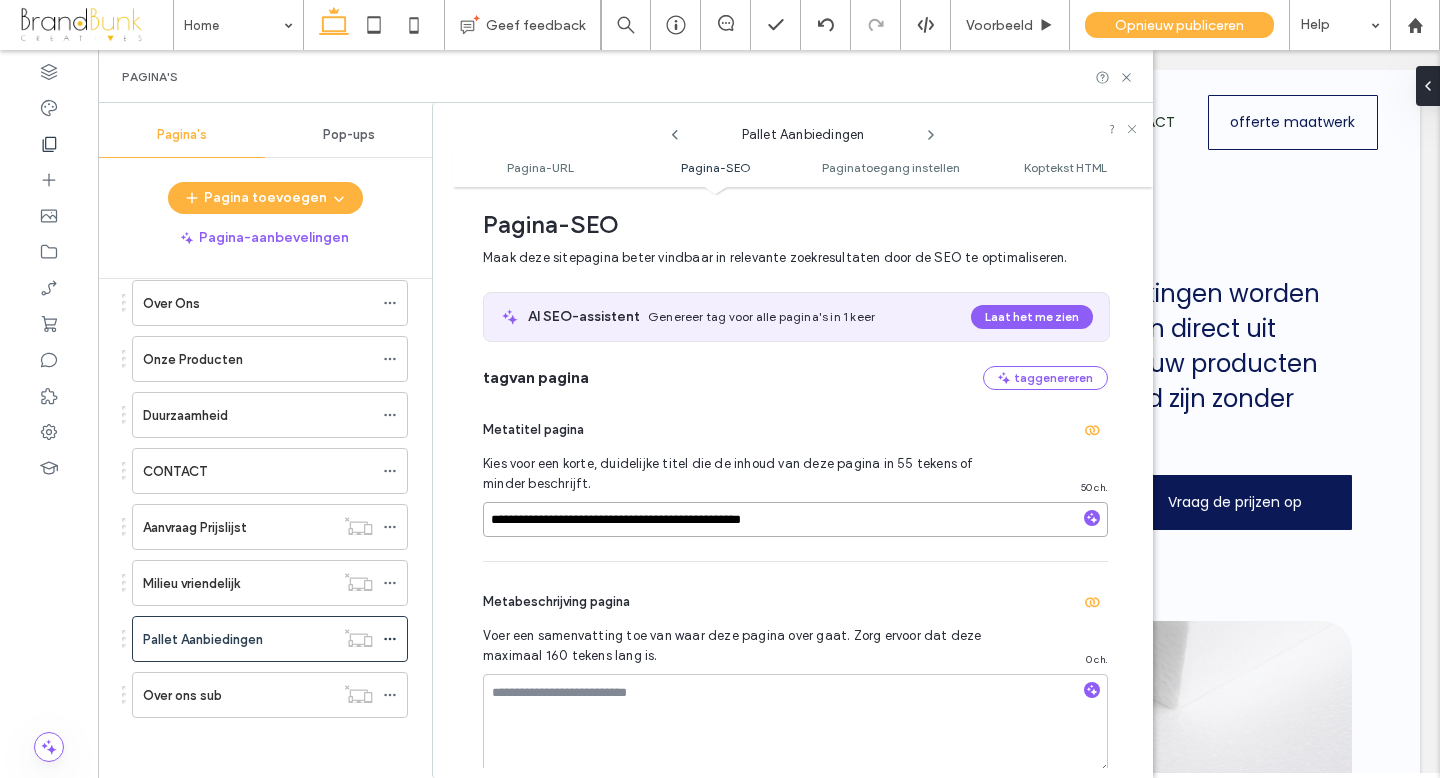 scroll, scrollTop: 263, scrollLeft: 0, axis: vertical 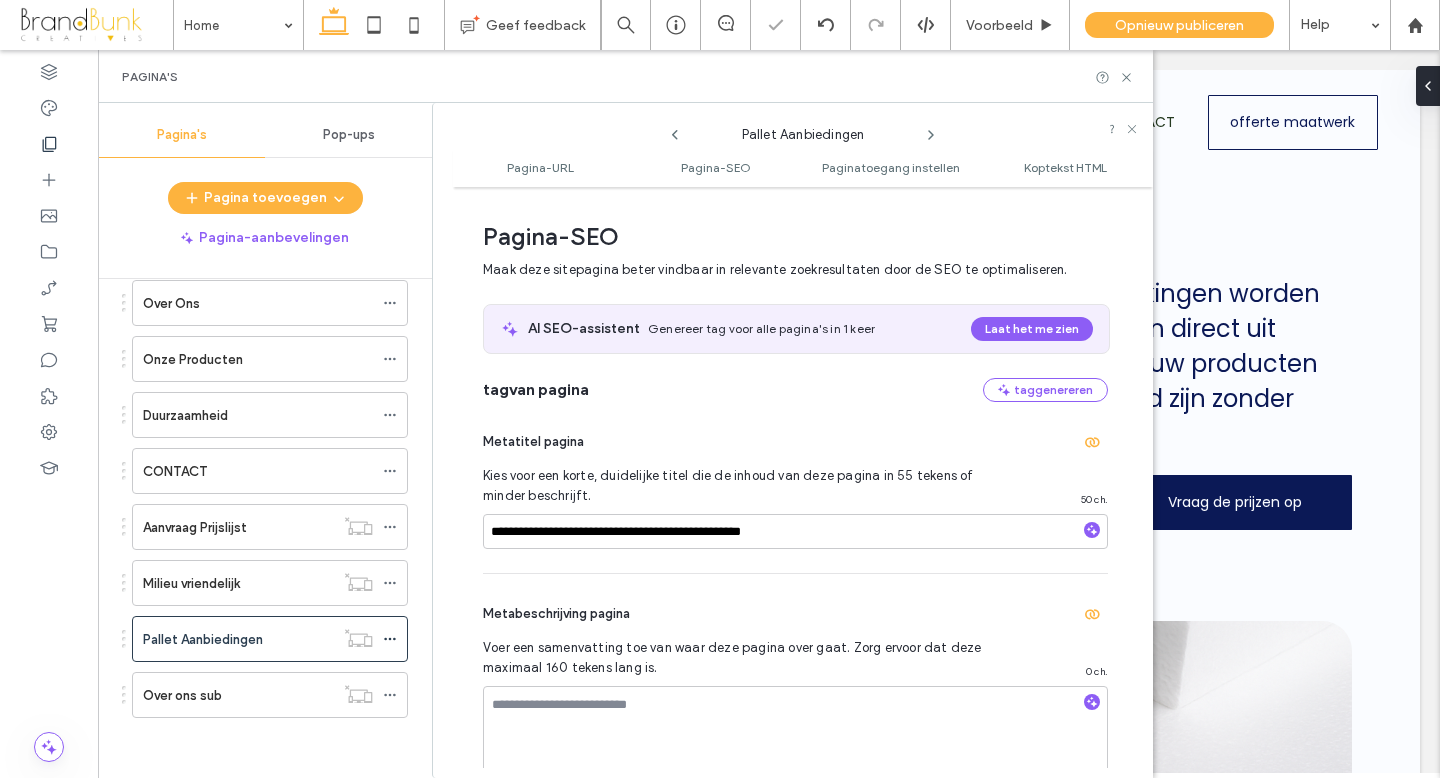 click on "Metabeschrijving pagina Voer een samenvatting toe van waar deze pagina over gaat. Zorg ervoor dat deze maximaal 160 tekens lang is. 0   ch." at bounding box center [795, 692] 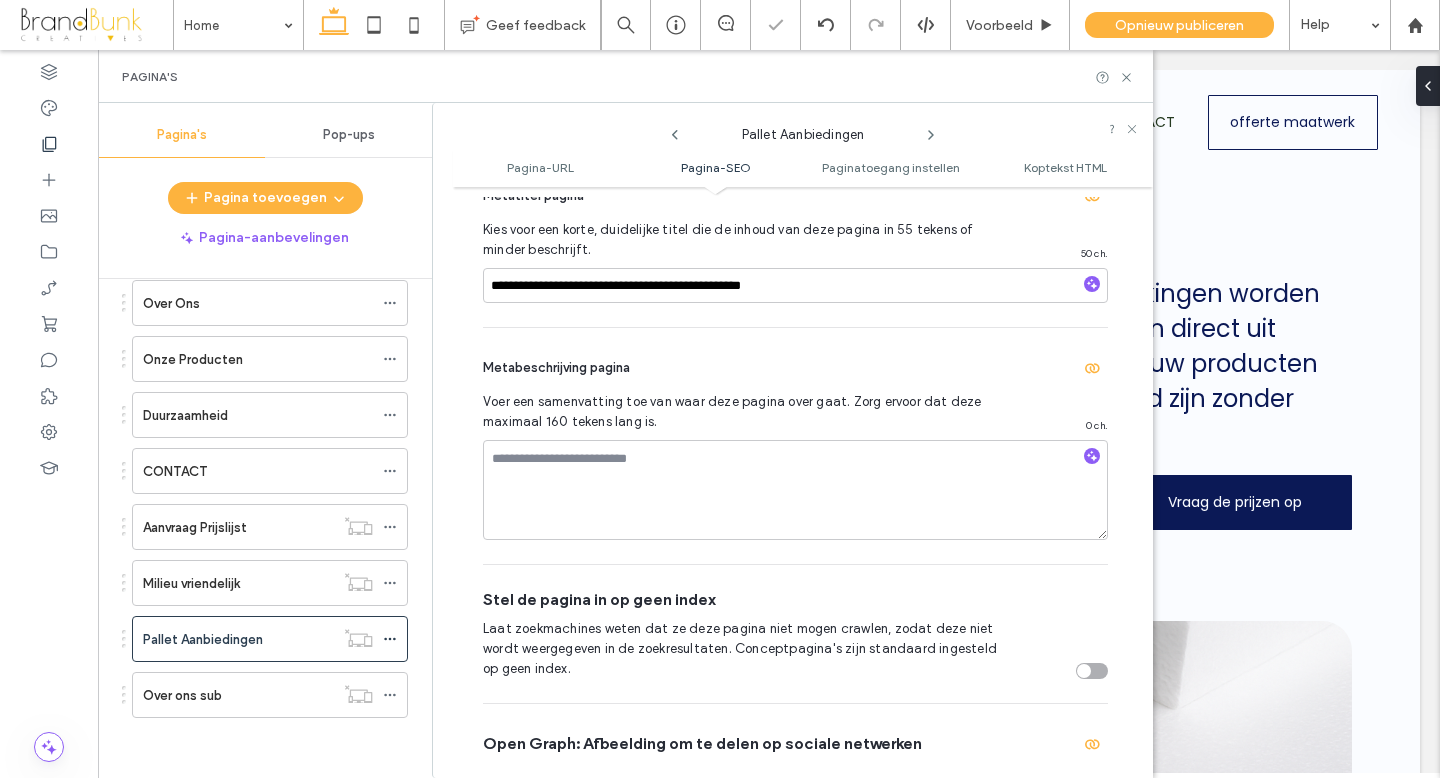 scroll, scrollTop: 517, scrollLeft: 0, axis: vertical 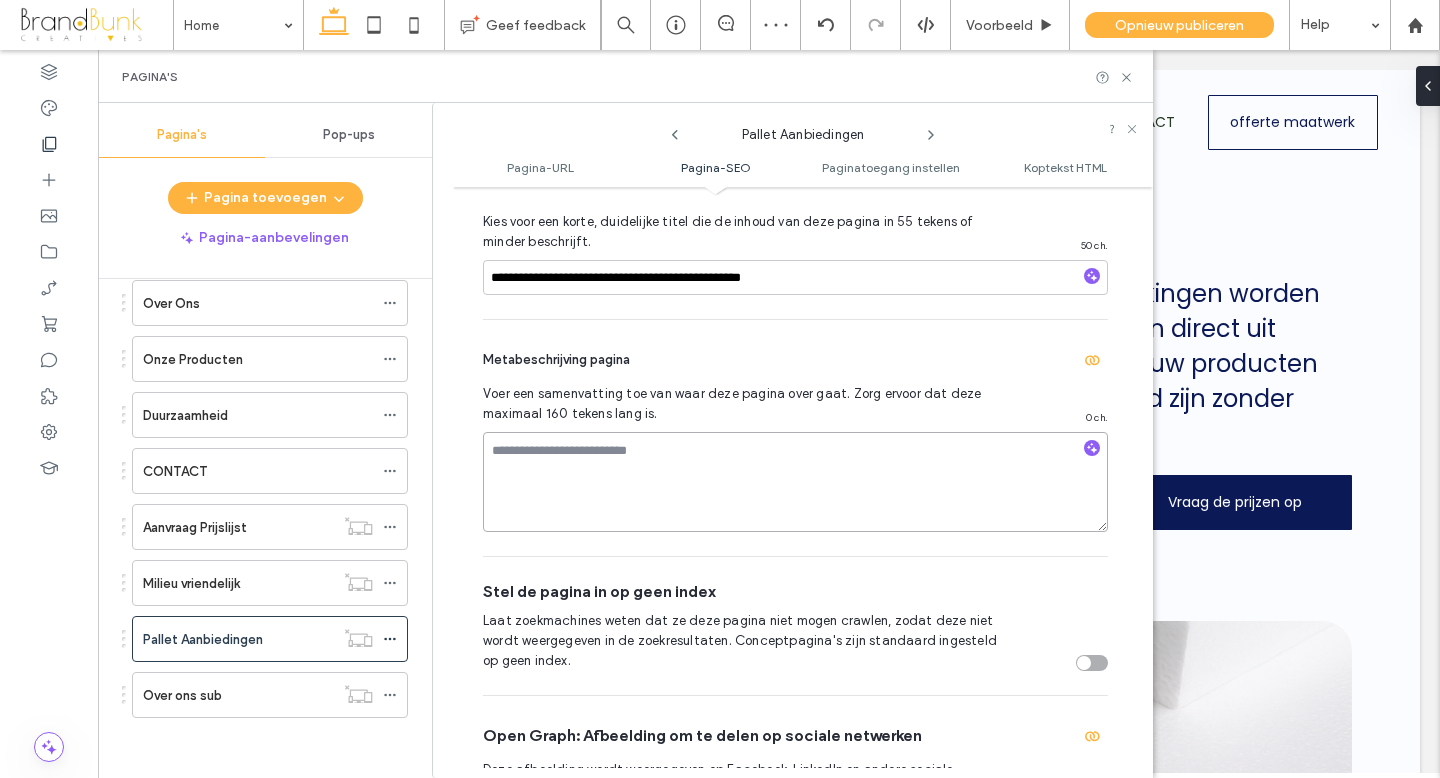 click at bounding box center (795, 482) 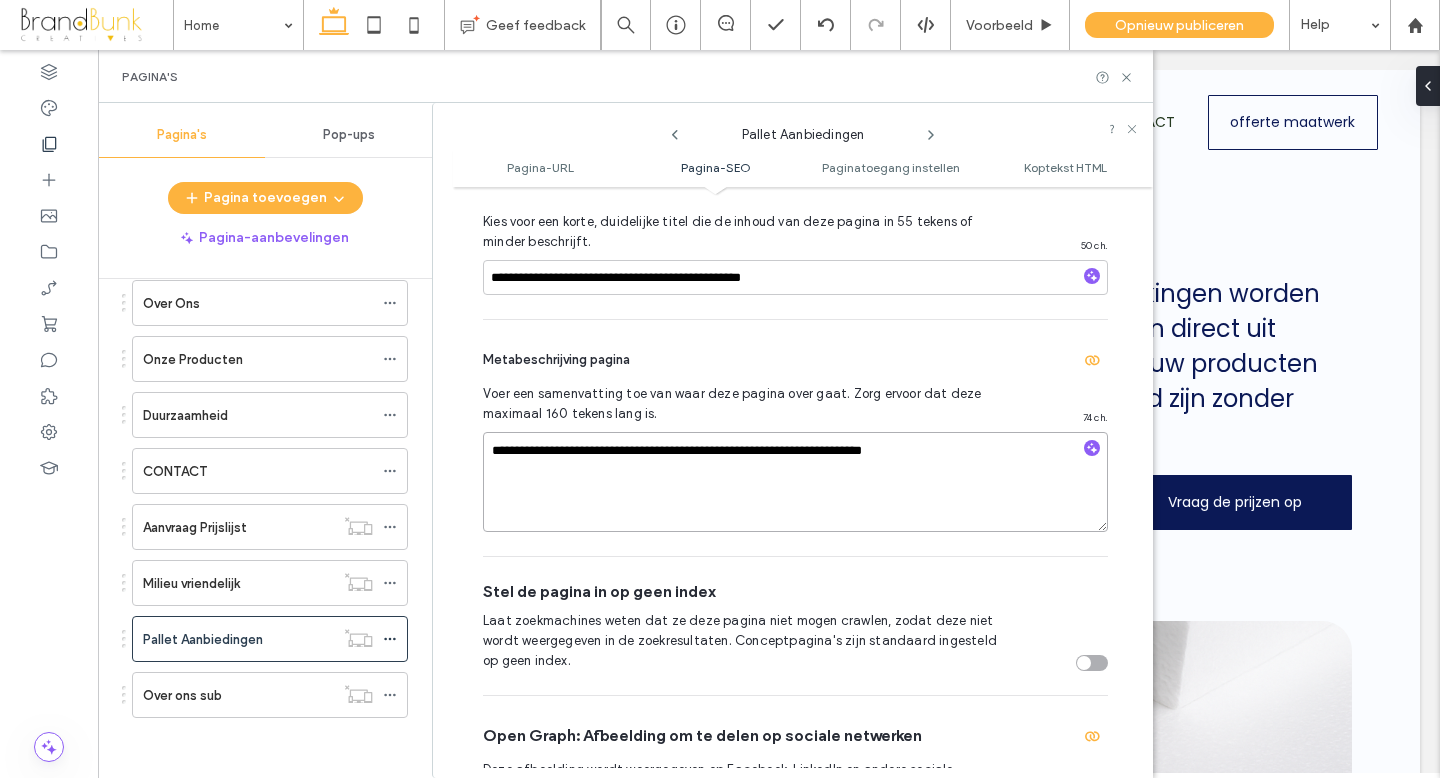type on "**********" 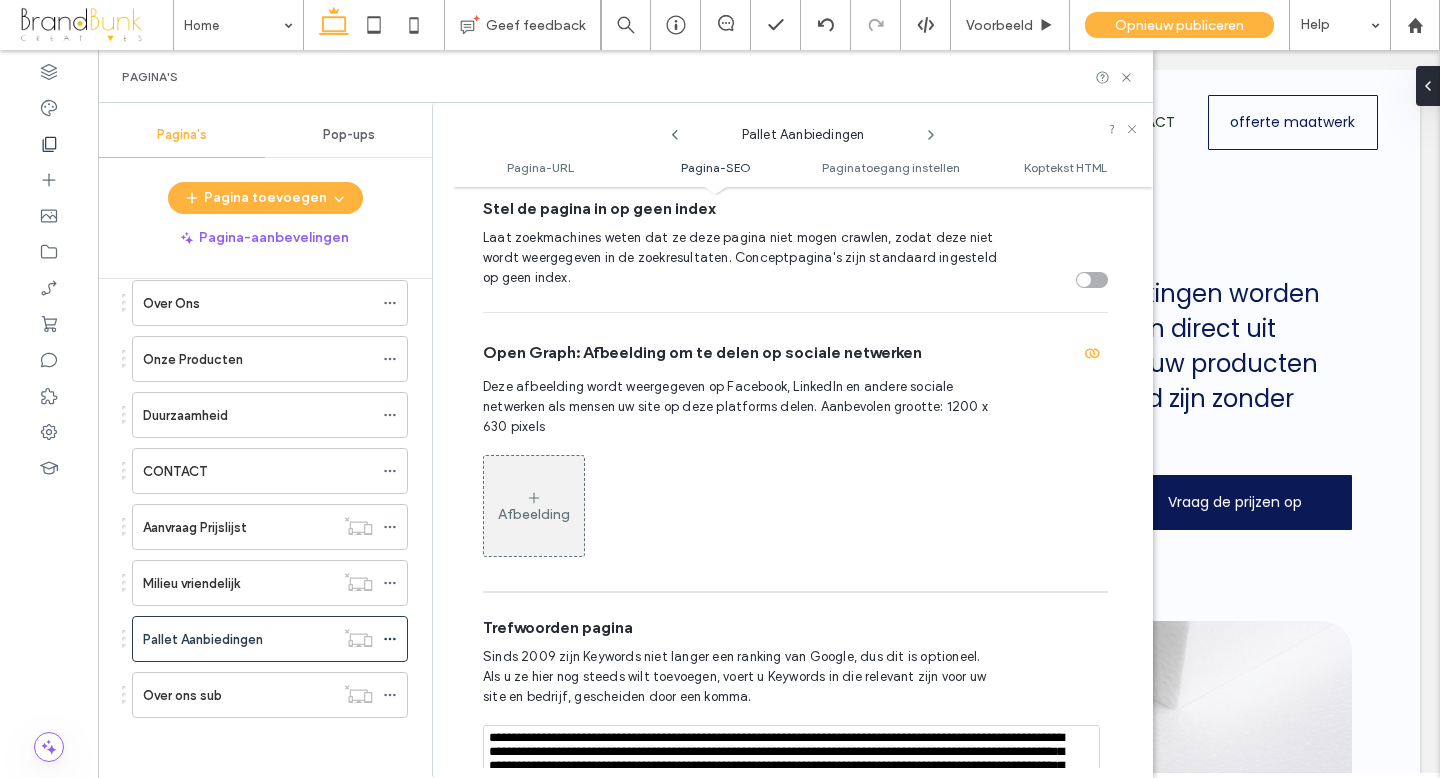 scroll, scrollTop: 901, scrollLeft: 0, axis: vertical 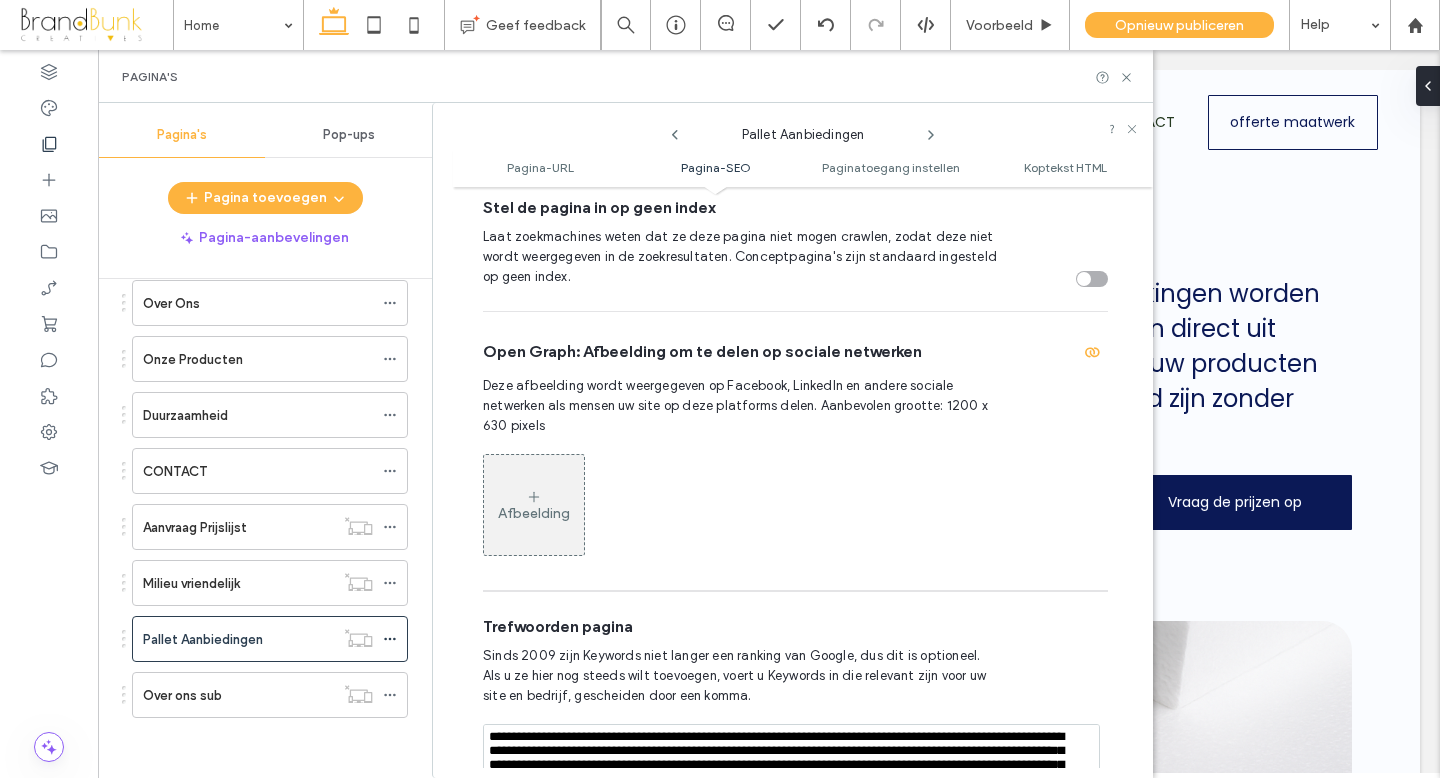 click on "Afbeelding" at bounding box center [534, 513] 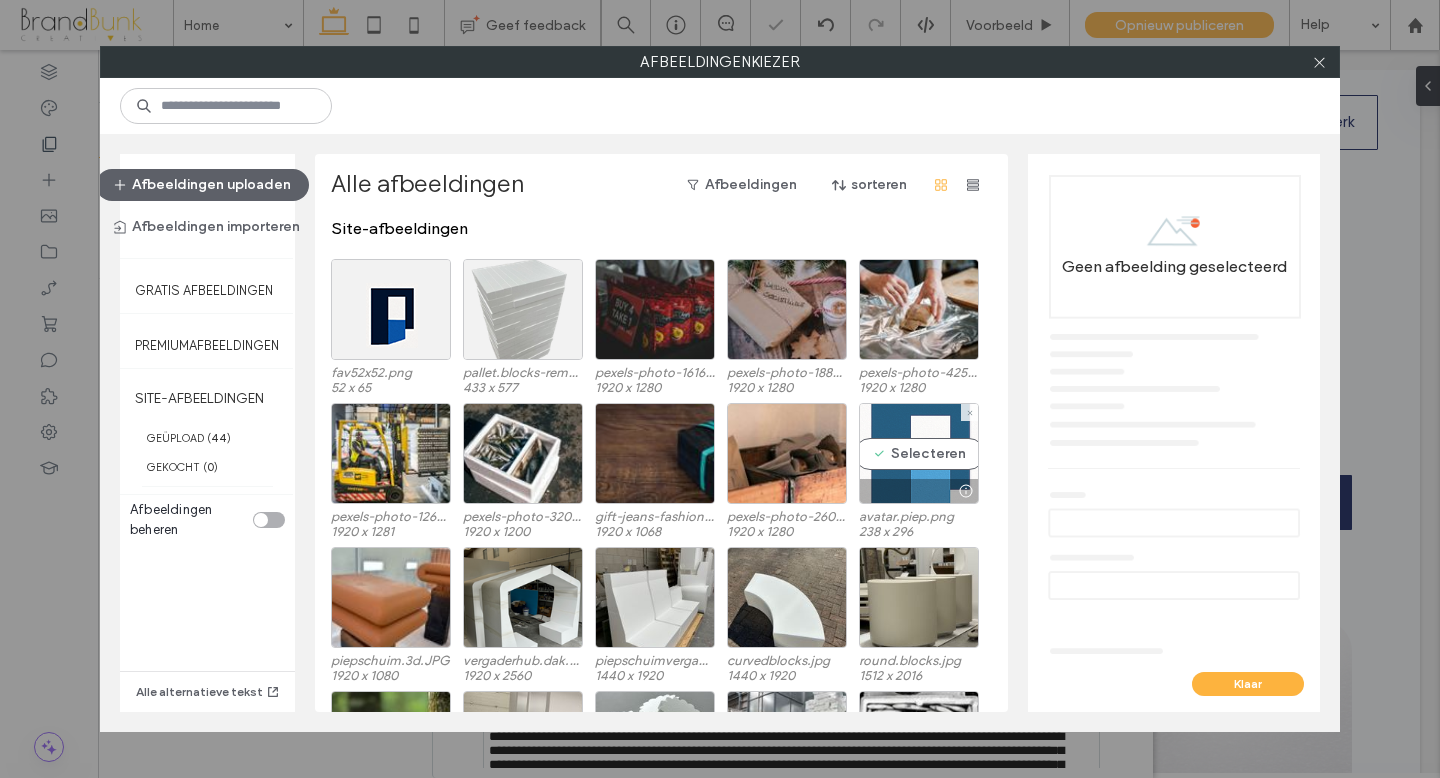 click on "Site-afbeeldingen fav52x52.png 52 x 65 pallet.blocks-removebg-preview.png 433 x 577 pexels-photo-1616036.jpeg 1920 x 1280 pexels-photo-1883383.jpeg 1920 x 1280 pexels-photo-4253711.jpeg 1920 x 1280 pexels-photo-1267338.jpeg 1920 x 1281 pexels-photo-32021984.jpeg 1920 x 1200 gift-jeans-fashion-pack-157879.jpeg 1920 x 1068 pexels-photo-2601015.jpeg 1920 x 1280 Selecteren avatar.piep.png 238 x 296 piepschuim.3d.JPG 1920 x 1080 vergaderhub.dak.png 1920 x 2560 piepschuimvergaderhub.jpg 1440 x 1920 curvedblocks.jpg 1440 x 1920 round.blocks.jpg 1512 x 2016 pexels-photo-1250260.jpeg 1920 x 1280 piepschuim.kasten.jpg 1080 x 1920 epsvormen.jpg 1280 x 1280 receycling piepschuim.jpg 560 x 400 pexels-photo-30650052.jpeg 1920 x 1280" at bounding box center [667, 465] 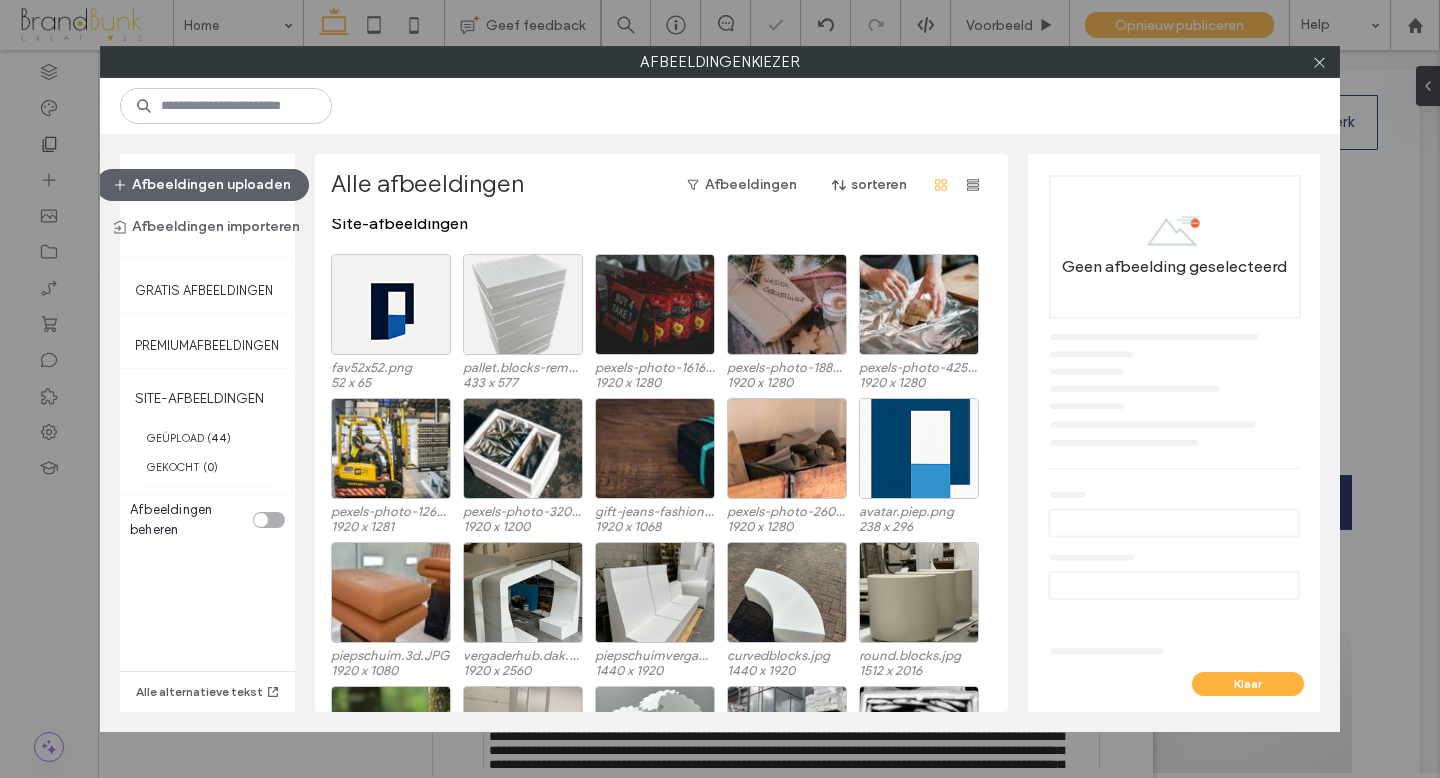 scroll, scrollTop: 0, scrollLeft: 0, axis: both 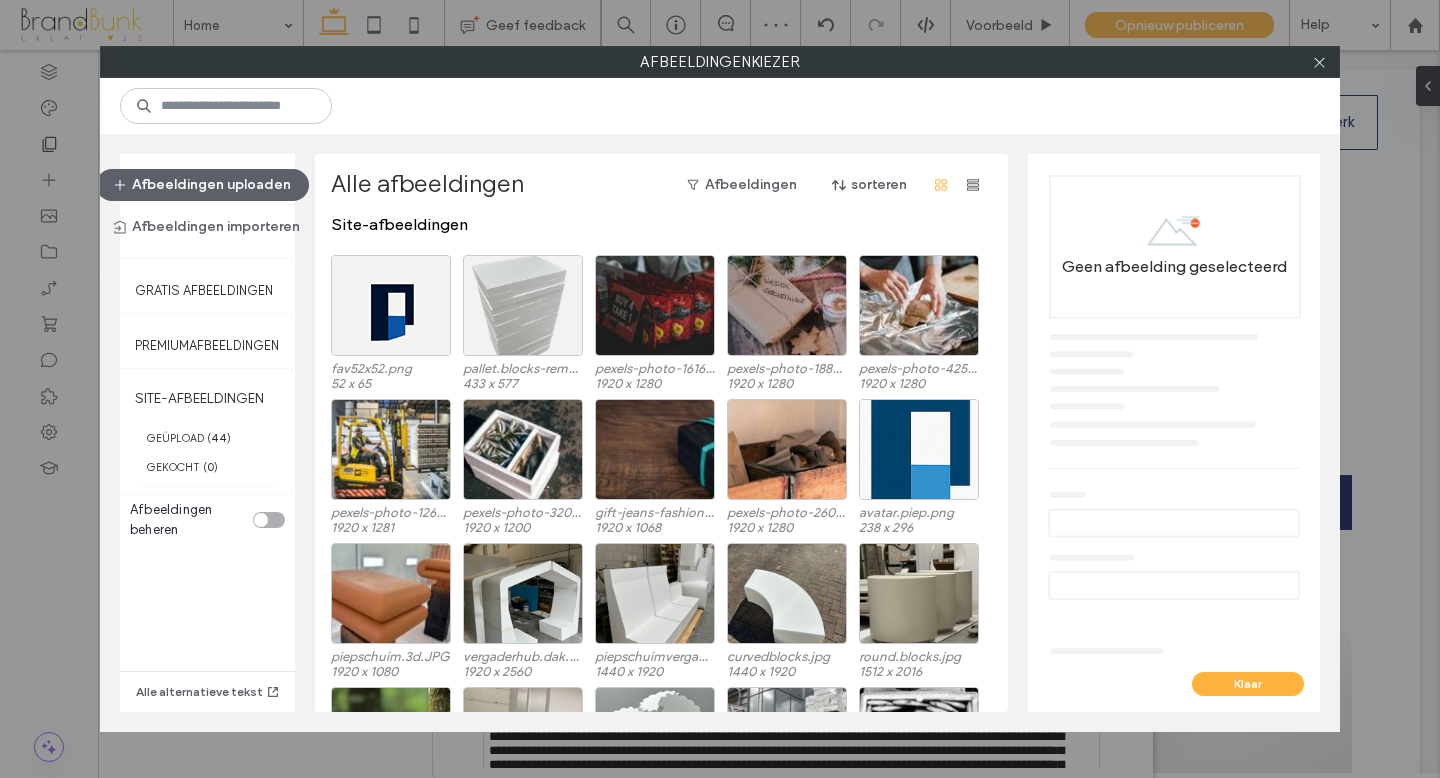 click on "Site-afbeeldingen fav52x52.png 52 x 65 pallet.blocks-removebg-preview.png 433 x 577 pexels-photo-1616036.jpeg 1920 x 1280 pexels-photo-1883383.jpeg 1920 x 1280 pexels-photo-4253711.jpeg 1920 x 1280 pexels-photo-1267338.jpeg 1920 x 1281 pexels-photo-32021984.jpeg 1920 x 1200 gift-jeans-fashion-pack-157879.jpeg 1920 x 1068 pexels-photo-2601015.jpeg 1920 x 1280 avatar.piep.png 238 x 296 piepschuim.3d.JPG 1920 x 1080 vergaderhub.dak.png 1920 x 2560 piepschuimvergaderhub.jpg 1440 x 1920 curvedblocks.jpg 1440 x 1920 round.blocks.jpg 1512 x 2016 pexels-photo-1250260.jpeg 1920 x 1280 piepschuim.kasten.jpg 1080 x 1920 epsvormen.jpg 1280 x 1280 receycling piepschuim.jpg 560 x 400 pexels-photo-30650052.jpeg 1920 x 1280" at bounding box center (667, 465) 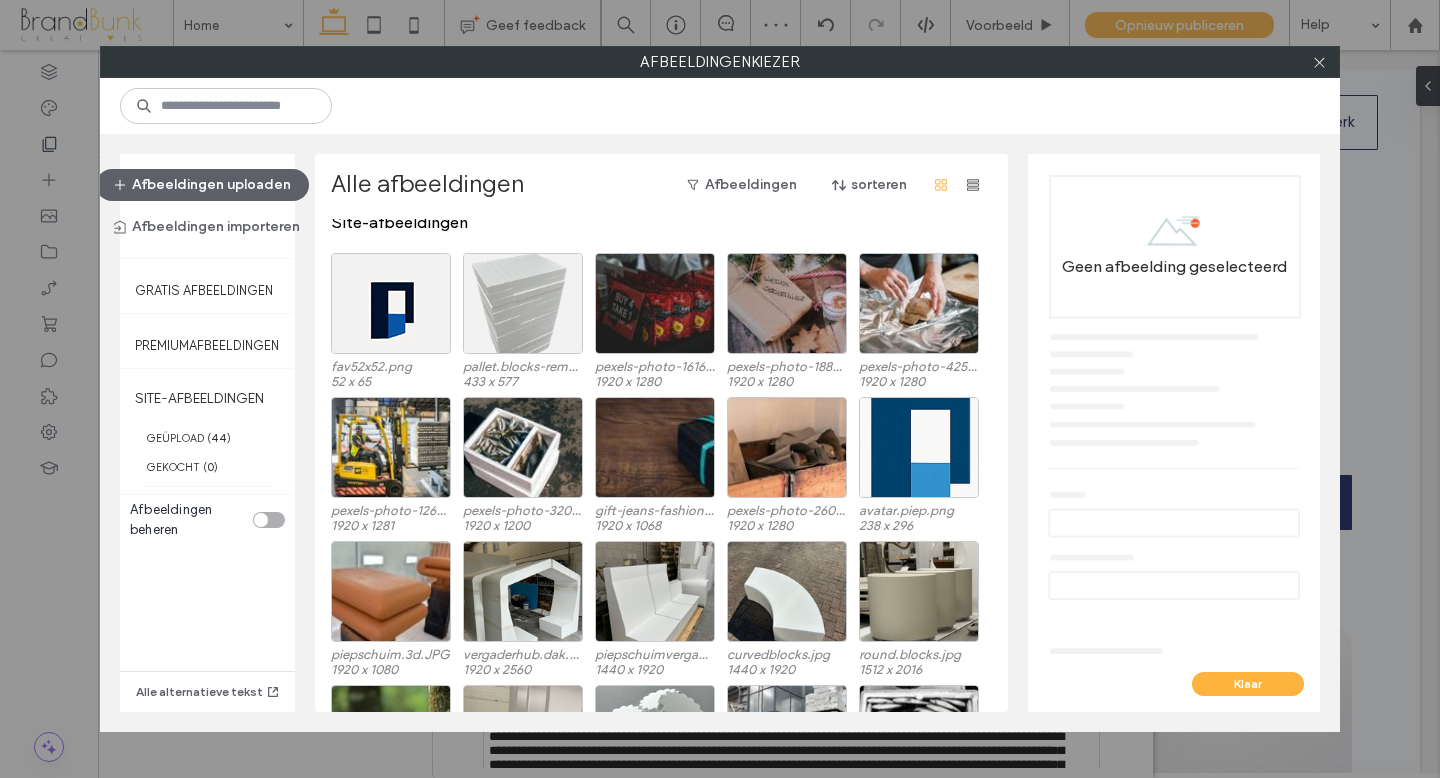 scroll, scrollTop: 5, scrollLeft: 0, axis: vertical 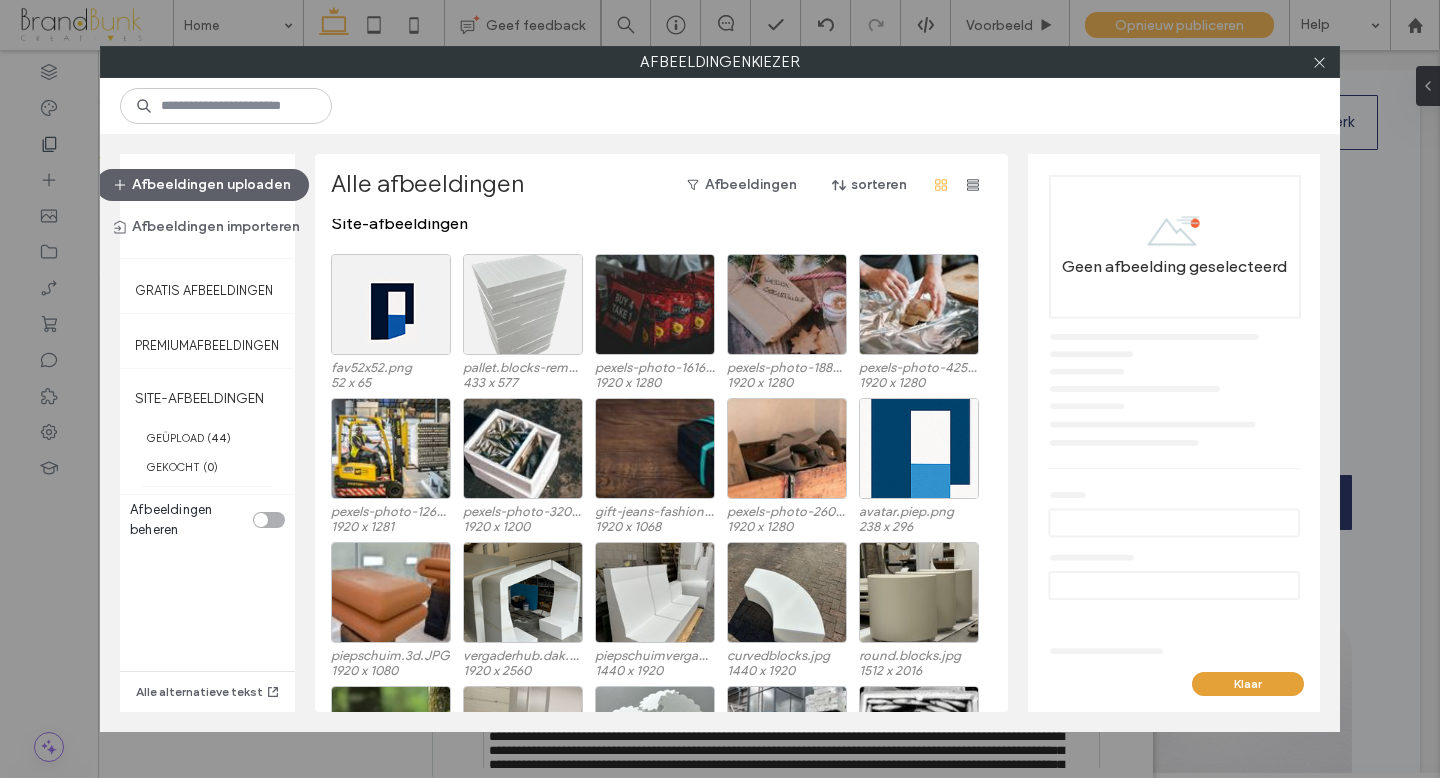 click on "Klaar" at bounding box center [1248, 684] 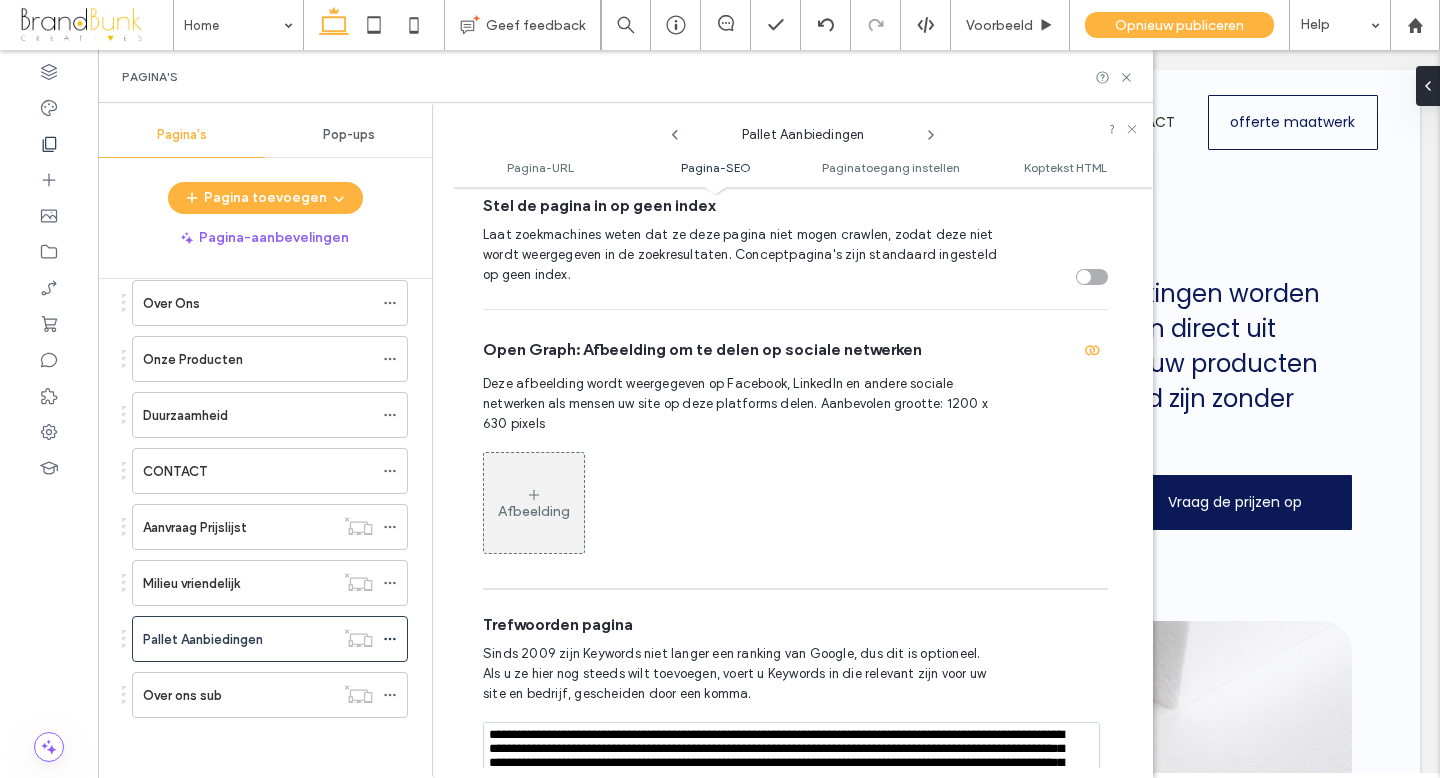 click 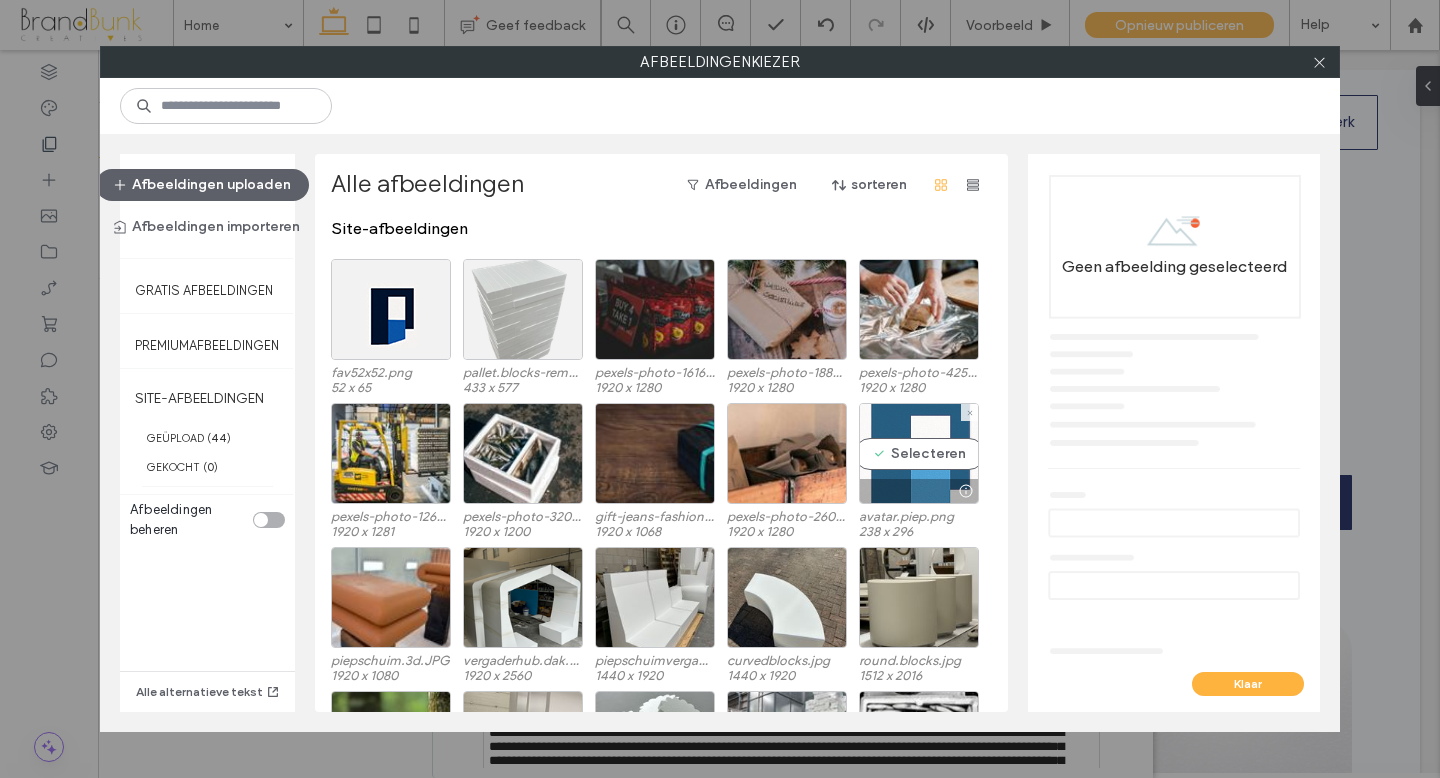 click on "Site-afbeeldingen fav52x52.png 52 x 65 pallet.blocks-removebg-preview.png 433 x 577 pexels-photo-1616036.jpeg 1920 x 1280 pexels-photo-1883383.jpeg 1920 x 1280 pexels-photo-4253711.jpeg 1920 x 1280 pexels-photo-1267338.jpeg 1920 x 1281 pexels-photo-32021984.jpeg 1920 x 1200 gift-jeans-fashion-pack-157879.jpeg 1920 x 1068 pexels-photo-2601015.jpeg 1920 x 1280 Selecteren avatar.piep.png 238 x 296 piepschuim.3d.JPG 1920 x 1080 vergaderhub.dak.png 1920 x 2560 piepschuimvergaderhub.jpg 1440 x 1920 curvedblocks.jpg 1440 x 1920 round.blocks.jpg 1512 x 2016 pexels-photo-1250260.jpeg 1920 x 1280 piepschuim.kasten.jpg 1080 x 1920 epsvormen.jpg 1280 x 1280 receycling piepschuim.jpg 560 x 400 pexels-photo-30650052.jpeg 1920 x 1280" at bounding box center [667, 465] 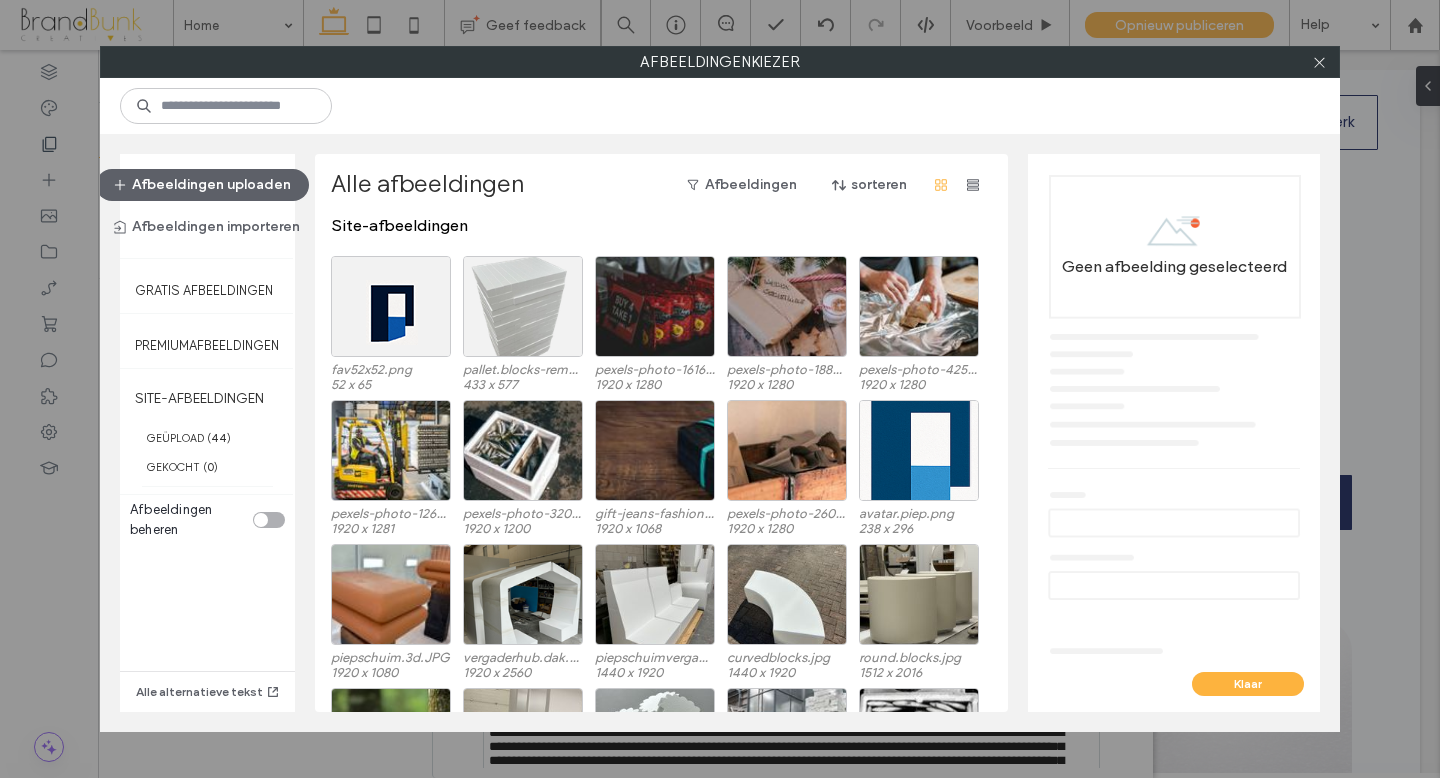 scroll, scrollTop: 0, scrollLeft: 0, axis: both 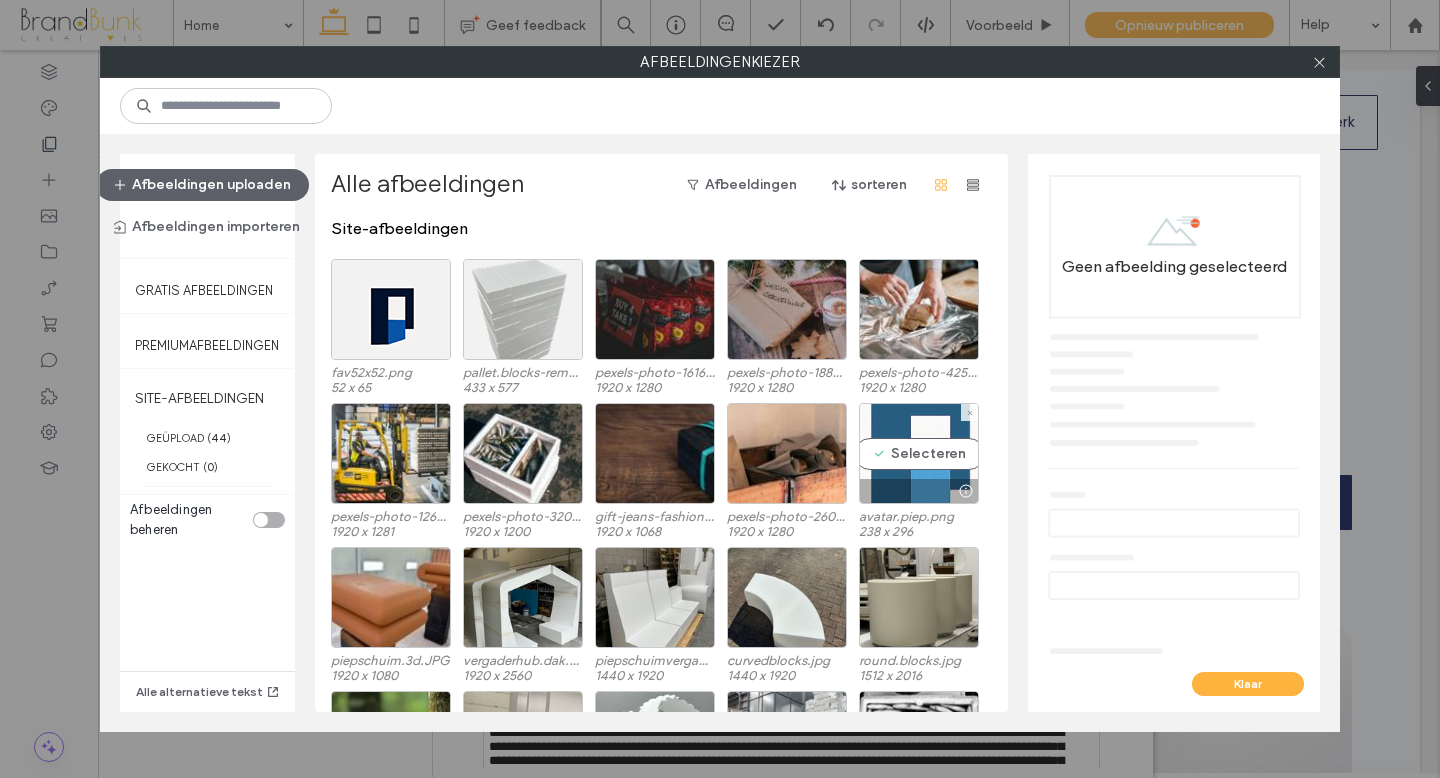 click on "Selecteren" at bounding box center [919, 453] 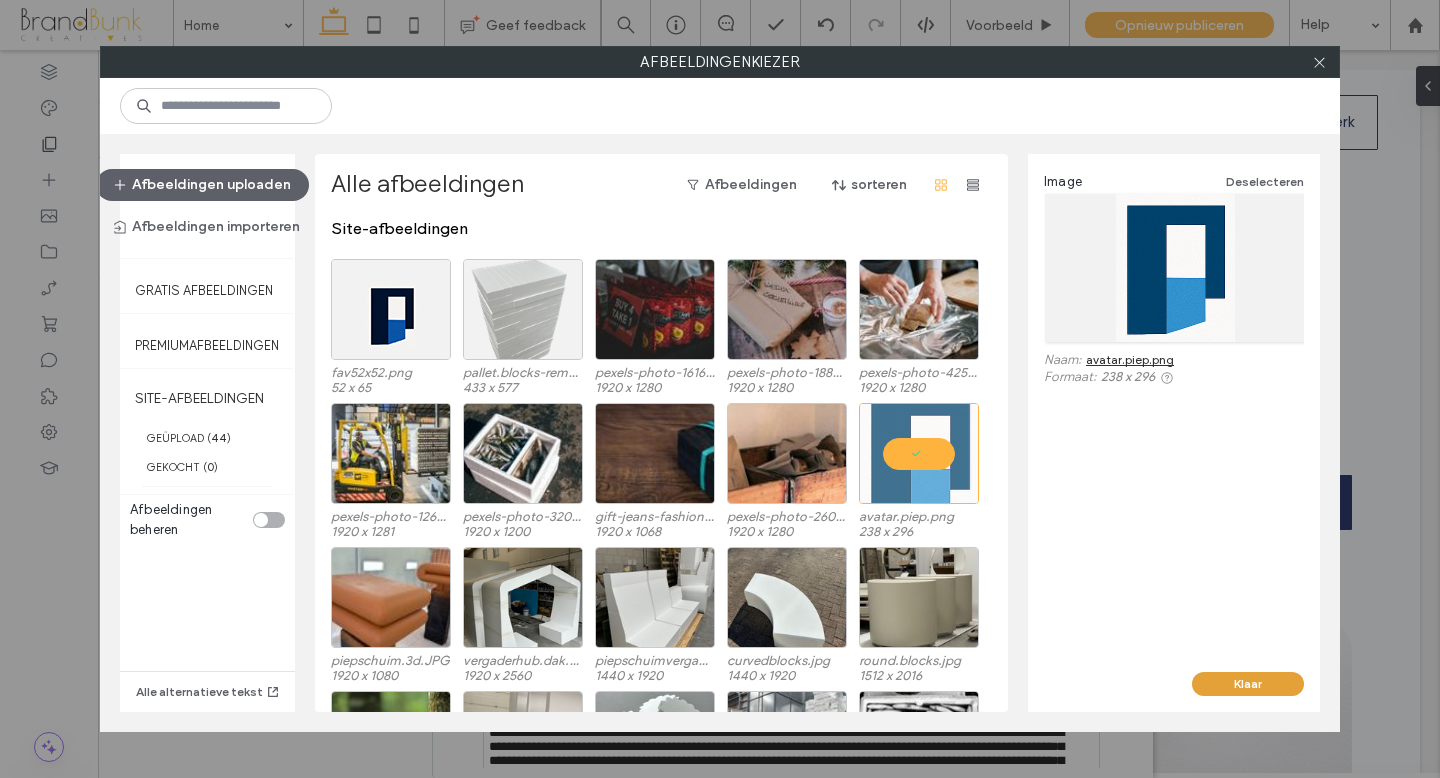 click on "Klaar" at bounding box center (1248, 684) 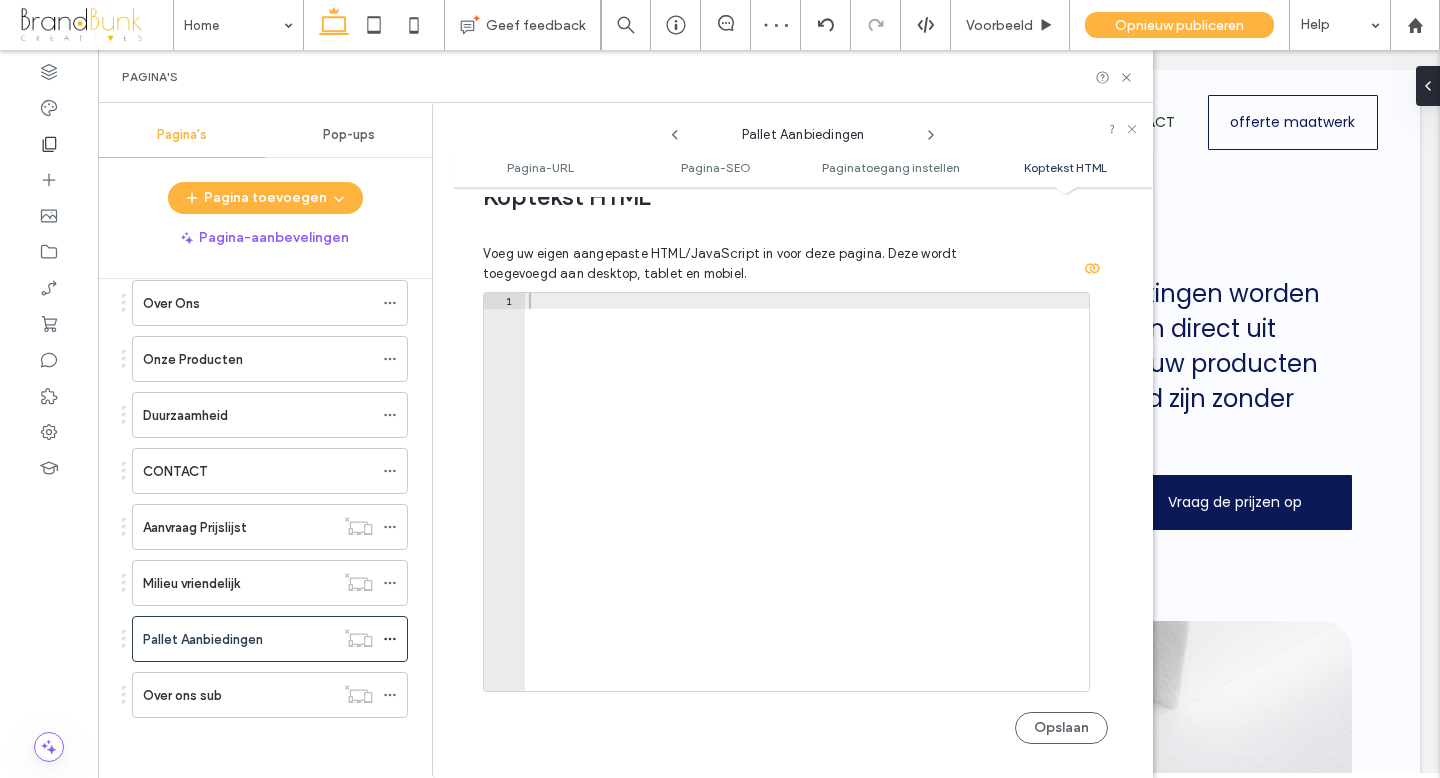 scroll, scrollTop: 1991, scrollLeft: 0, axis: vertical 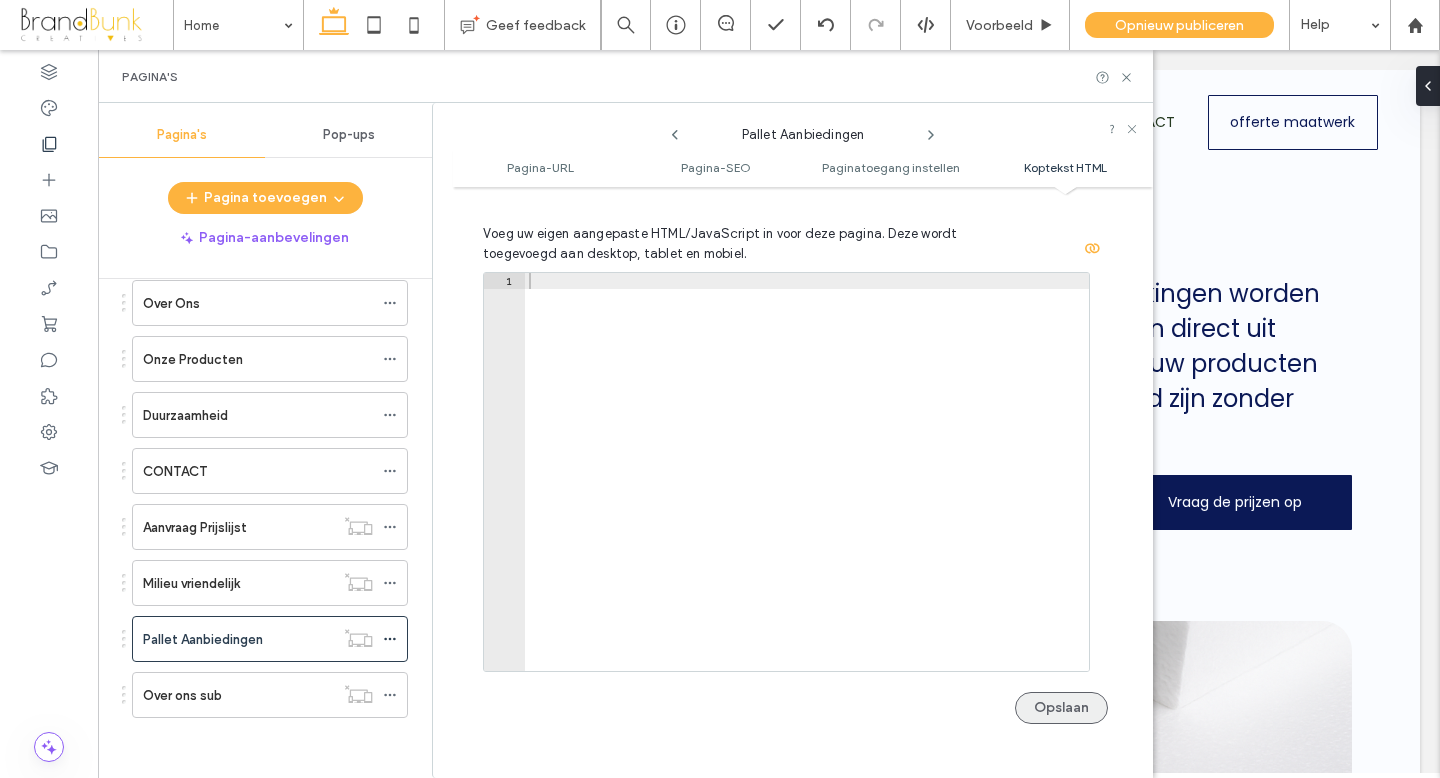 click on "Opslaan" at bounding box center [1061, 708] 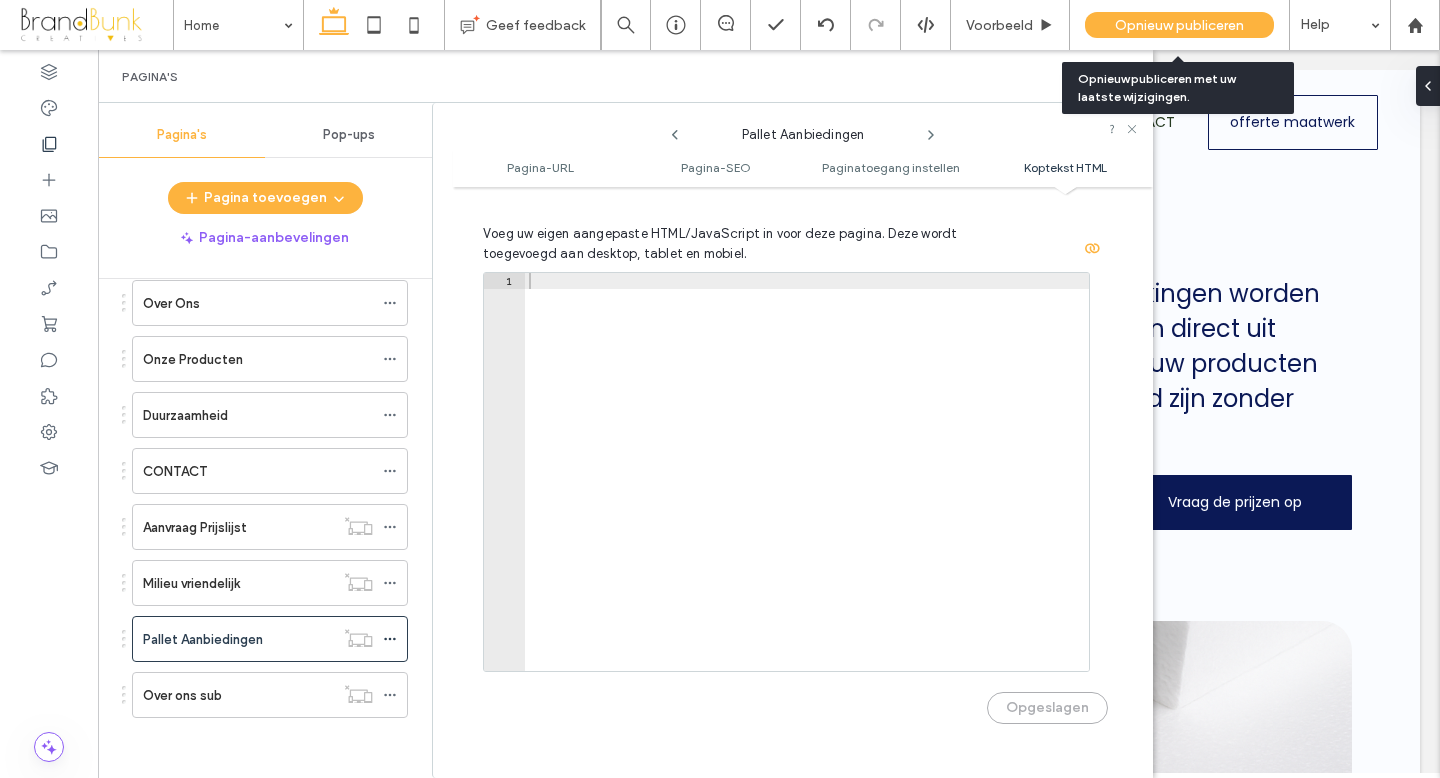 click on "Opnieuw publiceren" at bounding box center [1179, 25] 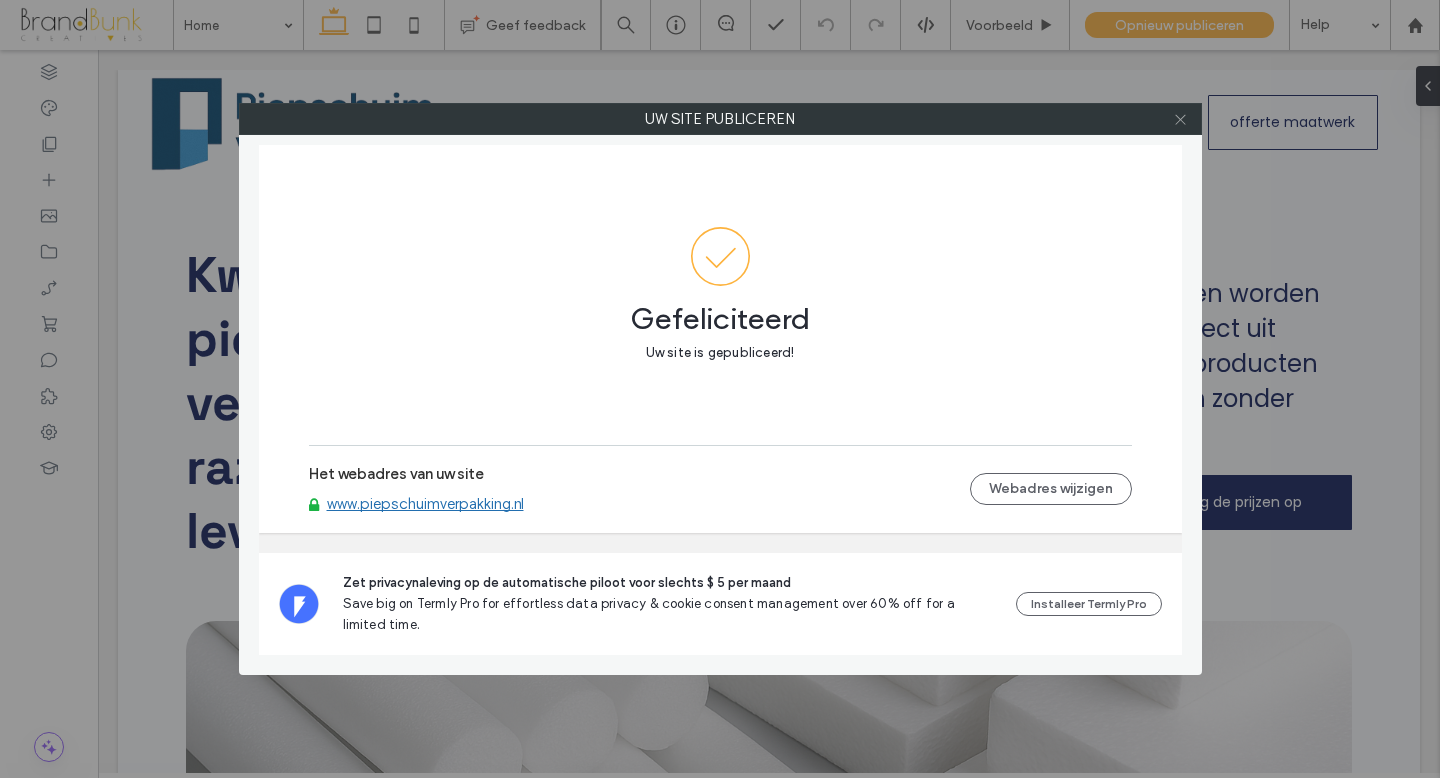 click 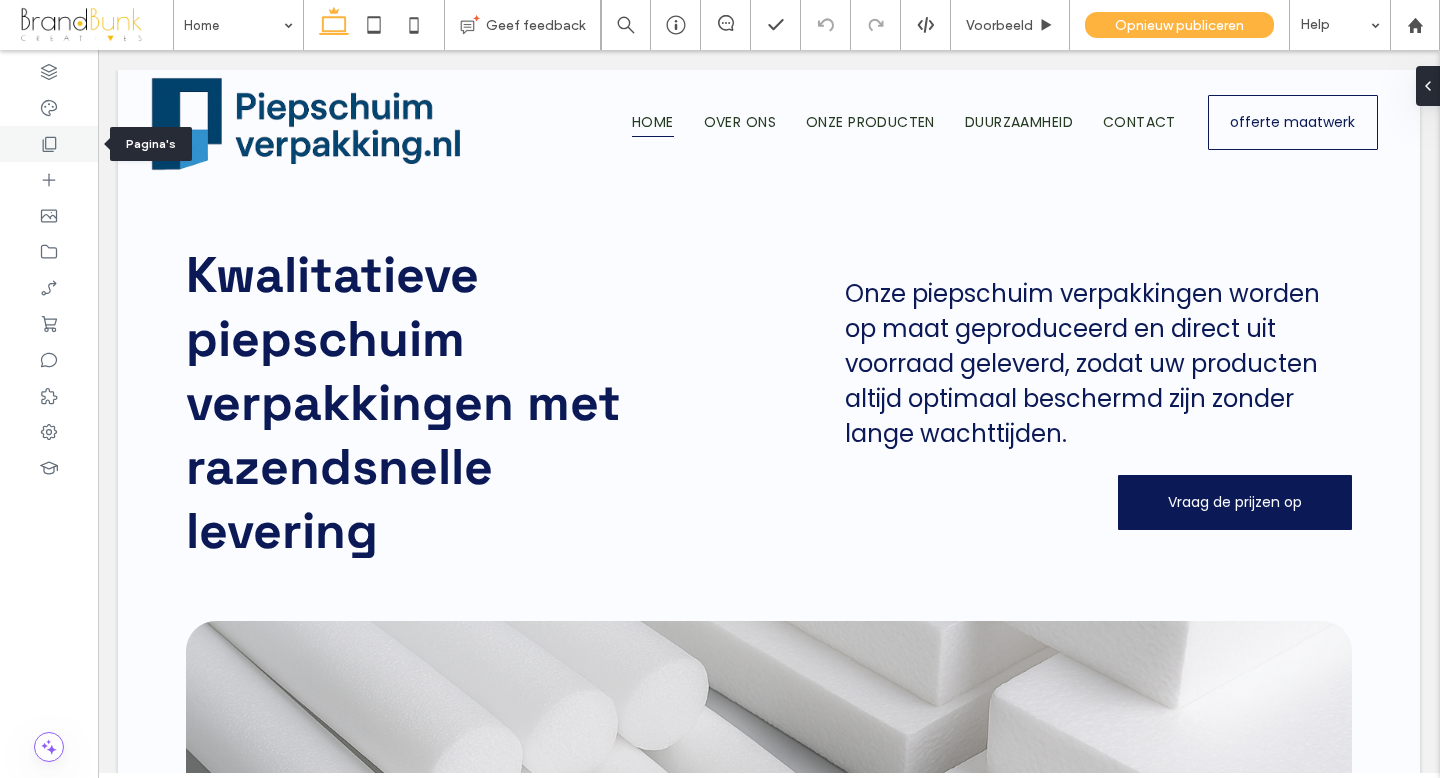 click 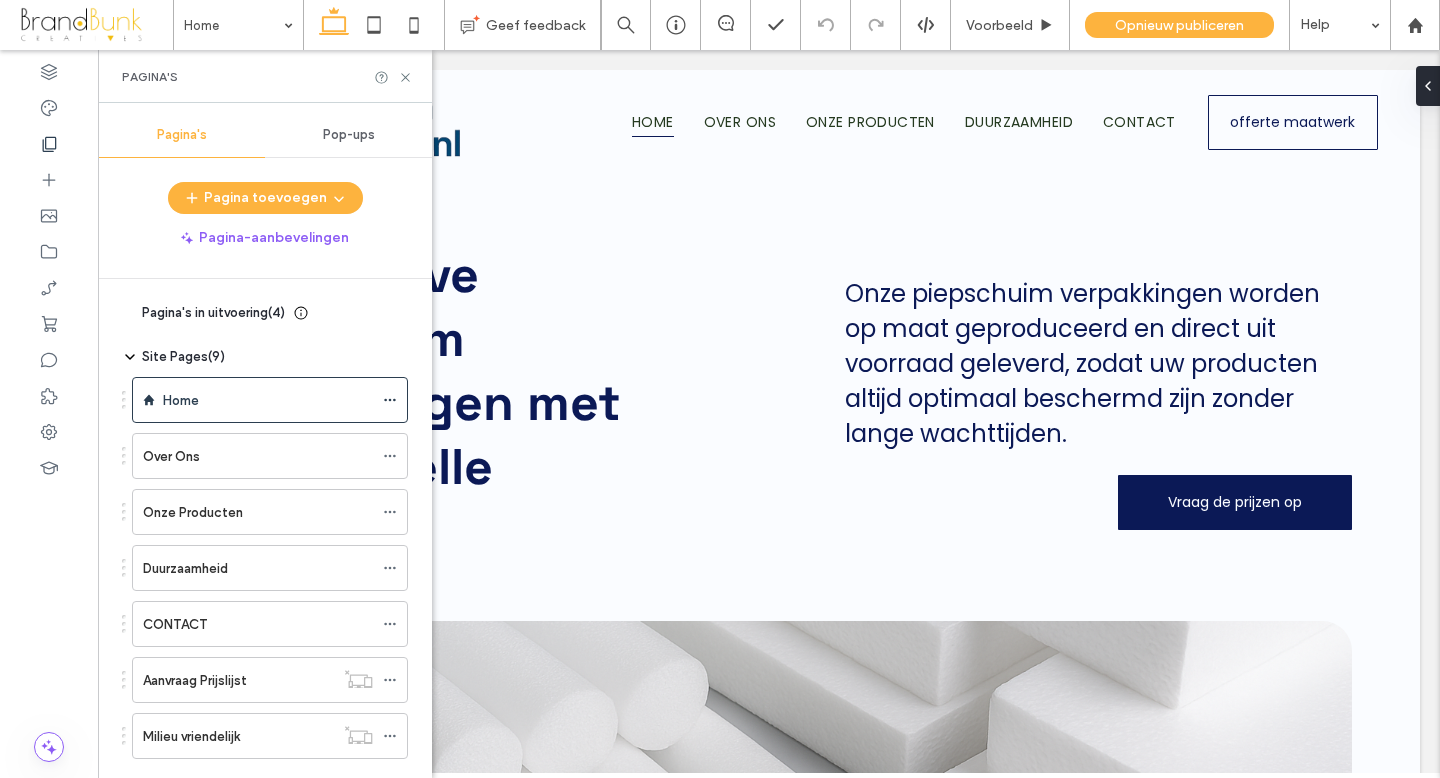 click on "Home" at bounding box center (268, 400) 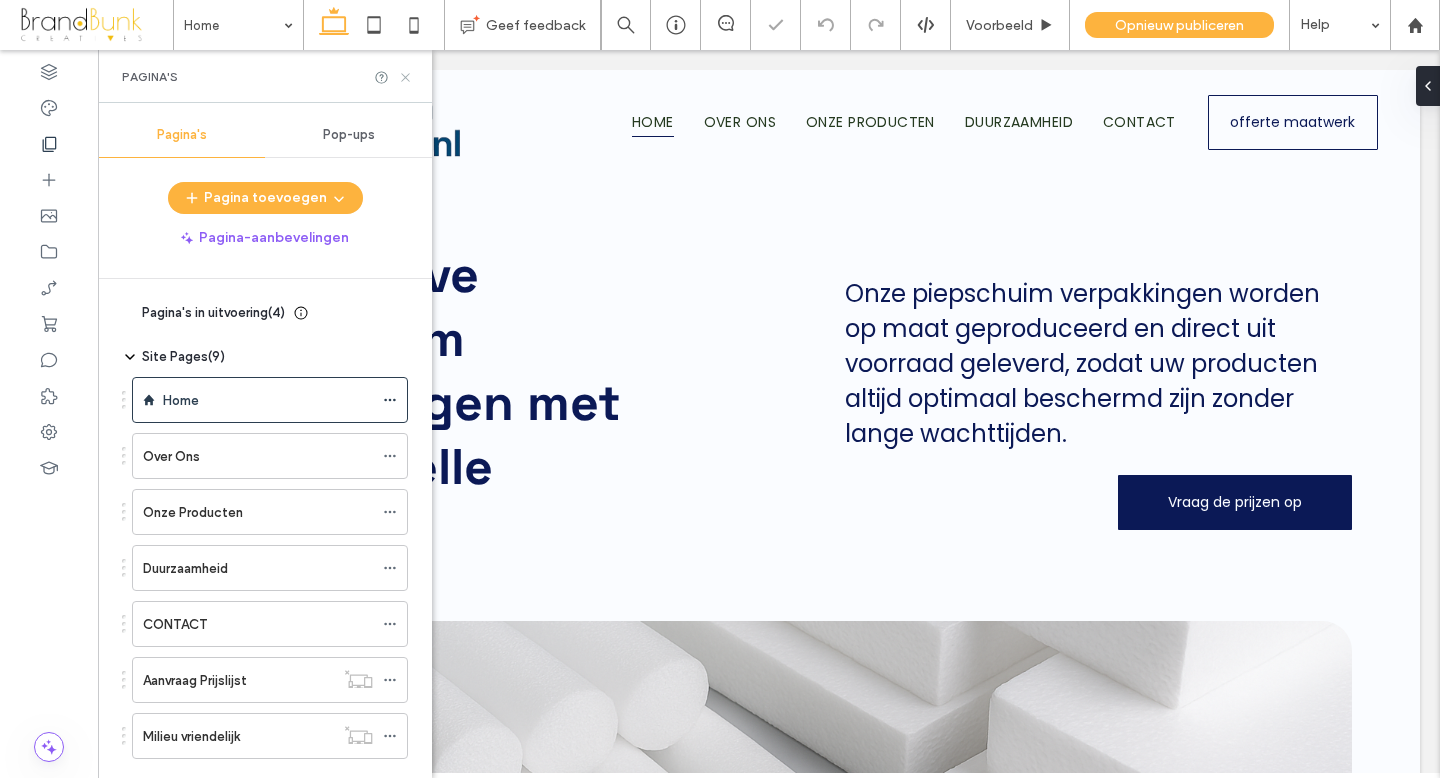 click 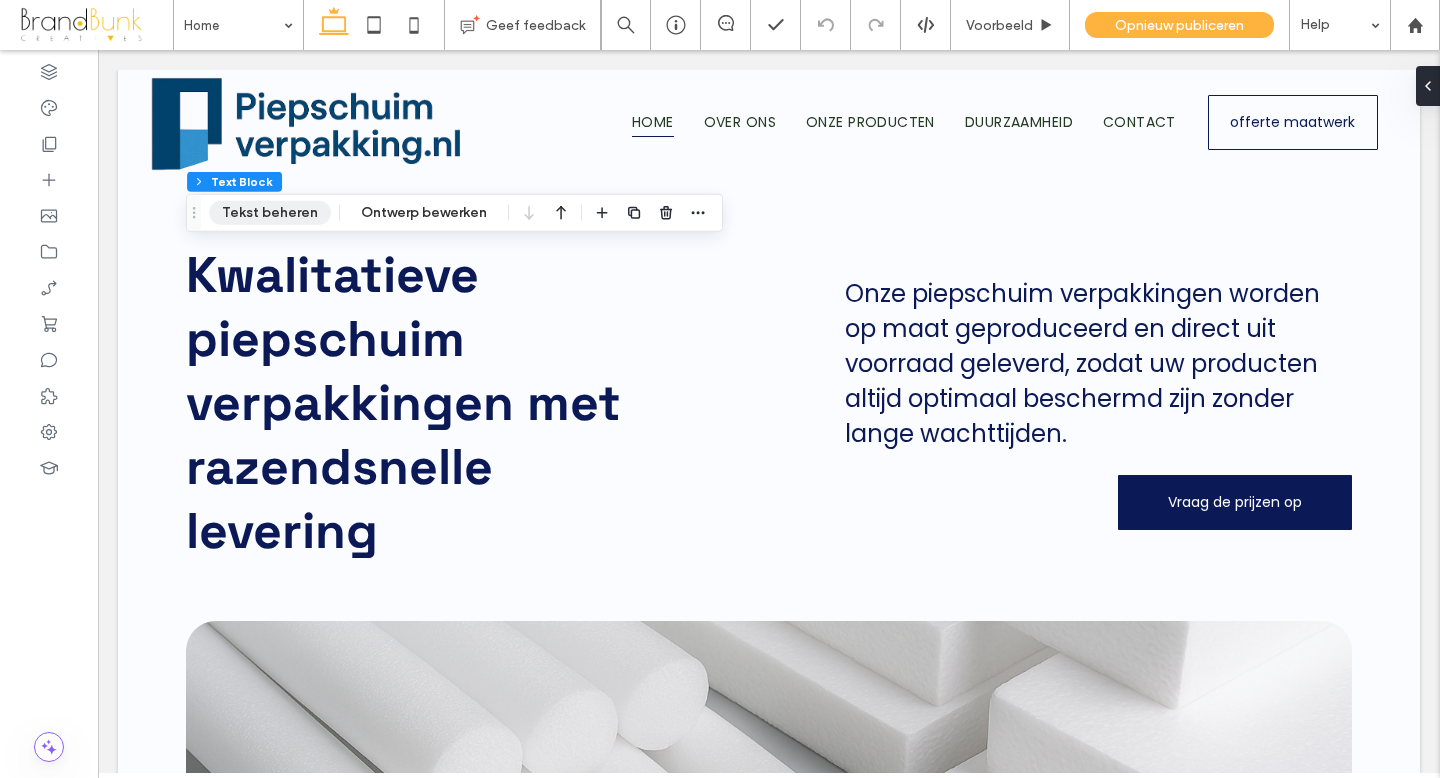 click on "Tekst beheren" at bounding box center [270, 213] 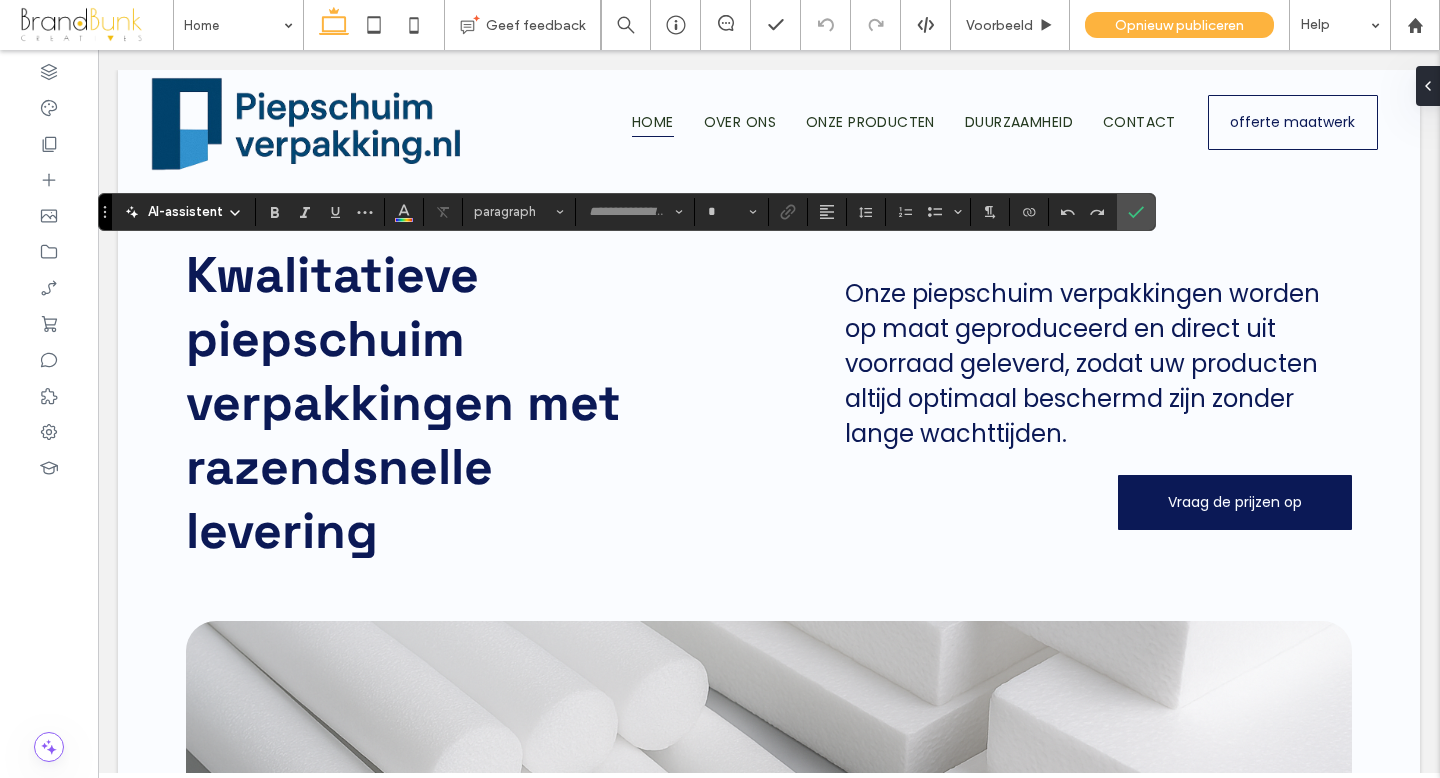 type on "**********" 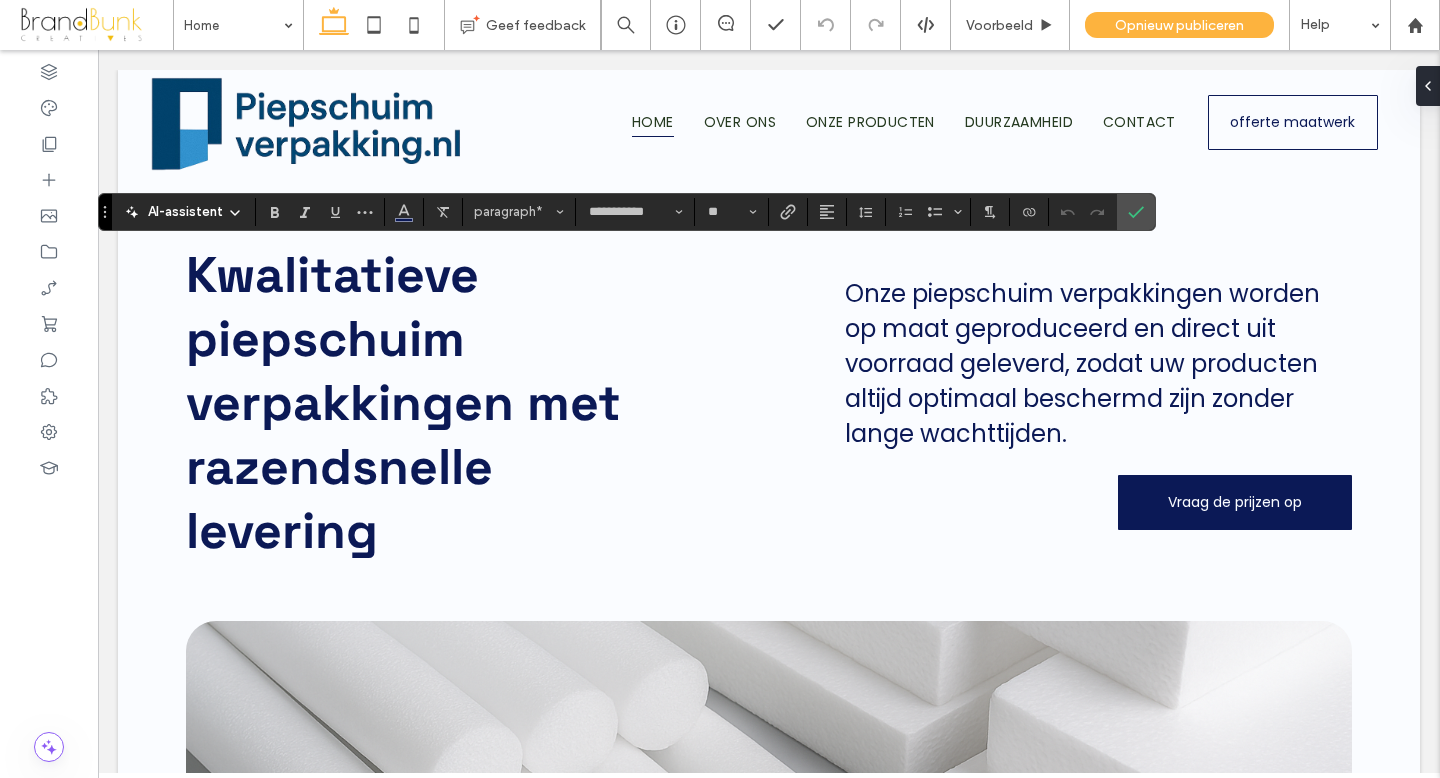 type on "**" 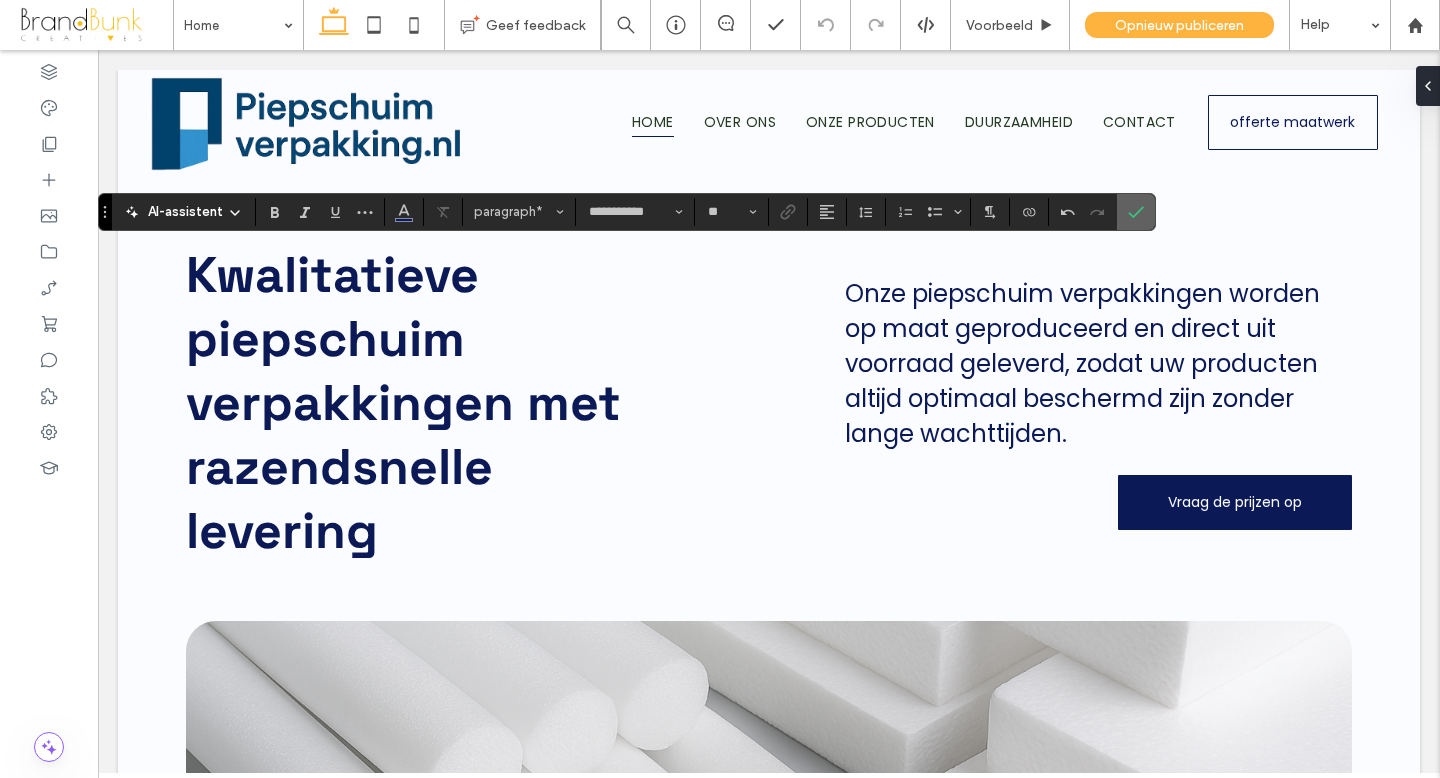 click 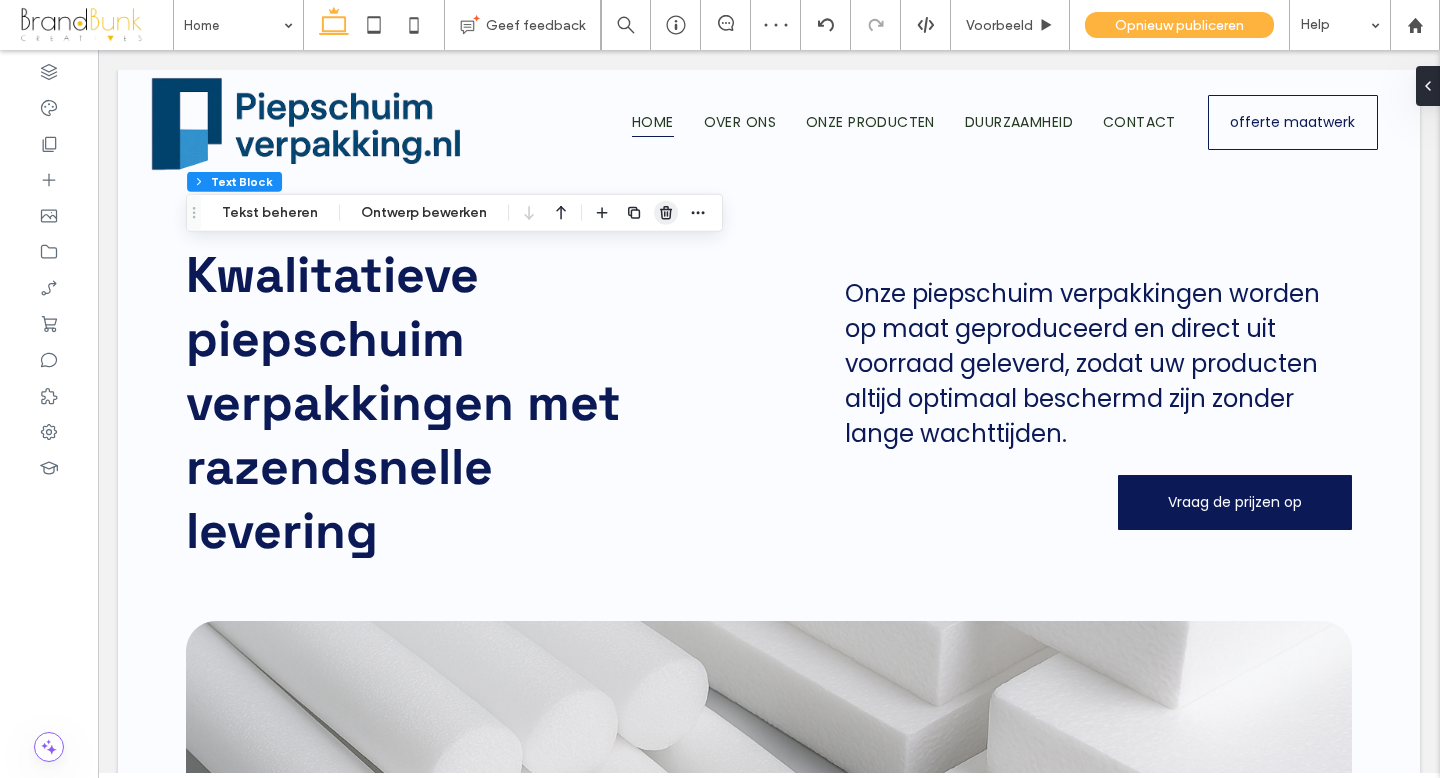 click 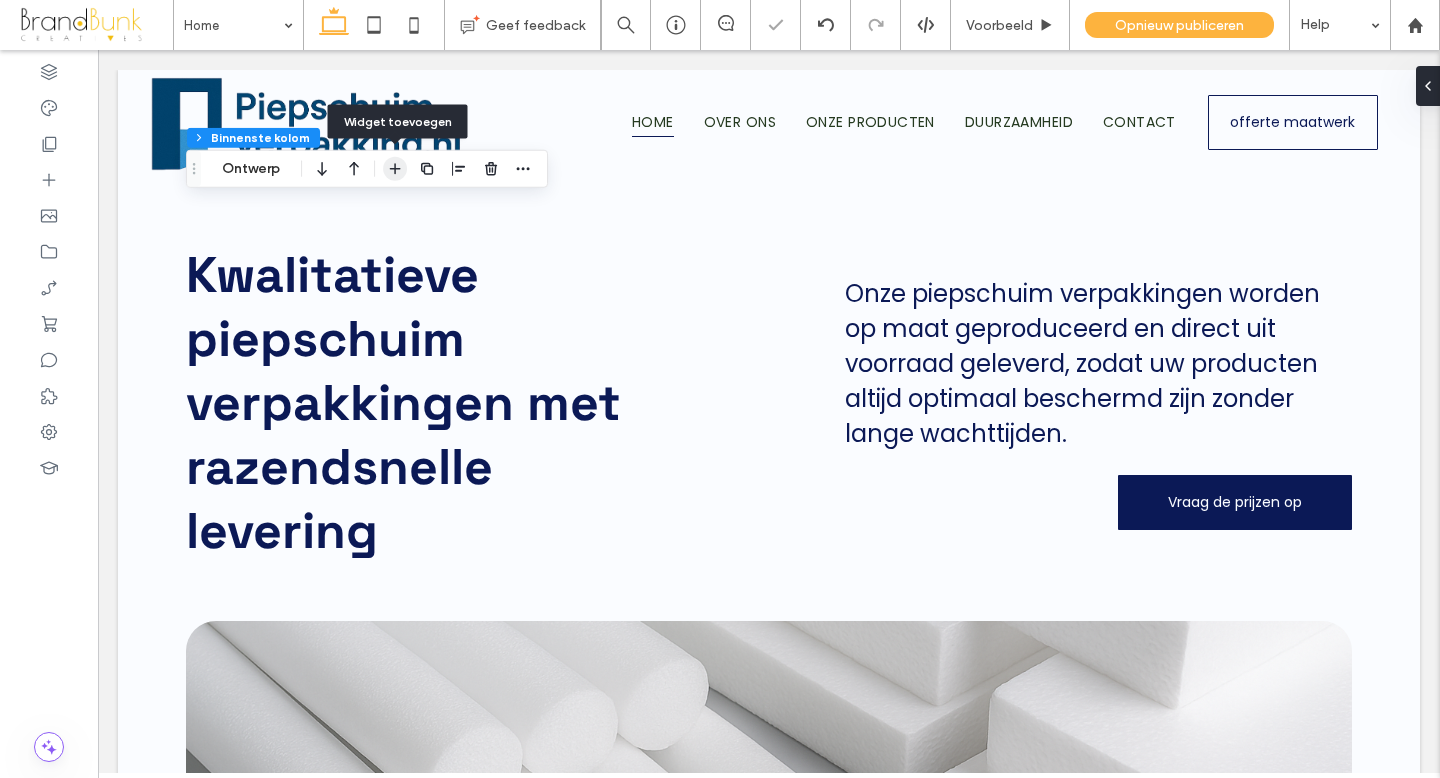 click 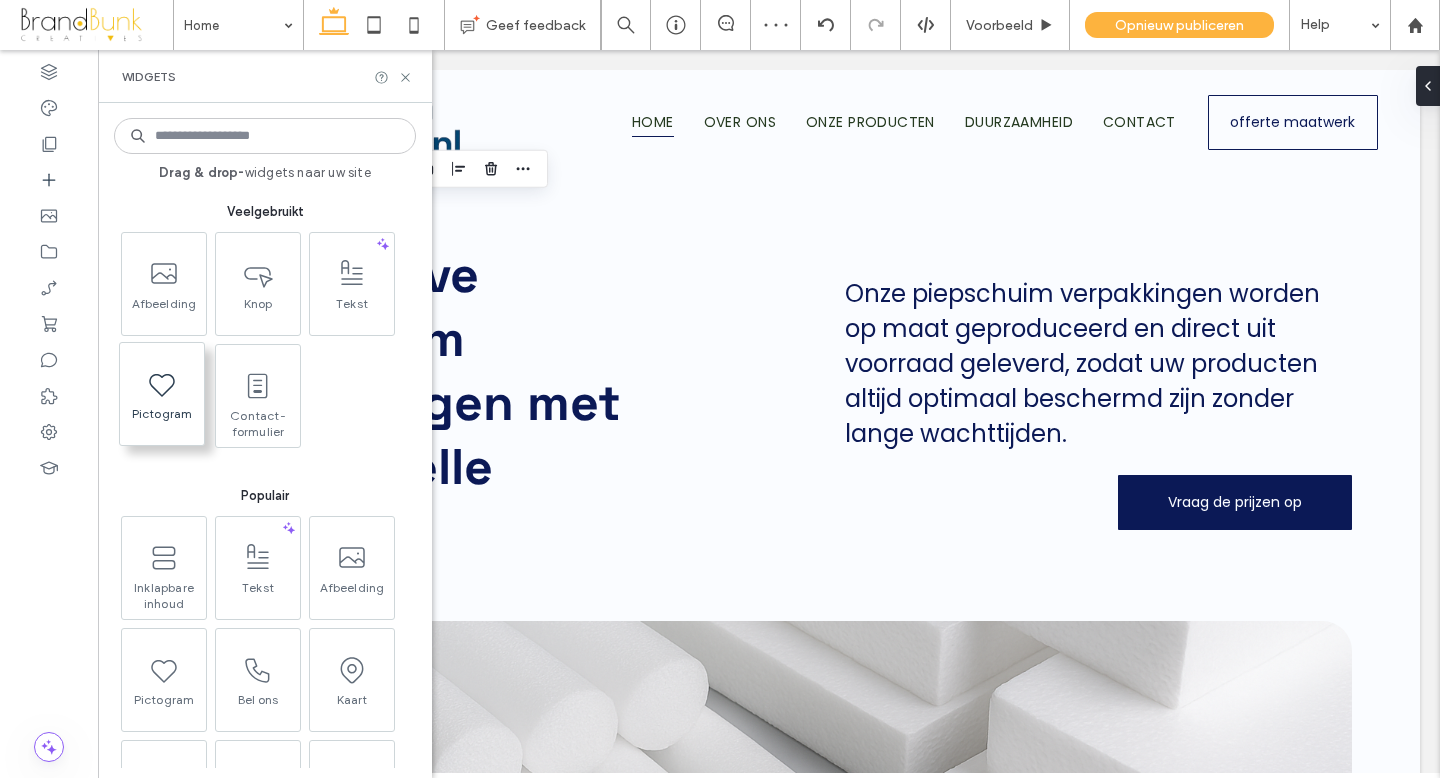 click 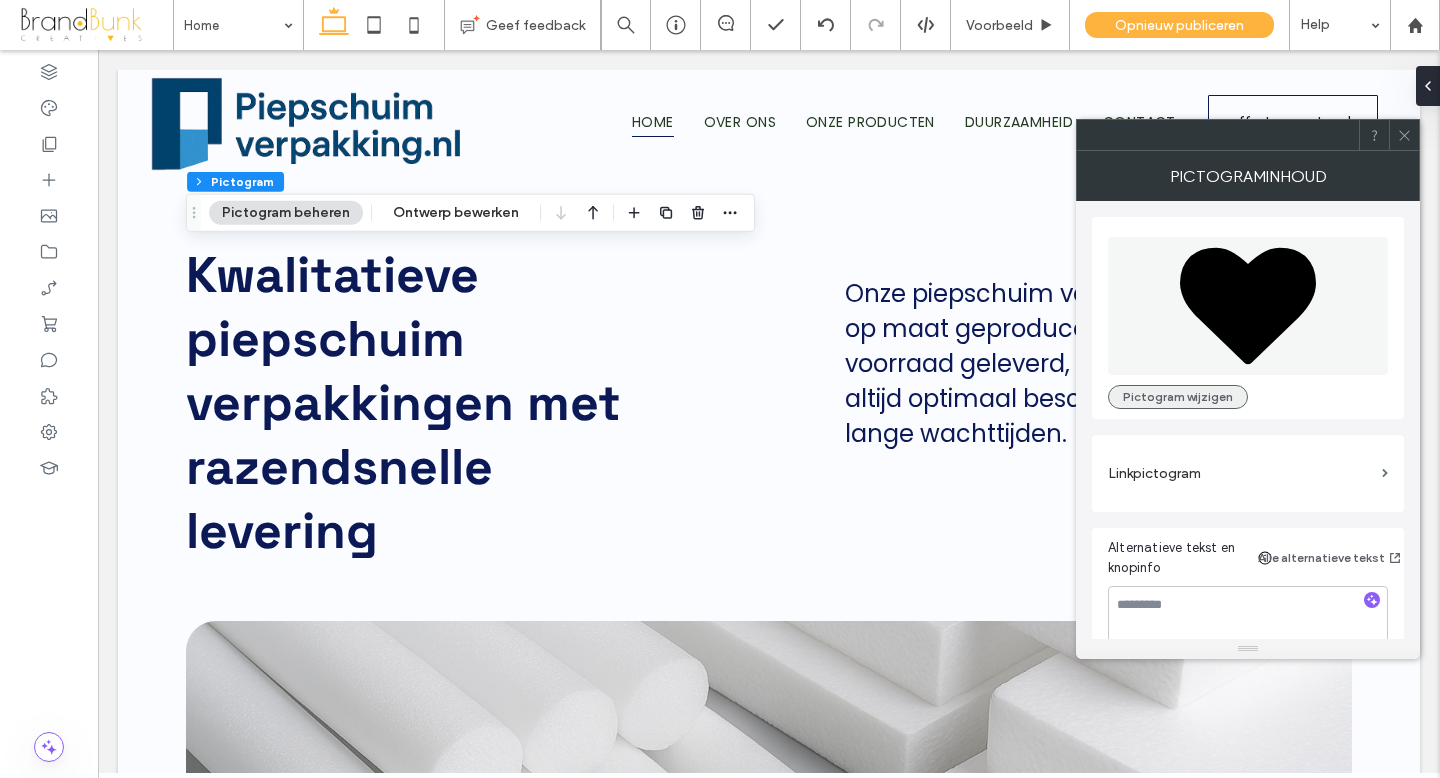 click on "Pictogram wijzigen" at bounding box center (1178, 397) 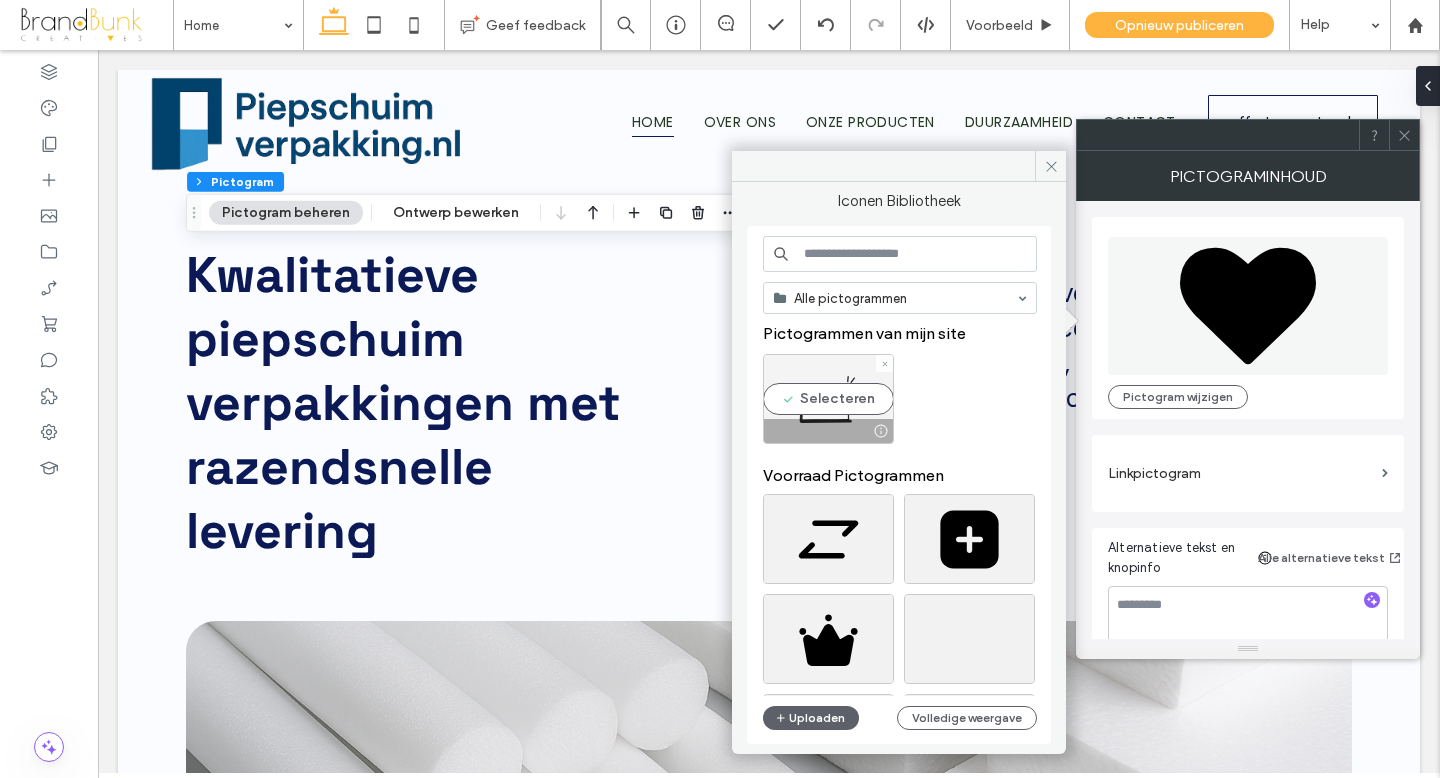 click on "Selecteren" at bounding box center (828, 399) 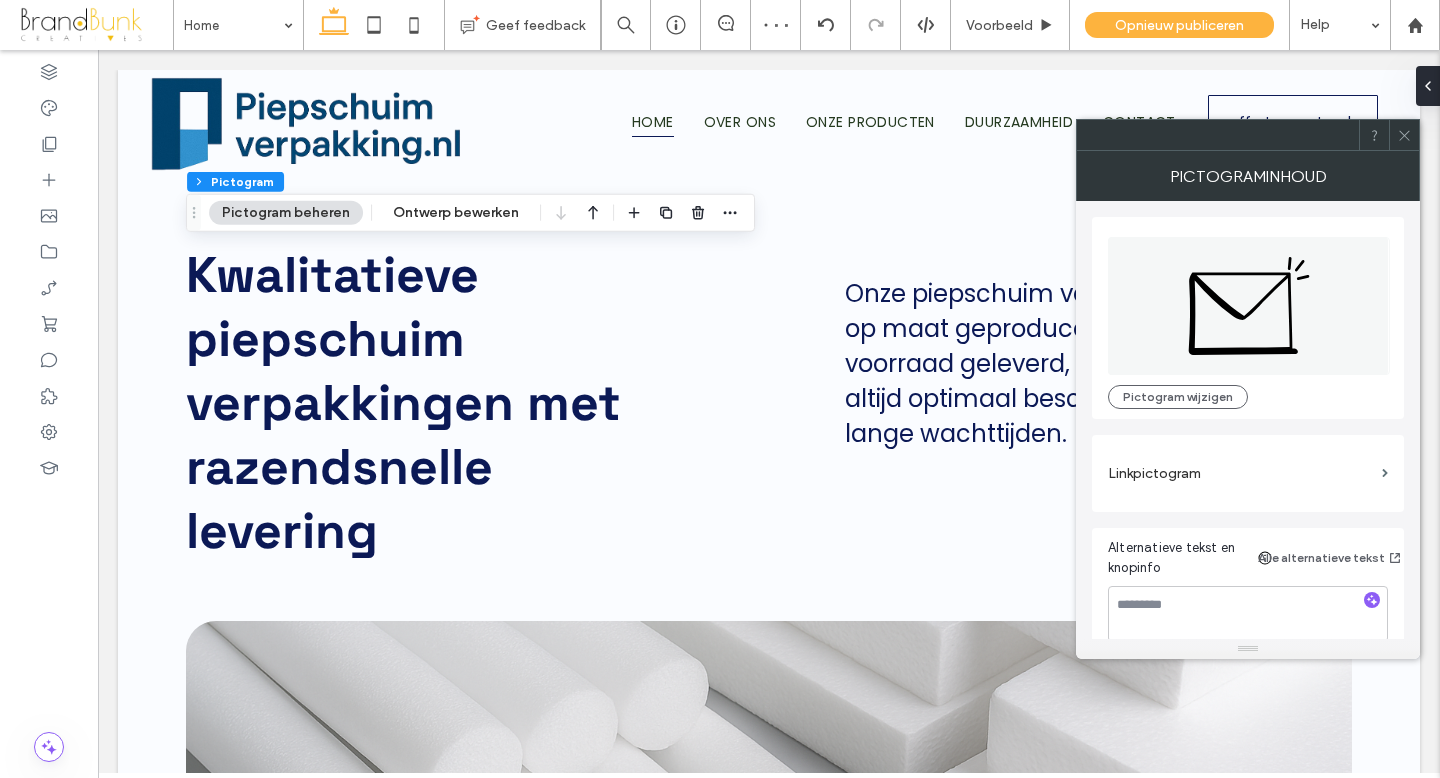 scroll, scrollTop: 21, scrollLeft: 0, axis: vertical 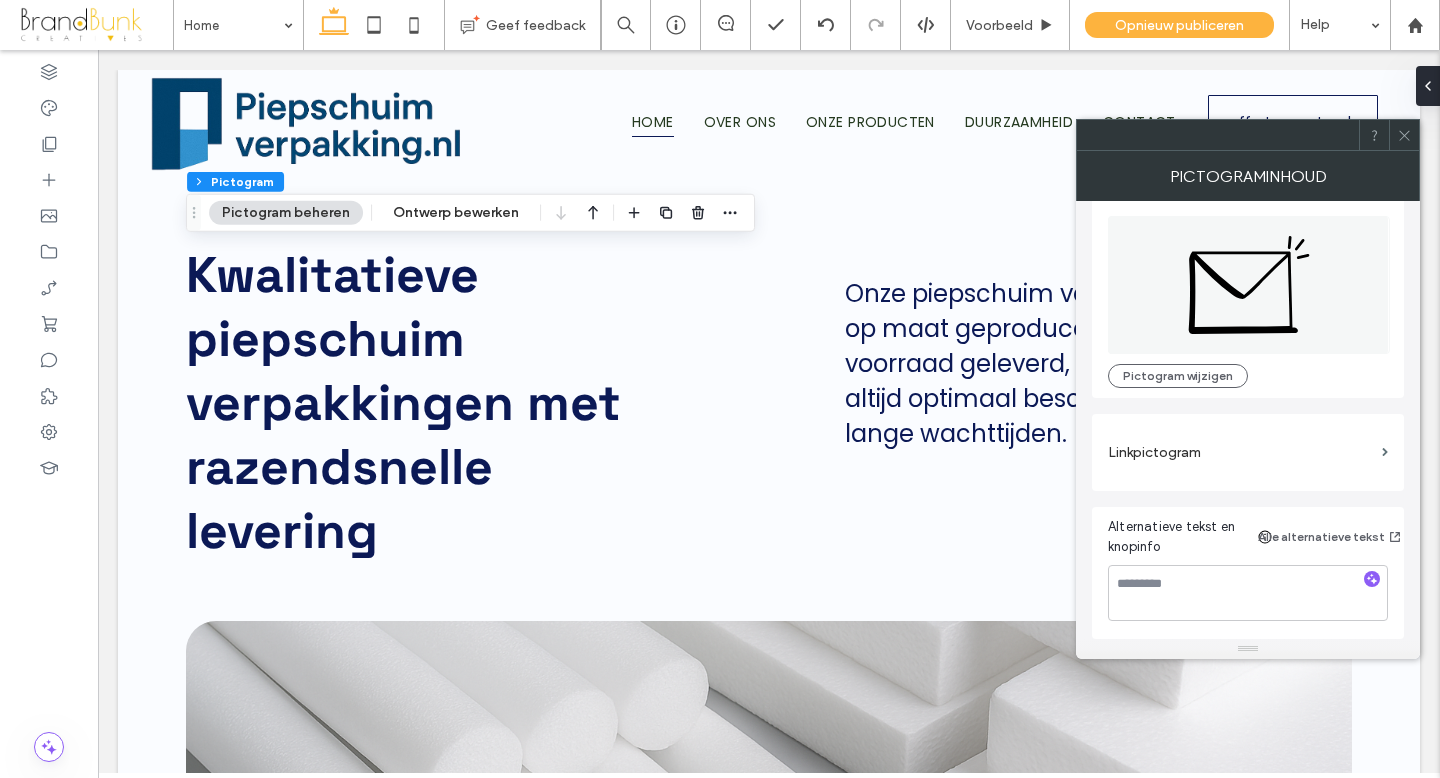 click on "Linkpictogram" at bounding box center [1241, 452] 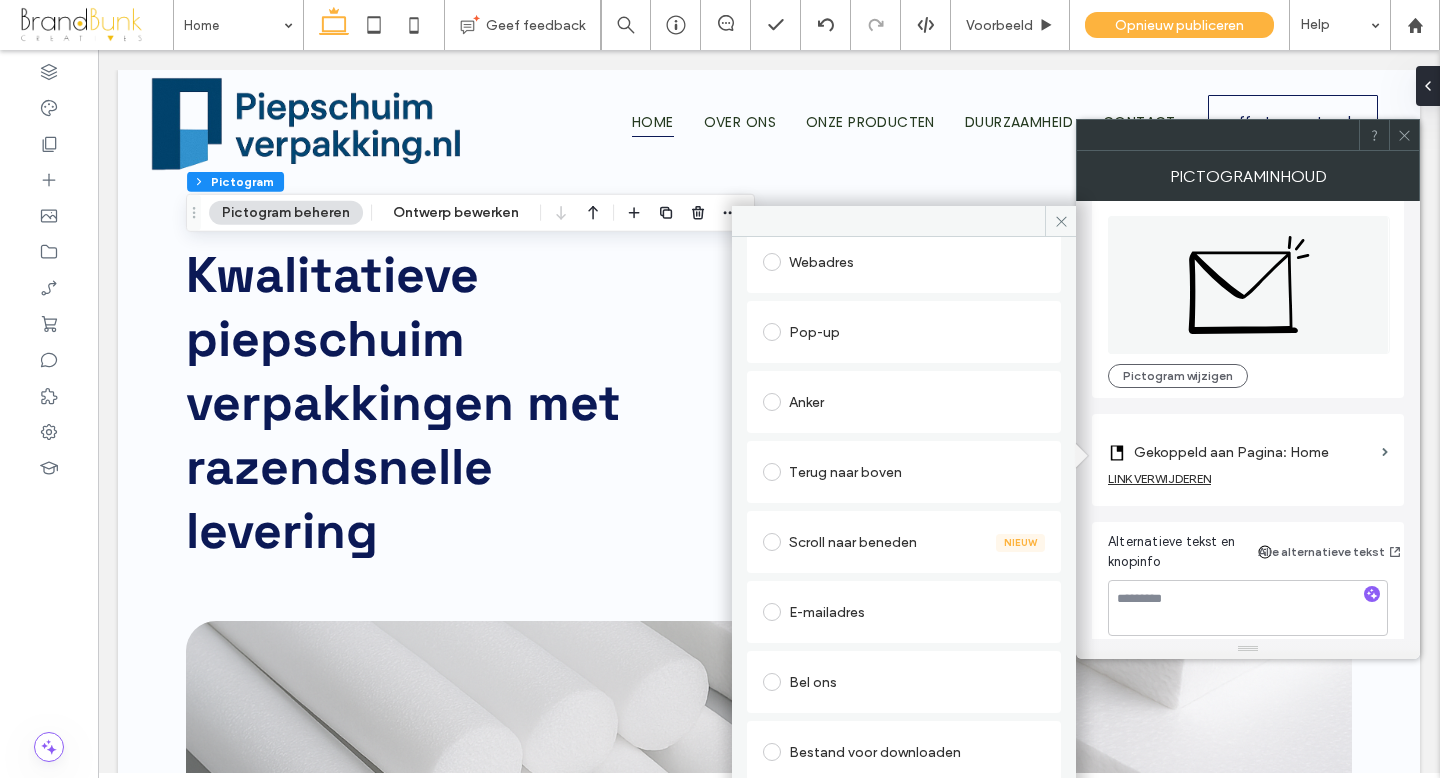 scroll, scrollTop: 244, scrollLeft: 0, axis: vertical 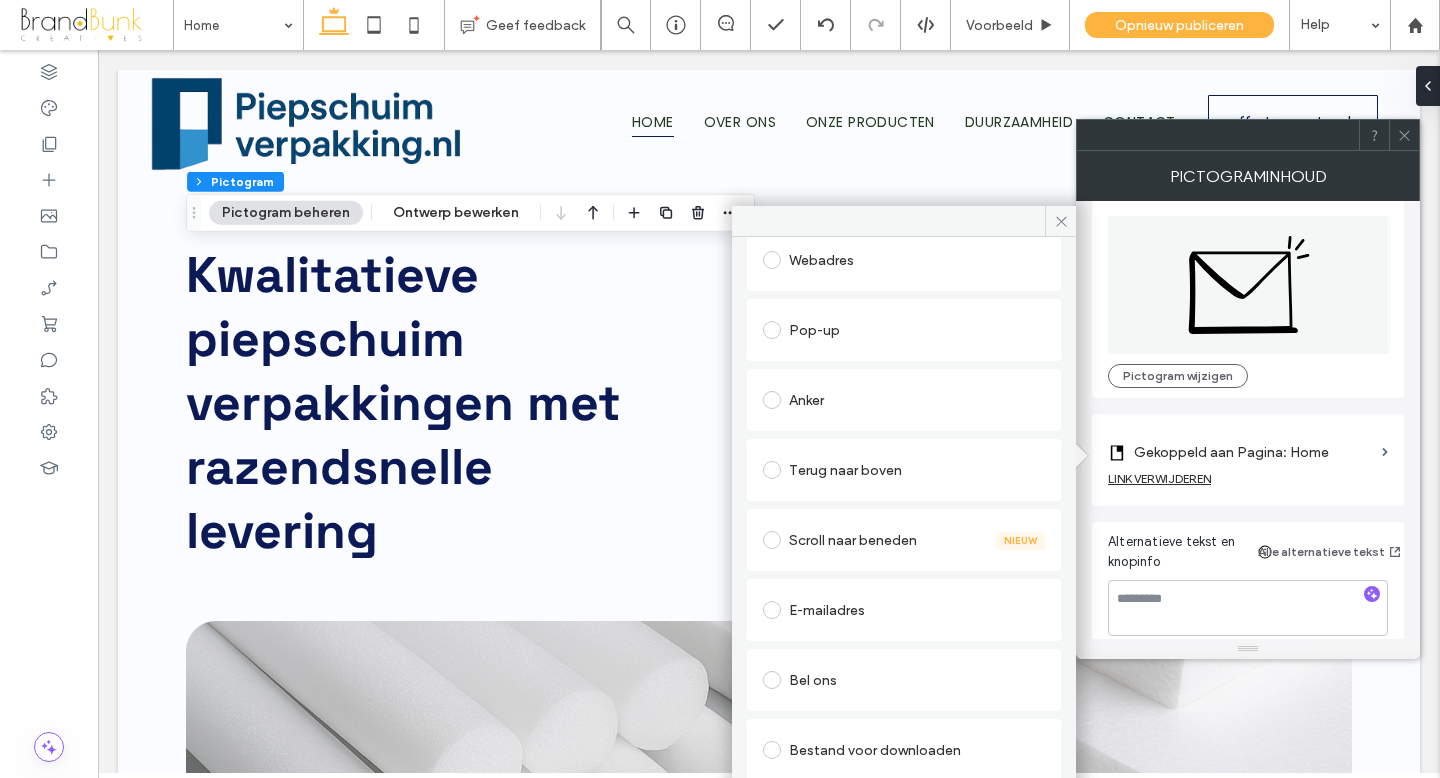 click at bounding box center (772, 400) 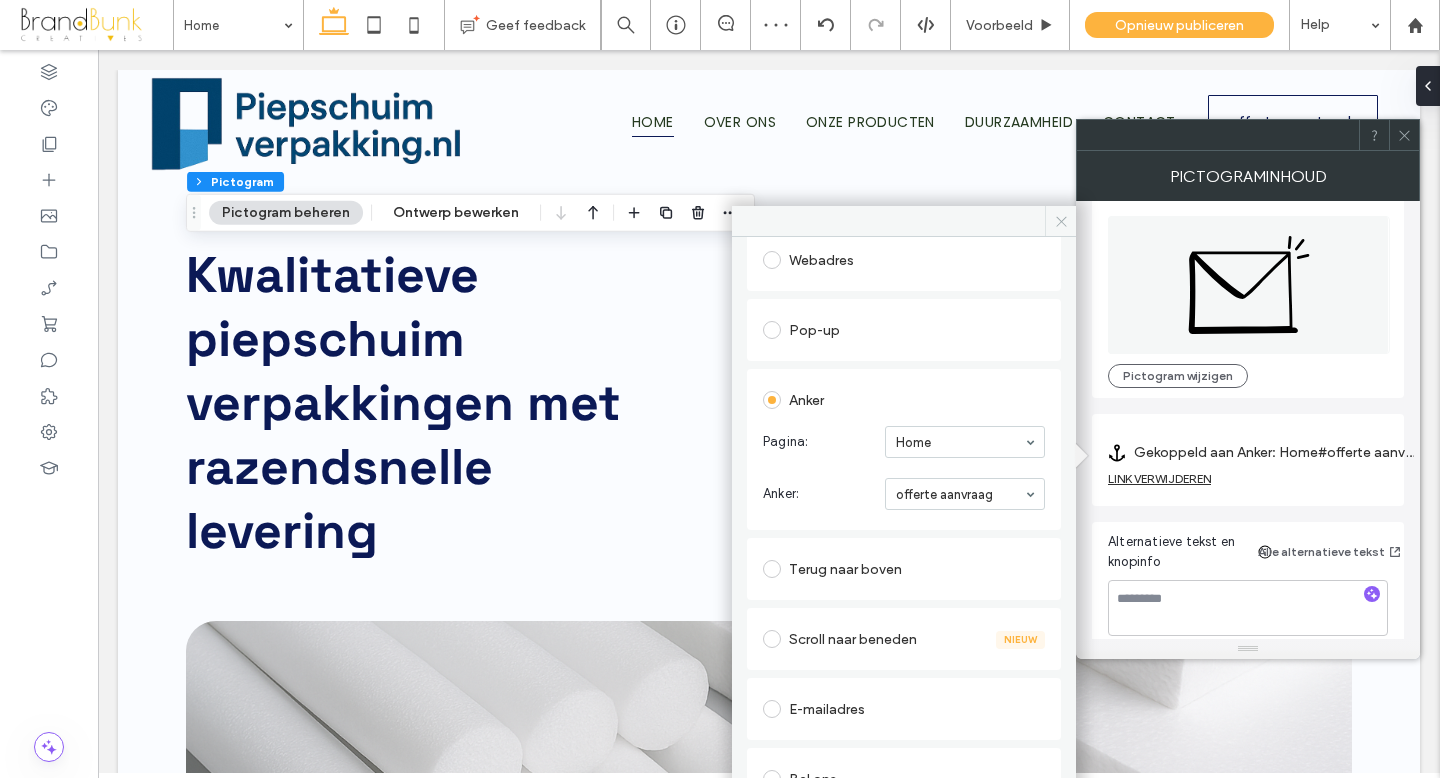 click 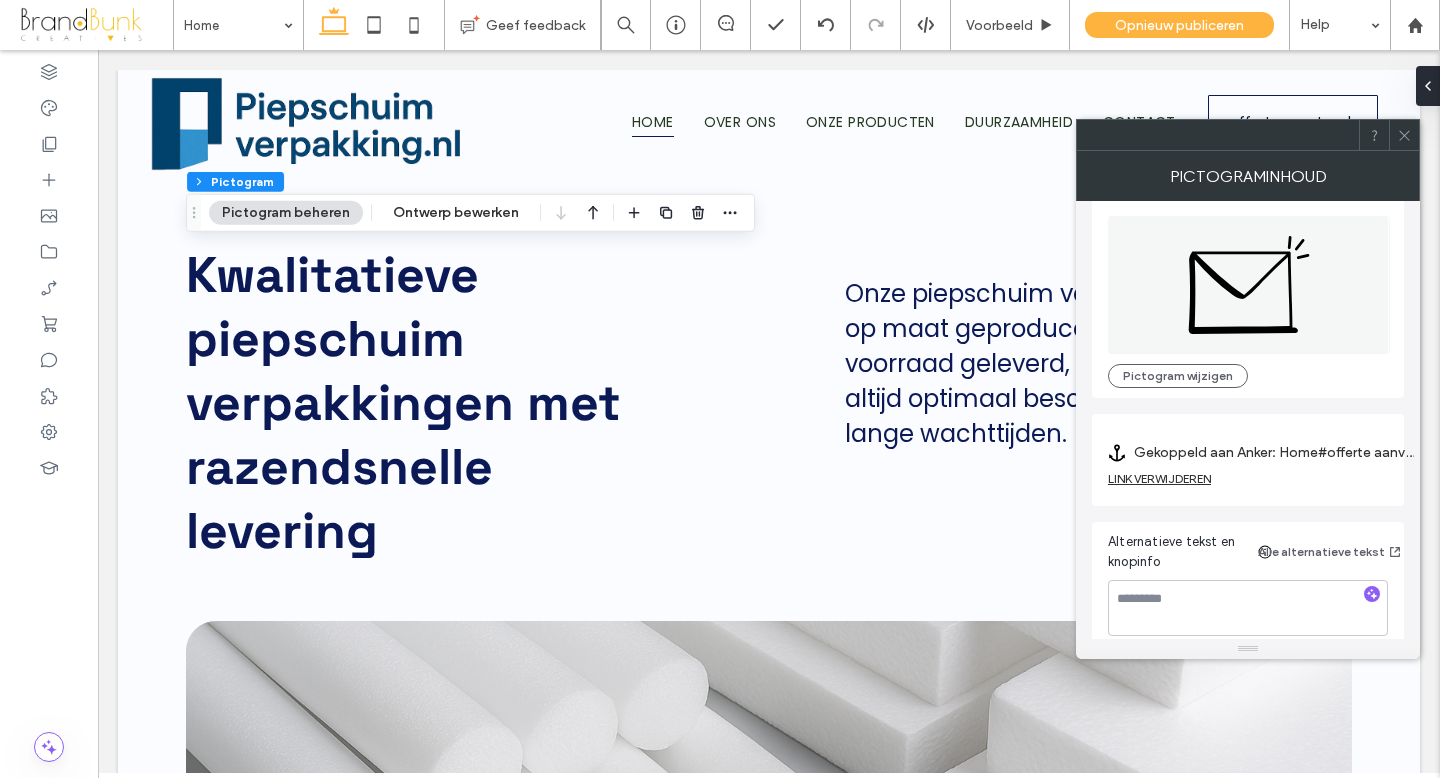 click at bounding box center (1404, 135) 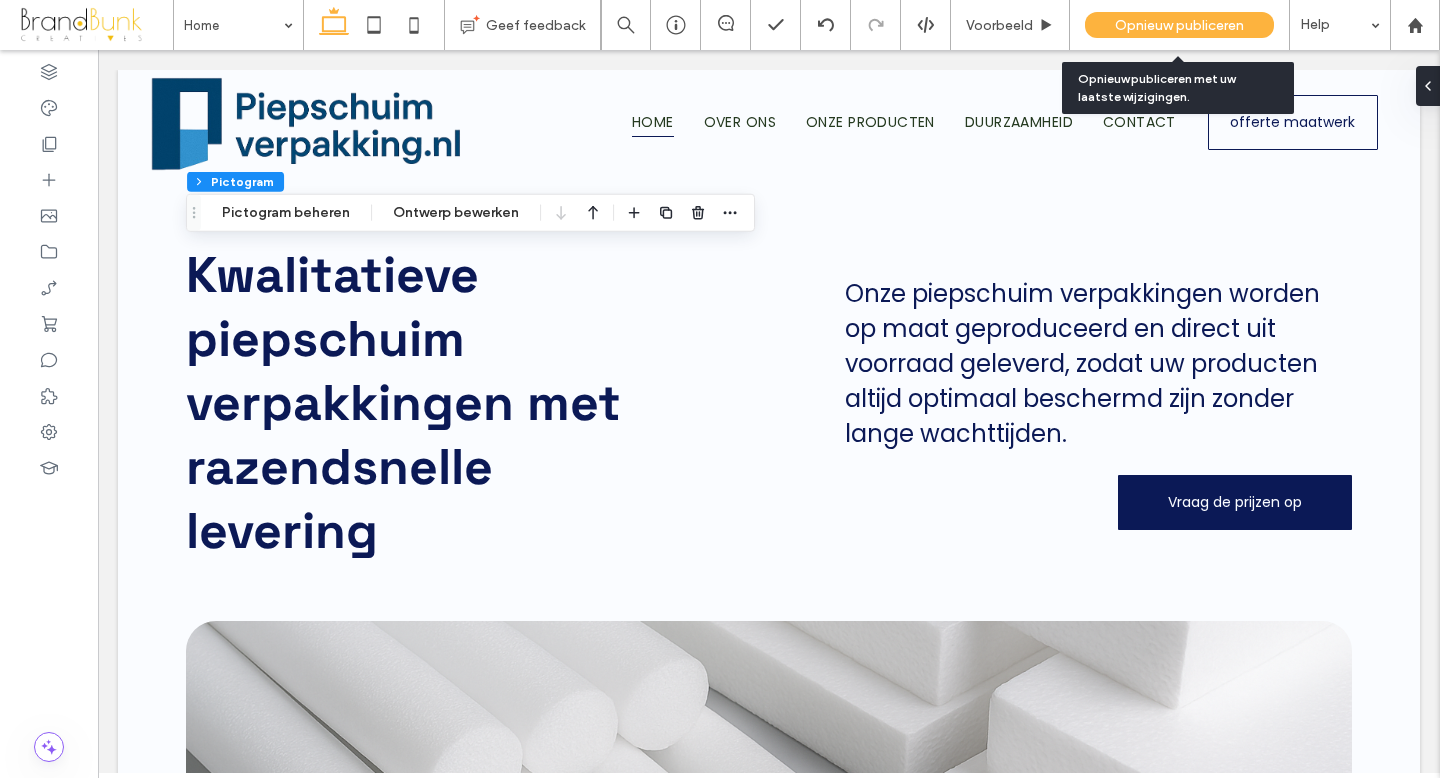 click on "Opnieuw publiceren" at bounding box center [1179, 25] 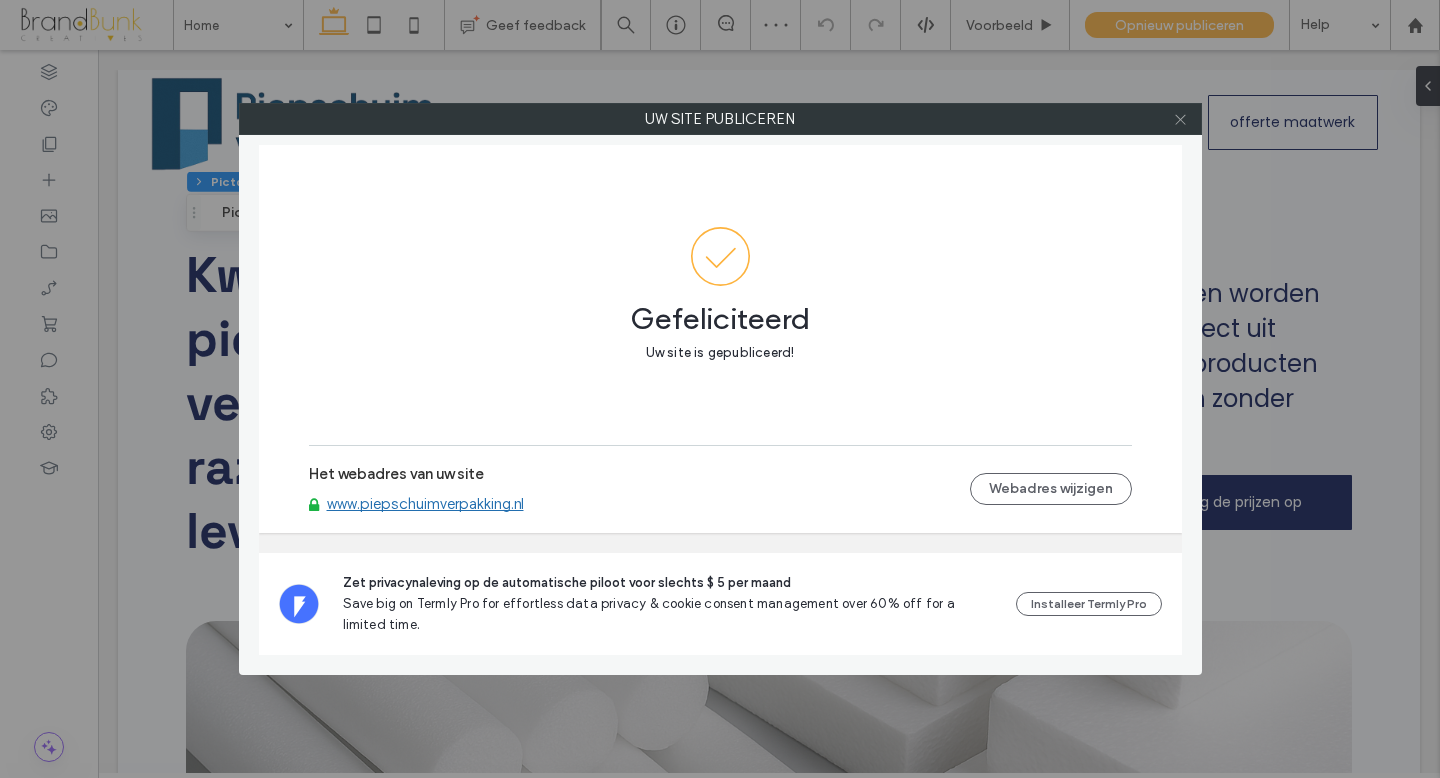click 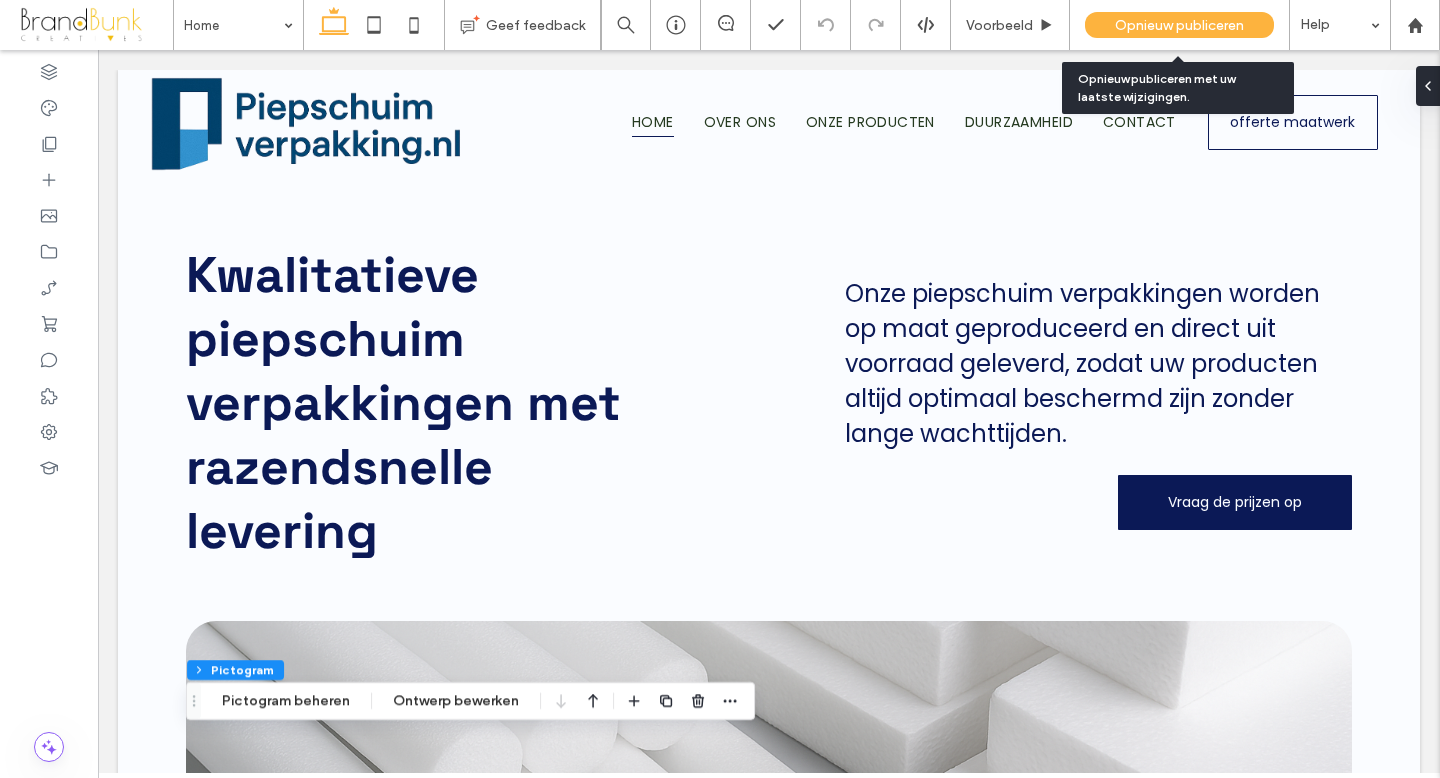 click on "Opnieuw publiceren" at bounding box center [1179, 25] 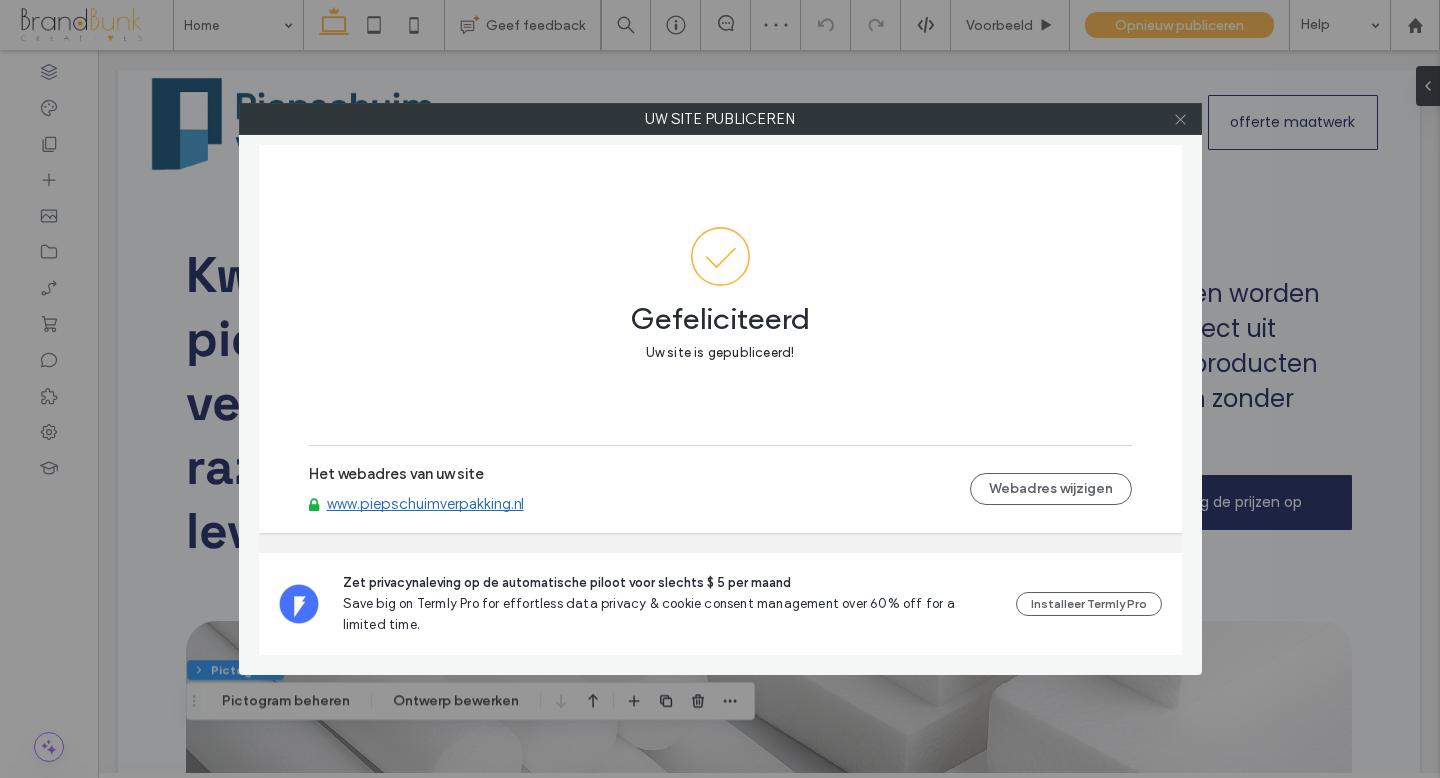click 